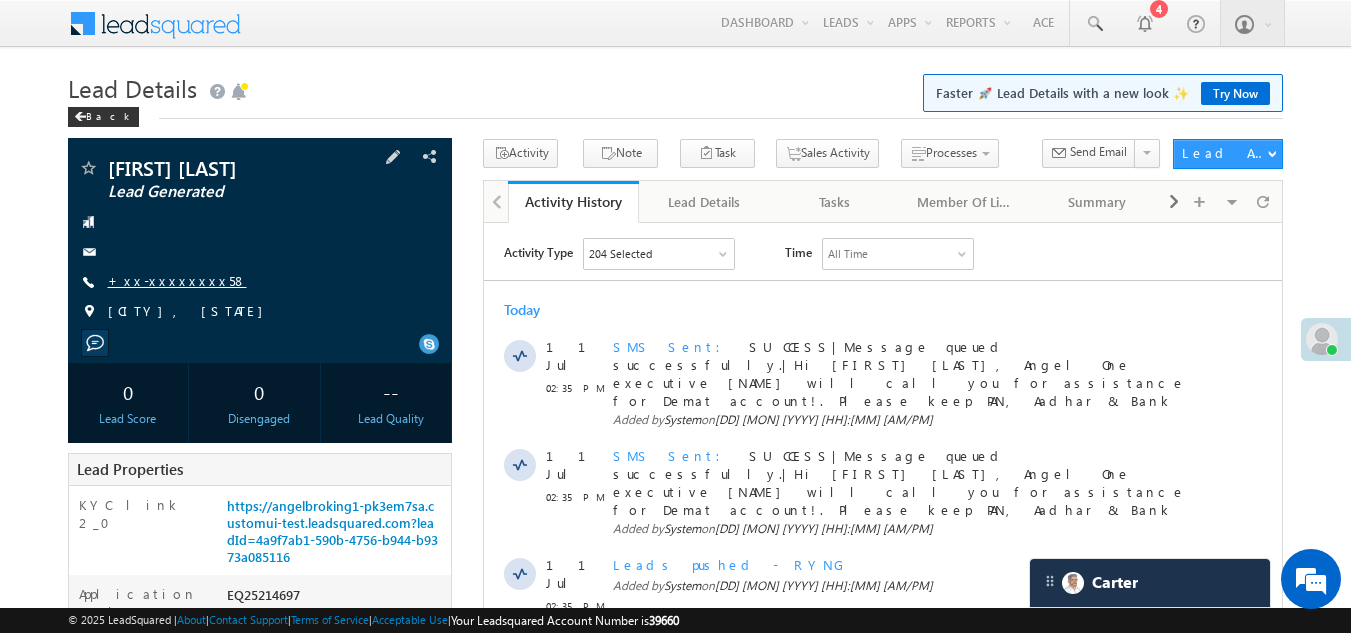 scroll, scrollTop: 0, scrollLeft: 0, axis: both 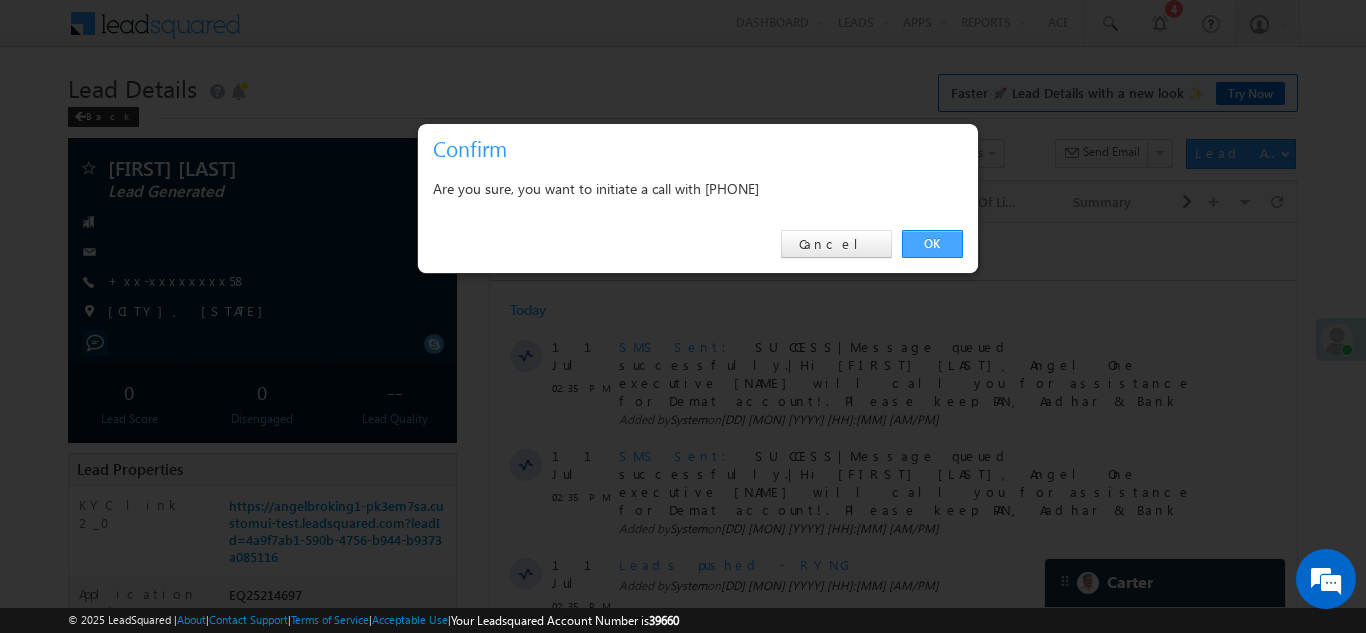 click on "OK" at bounding box center [932, 244] 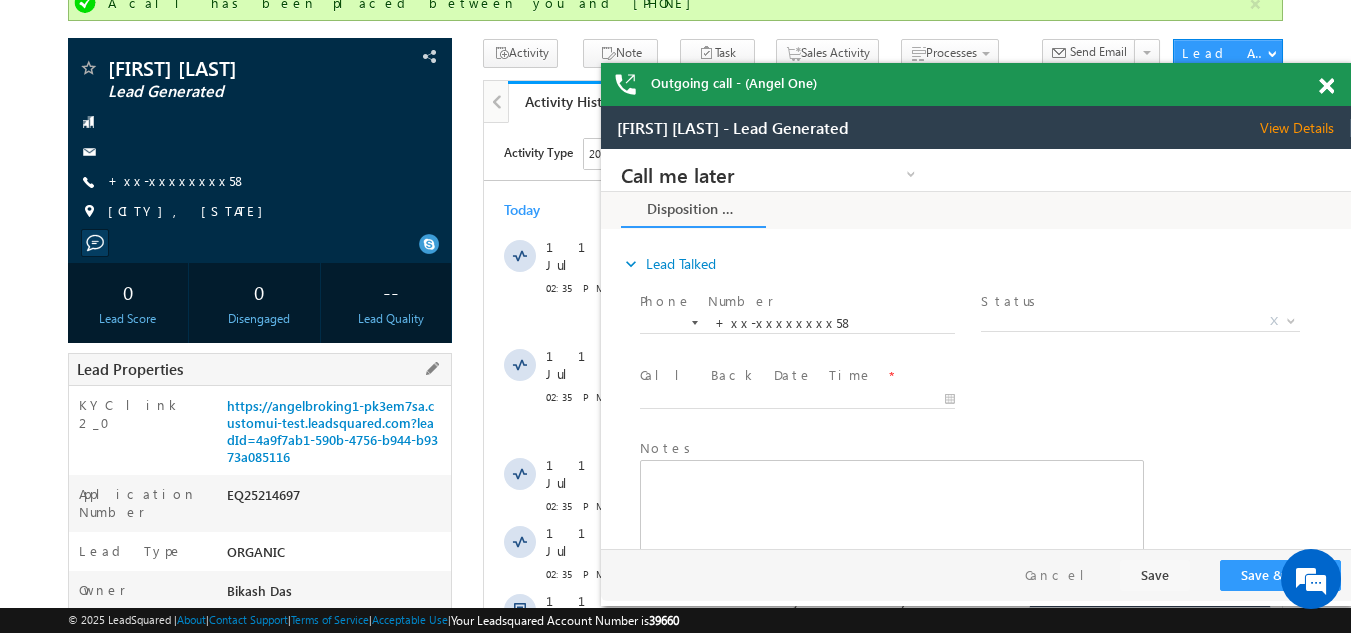 scroll, scrollTop: 0, scrollLeft: 0, axis: both 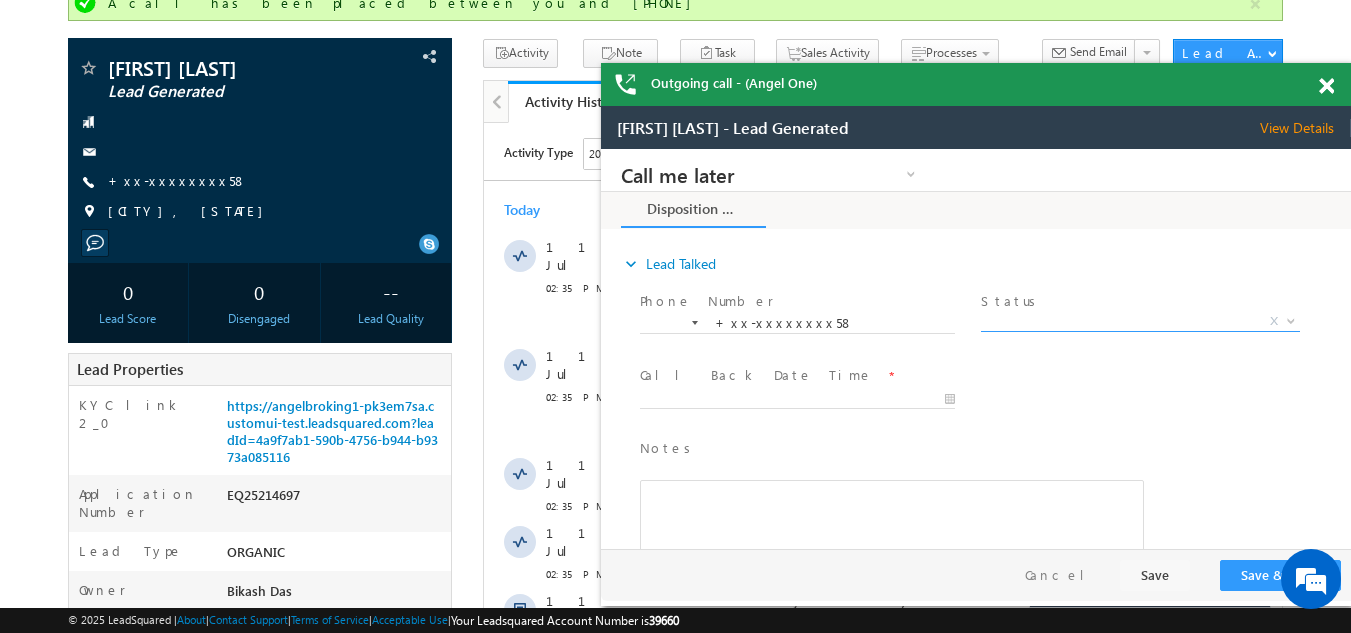 click on "X" at bounding box center (1140, 322) 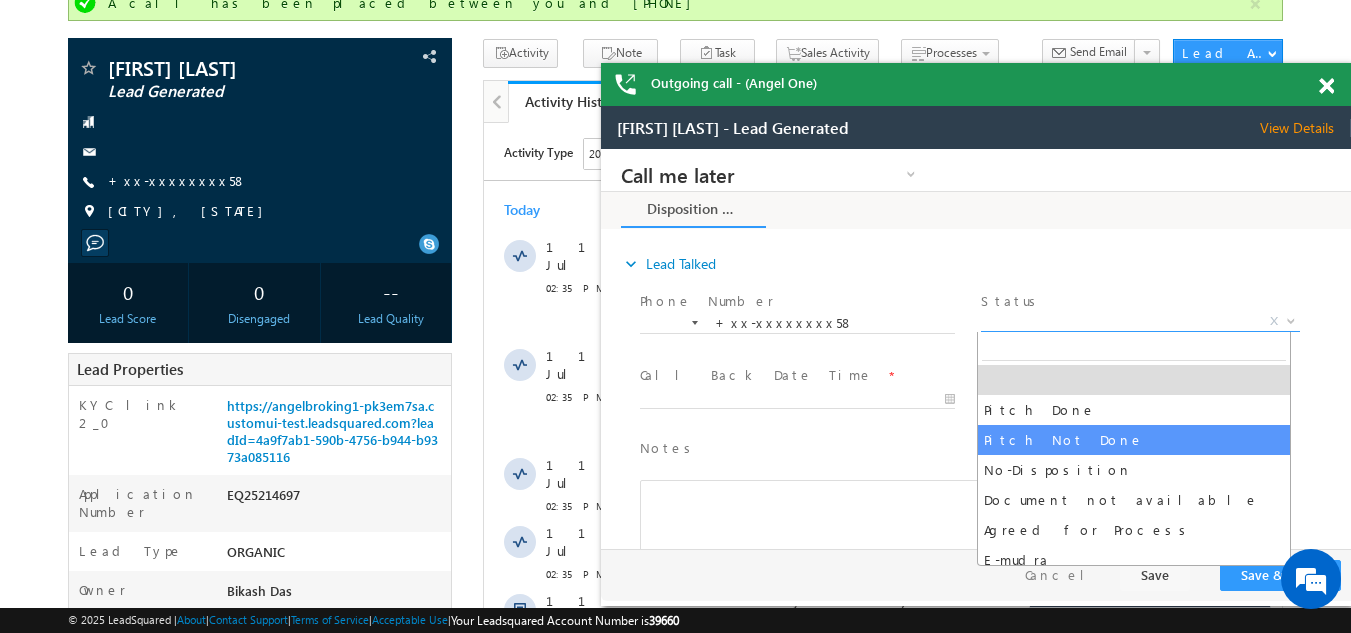 select on "Pitch Not Done" 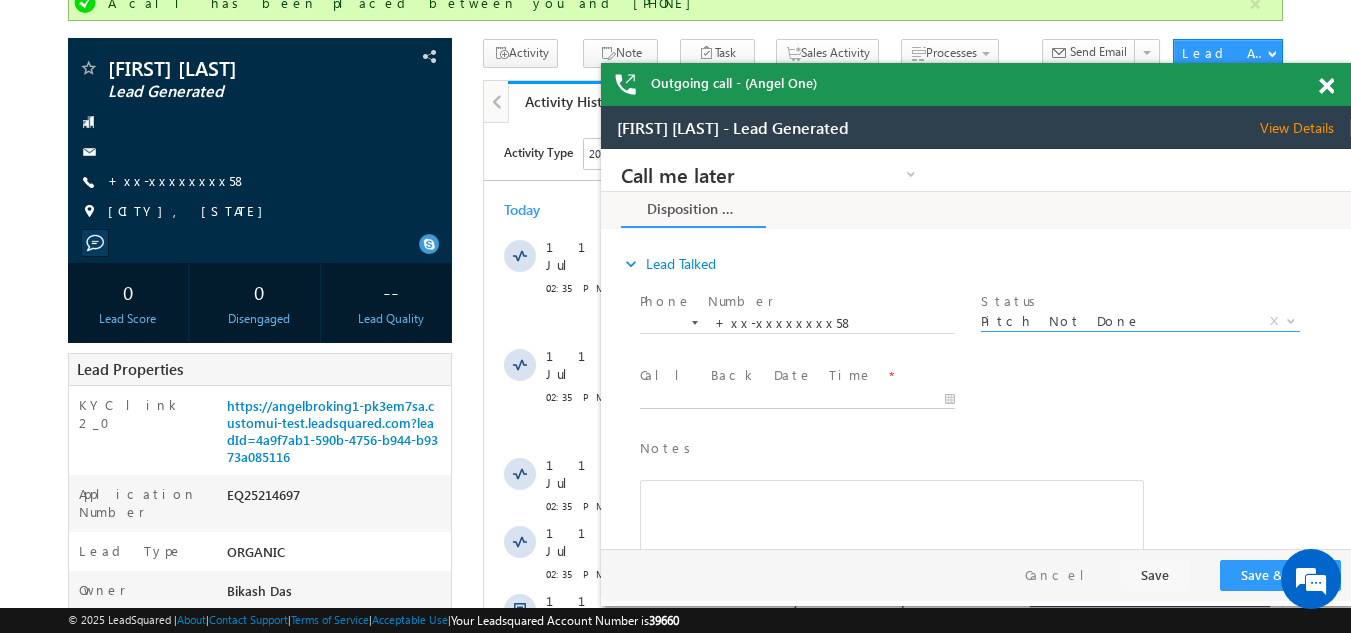 click on "Call me later Campaign Success Commitment Cross Sell Customer Drop-off reasons Language Barrier Not Interested Ringing Call me later
Call me later
× Disposition Form *" at bounding box center (976, 349) 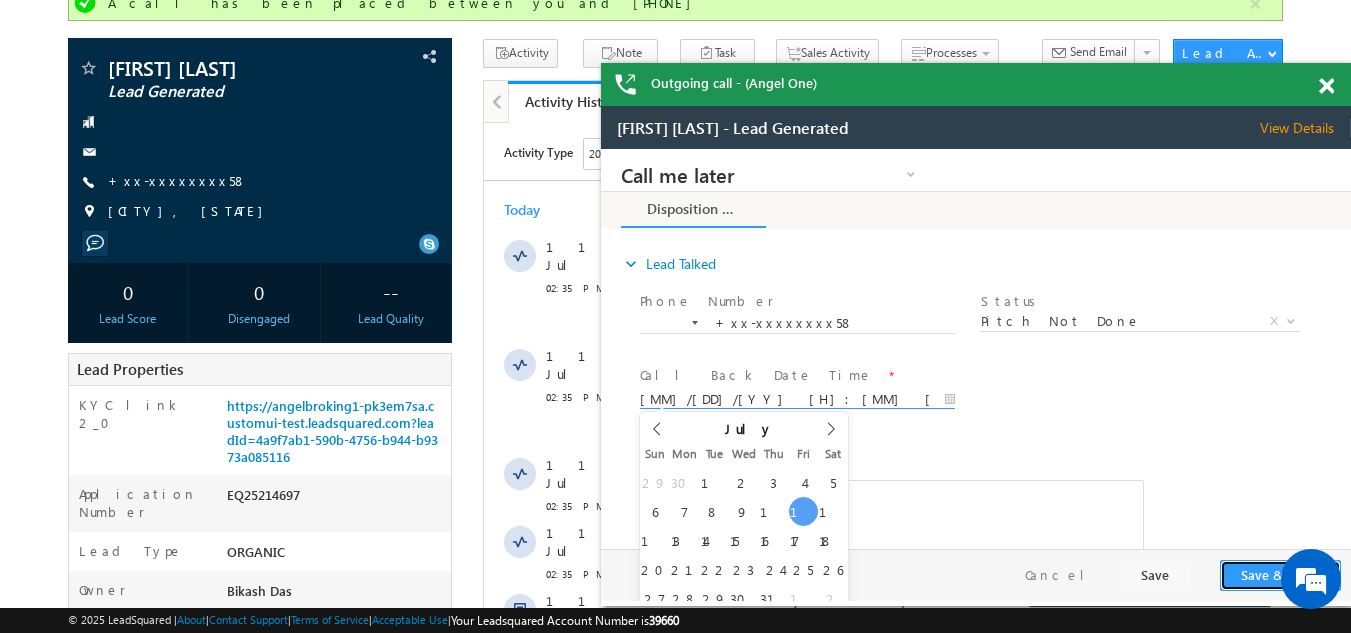 click on "Save & Close" at bounding box center (1280, 575) 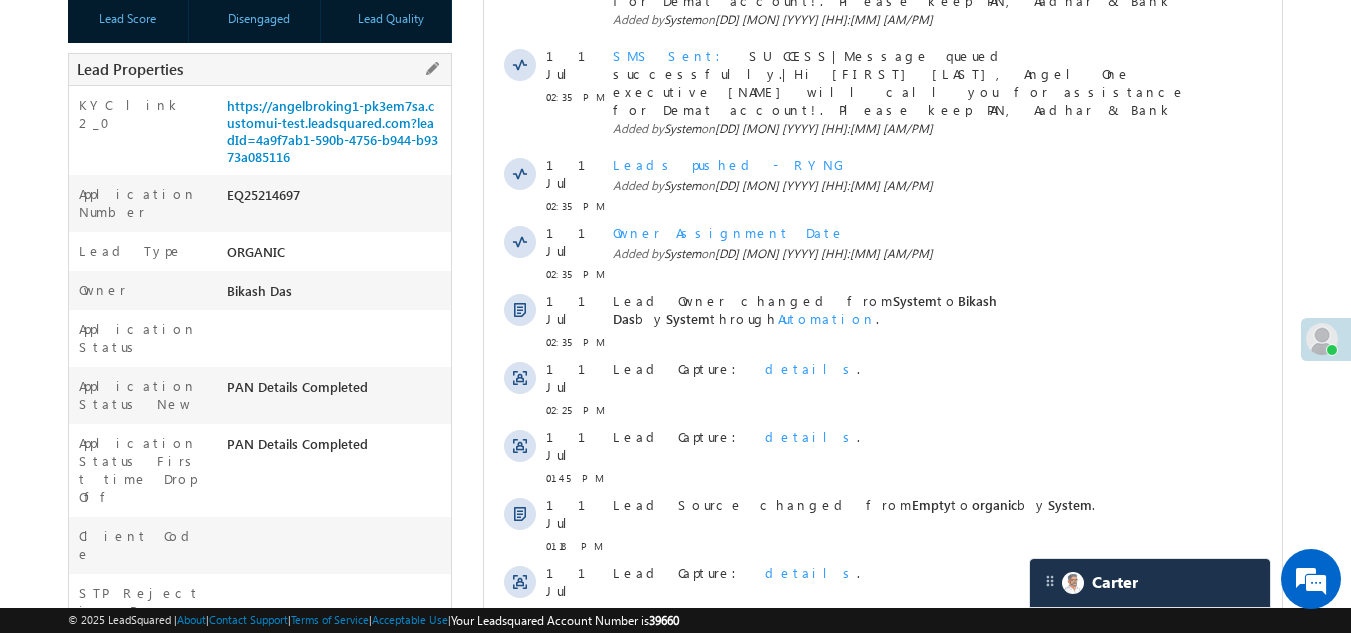 scroll, scrollTop: 54, scrollLeft: 0, axis: vertical 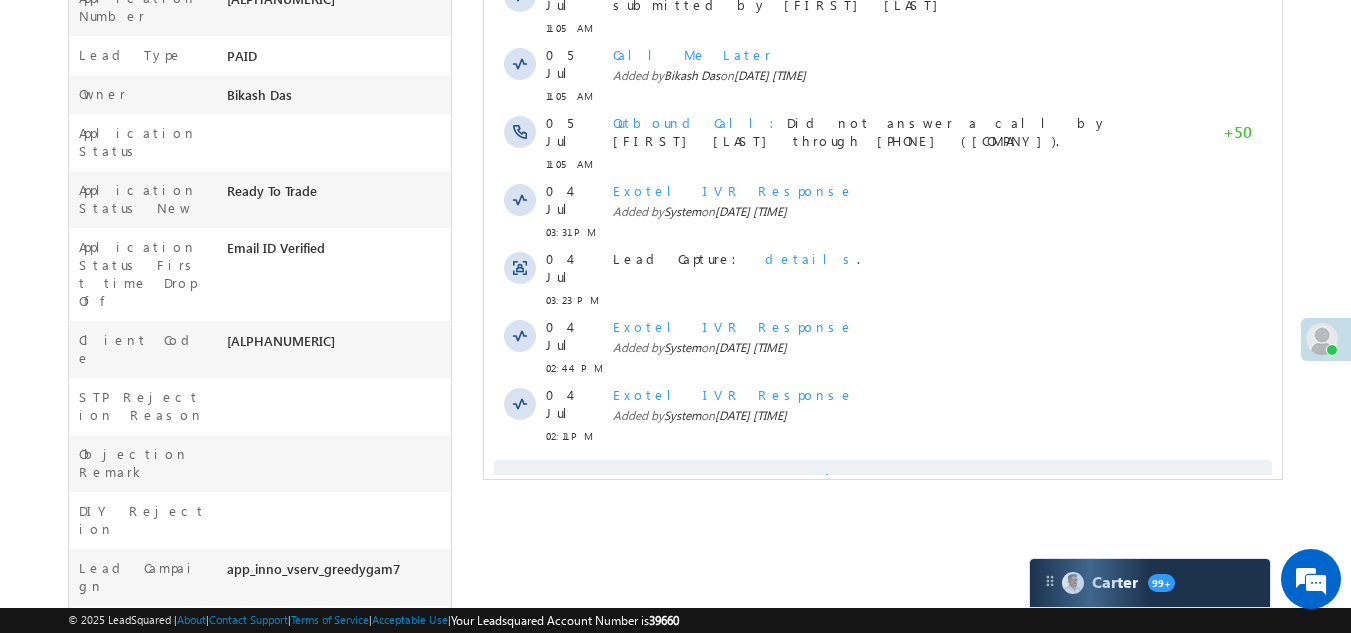 click on "Show More" at bounding box center (883, 480) 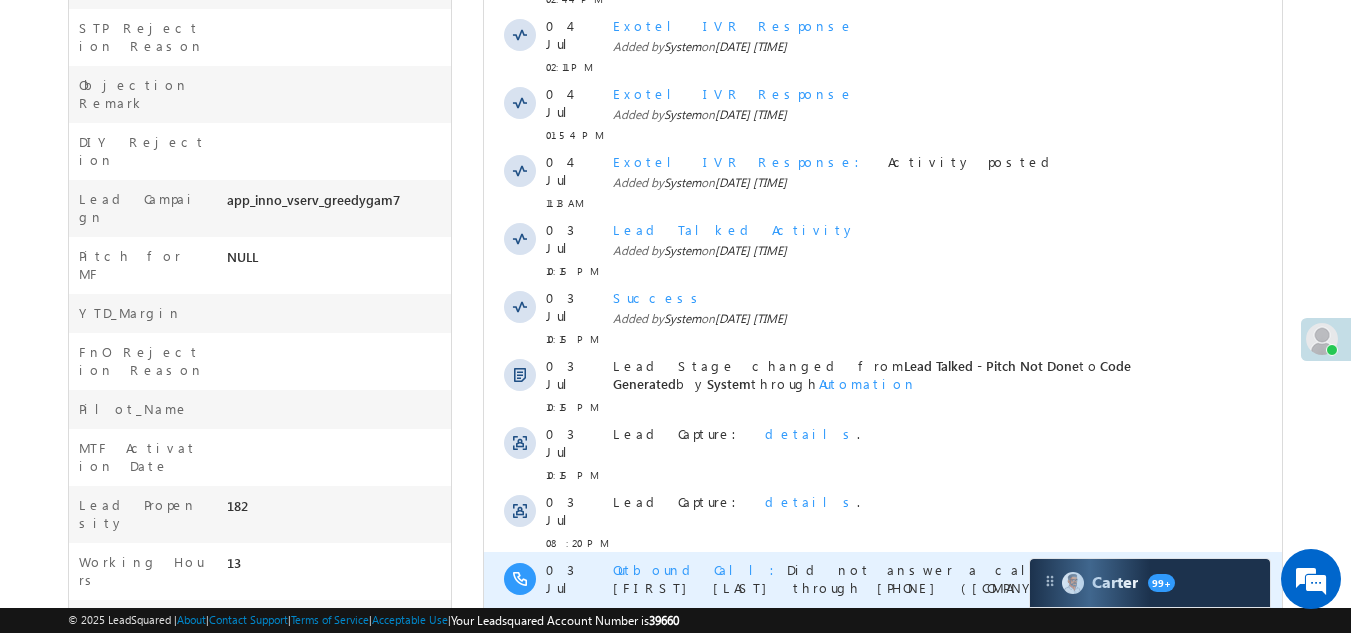 scroll, scrollTop: 1087, scrollLeft: 0, axis: vertical 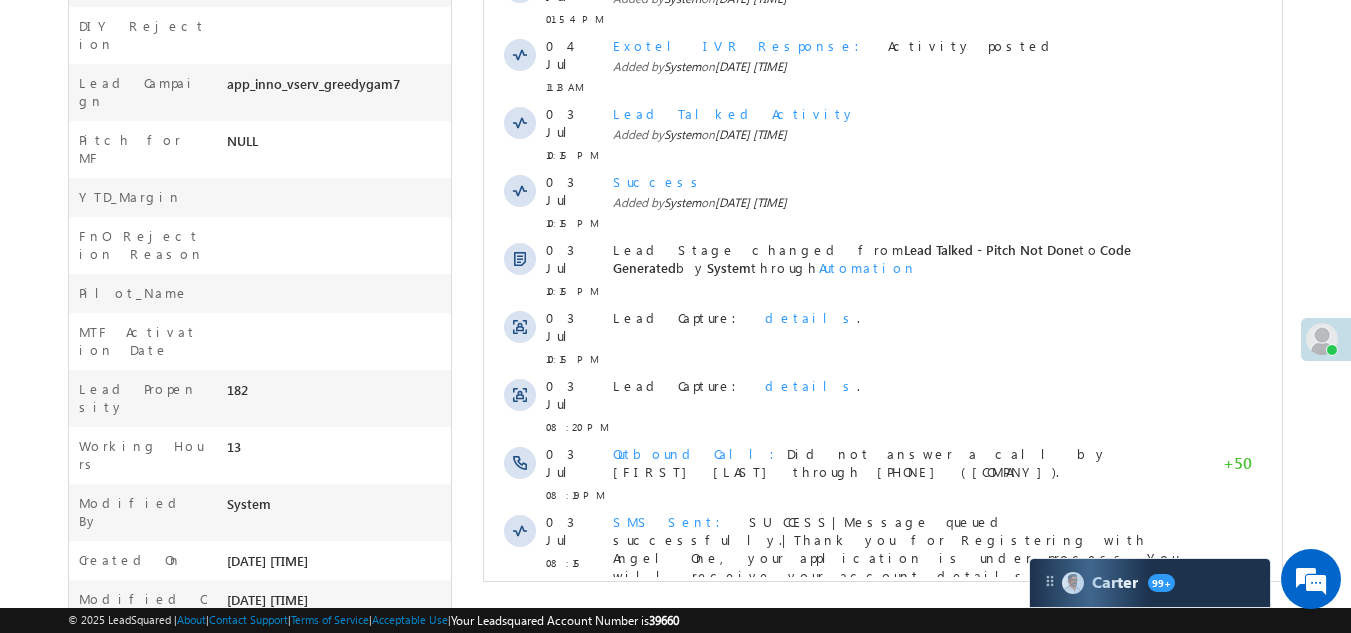 click on "Show More" at bounding box center [883, 734] 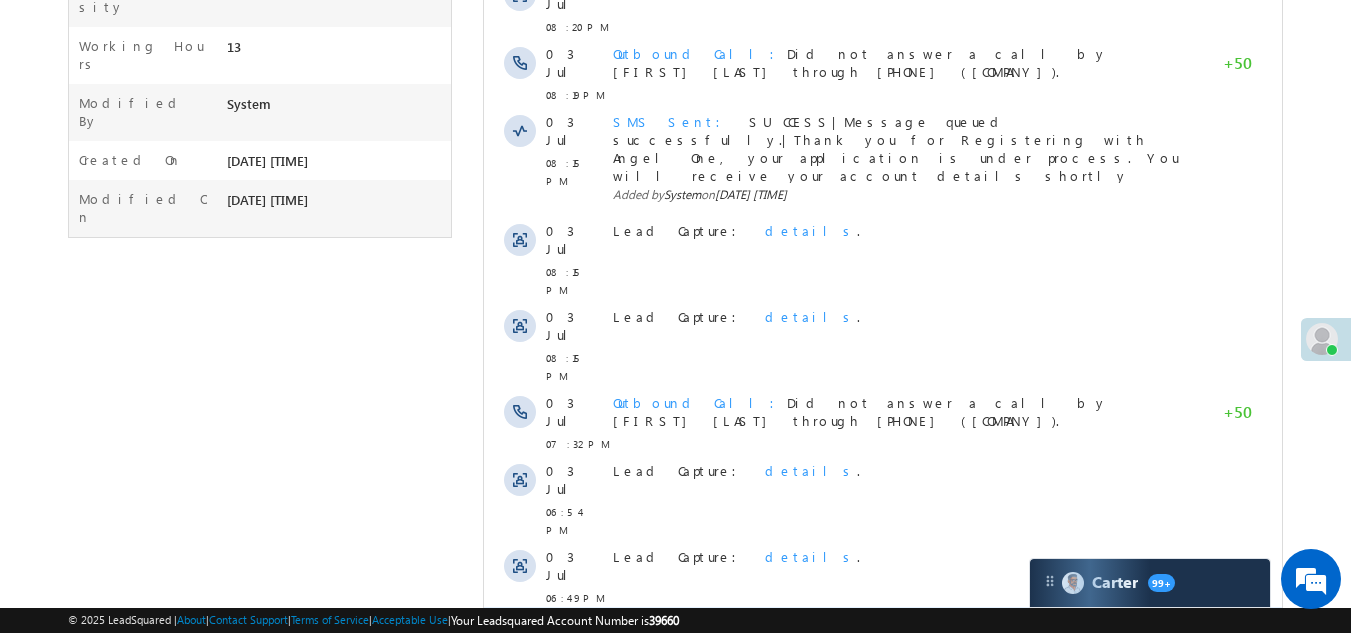 scroll, scrollTop: 1687, scrollLeft: 0, axis: vertical 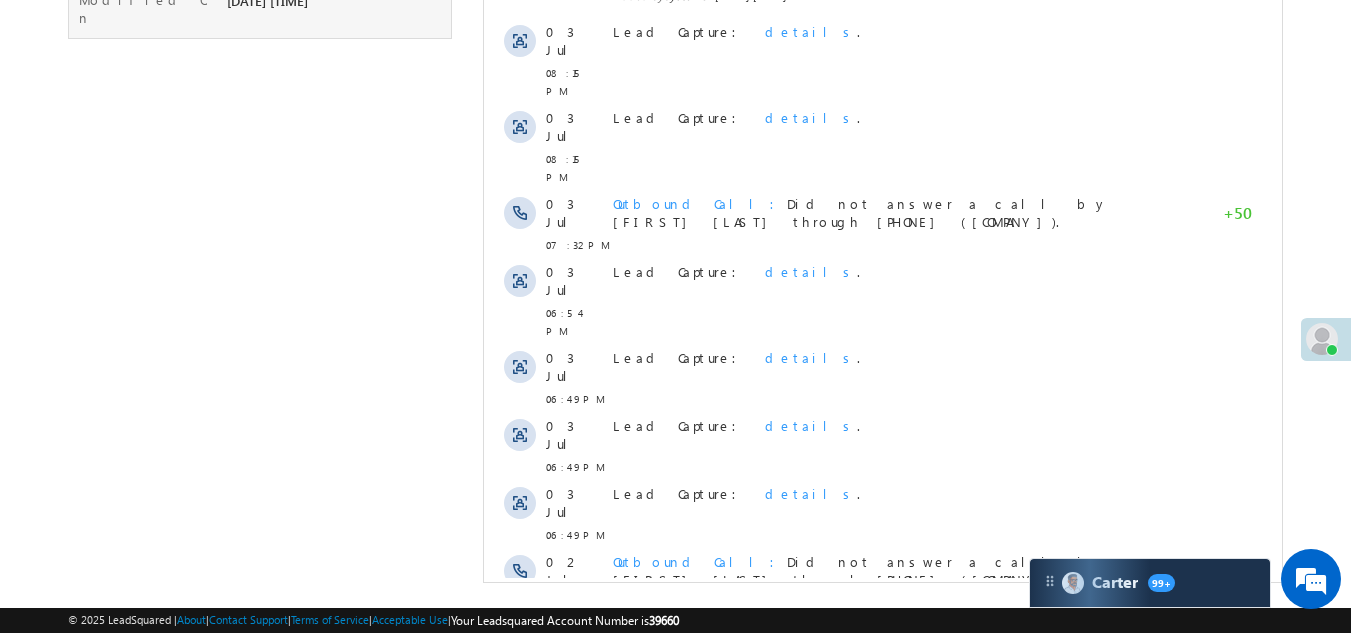 click on "Show More" at bounding box center [883, 905] 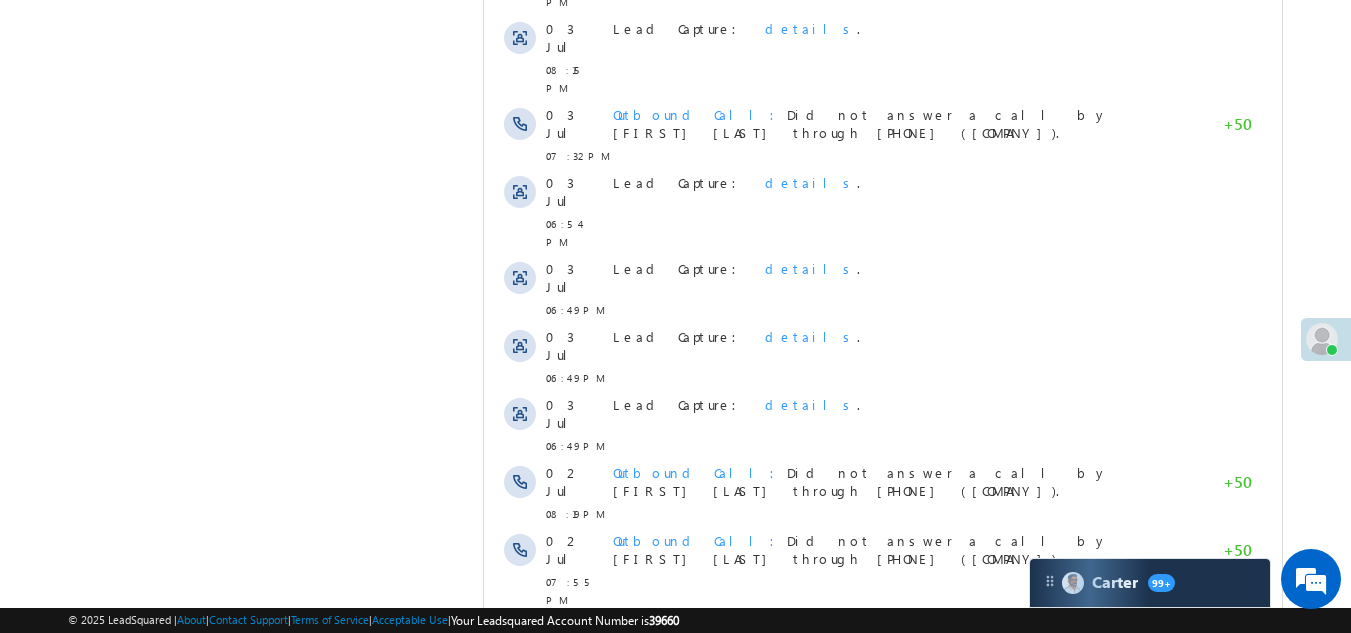 scroll, scrollTop: 2302, scrollLeft: 0, axis: vertical 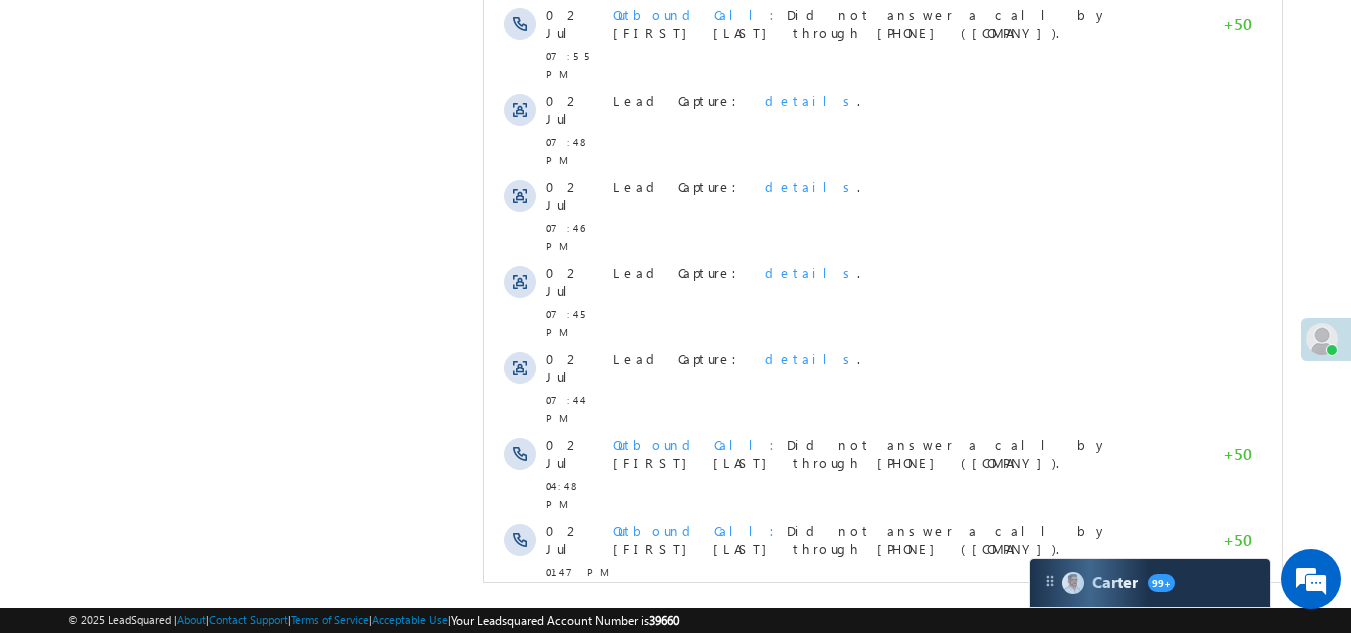 click on "Show More" at bounding box center (883, 1065) 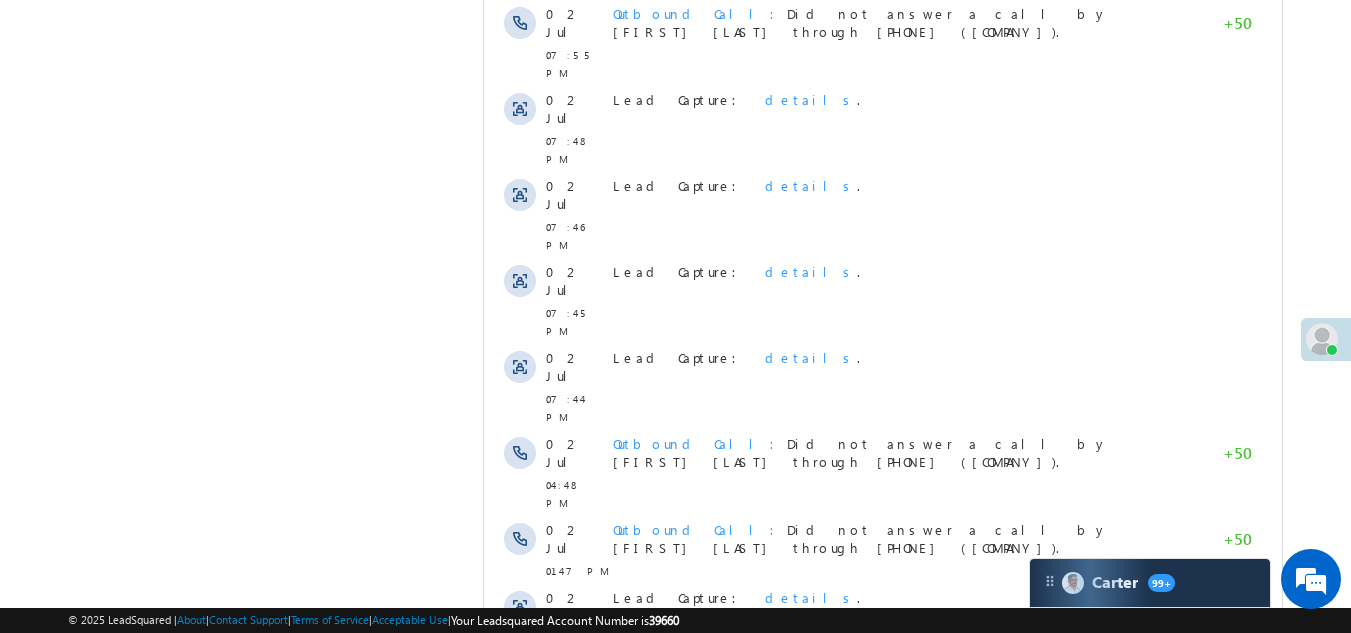 scroll, scrollTop: 0, scrollLeft: 0, axis: both 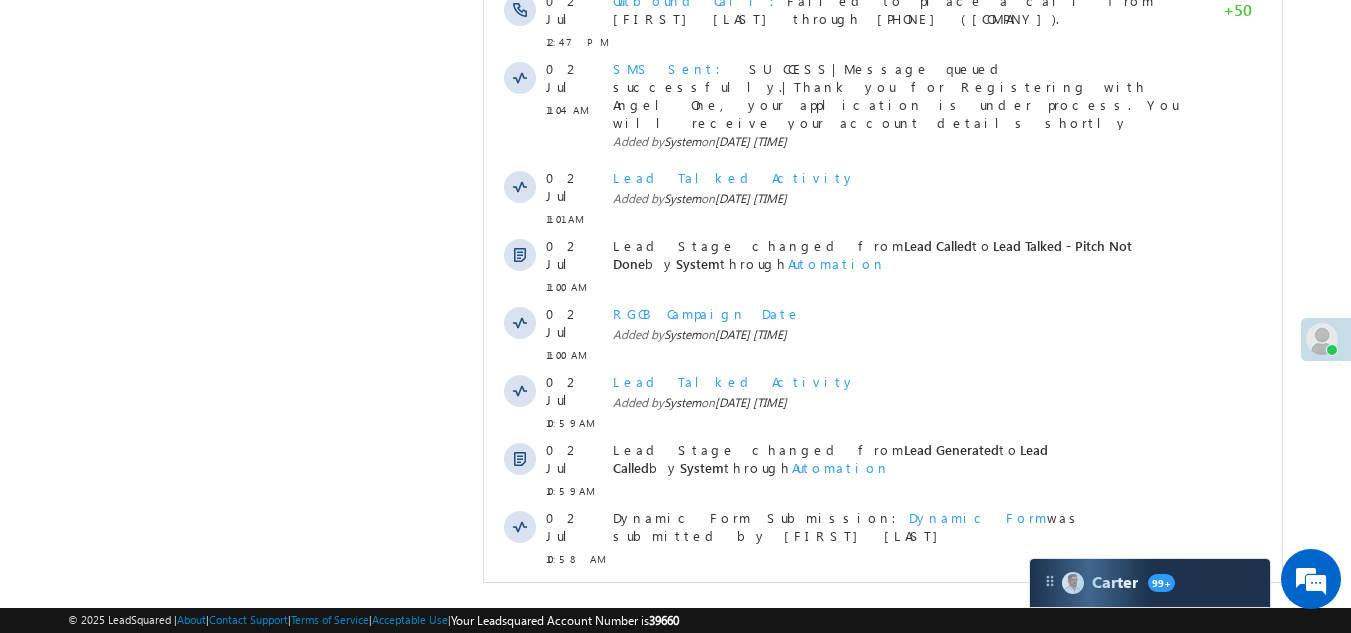 click on "Show More" at bounding box center (883, 1161) 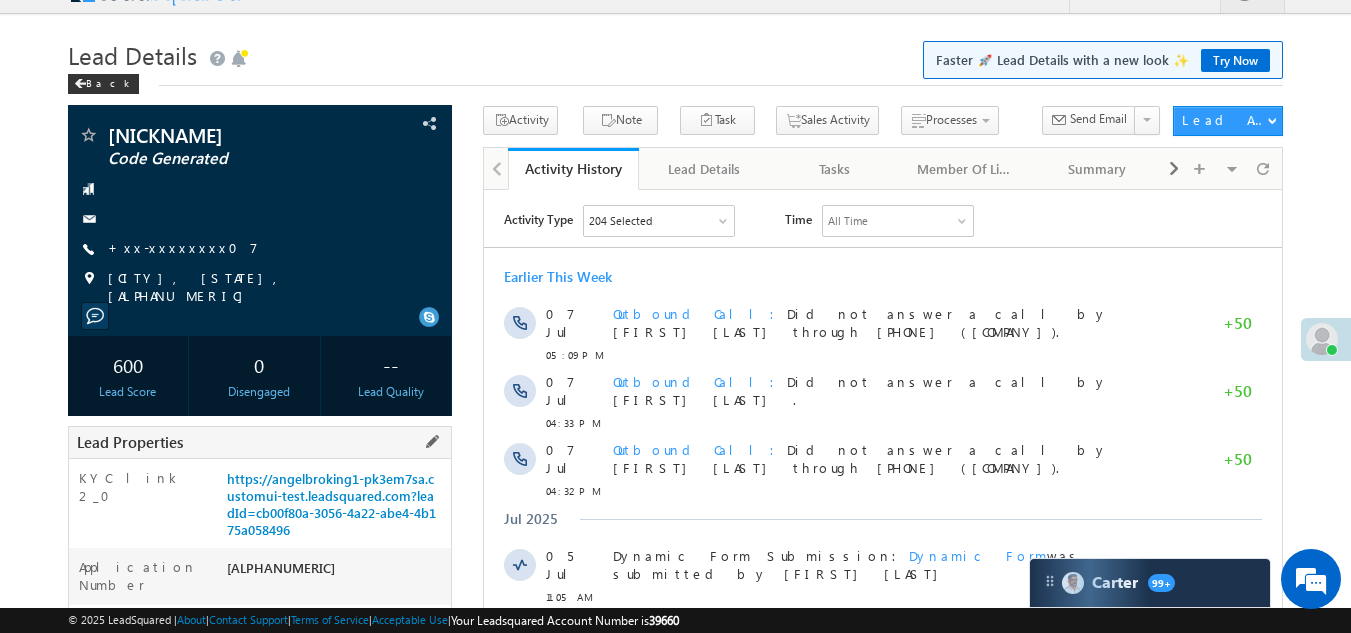scroll, scrollTop: 0, scrollLeft: 0, axis: both 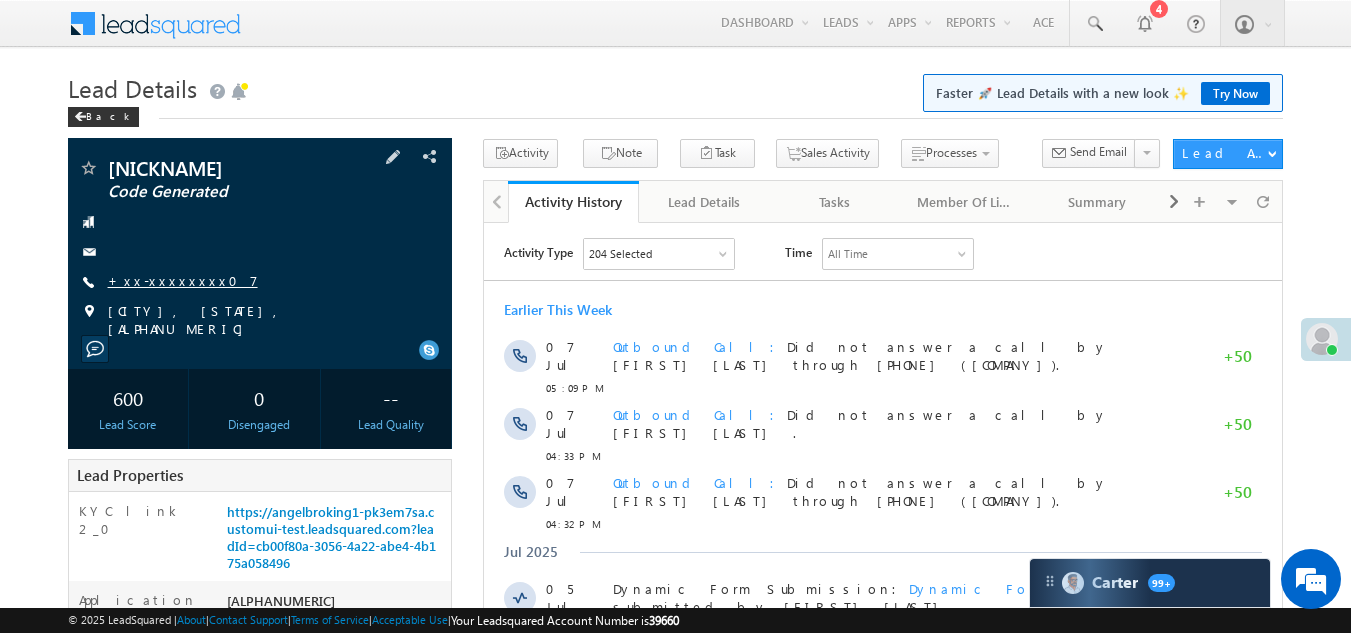 click on "+xx-xxxxxxxx07" at bounding box center [183, 280] 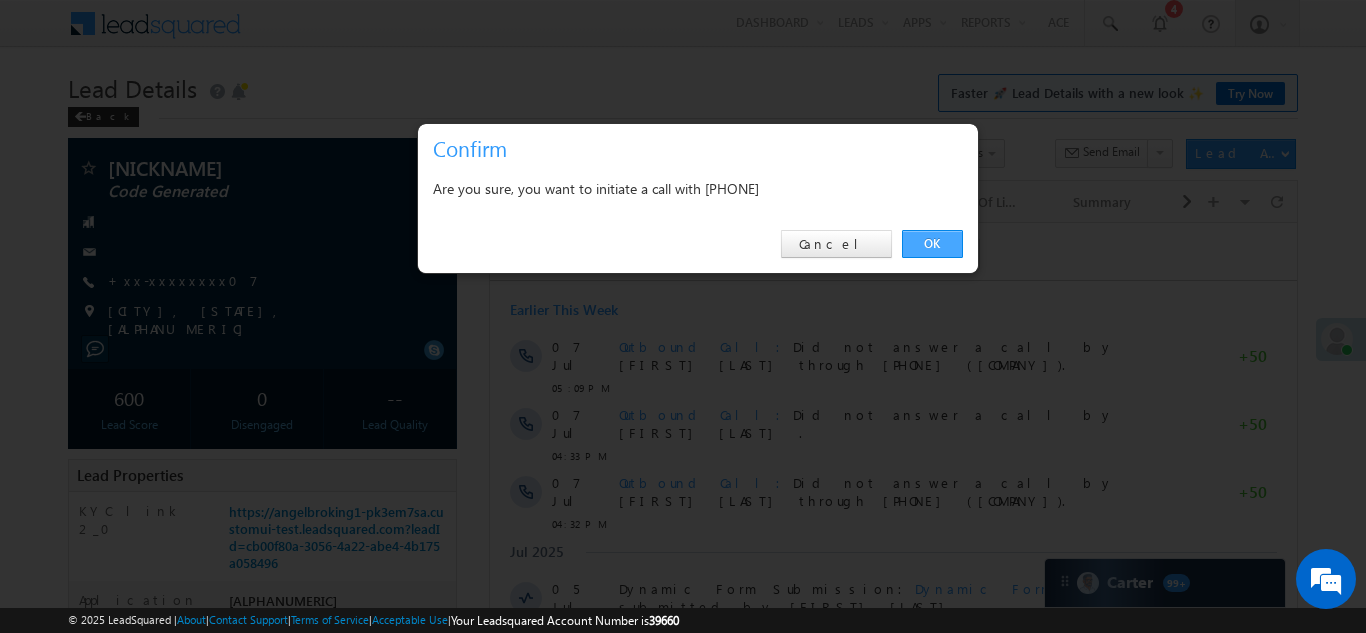 click on "OK" at bounding box center (932, 244) 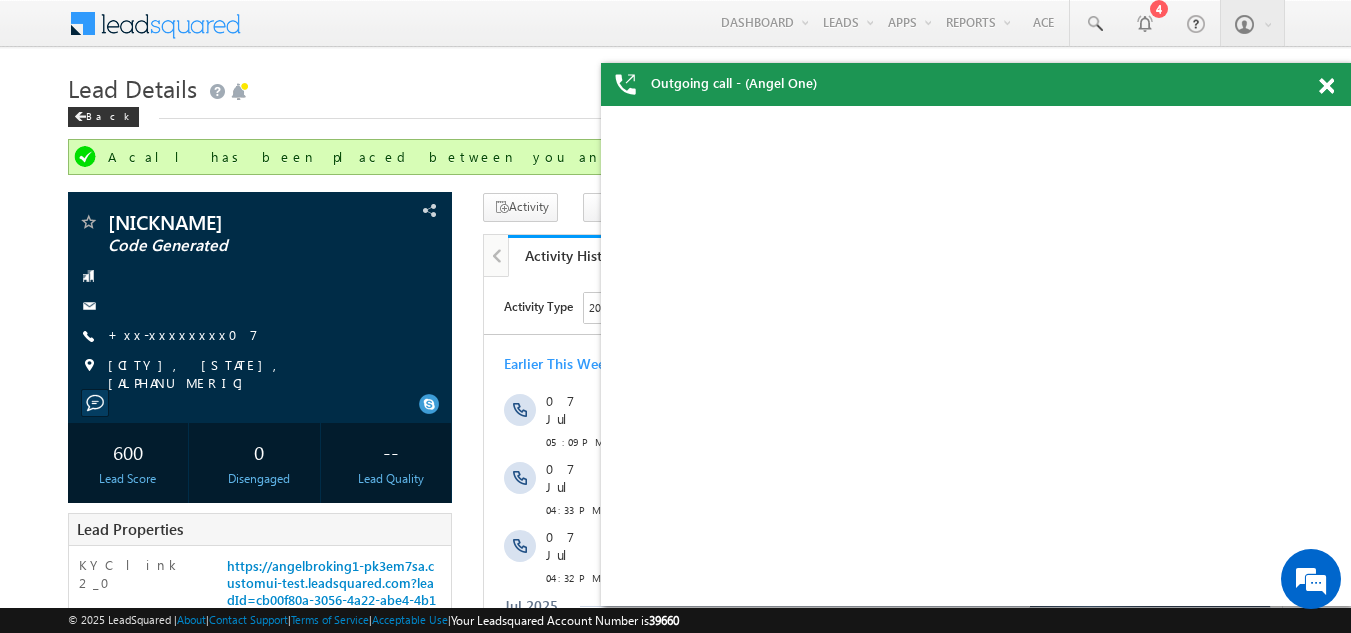 scroll, scrollTop: 0, scrollLeft: 0, axis: both 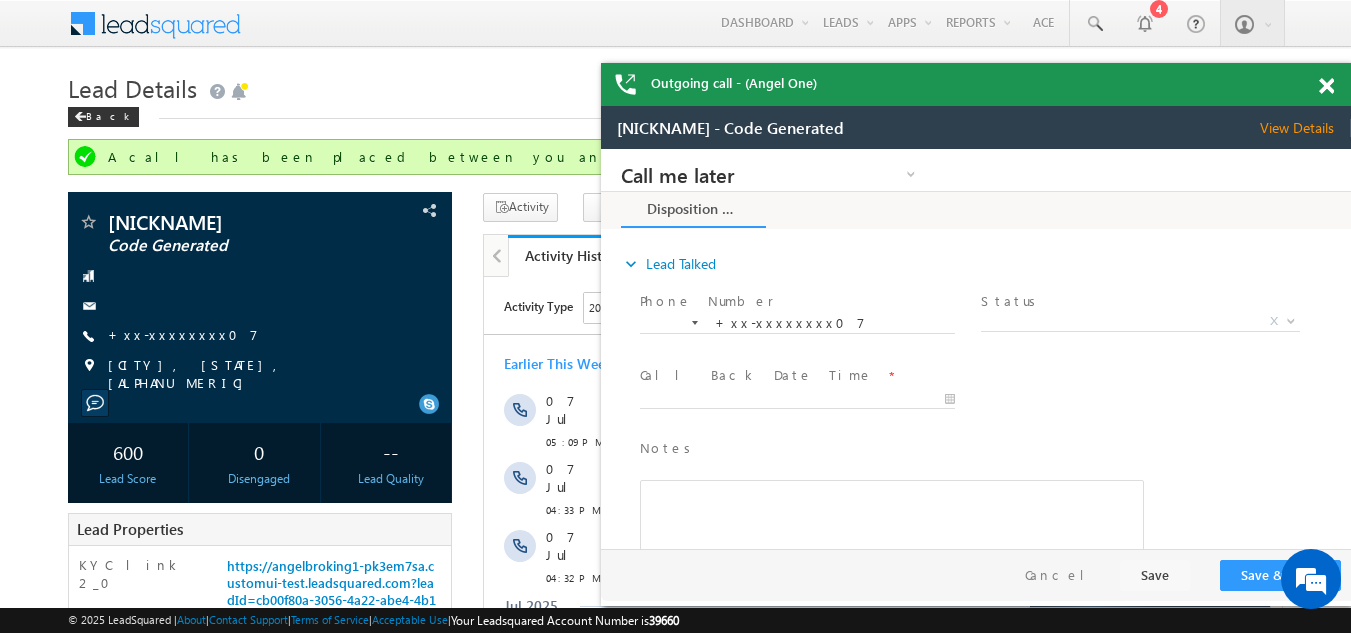 click at bounding box center [1326, 86] 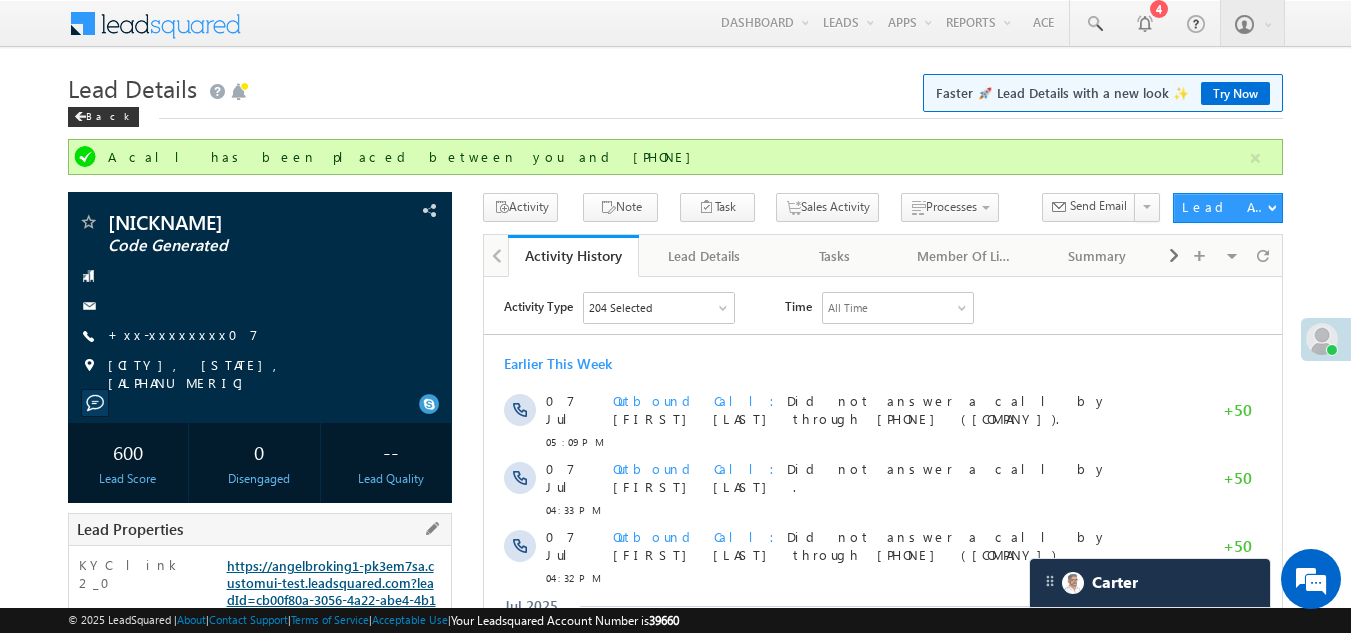 click on "https://angelbroking1-pk3em7sa.customui-test.leadsquared.com?leadId=cb00f80a-3056-4a22-abe4-4b175a058496" at bounding box center [331, 591] 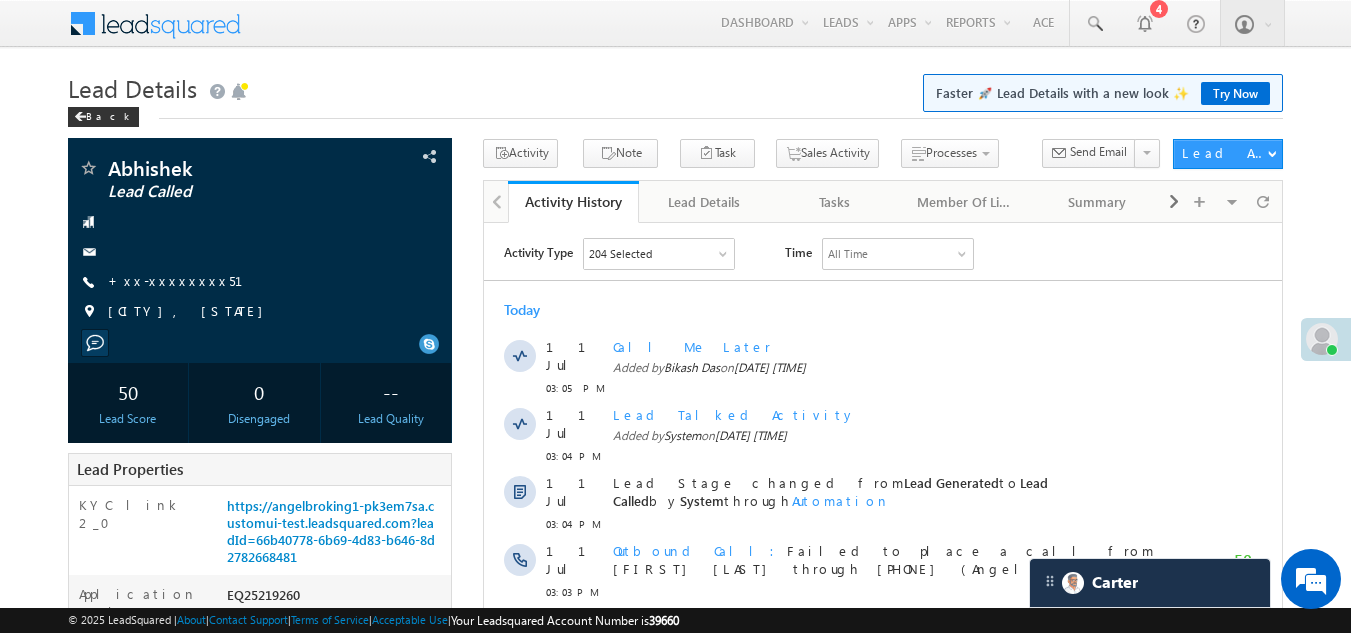 scroll, scrollTop: 0, scrollLeft: 0, axis: both 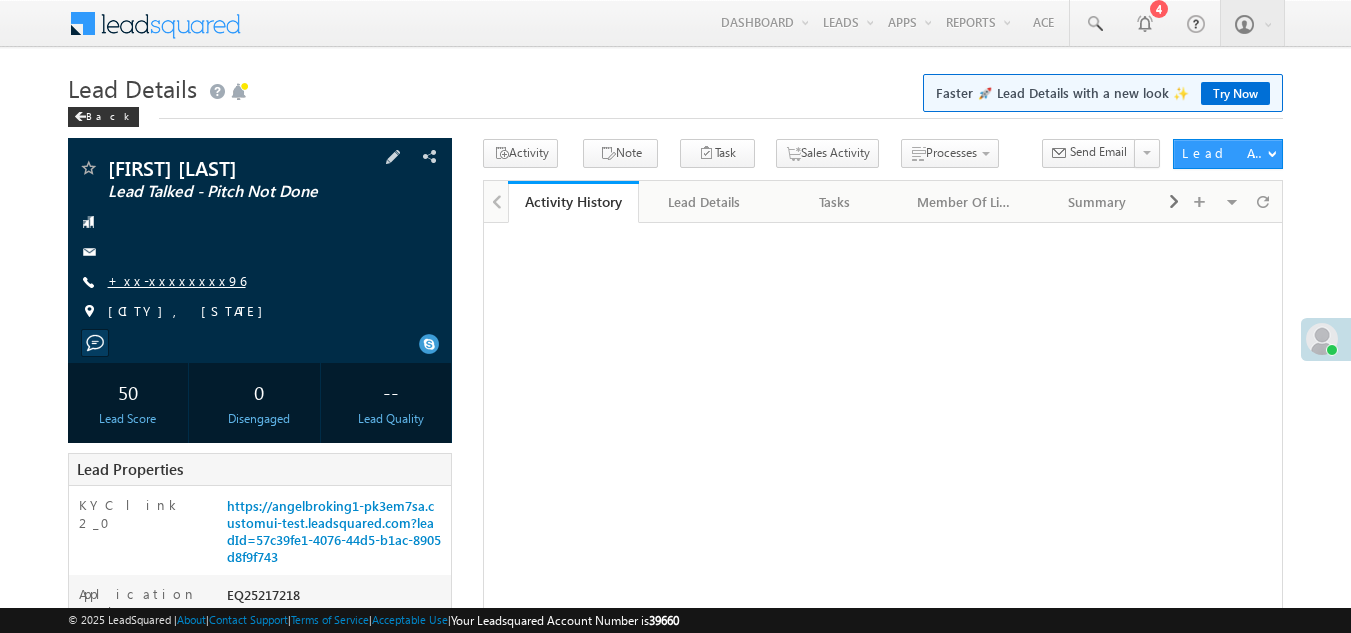 click on "+xx-xxxxxxxx96" at bounding box center (177, 280) 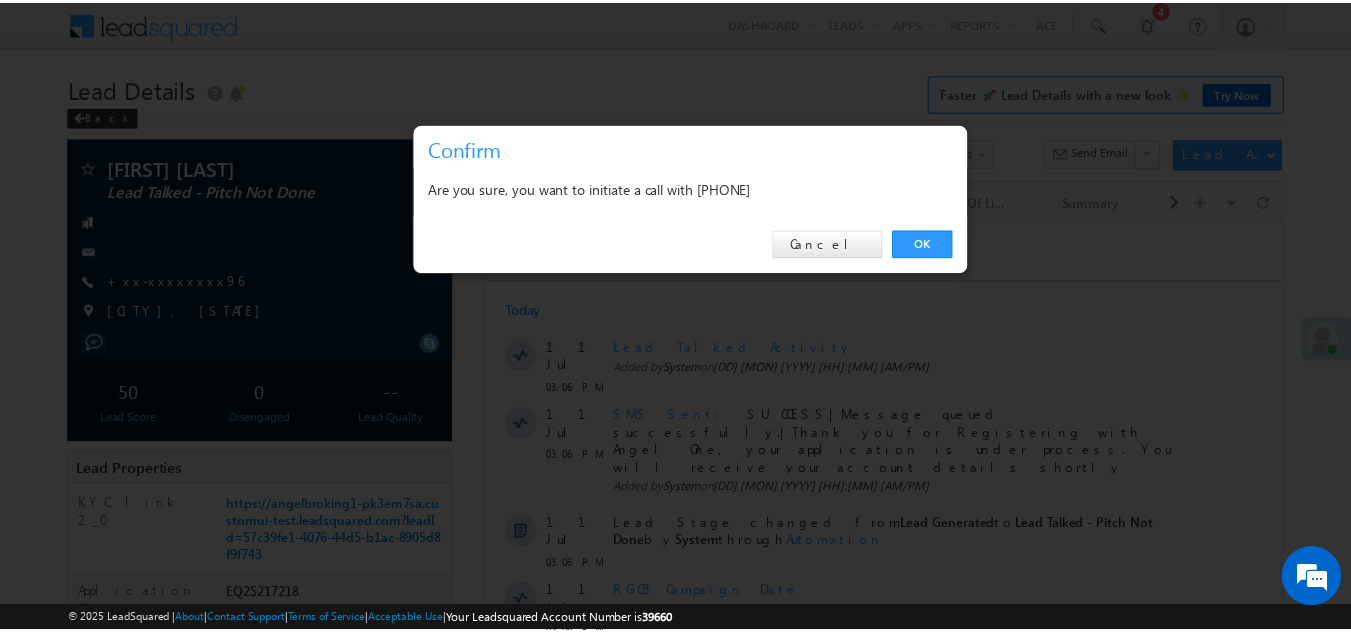 scroll, scrollTop: 0, scrollLeft: 0, axis: both 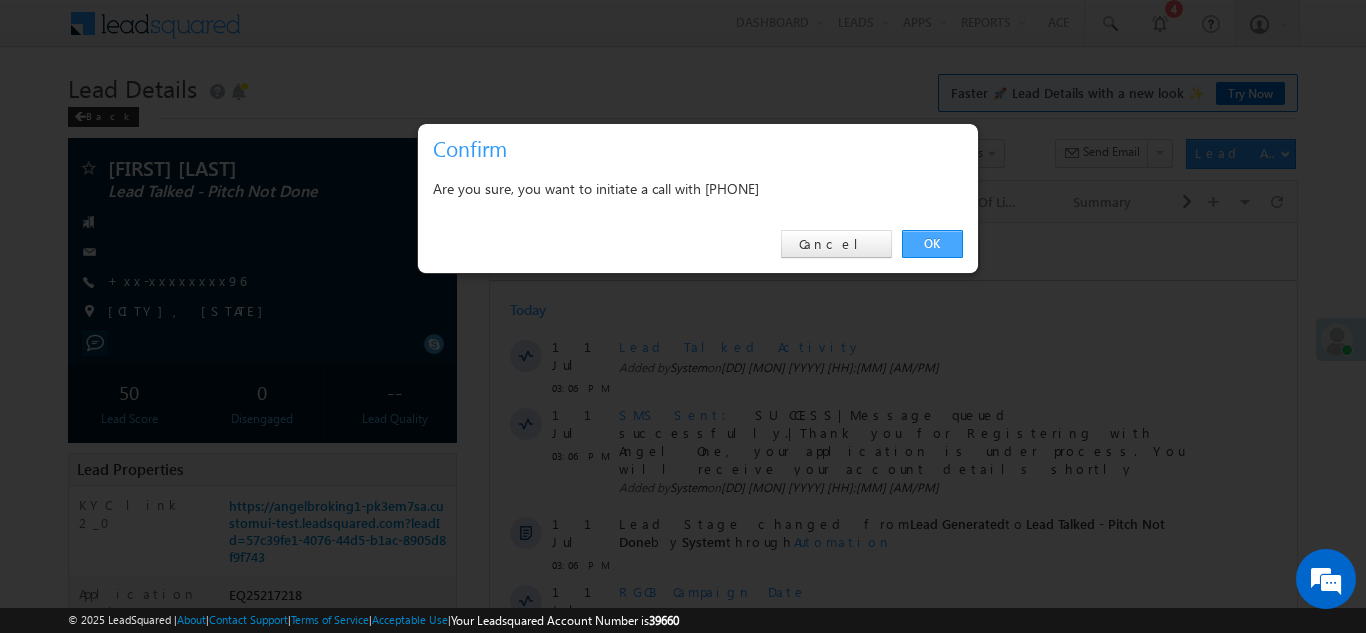 click on "OK" at bounding box center [932, 244] 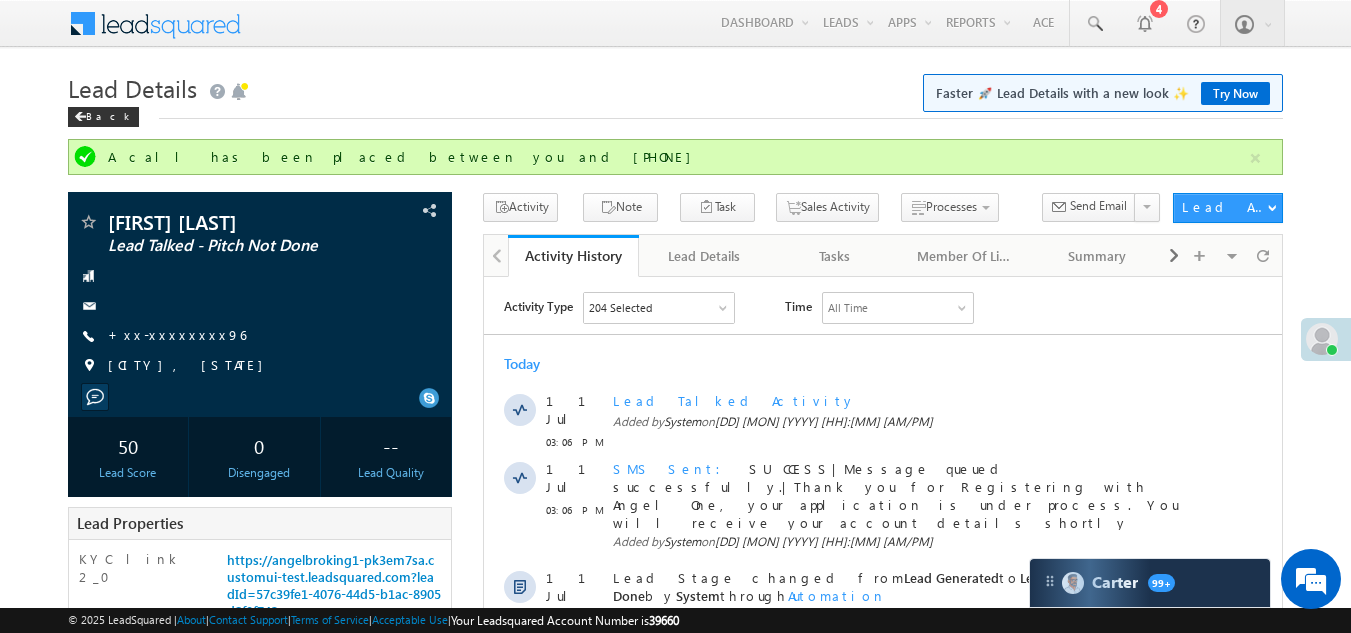 scroll, scrollTop: 0, scrollLeft: 0, axis: both 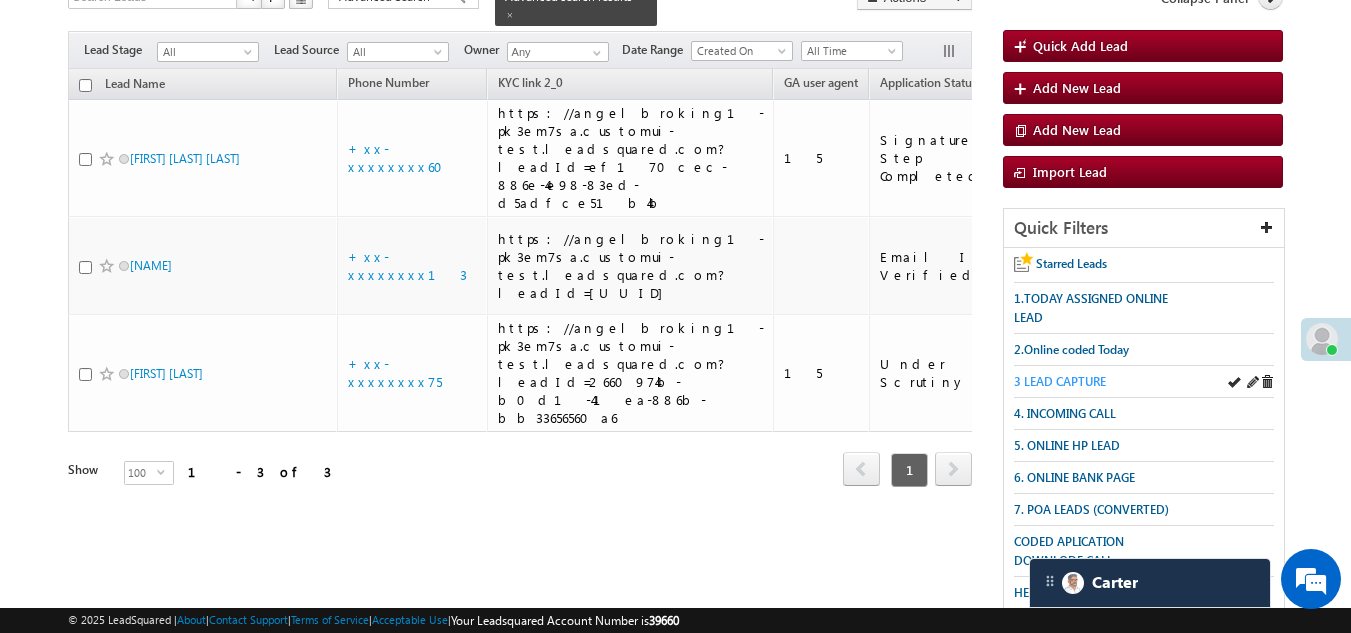 click on "3 LEAD CAPTURE" at bounding box center (1060, 381) 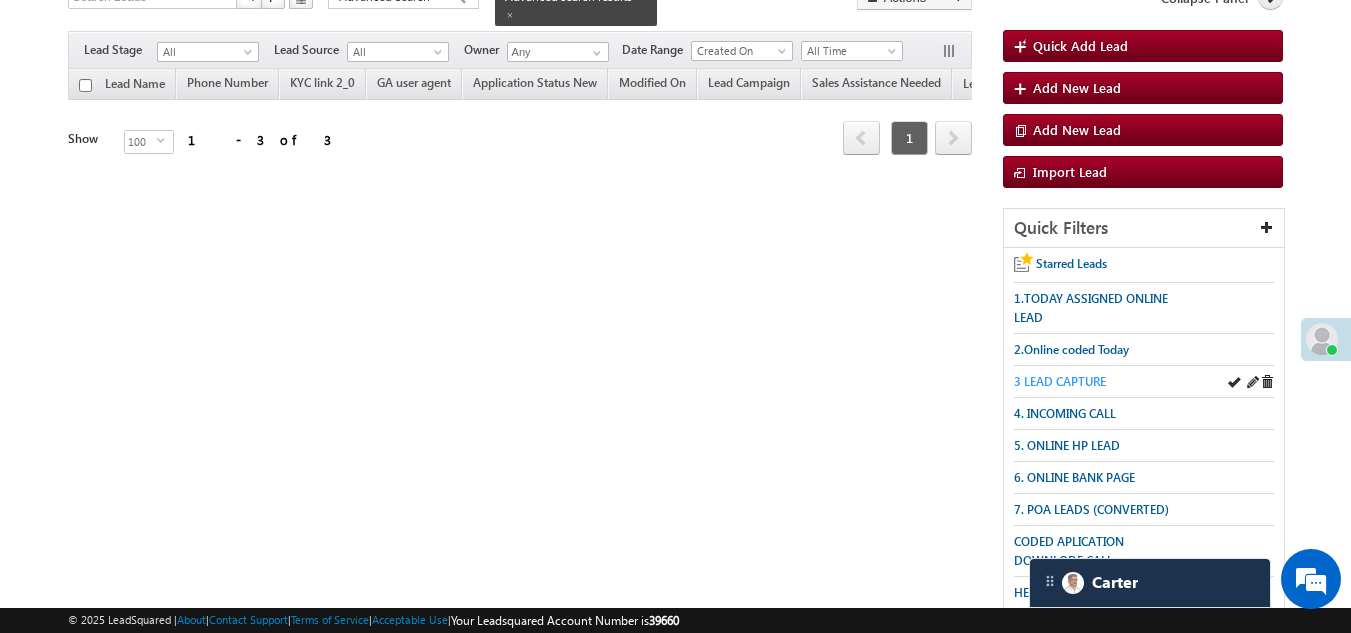 click on "3 LEAD CAPTURE" at bounding box center (1060, 381) 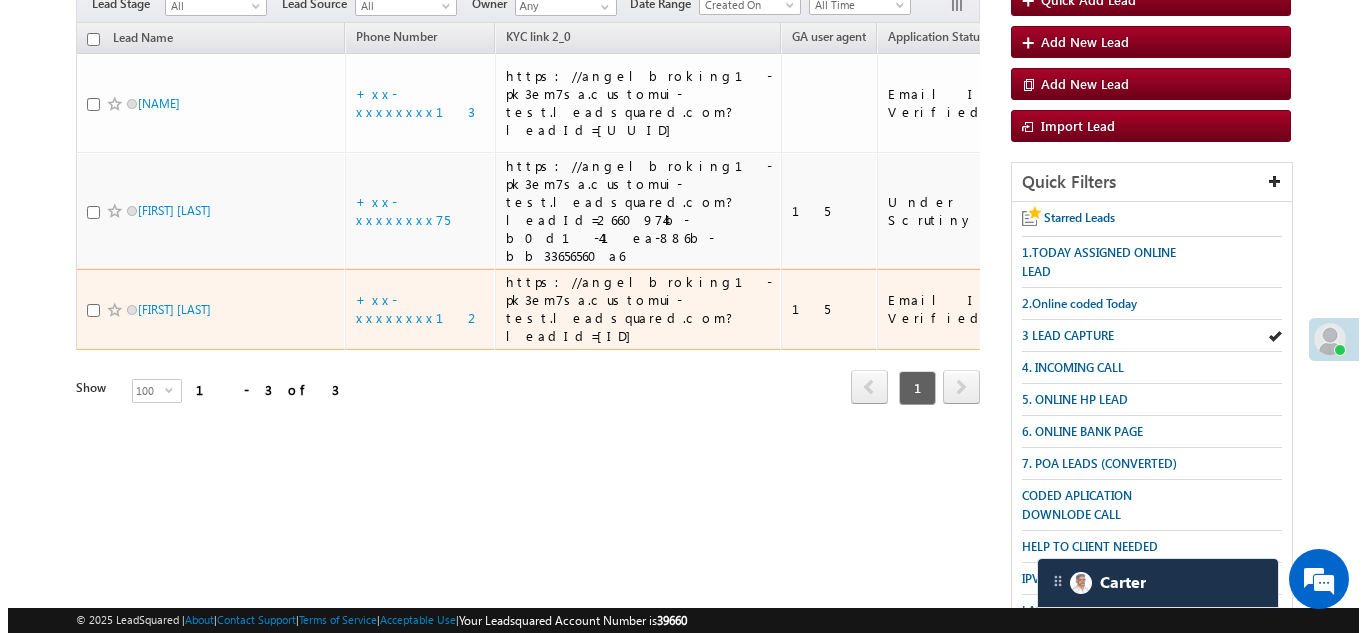 scroll, scrollTop: 100, scrollLeft: 0, axis: vertical 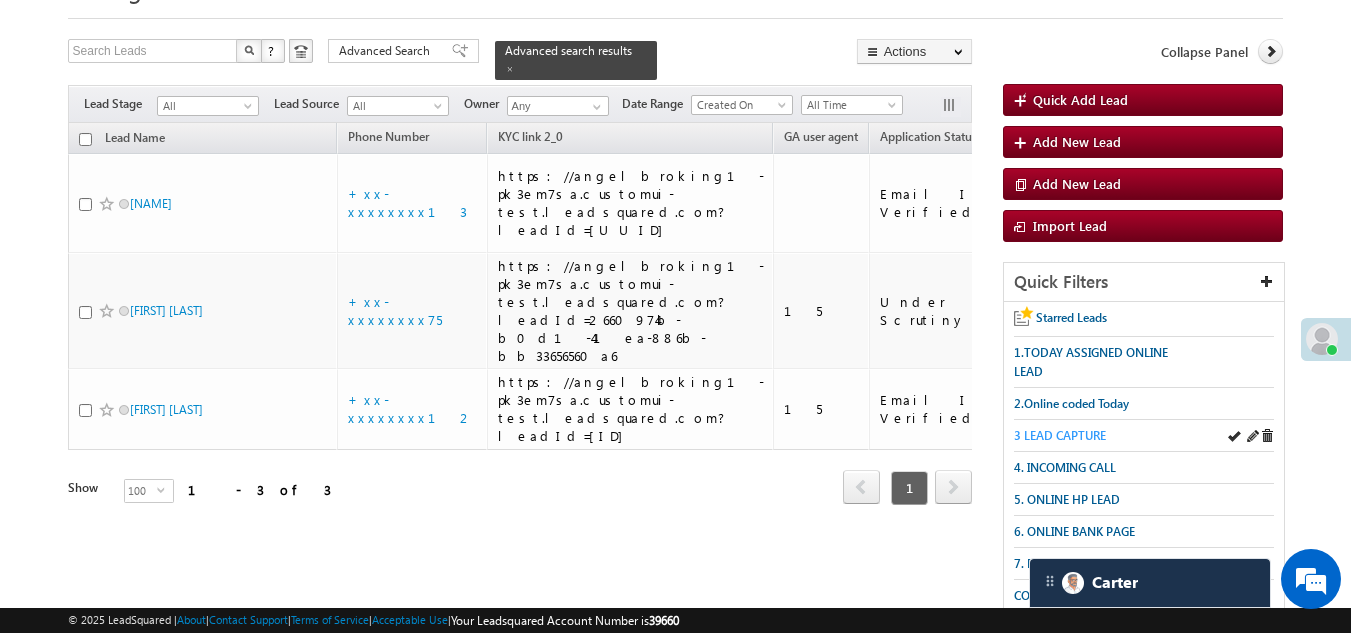 click on "3 LEAD CAPTURE" at bounding box center (1060, 435) 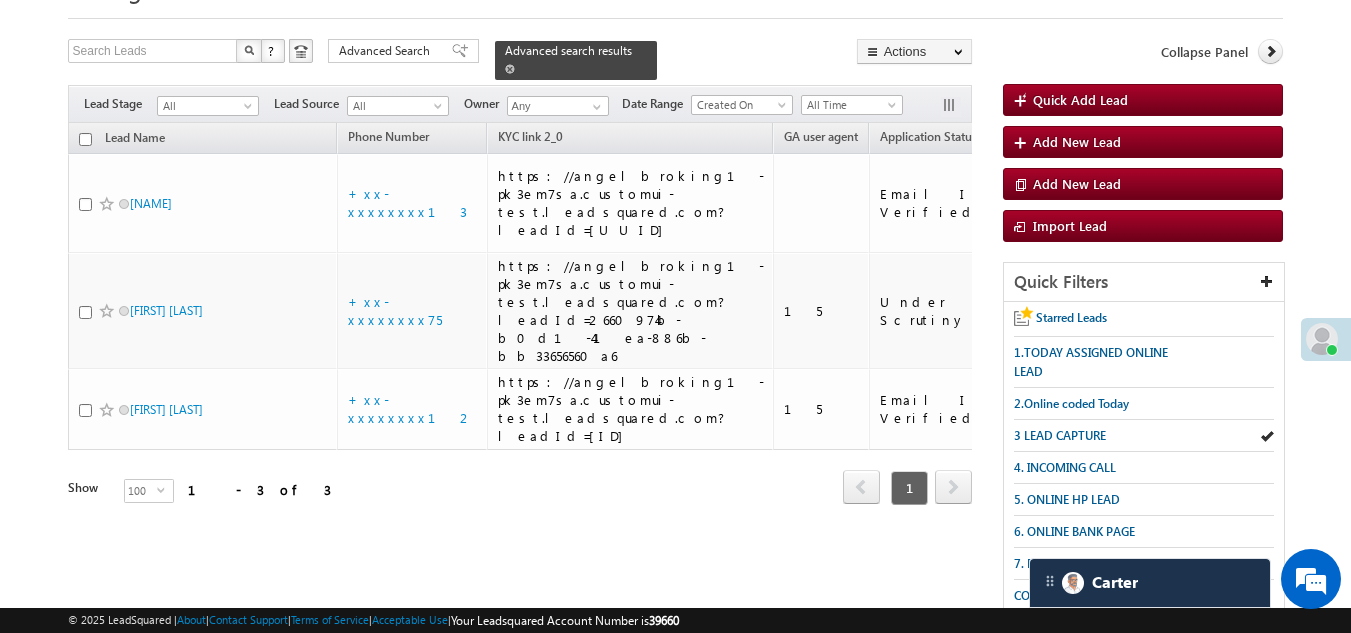 click at bounding box center (510, 69) 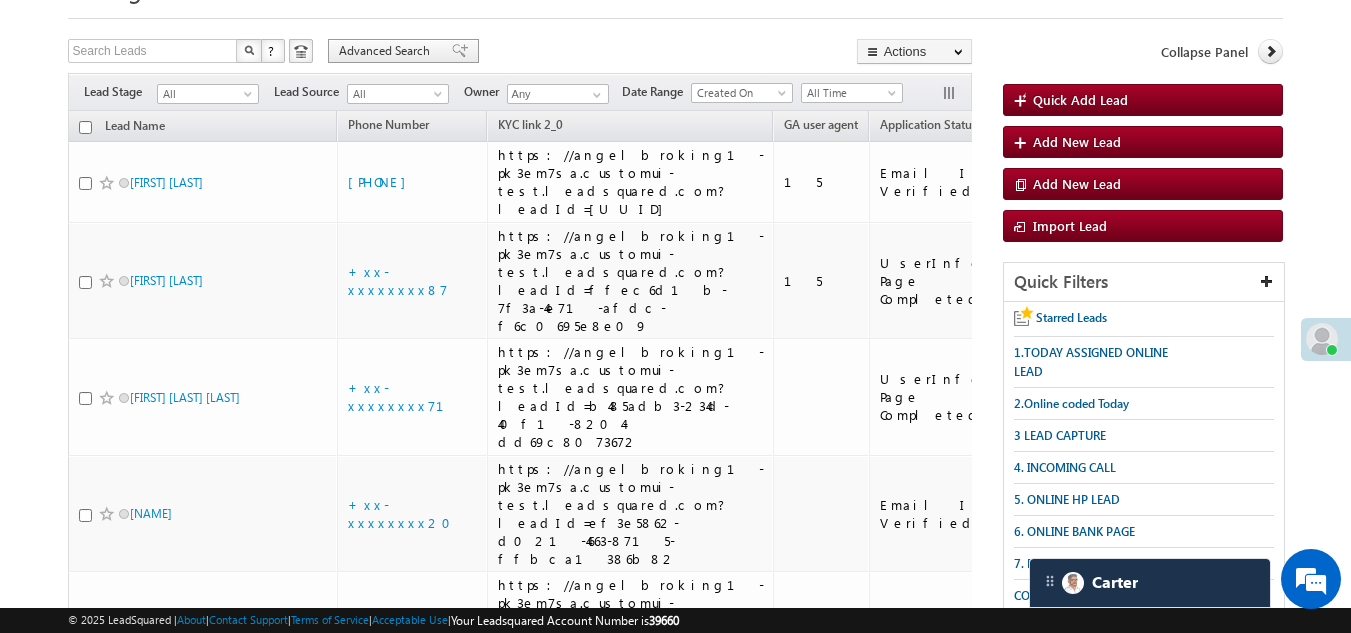 click on "Advanced Search" at bounding box center [387, 51] 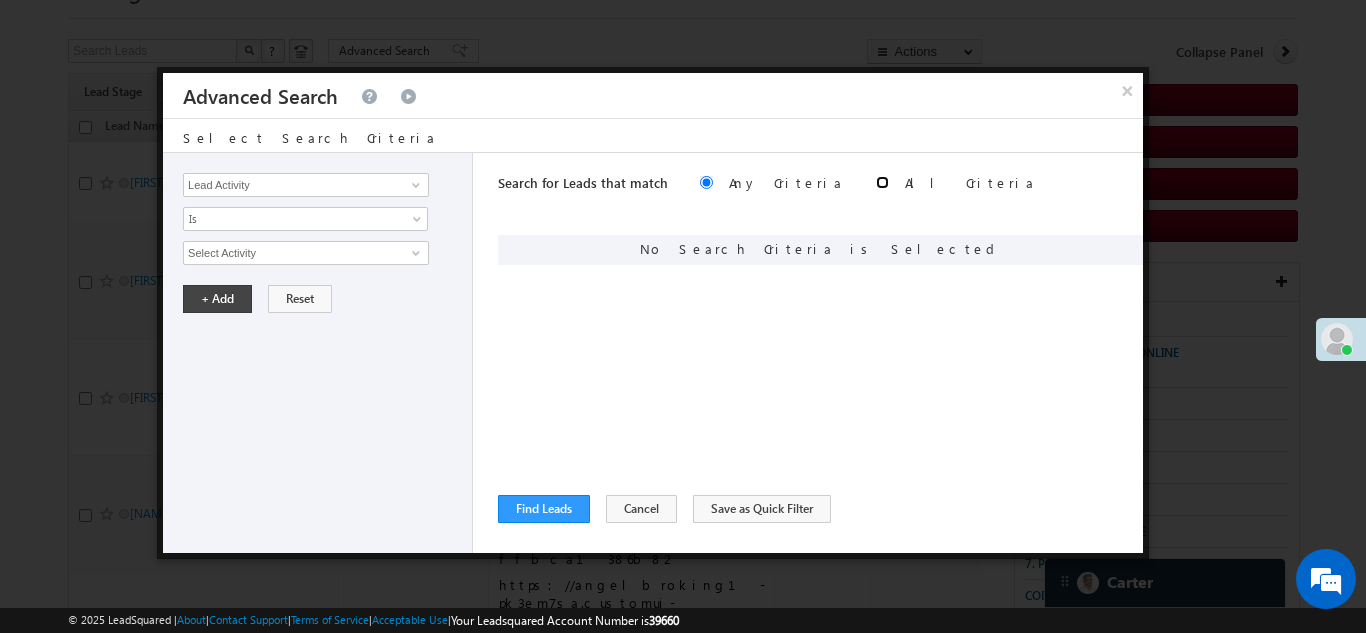 click at bounding box center [882, 182] 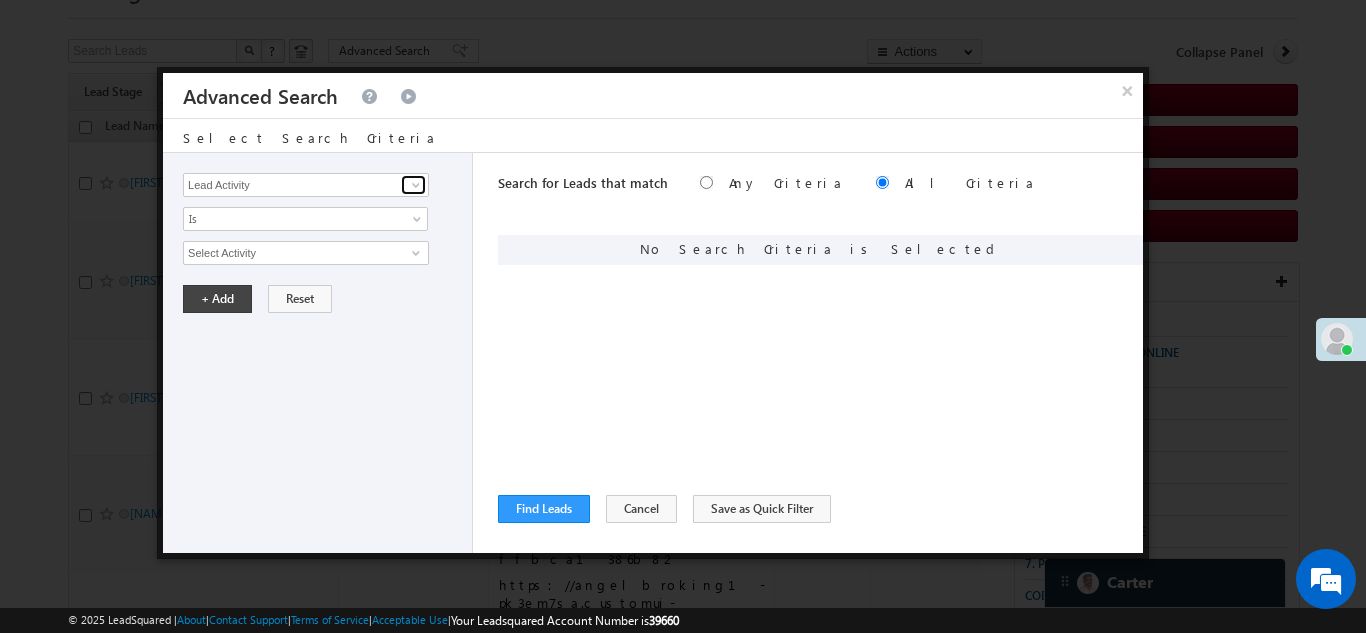 click at bounding box center (416, 185) 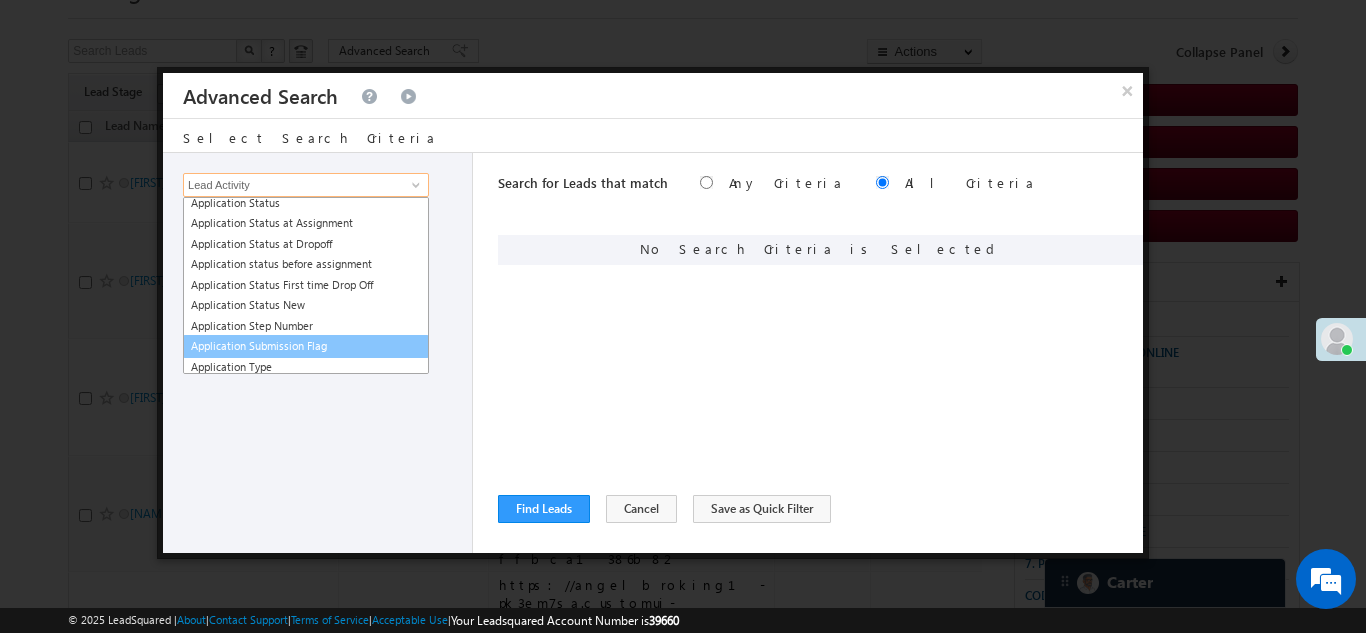 scroll, scrollTop: 271, scrollLeft: 0, axis: vertical 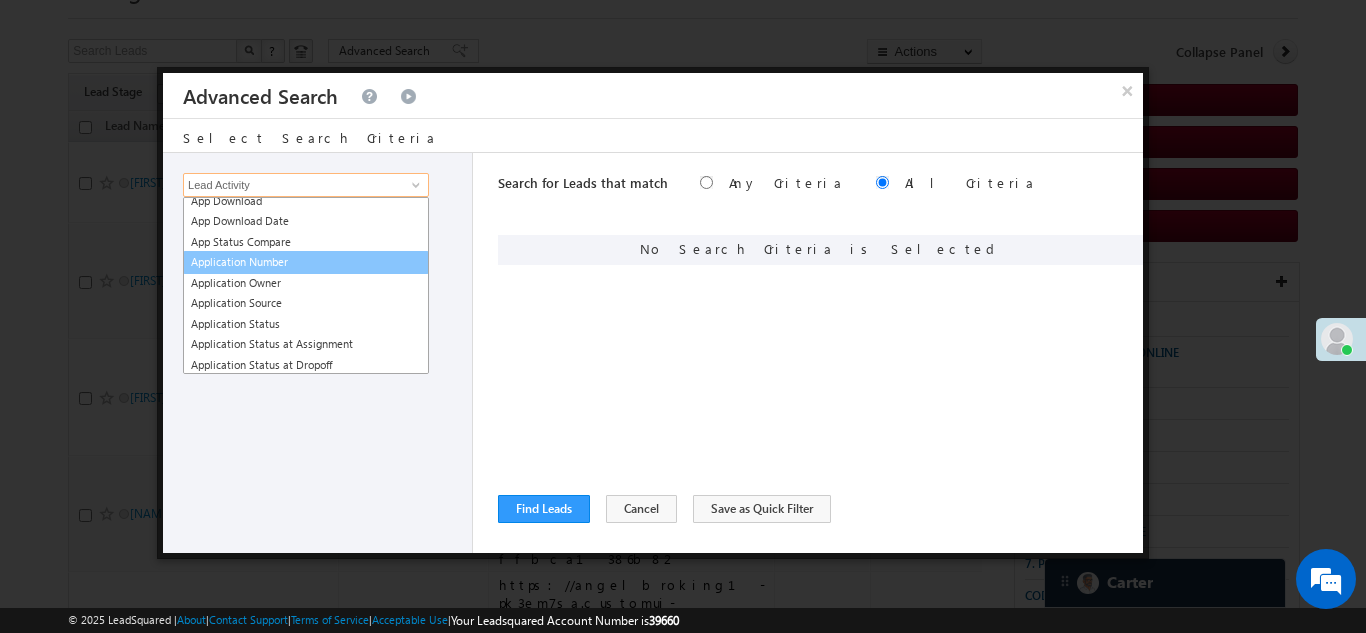 click on "Application Number" at bounding box center (306, 262) 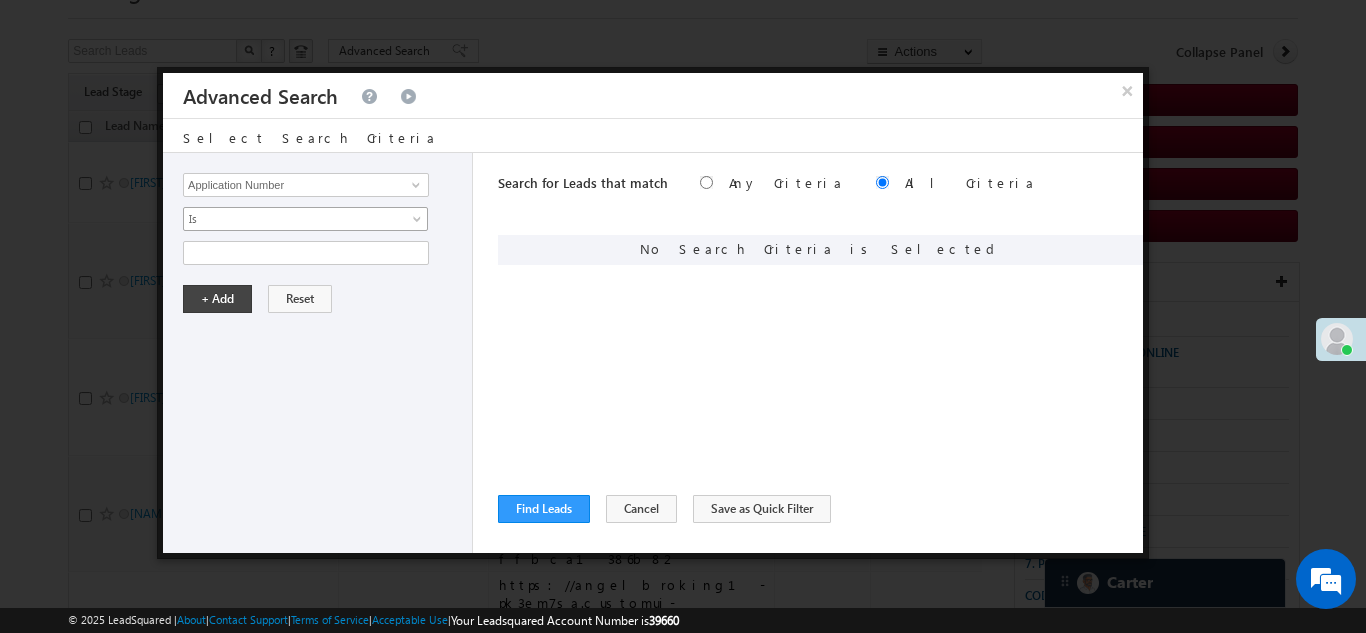 click on "Is" at bounding box center [292, 219] 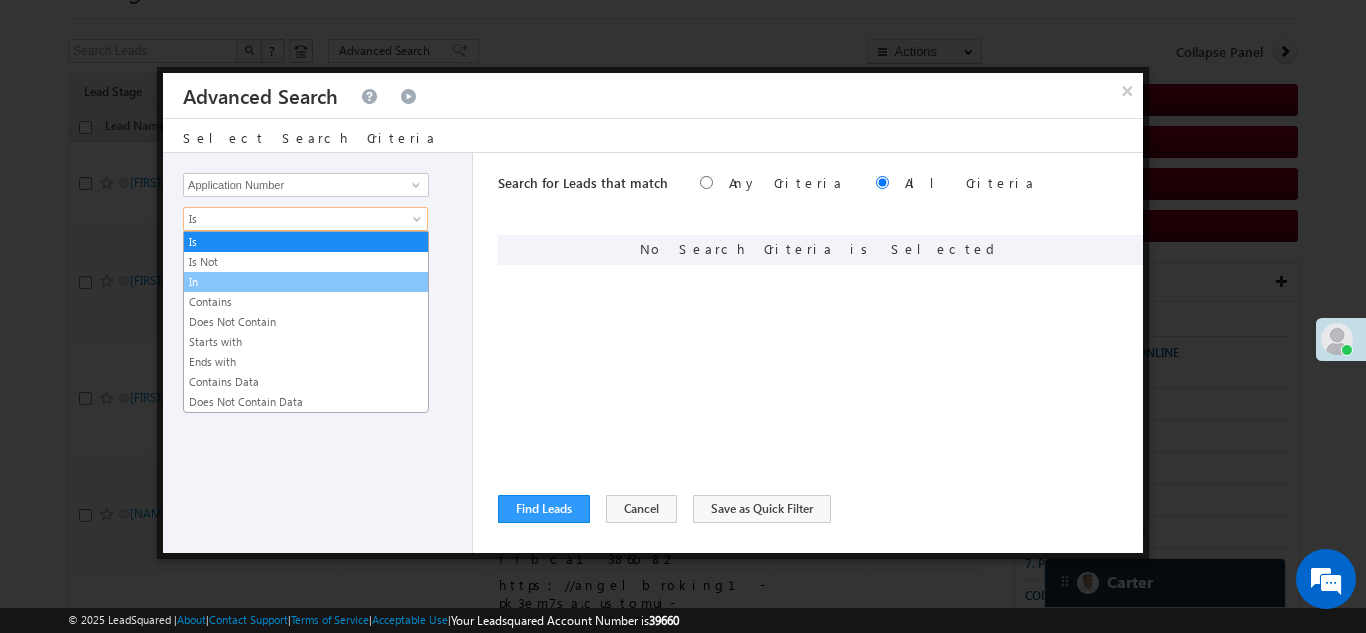 click on "In" at bounding box center (306, 282) 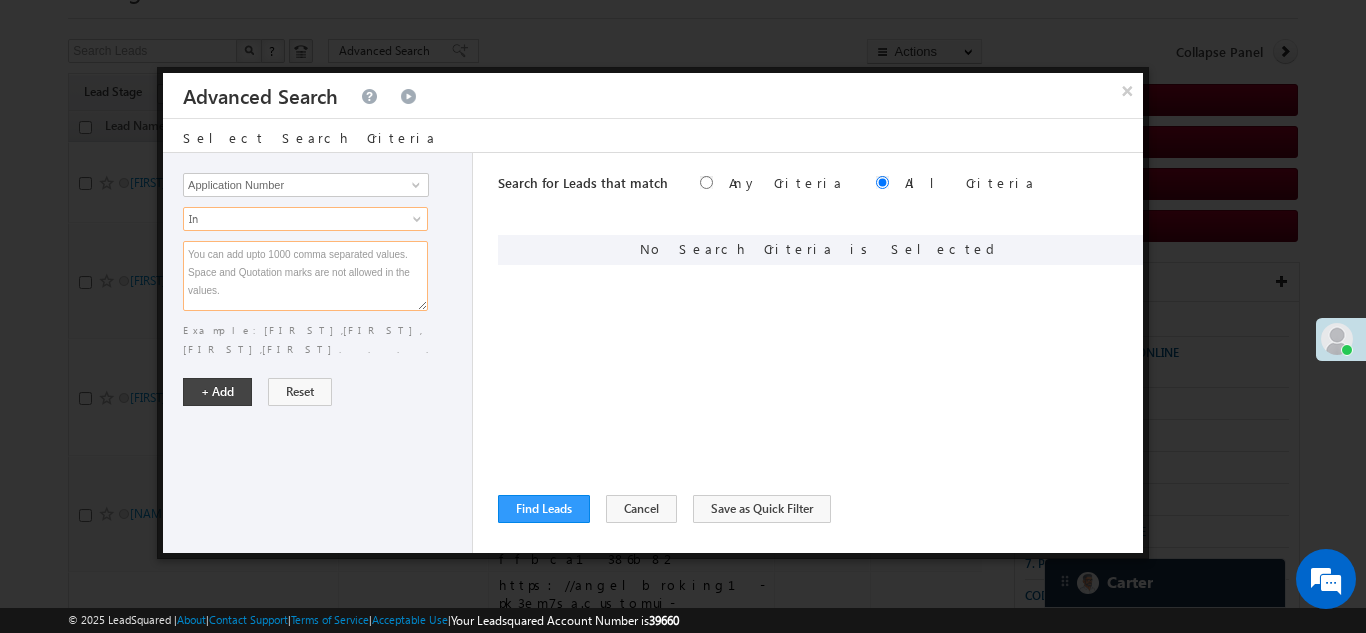 click at bounding box center (305, 276) 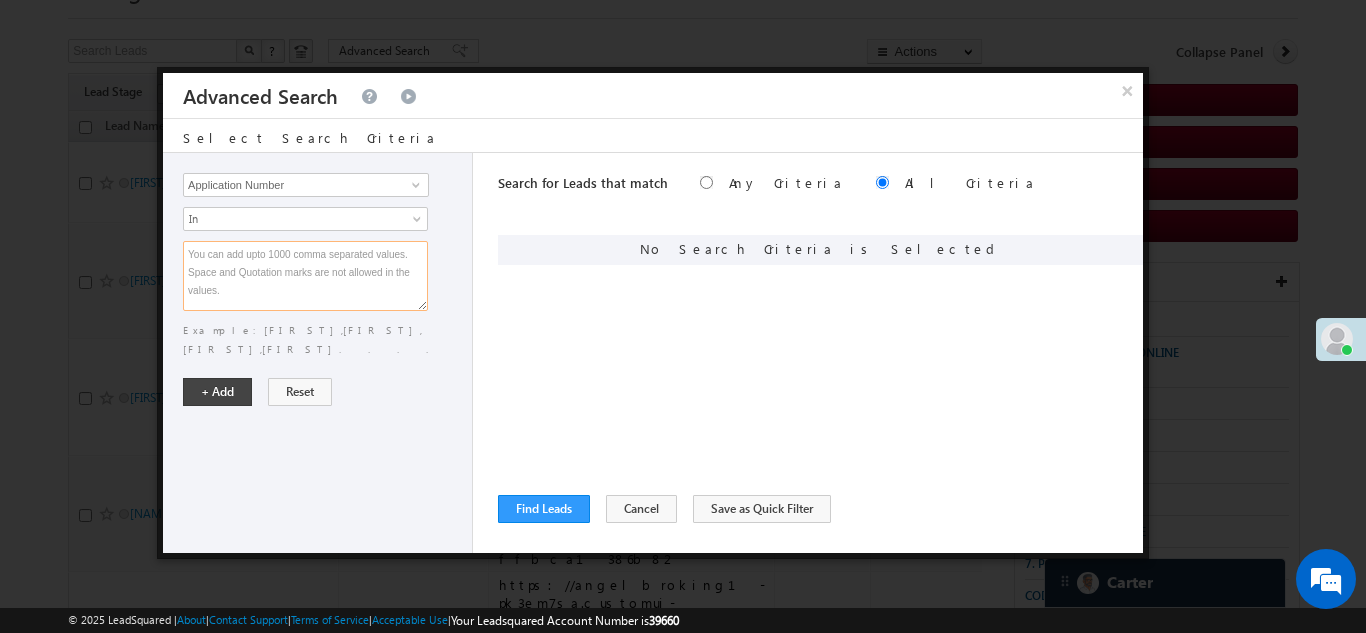 paste on "EQ25091284
EQ24942605
EQ24927677
EQ24894120
EQ24631530" 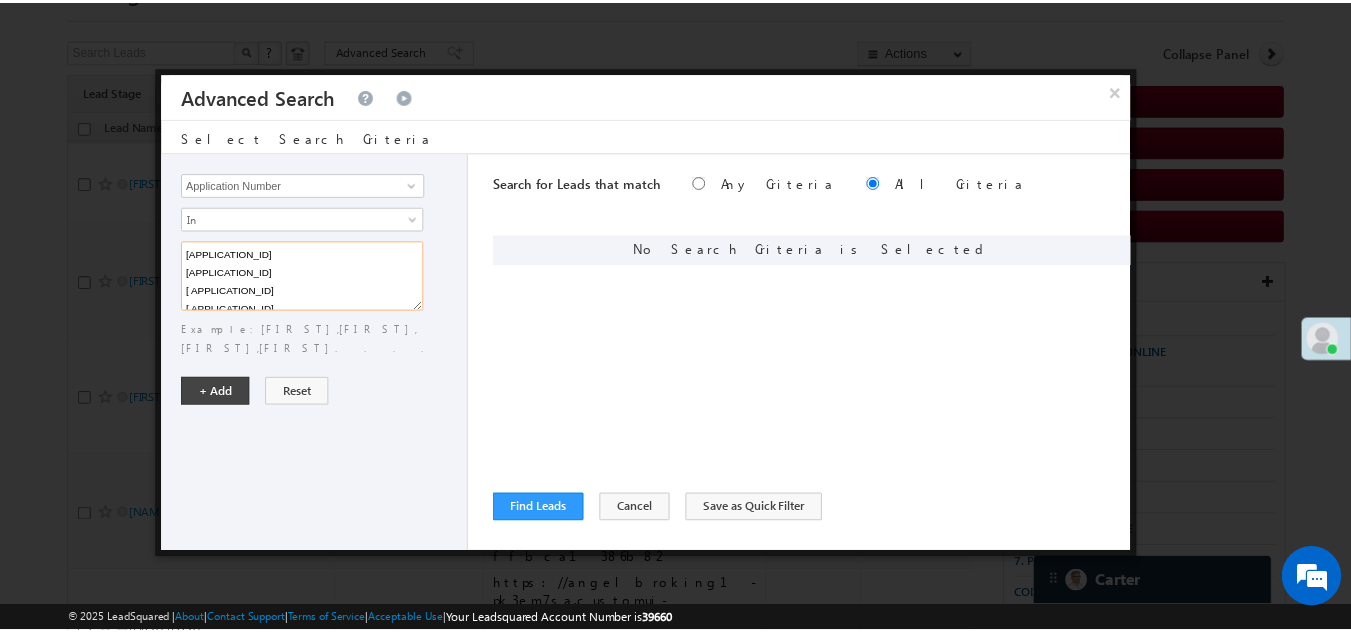 scroll, scrollTop: 23, scrollLeft: 0, axis: vertical 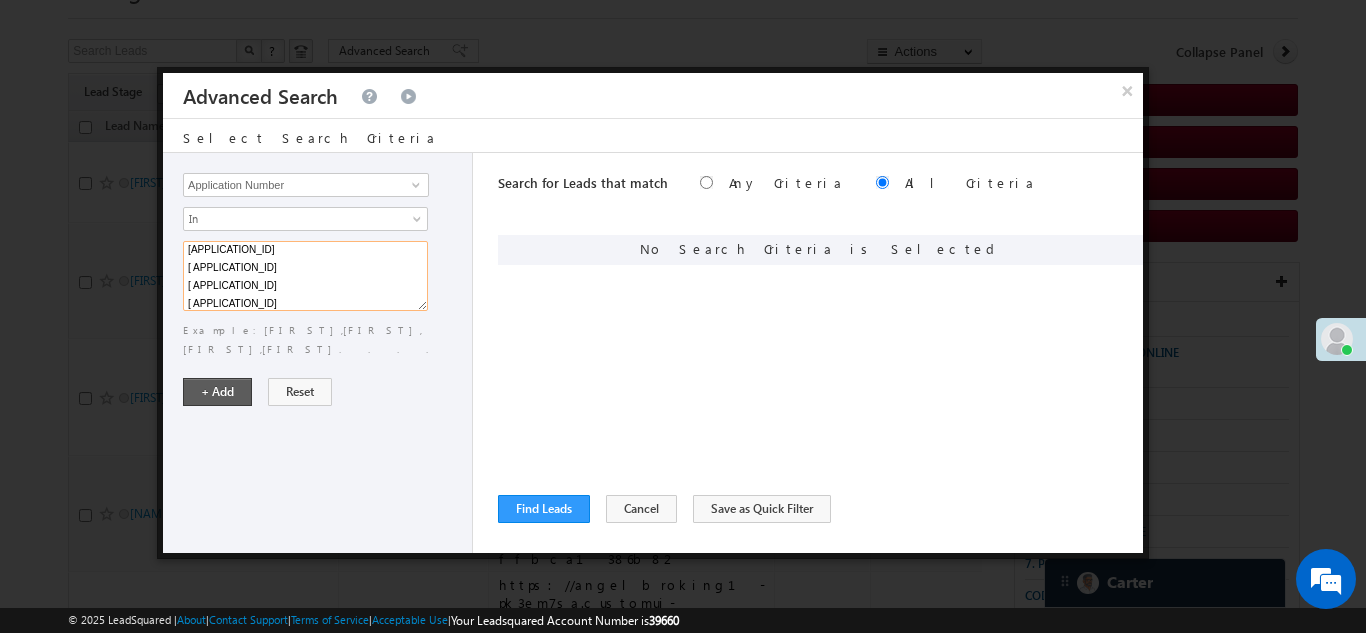 type on "EQ25091284
EQ24942605
EQ24927677
EQ24894120
EQ24631530" 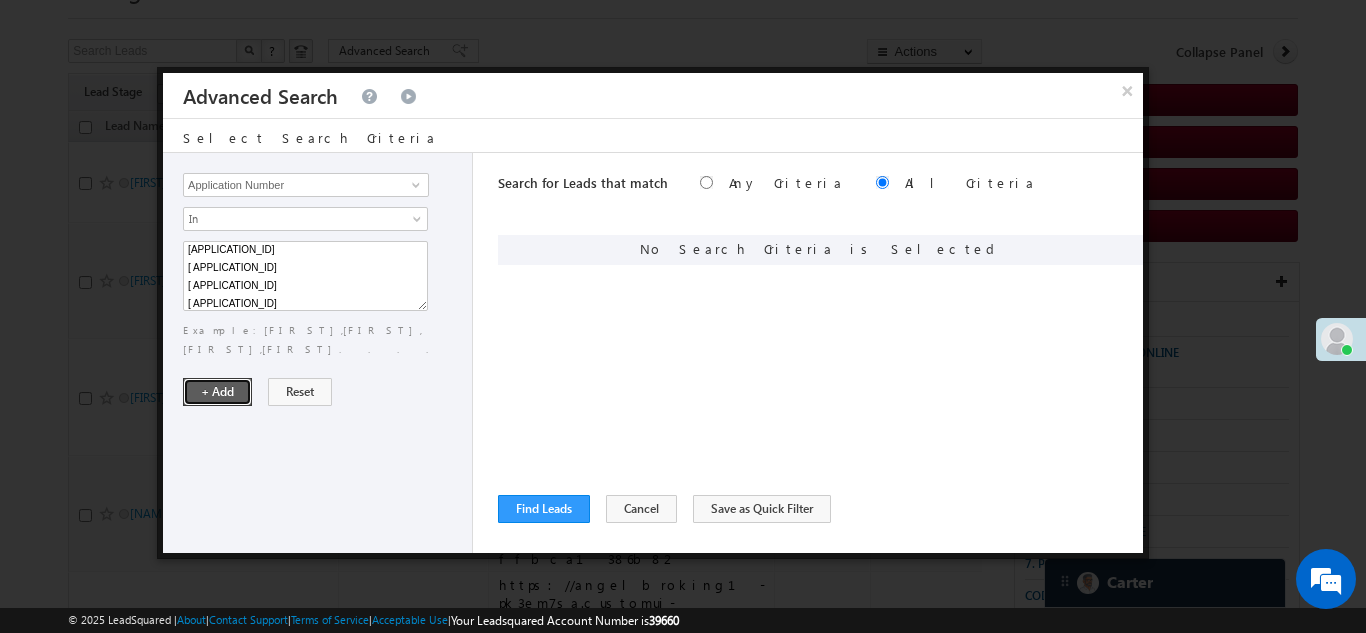 click on "+ Add" at bounding box center (217, 392) 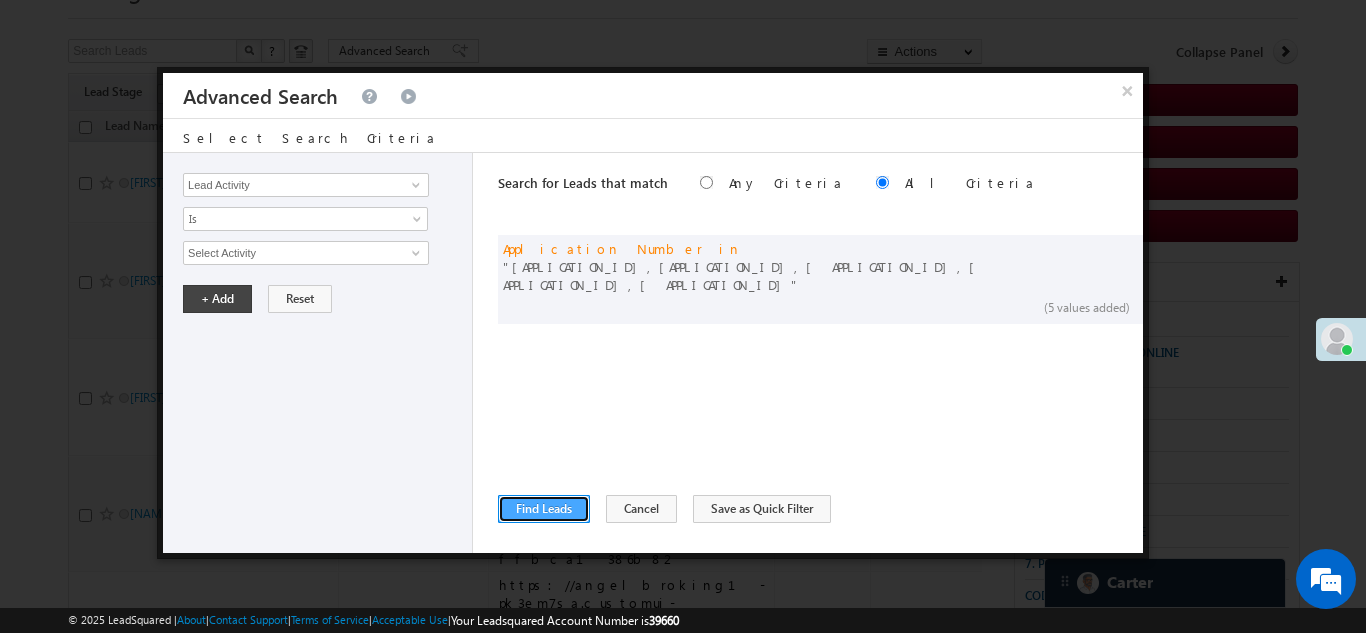 click on "Find Leads" at bounding box center [544, 509] 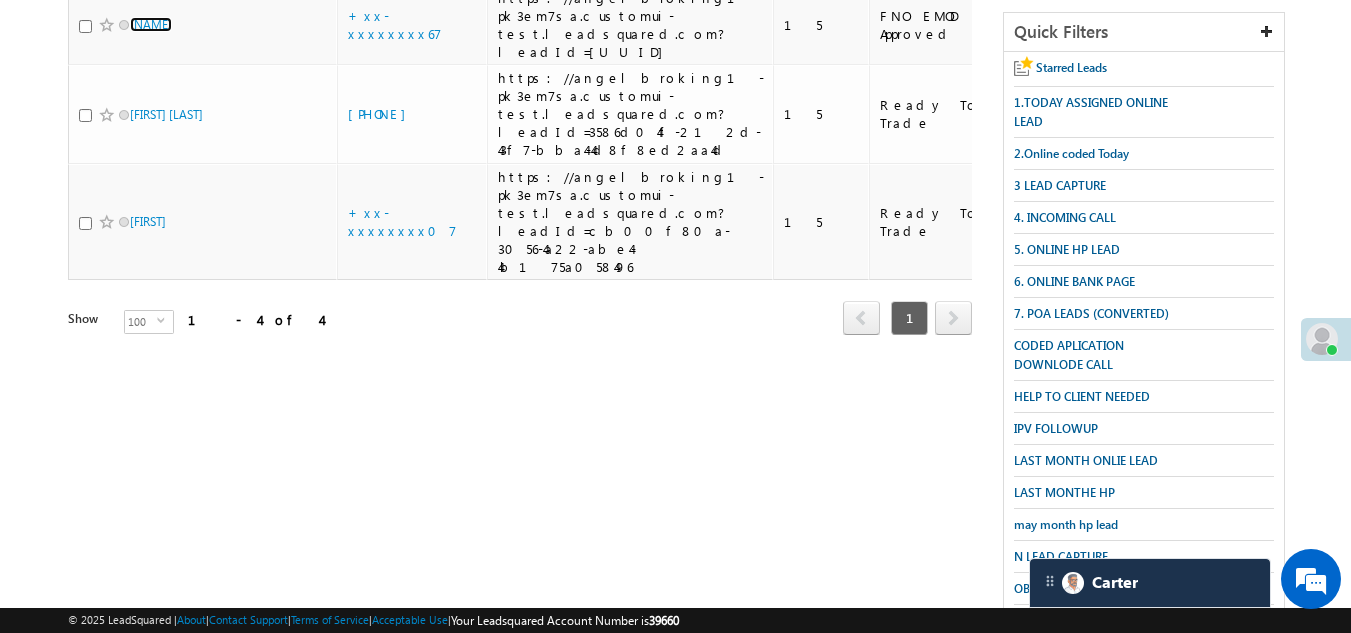 scroll, scrollTop: 199, scrollLeft: 0, axis: vertical 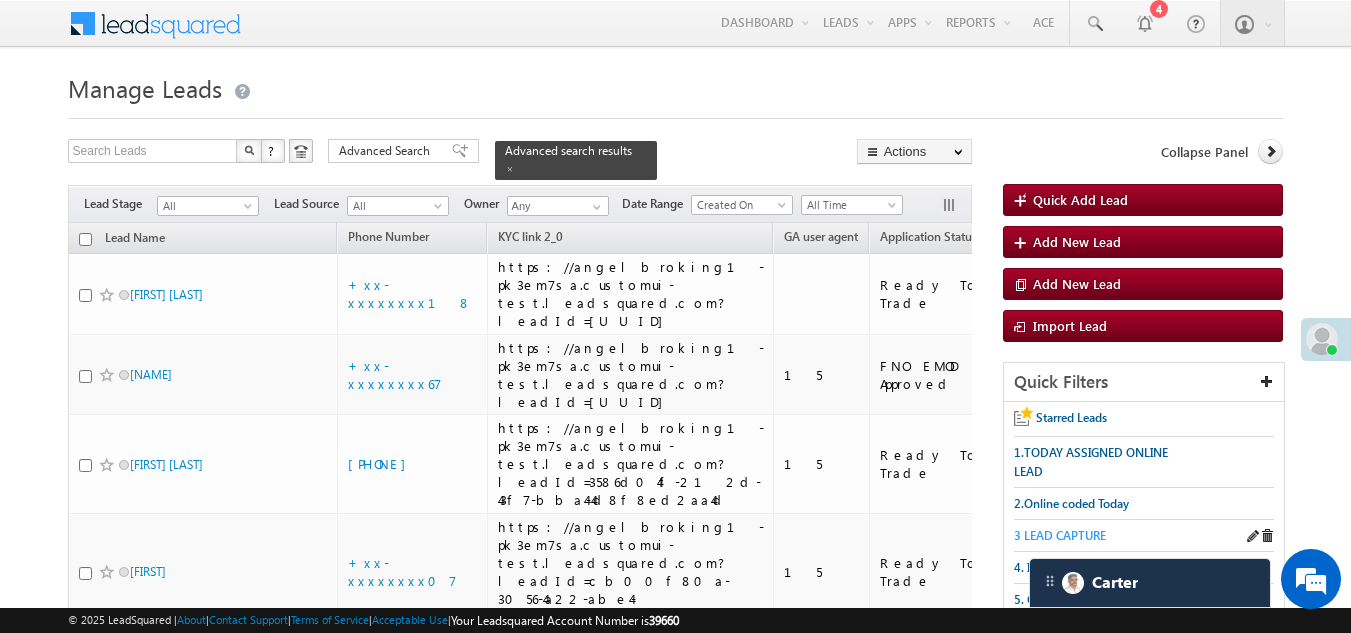 click on "3 LEAD CAPTURE" at bounding box center [1060, 535] 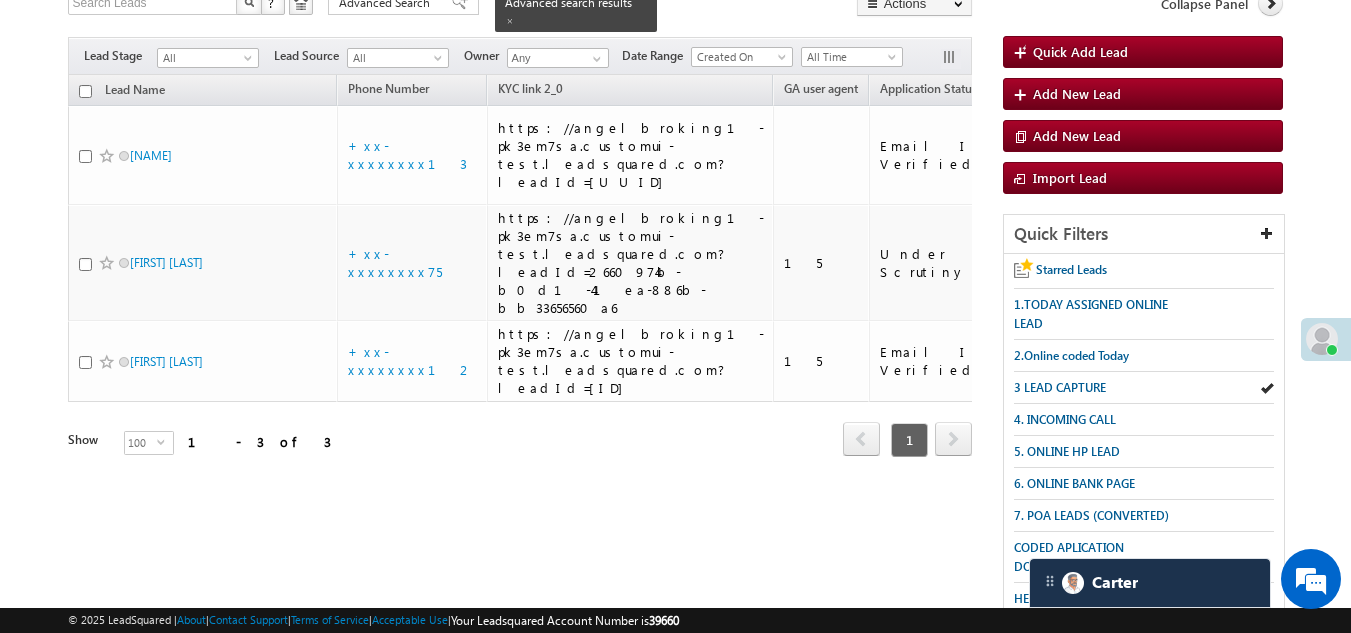 scroll, scrollTop: 100, scrollLeft: 0, axis: vertical 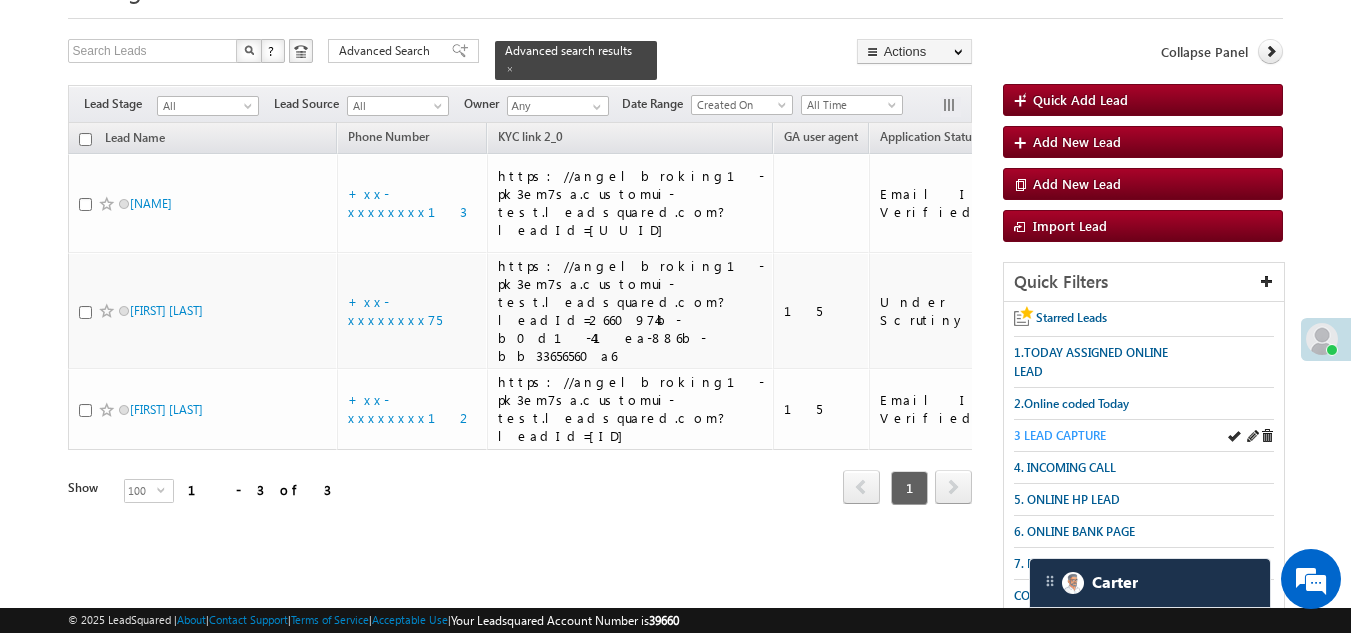 click on "3 LEAD CAPTURE" at bounding box center (1060, 435) 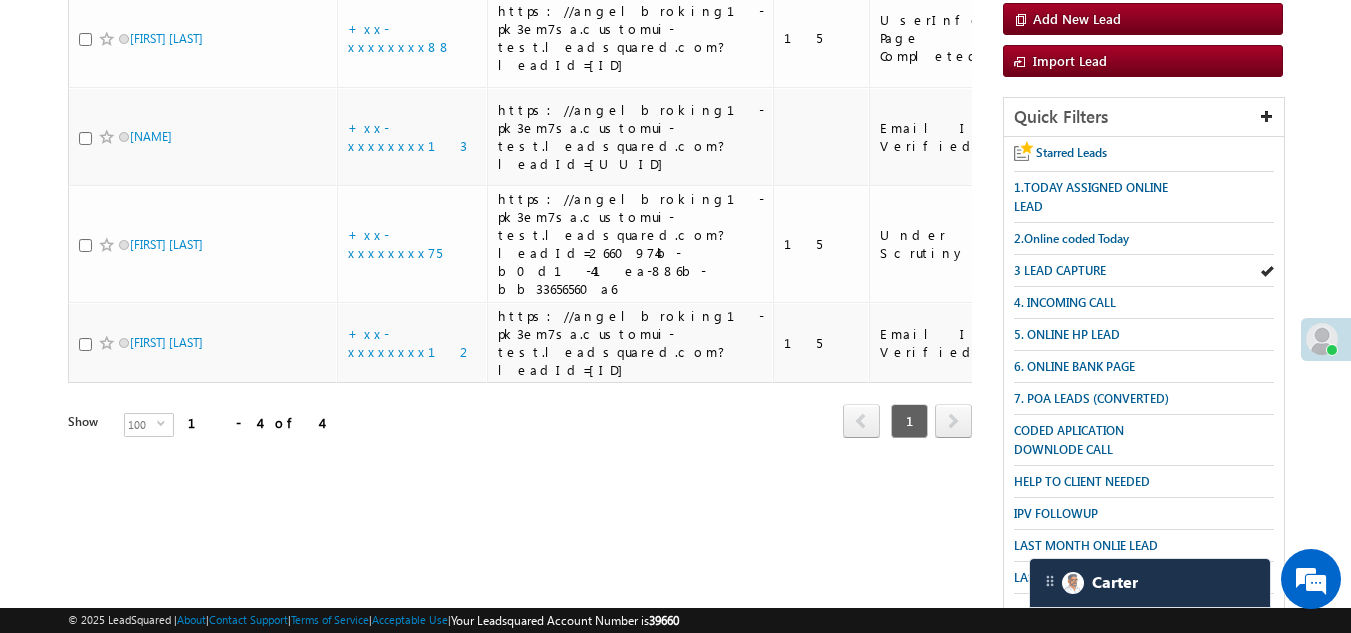 scroll, scrollTop: 300, scrollLeft: 0, axis: vertical 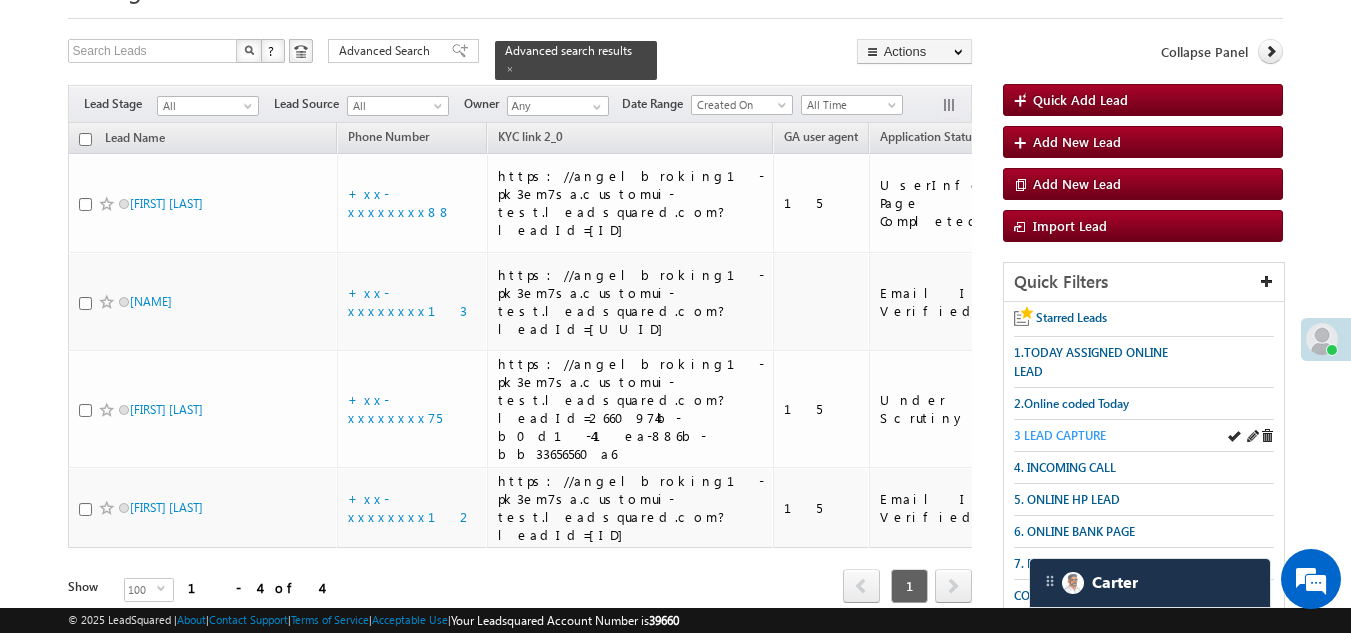 click on "3 LEAD CAPTURE" at bounding box center [1060, 435] 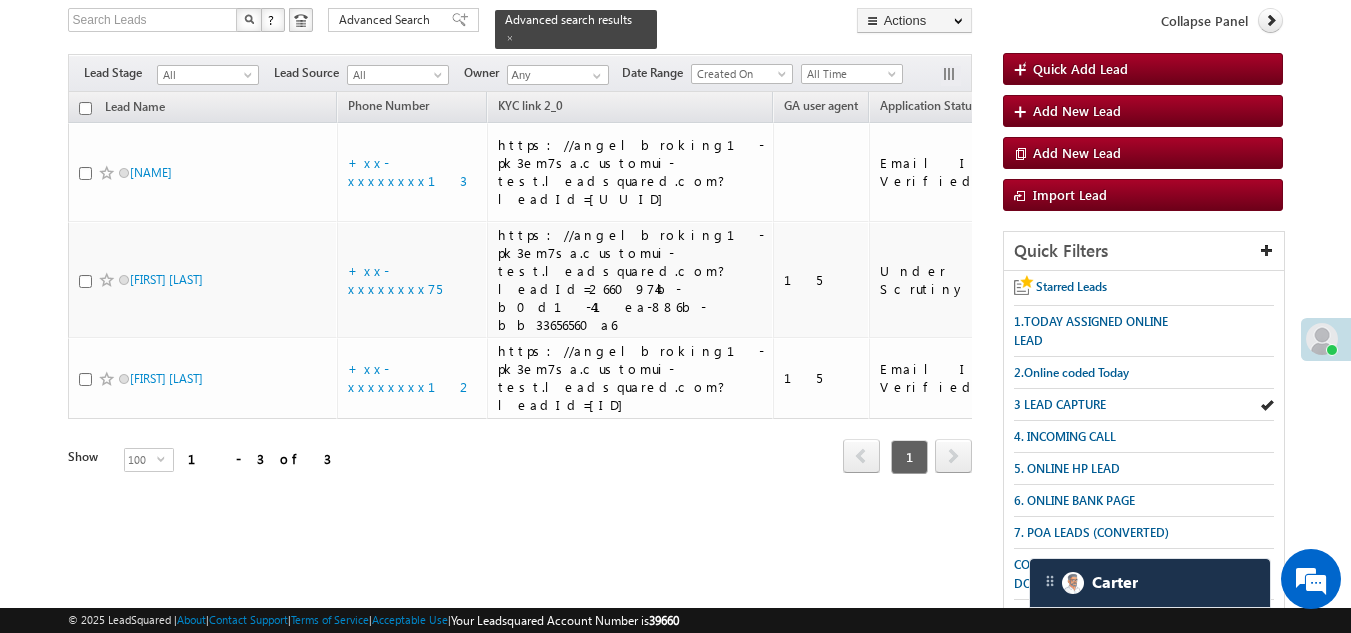 scroll, scrollTop: 99, scrollLeft: 0, axis: vertical 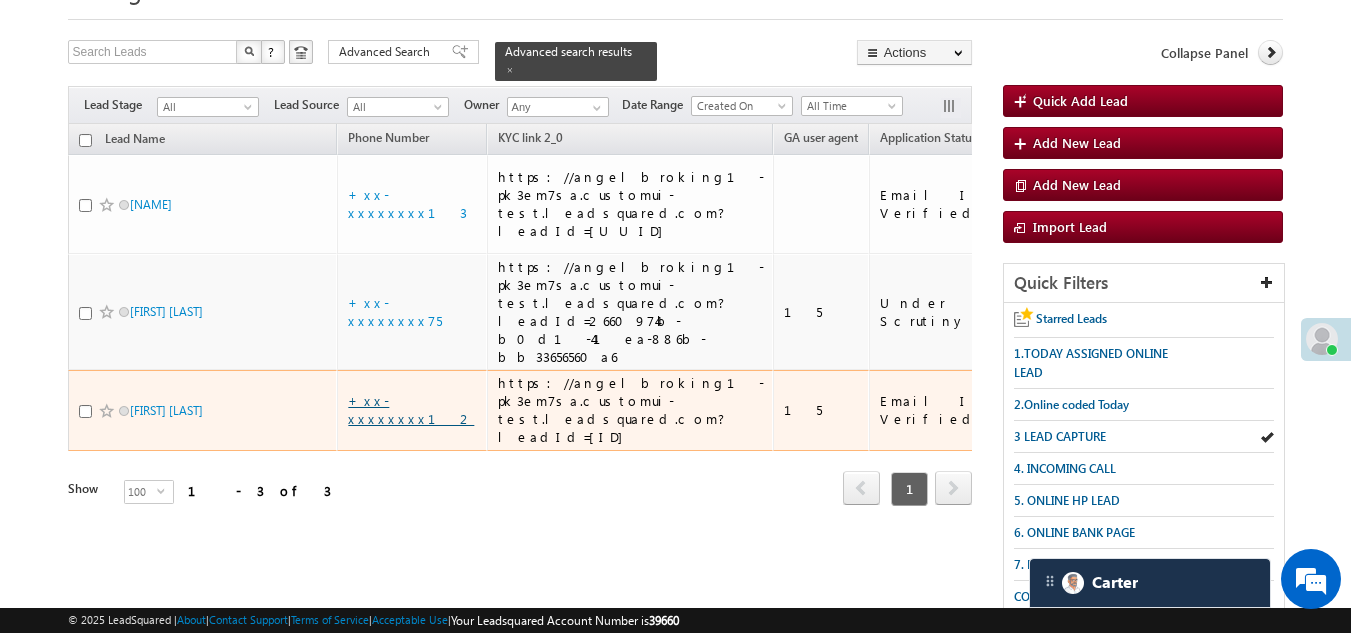 click on "+xx-xxxxxxxx12" at bounding box center (411, 409) 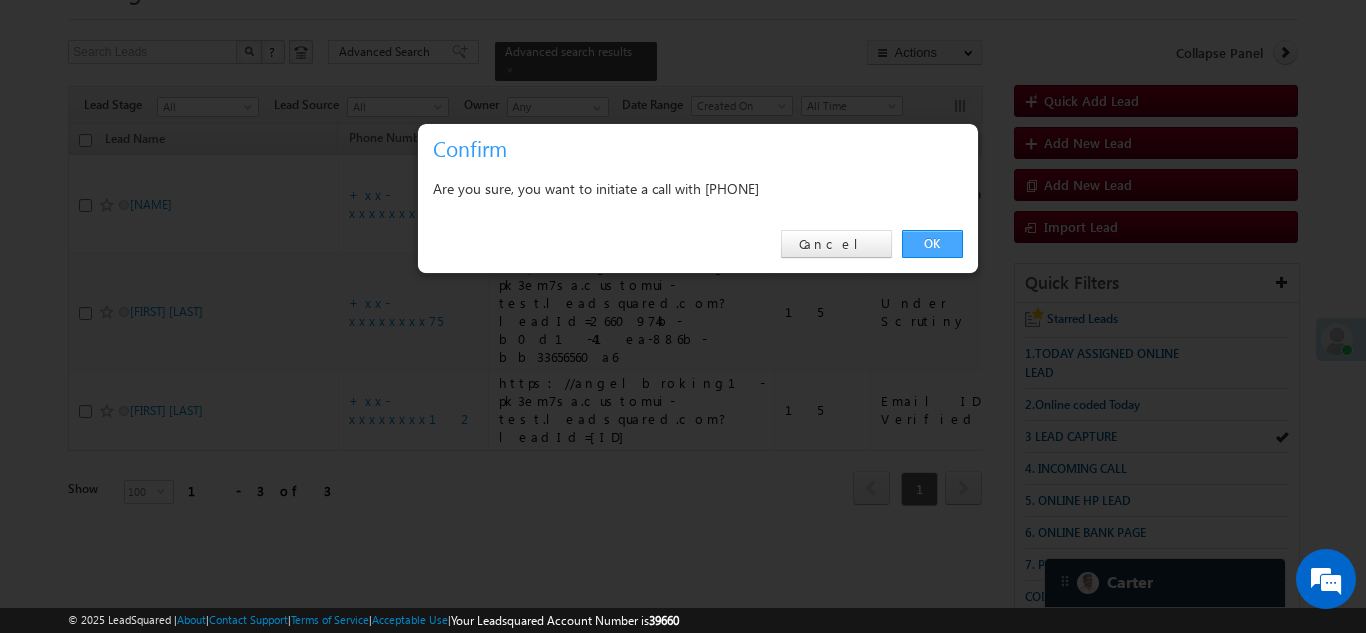 click on "OK" at bounding box center (932, 244) 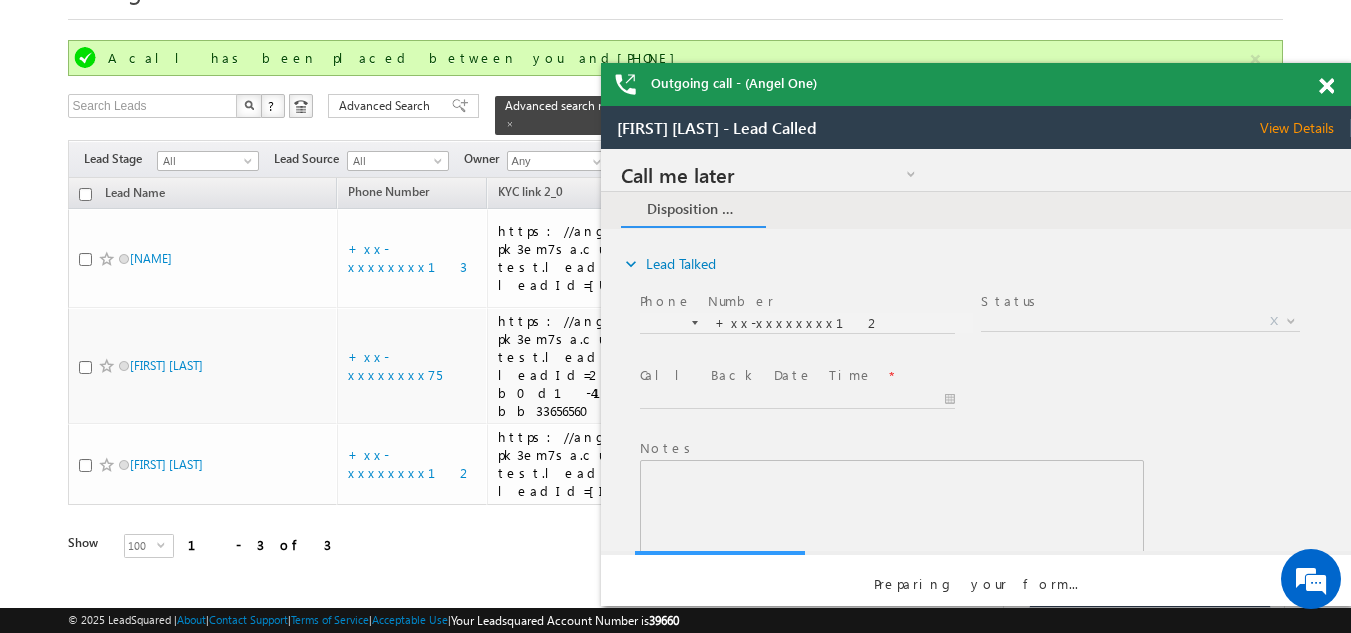 scroll, scrollTop: 0, scrollLeft: 0, axis: both 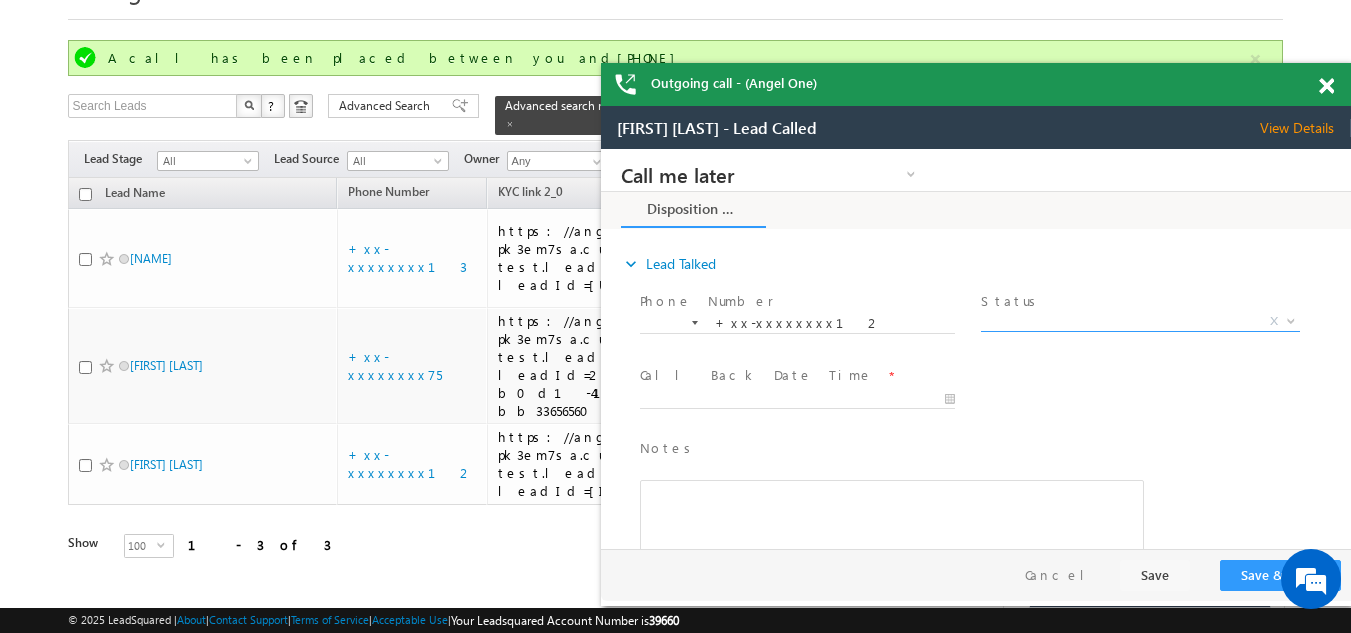 click on "X" at bounding box center (1140, 322) 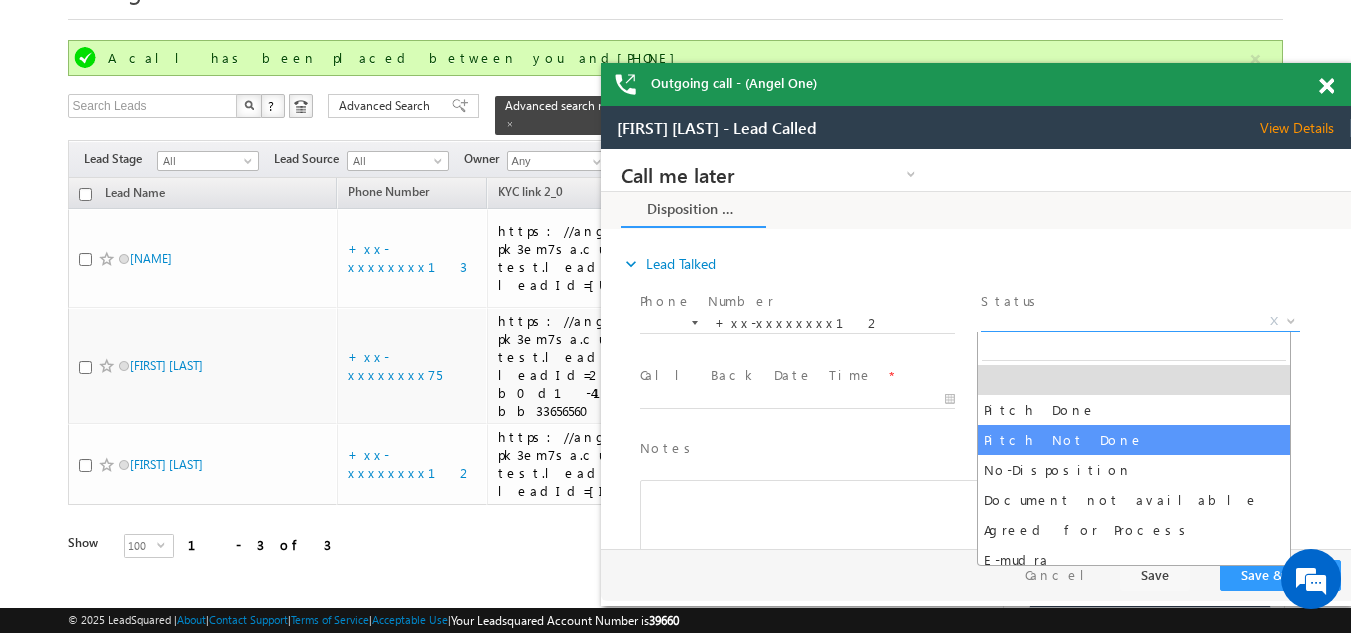 select on "Pitch Not Done" 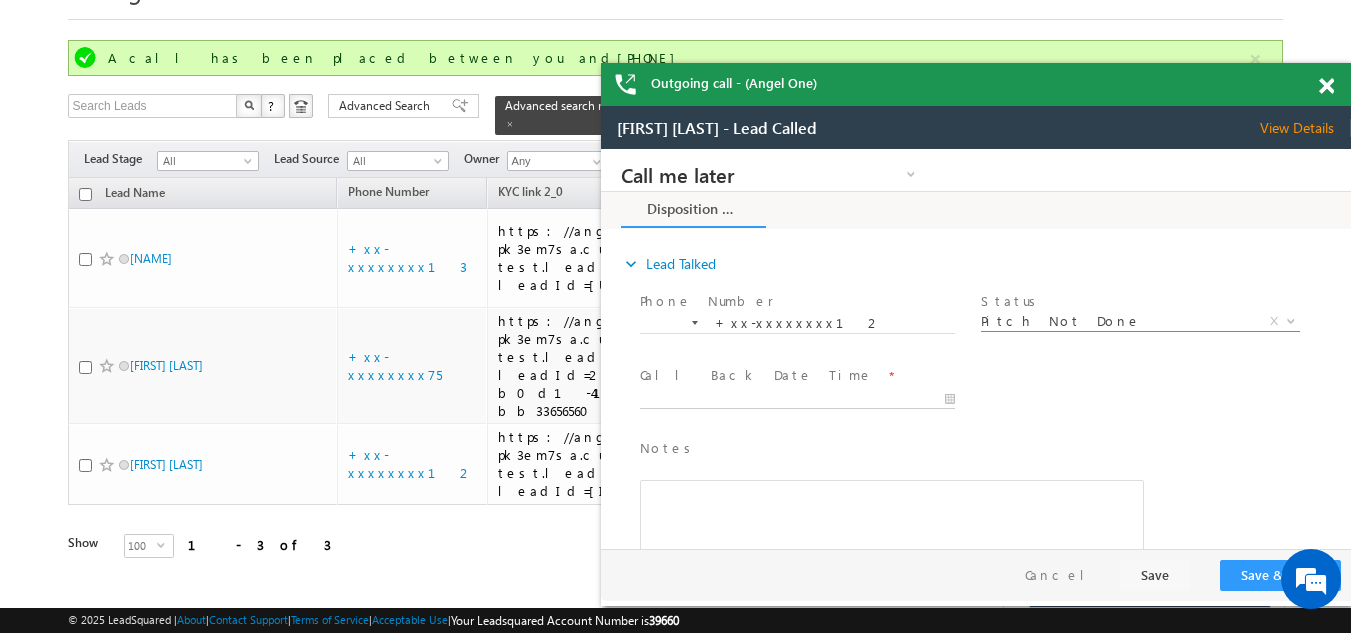 type on "07/11/25 4:59 PM" 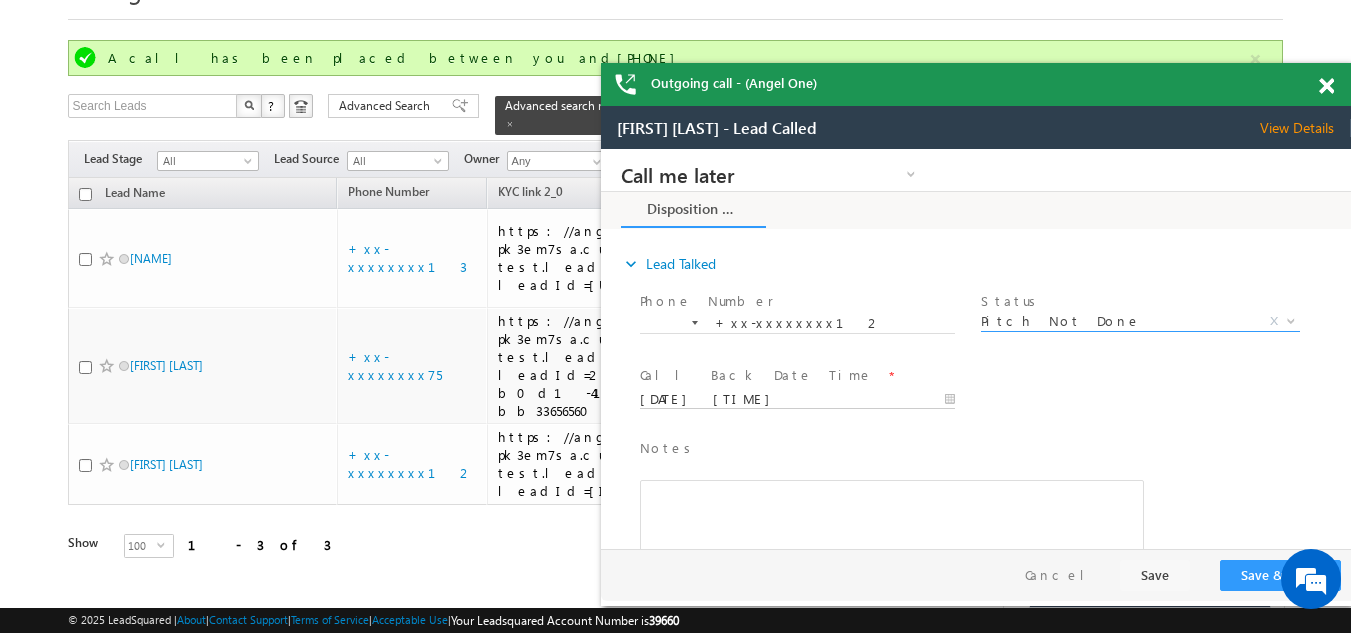 click on "07/11/25 4:59 PM" at bounding box center (797, 400) 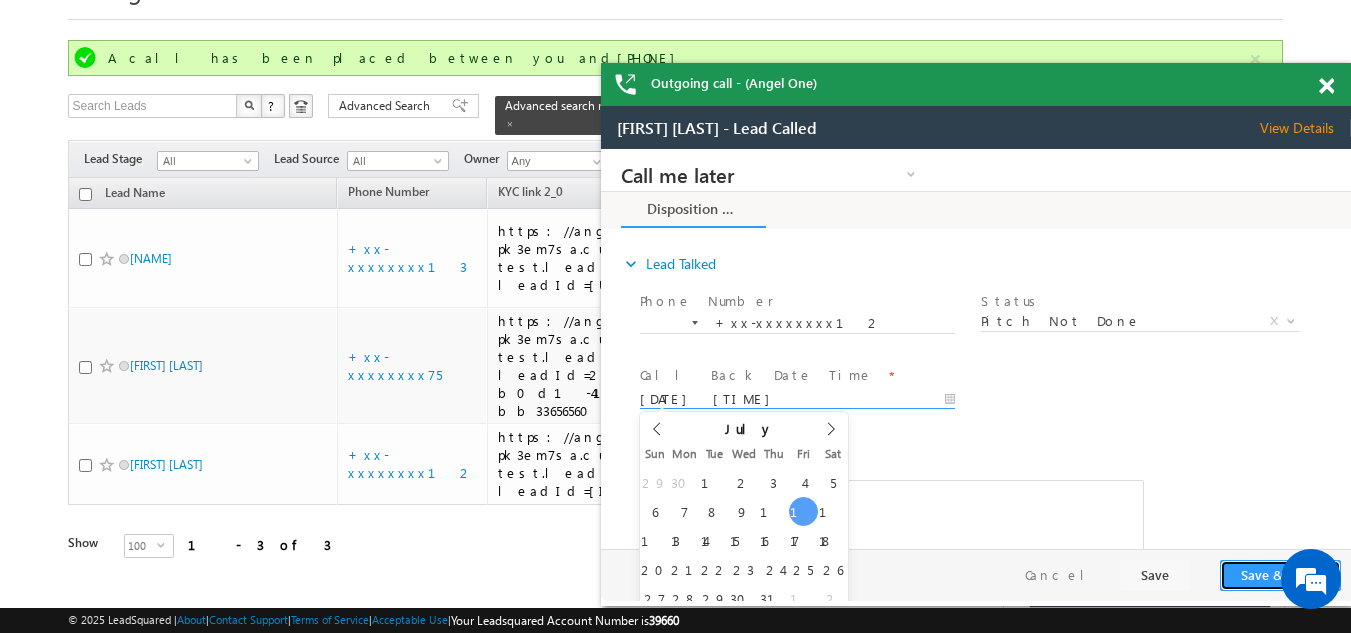 click on "Save & Close" at bounding box center [1280, 575] 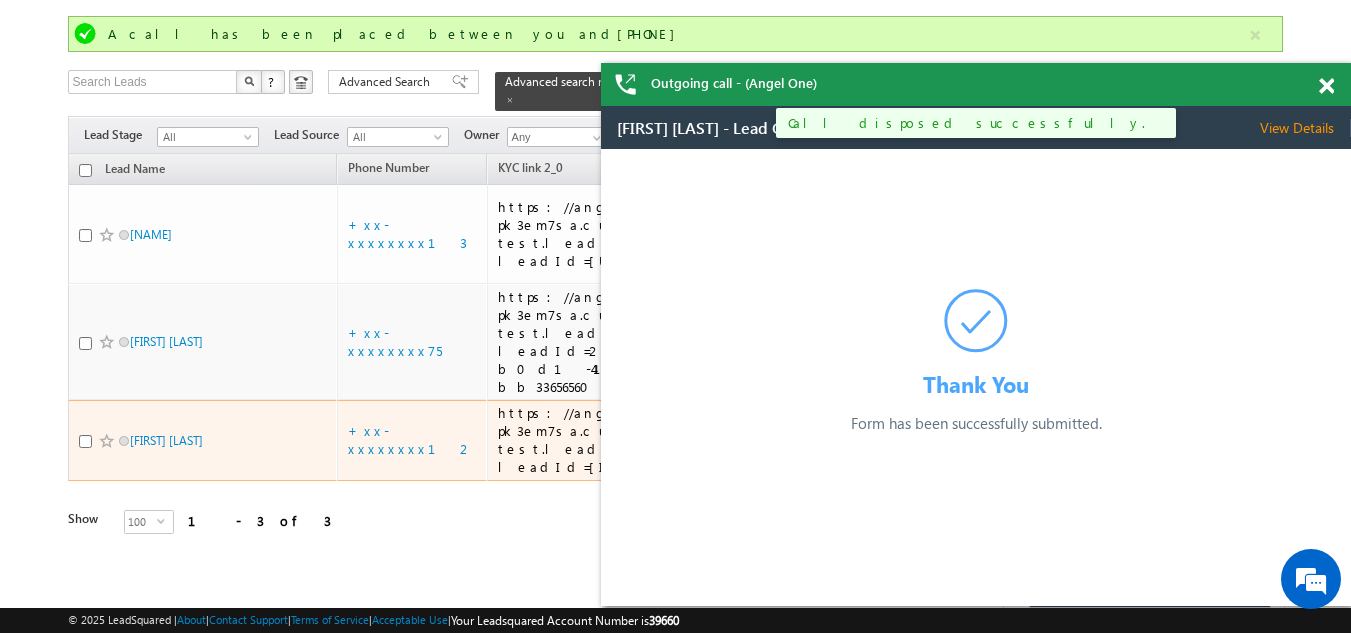 scroll, scrollTop: 99, scrollLeft: 0, axis: vertical 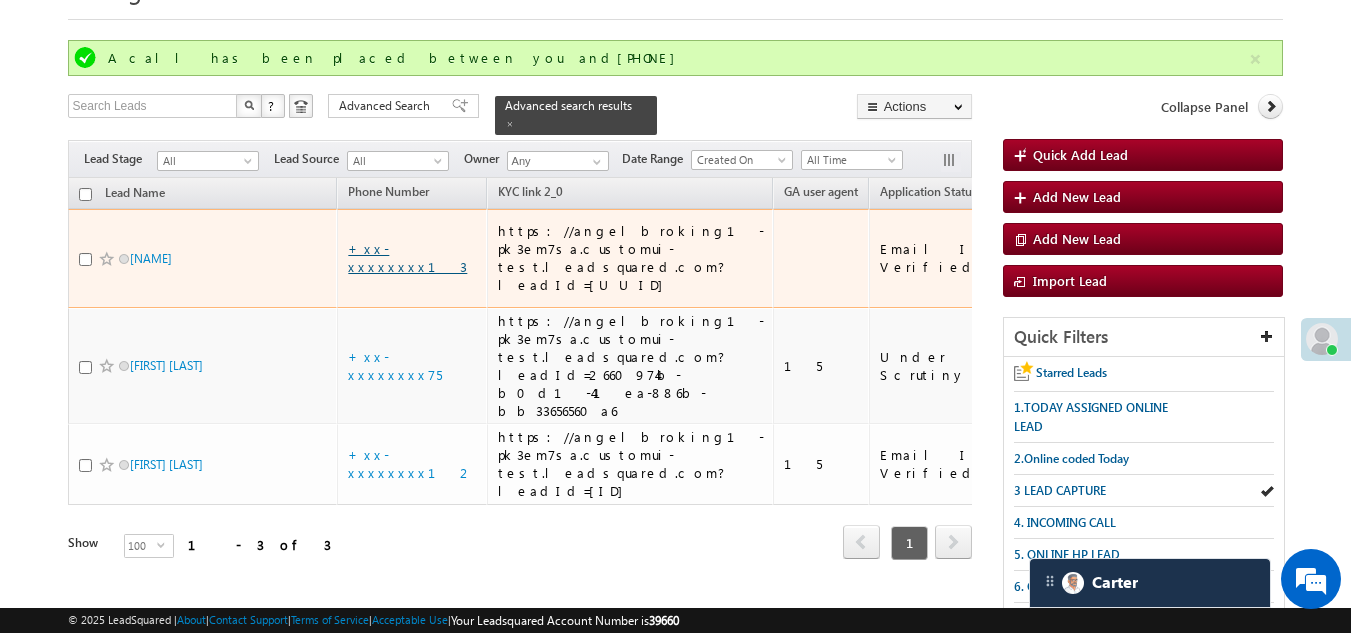 click on "+xx-xxxxxxxx13" at bounding box center (407, 257) 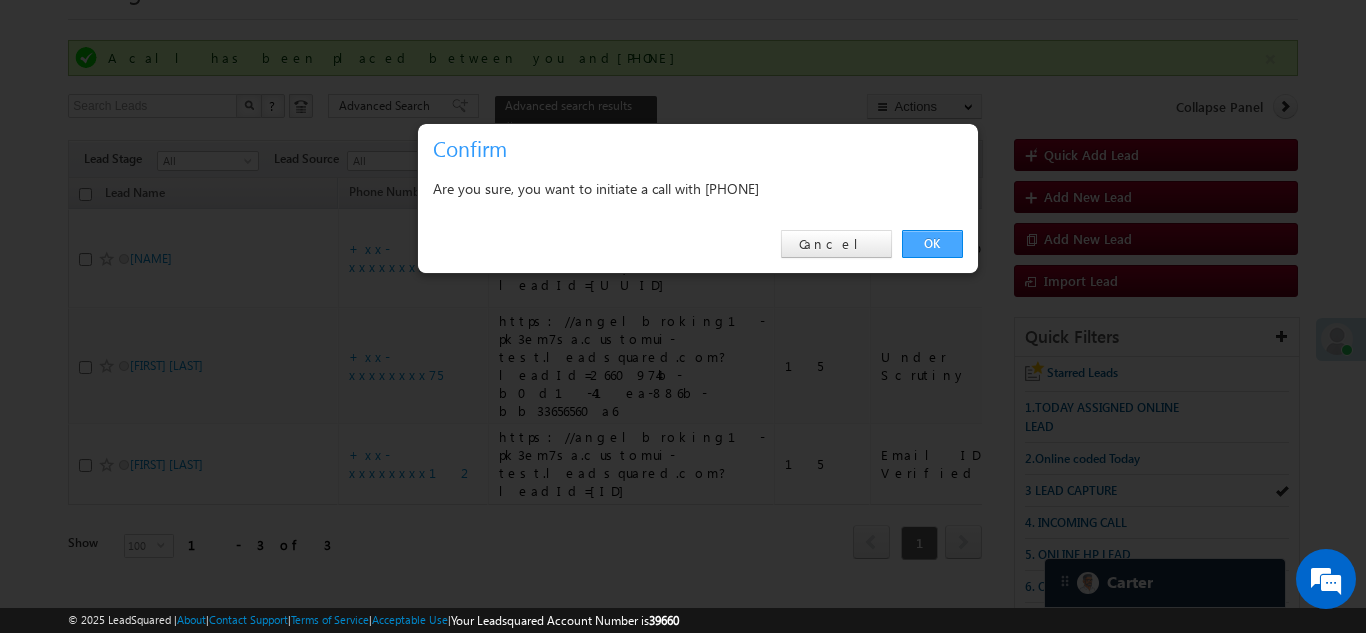 click on "OK" at bounding box center (932, 244) 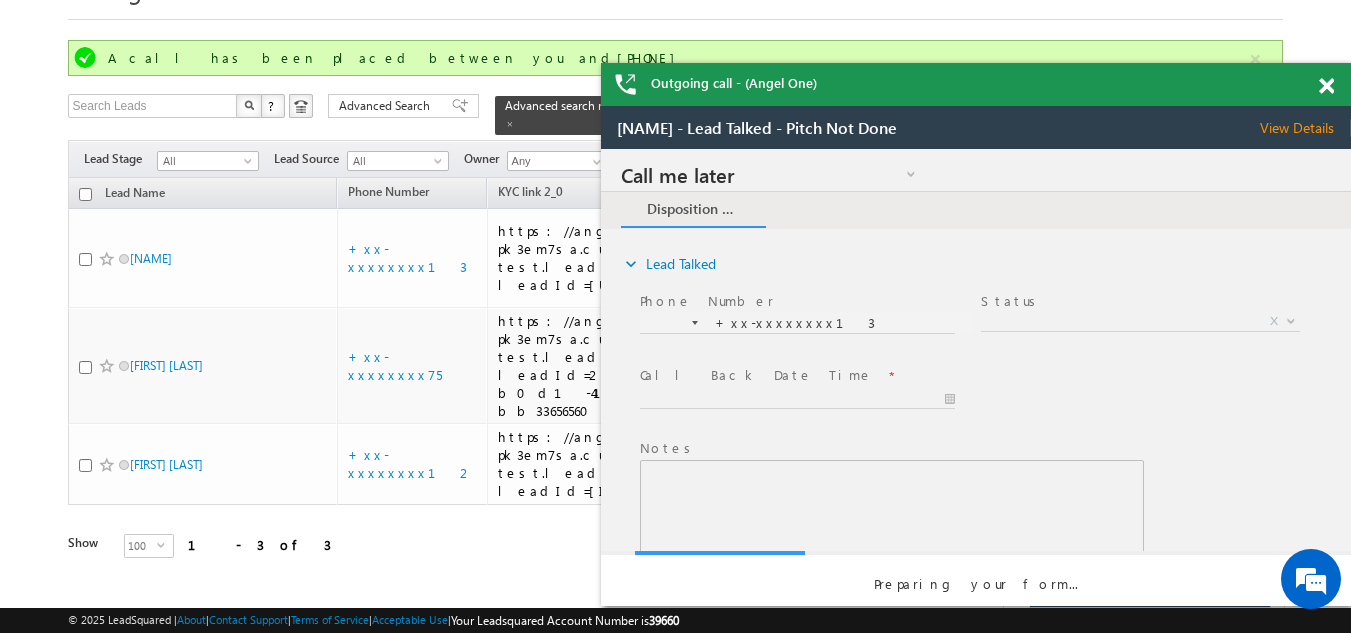 scroll, scrollTop: 0, scrollLeft: 0, axis: both 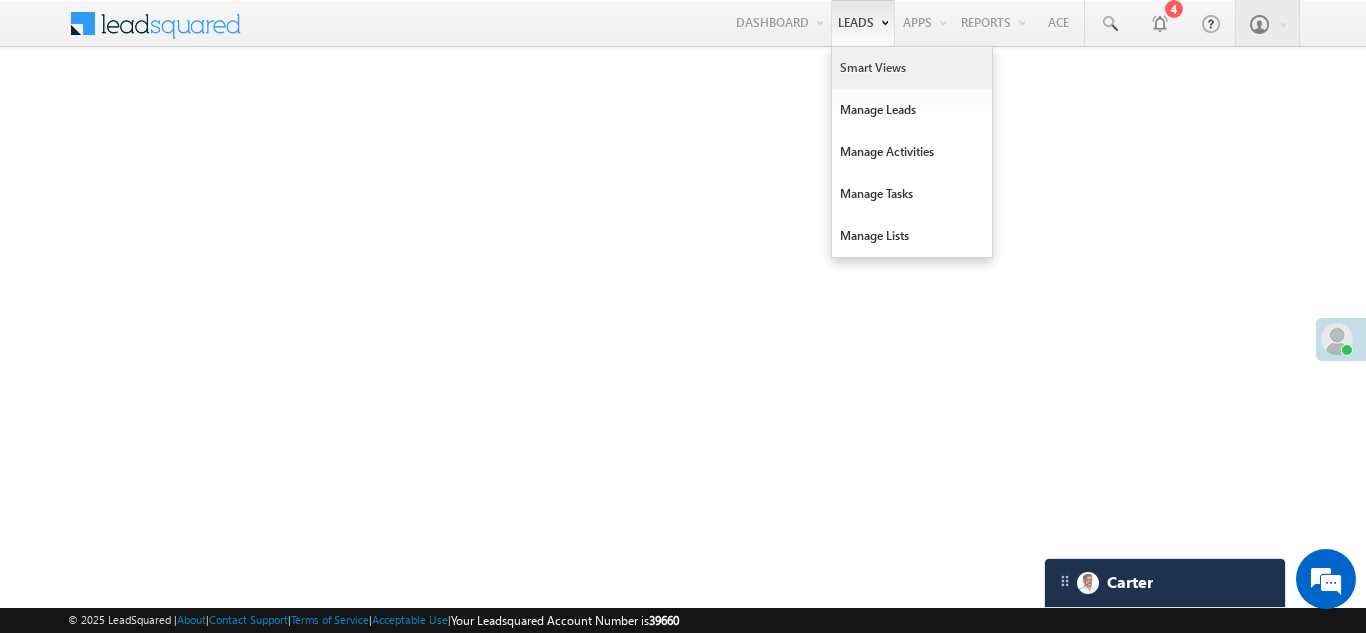 click on "Smart Views" at bounding box center (912, 68) 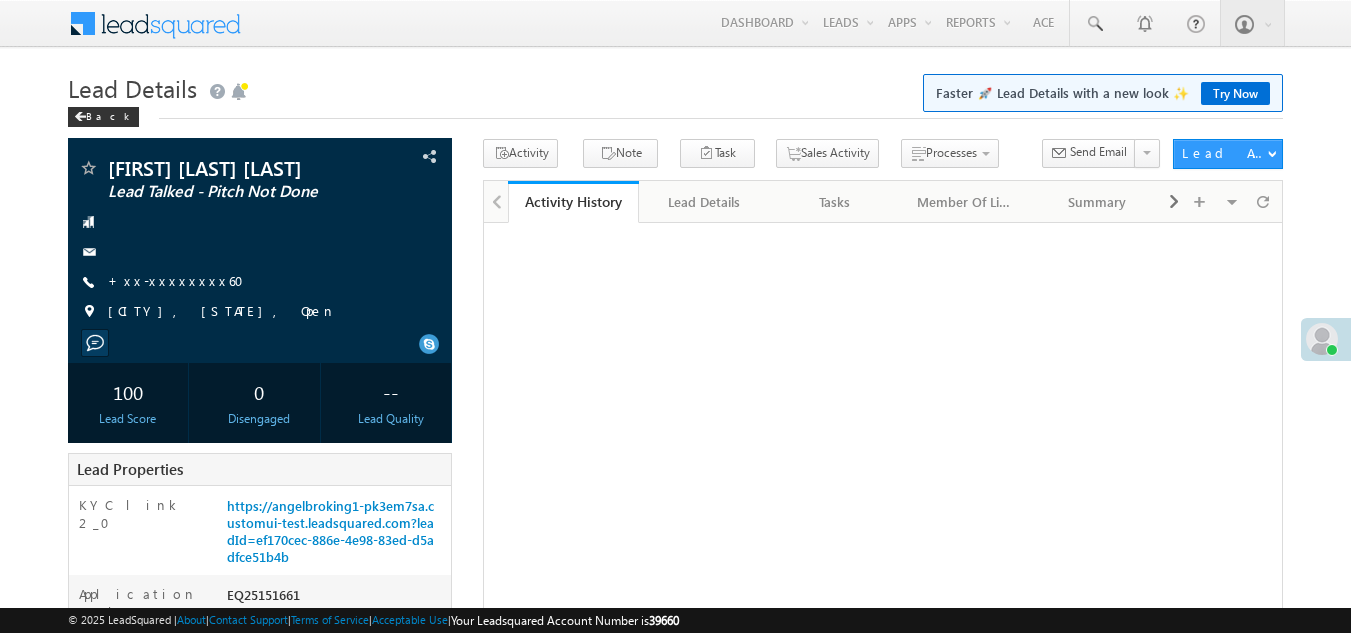 scroll, scrollTop: 0, scrollLeft: 0, axis: both 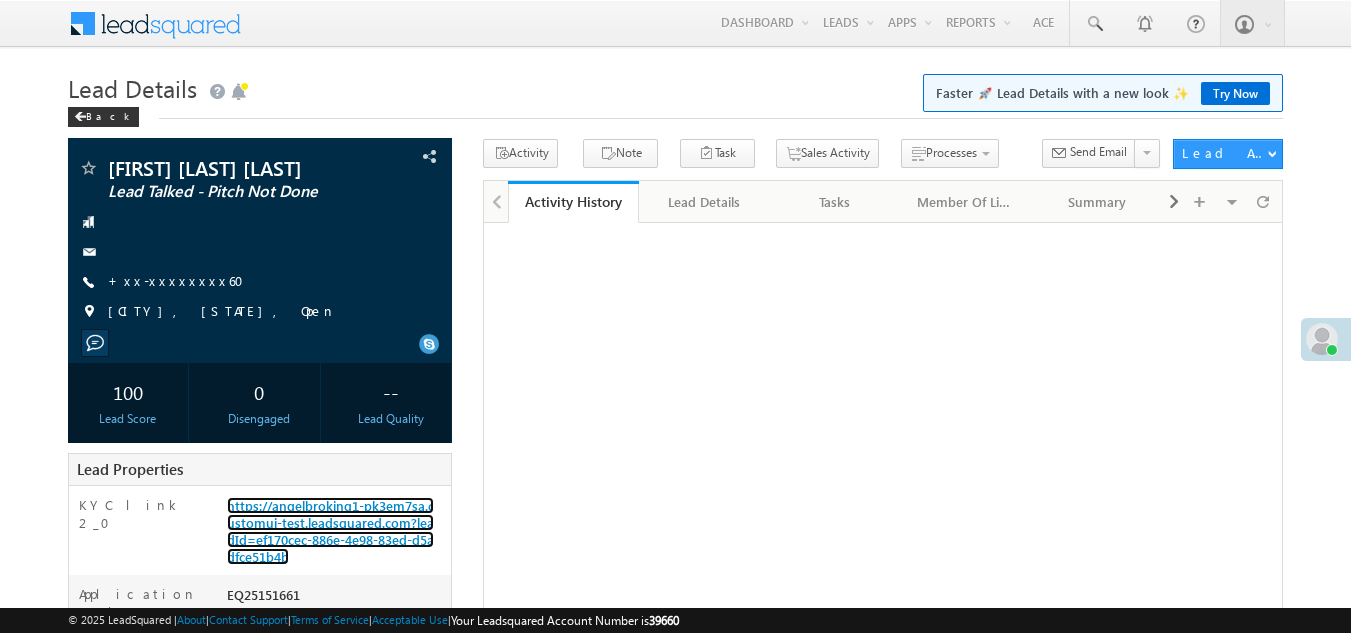 click on "https://angelbroking1-pk3em7sa.customui-test.leadsquared.com?leadId=ef170cec-886e-4e98-83ed-d5adfce51b4b" at bounding box center (330, 531) 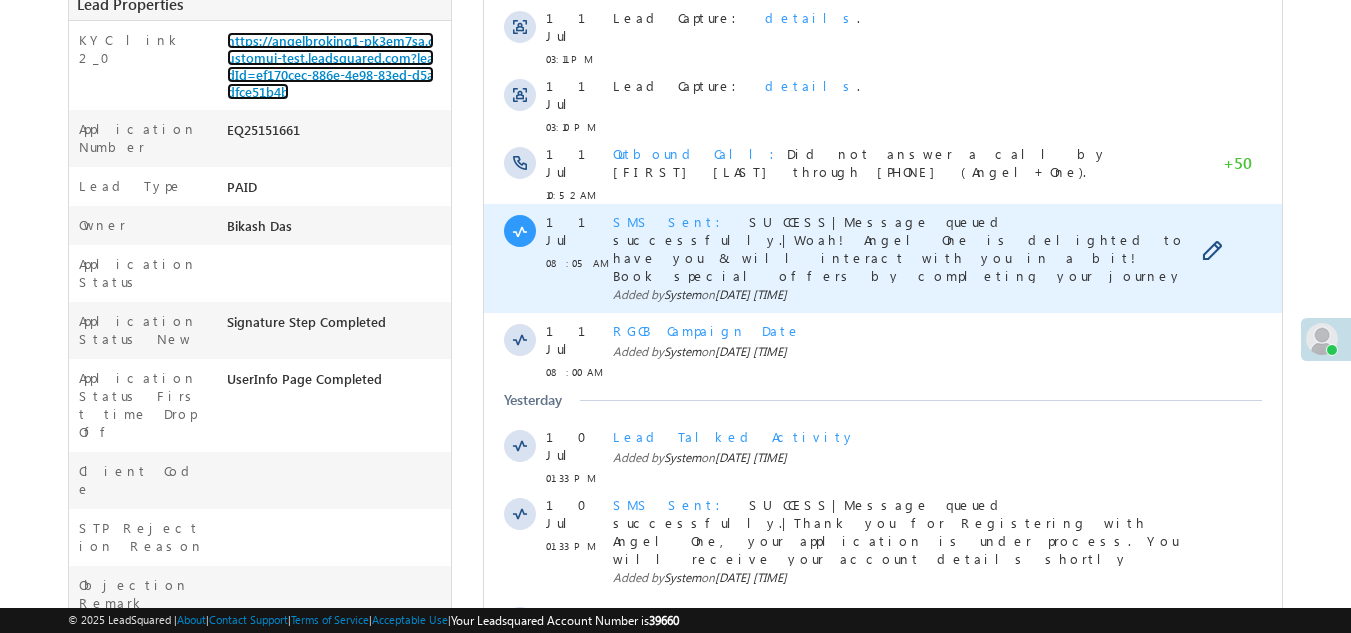 scroll, scrollTop: 500, scrollLeft: 0, axis: vertical 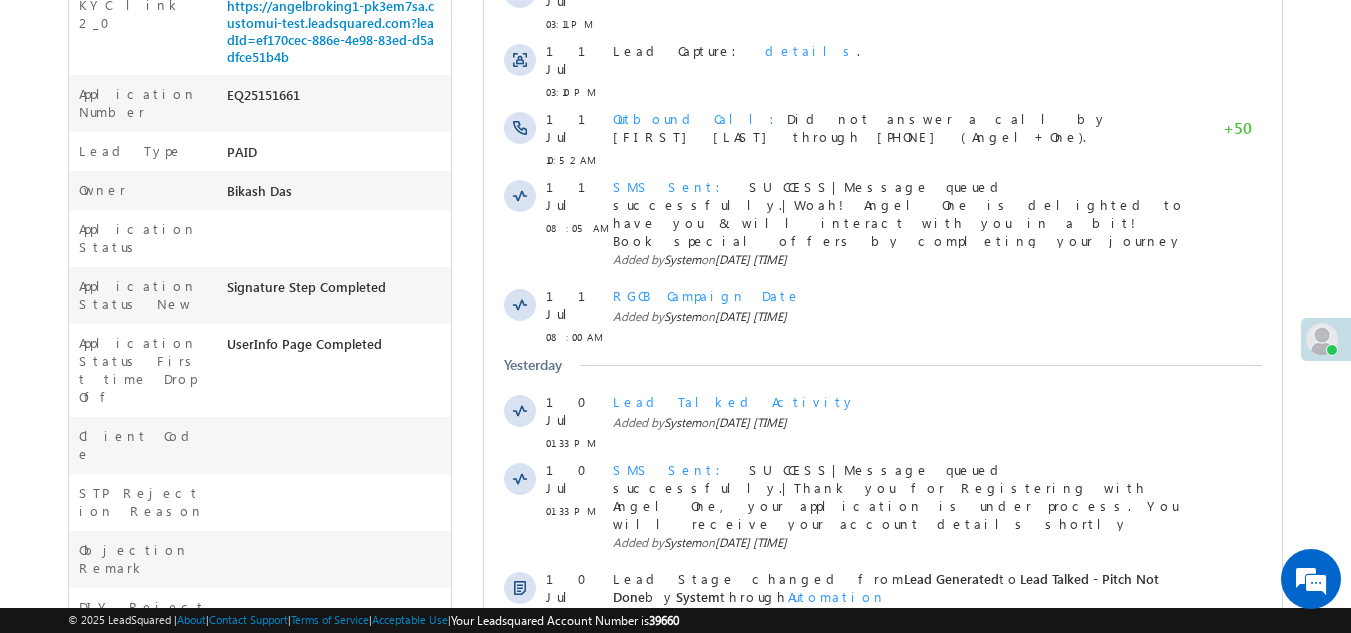 click on "Show More" at bounding box center [883, 664] 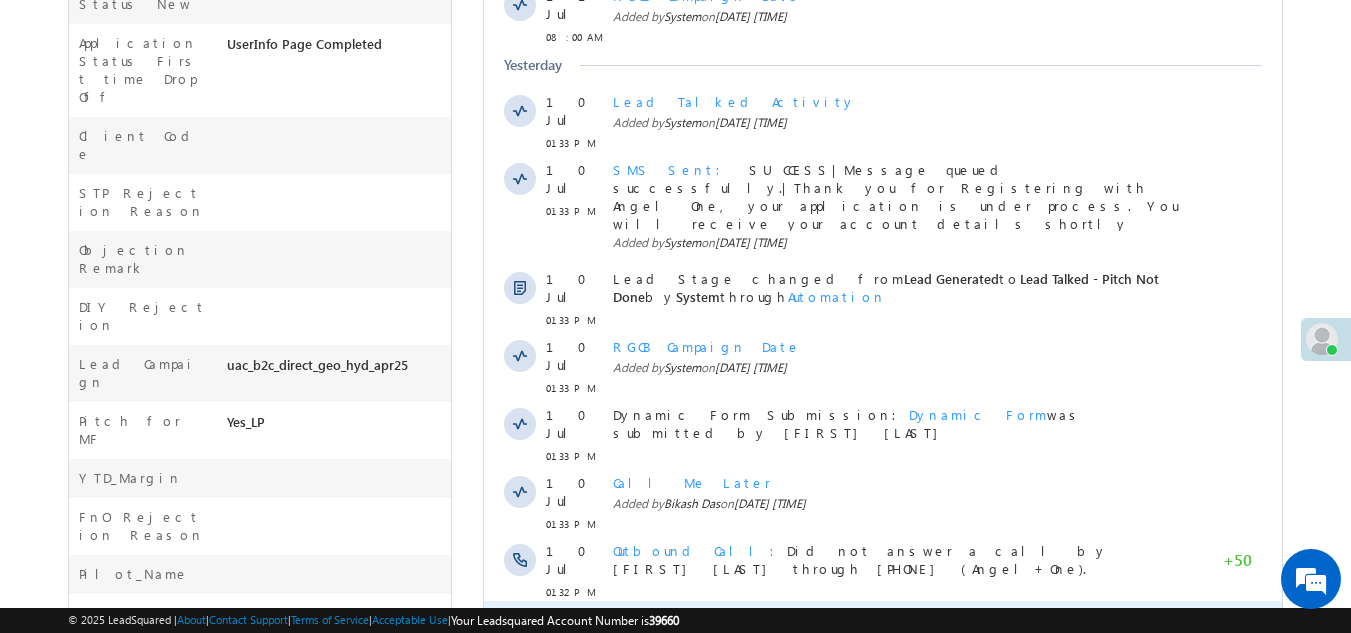 scroll, scrollTop: 1186, scrollLeft: 0, axis: vertical 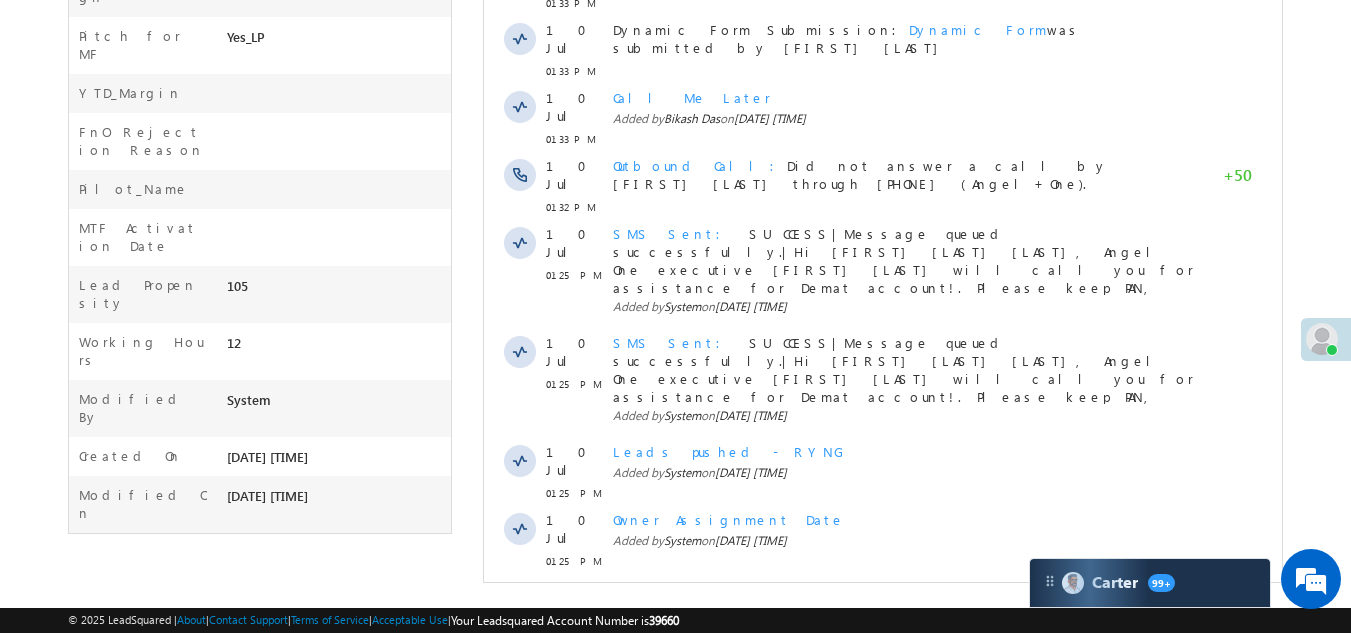 click on "Show More" at bounding box center [883, 741] 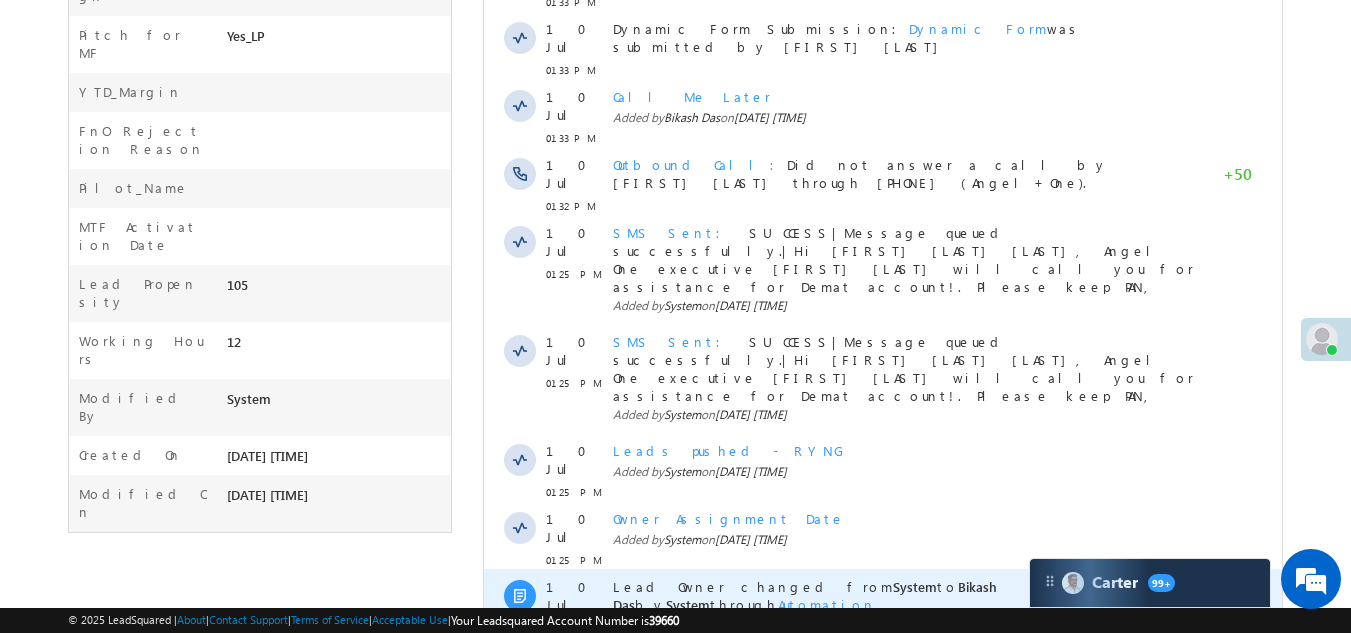 drag, startPoint x: 638, startPoint y: 481, endPoint x: 770, endPoint y: 398, distance: 155.92627 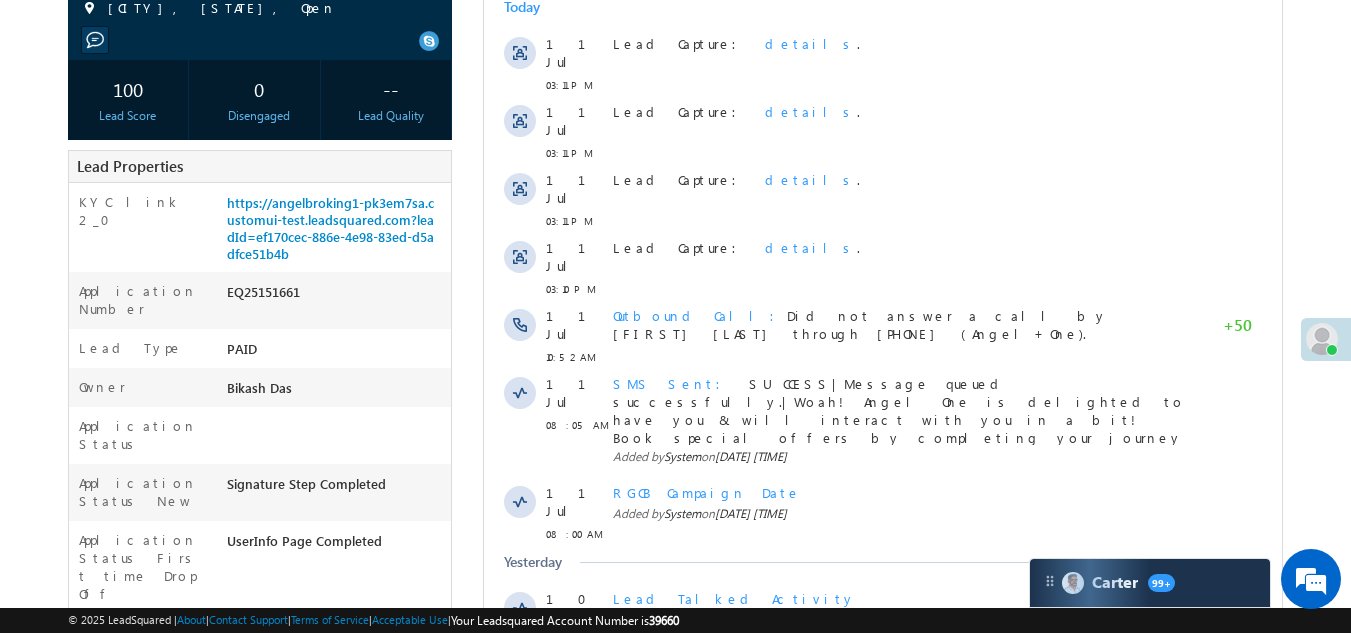 scroll, scrollTop: 126, scrollLeft: 0, axis: vertical 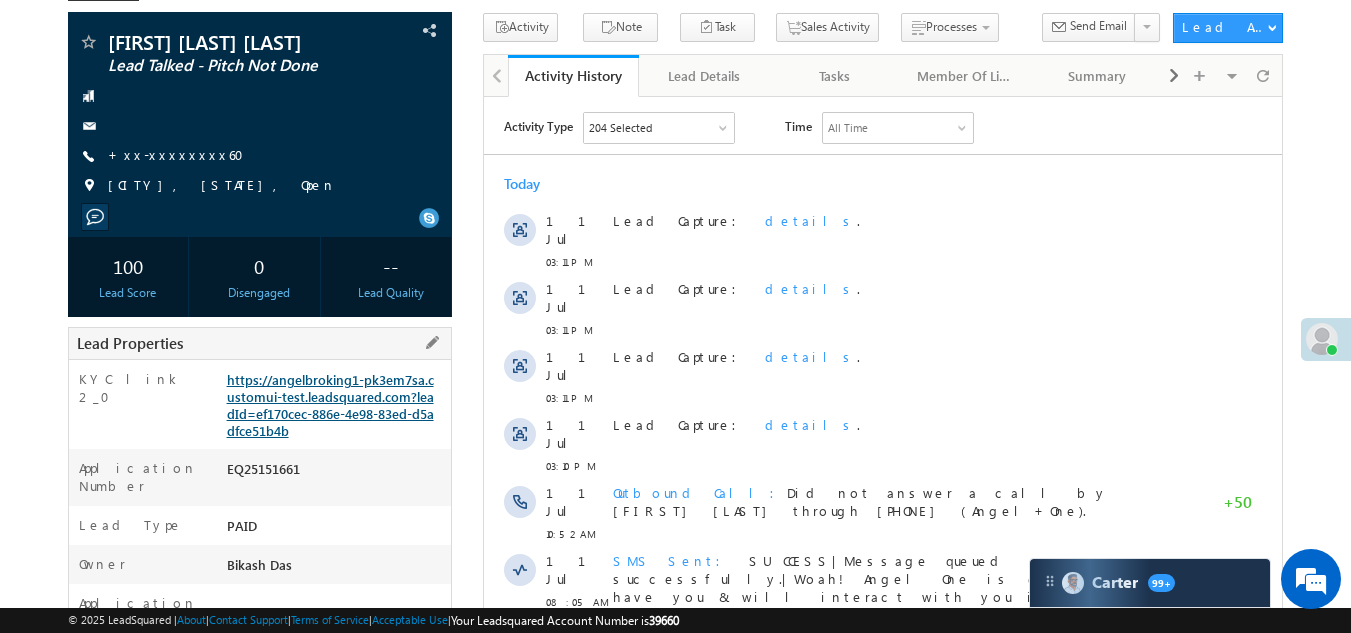 click on "https://angelbroking1-pk3em7sa.customui-test.leadsquared.com?leadId=ef170cec-886e-4e98-83ed-d5adfce51b4b" at bounding box center (330, 405) 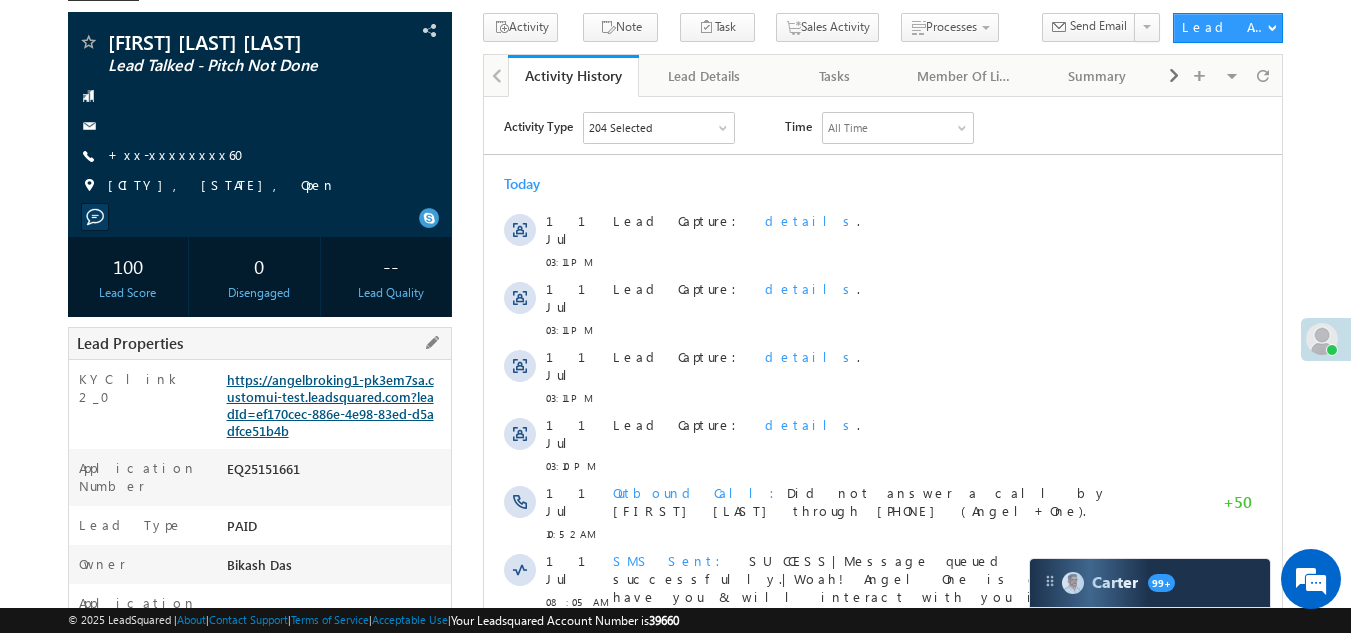 scroll, scrollTop: 0, scrollLeft: 0, axis: both 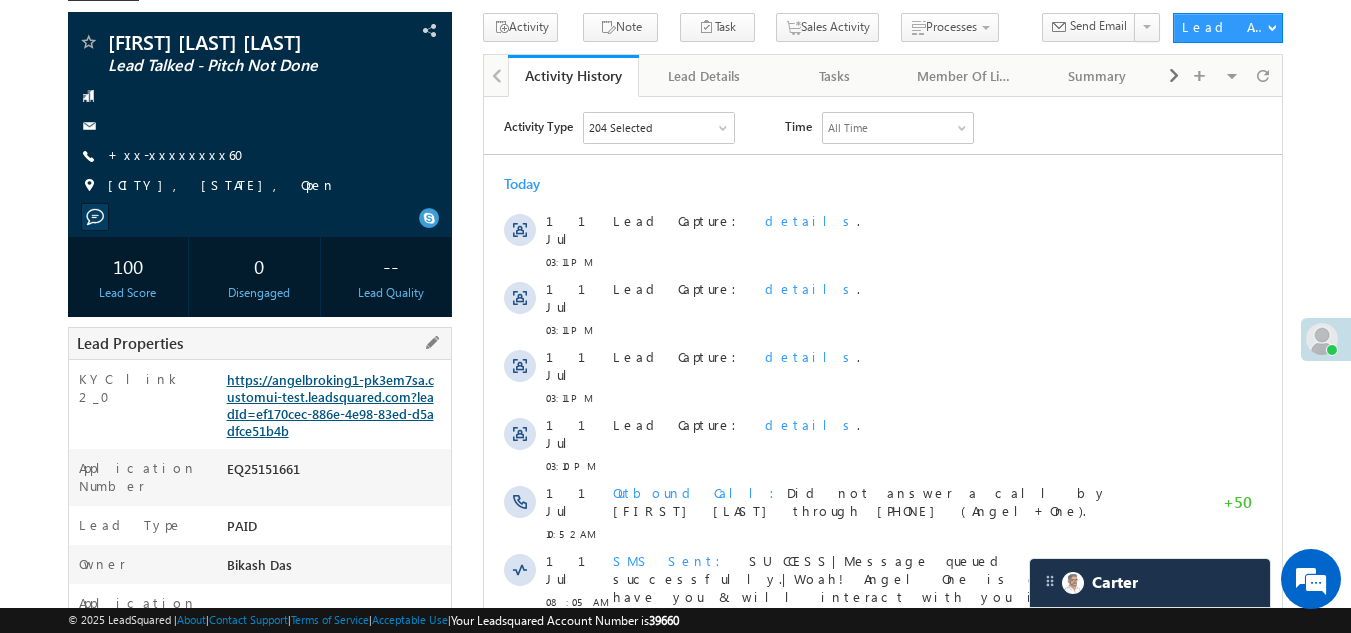 click on "https://angelbroking1-pk3em7sa.customui-test.leadsquared.com?leadId=ef170cec-886e-4e98-83ed-d5adfce51b4b" at bounding box center (330, 405) 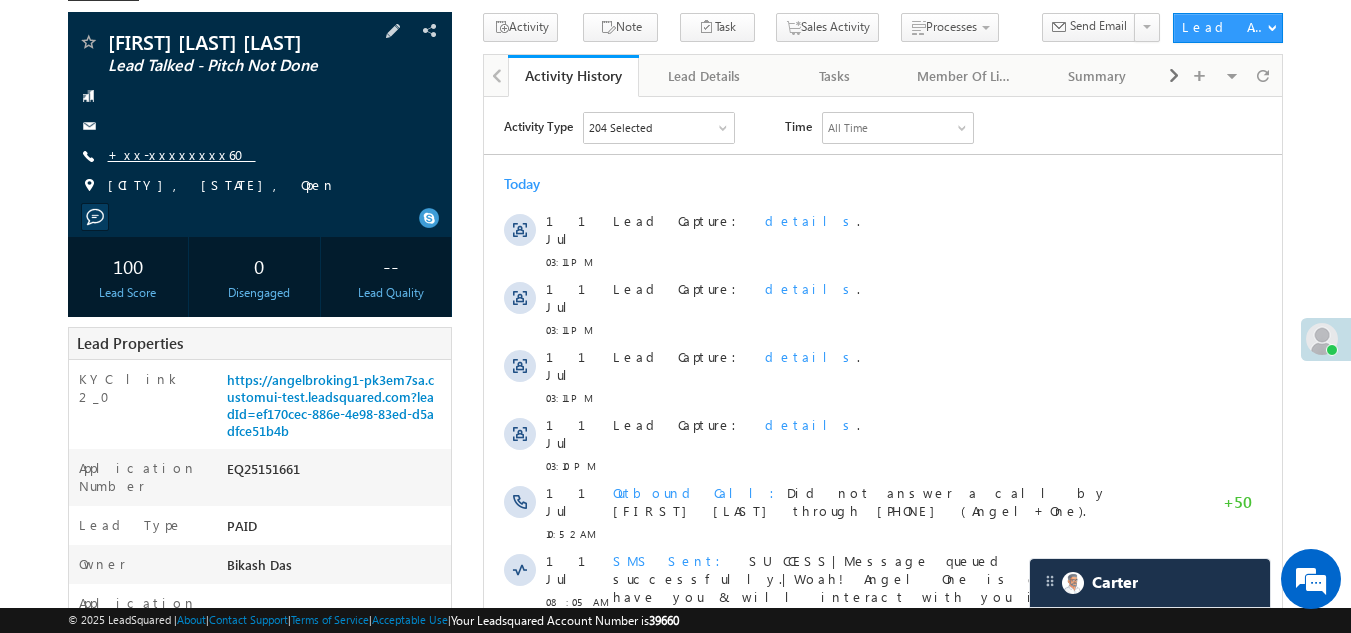 click on "+xx-xxxxxxxx60" at bounding box center [182, 154] 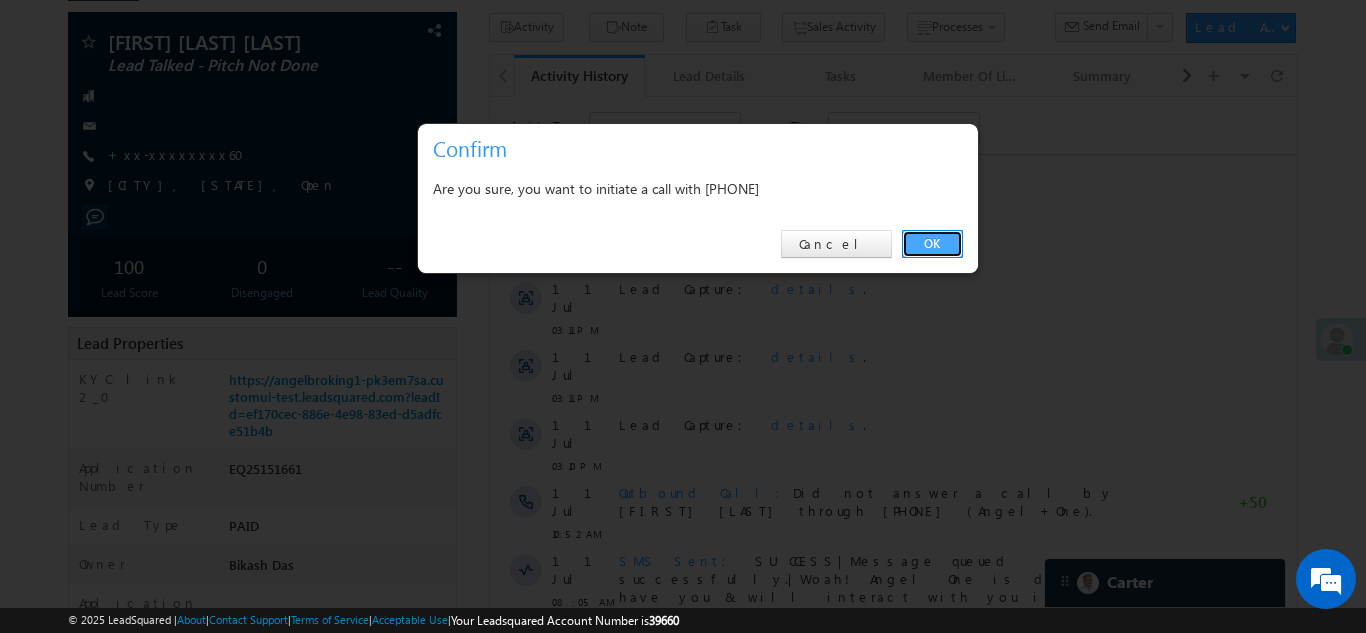 click on "OK" at bounding box center (932, 244) 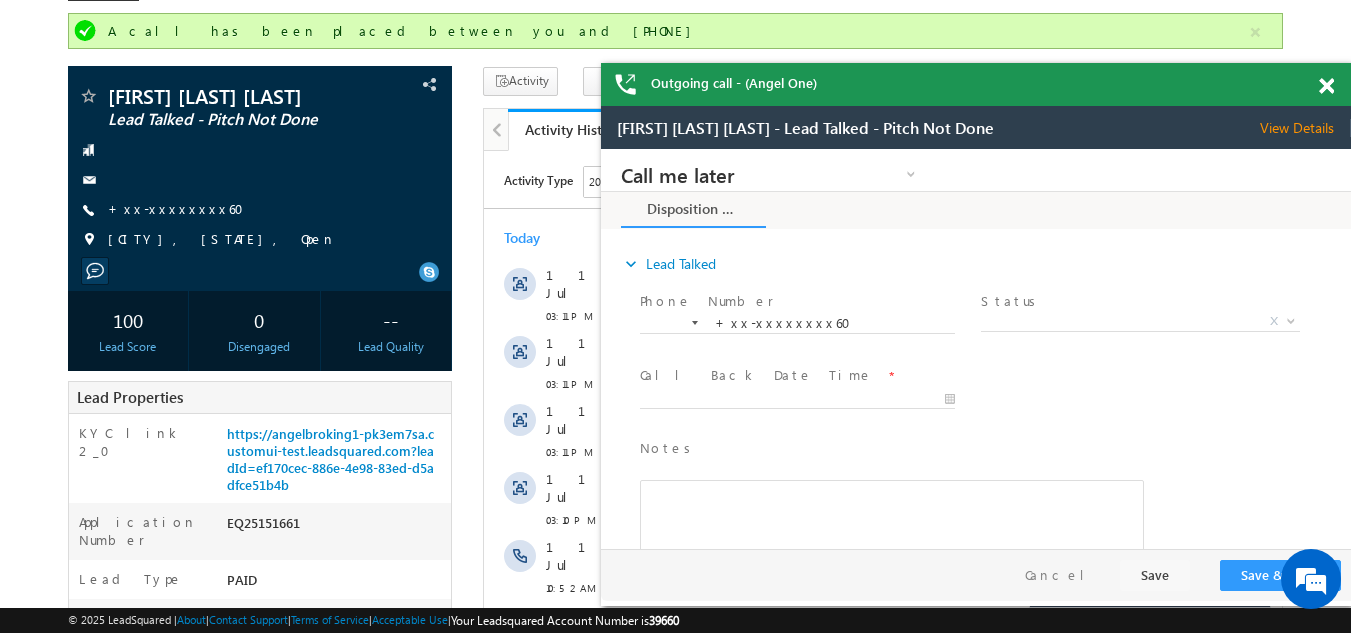 scroll, scrollTop: 0, scrollLeft: 0, axis: both 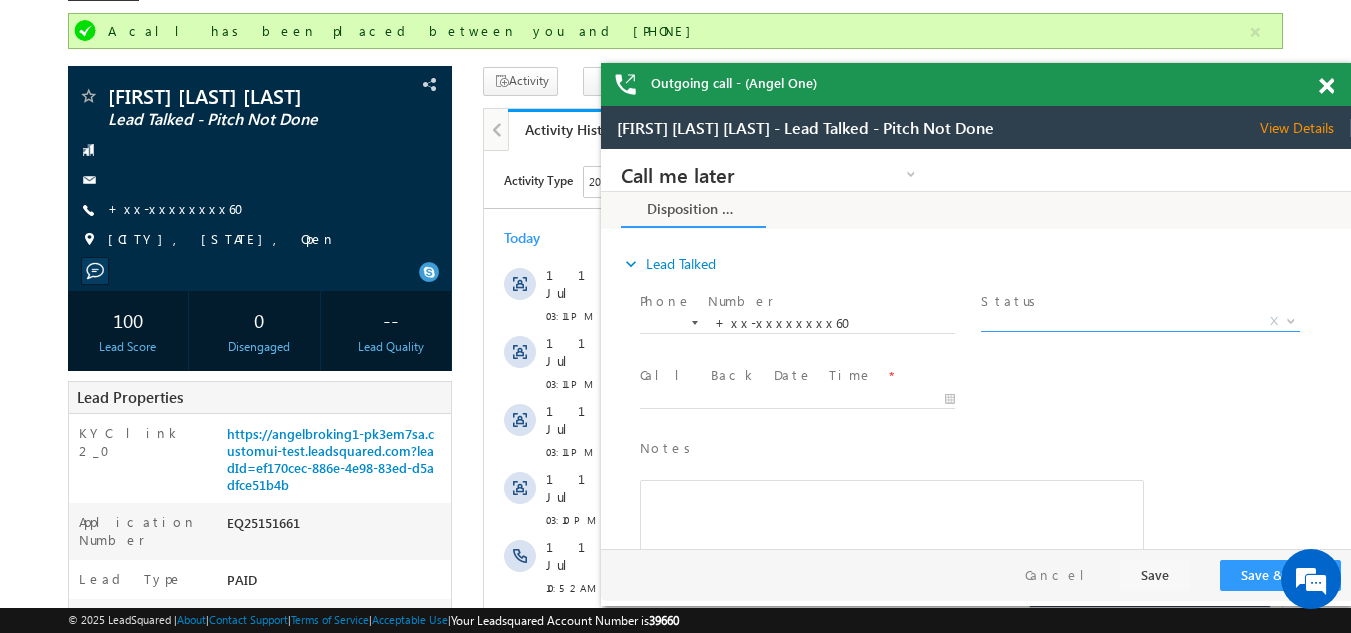click on "X" at bounding box center (1140, 322) 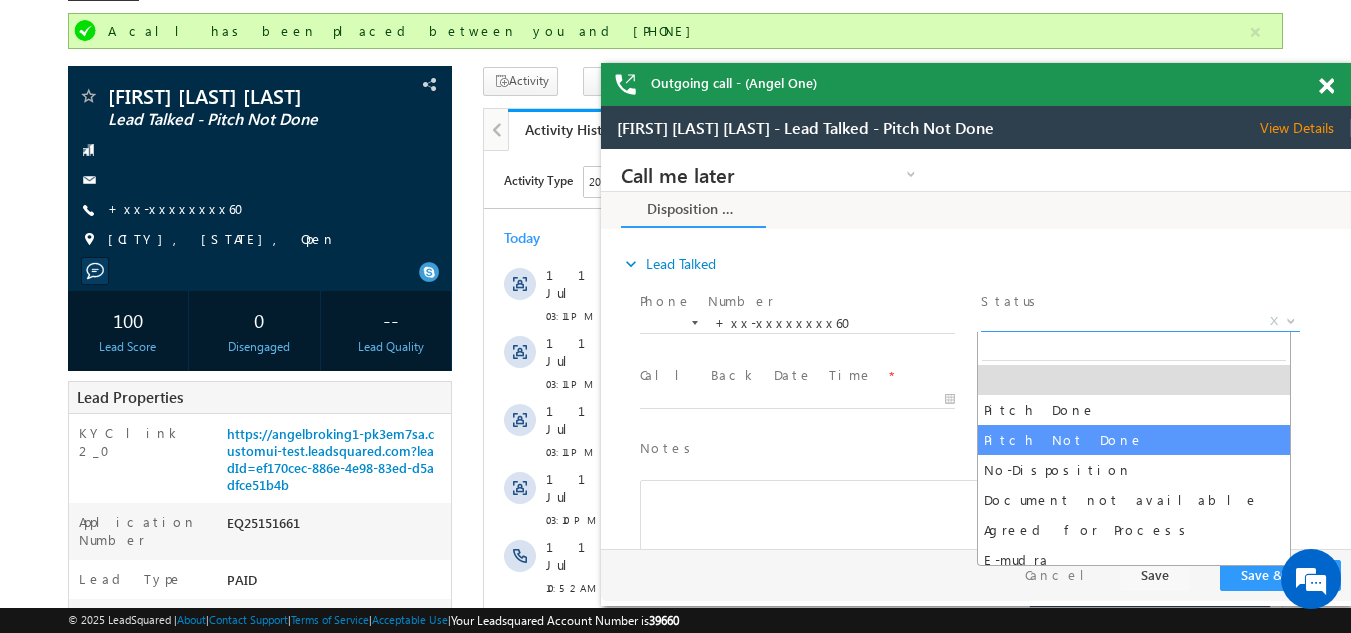 select on "Pitch Not Done" 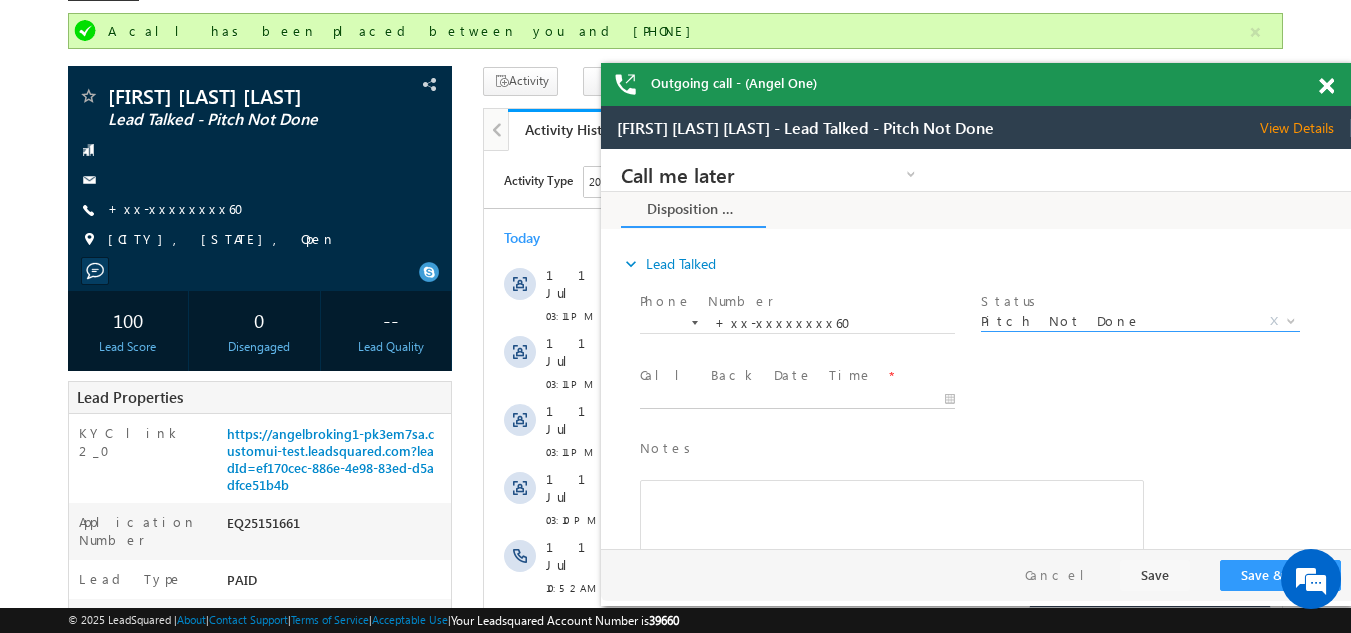 type on "07/11/25 3:16 PM" 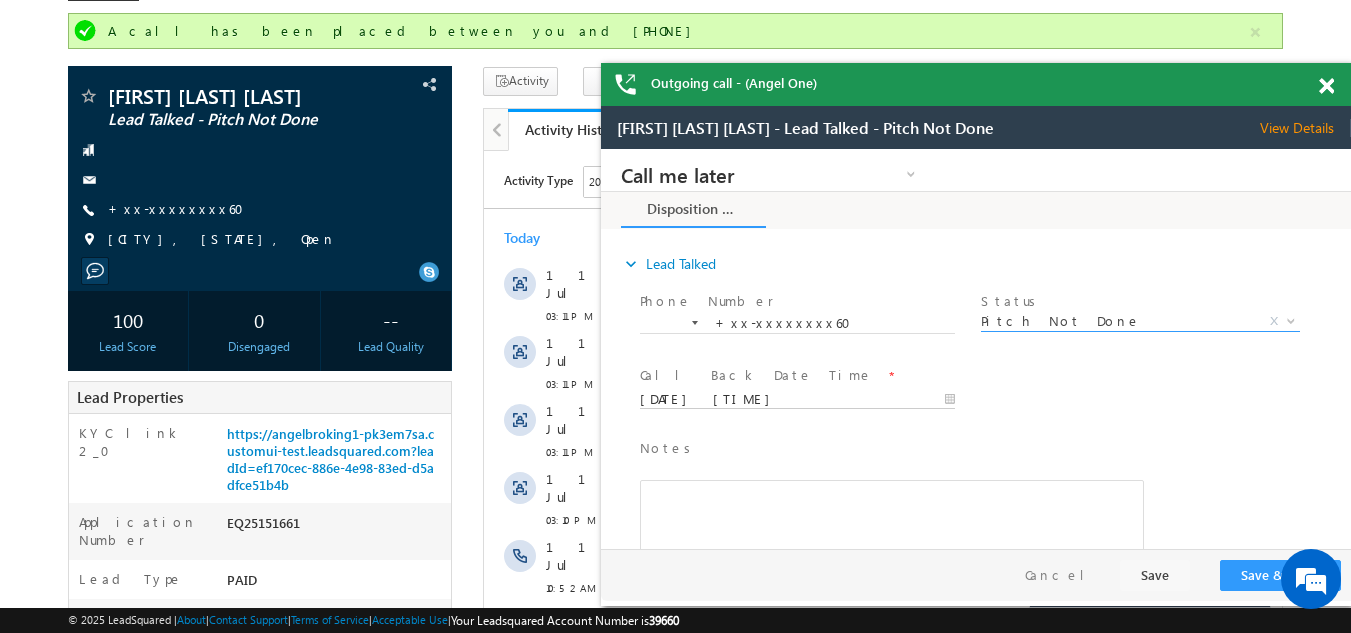 click on "07/11/25 3:16 PM" at bounding box center [797, 400] 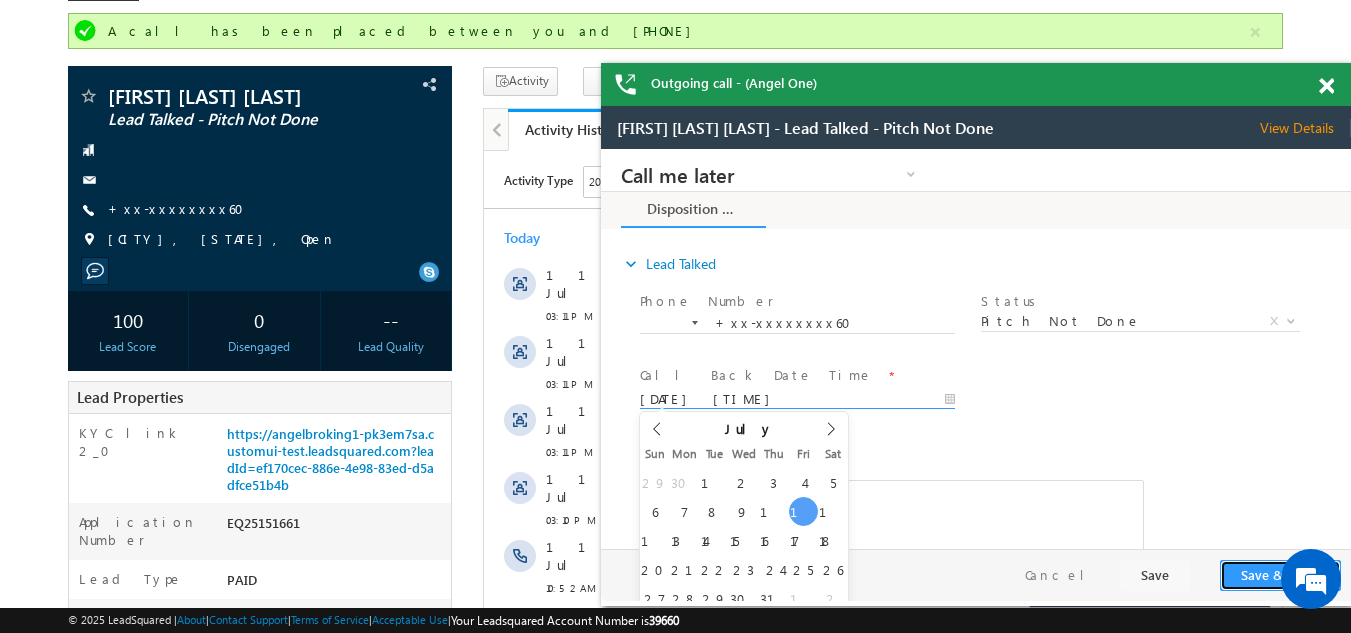 click on "Save & Close" at bounding box center (1280, 575) 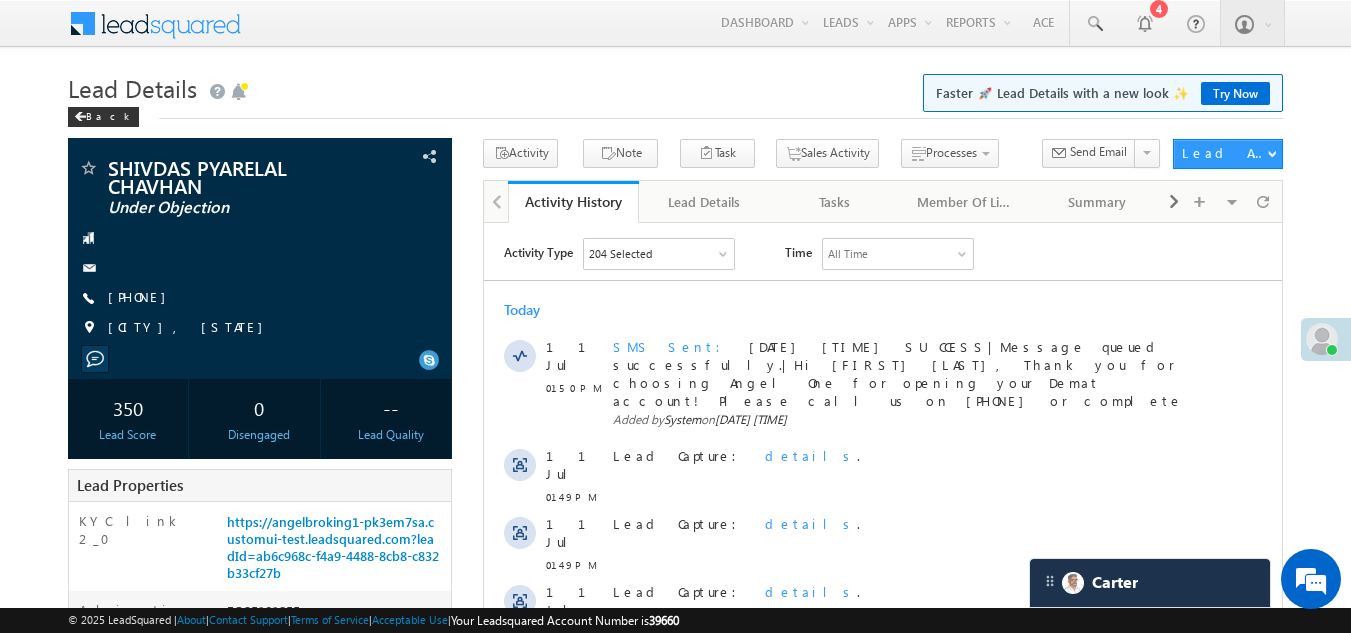 scroll, scrollTop: 0, scrollLeft: 0, axis: both 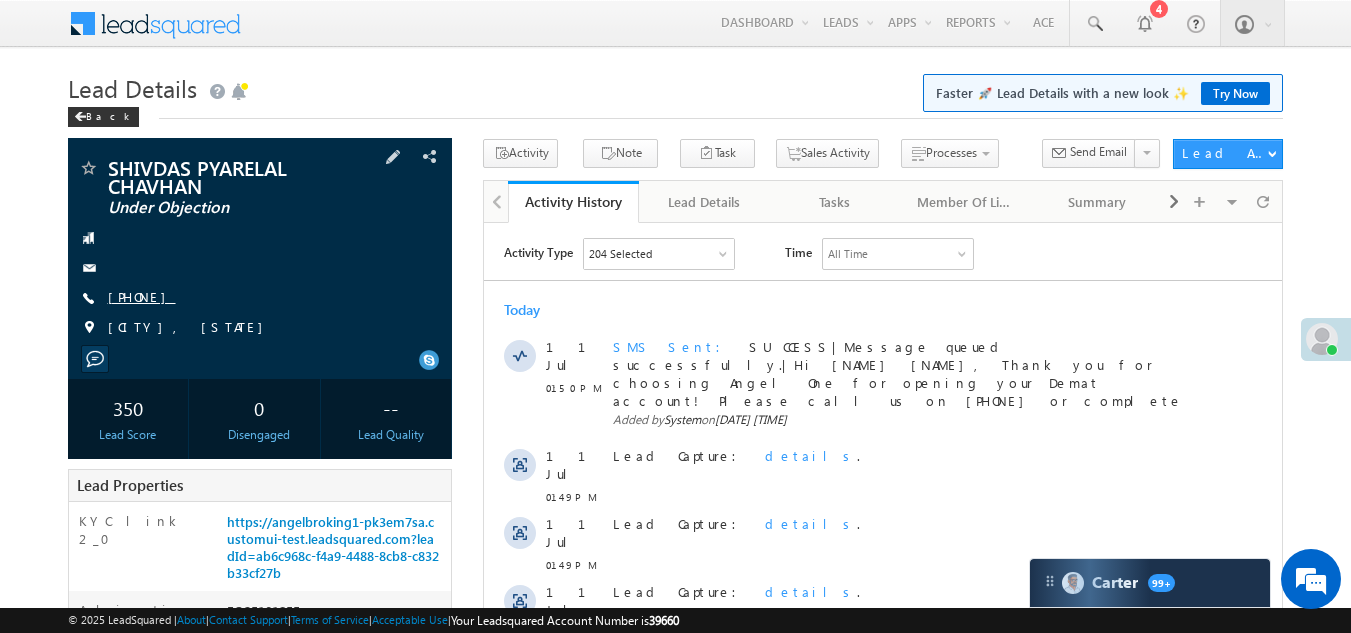 click on "[PHONE]" at bounding box center [142, 296] 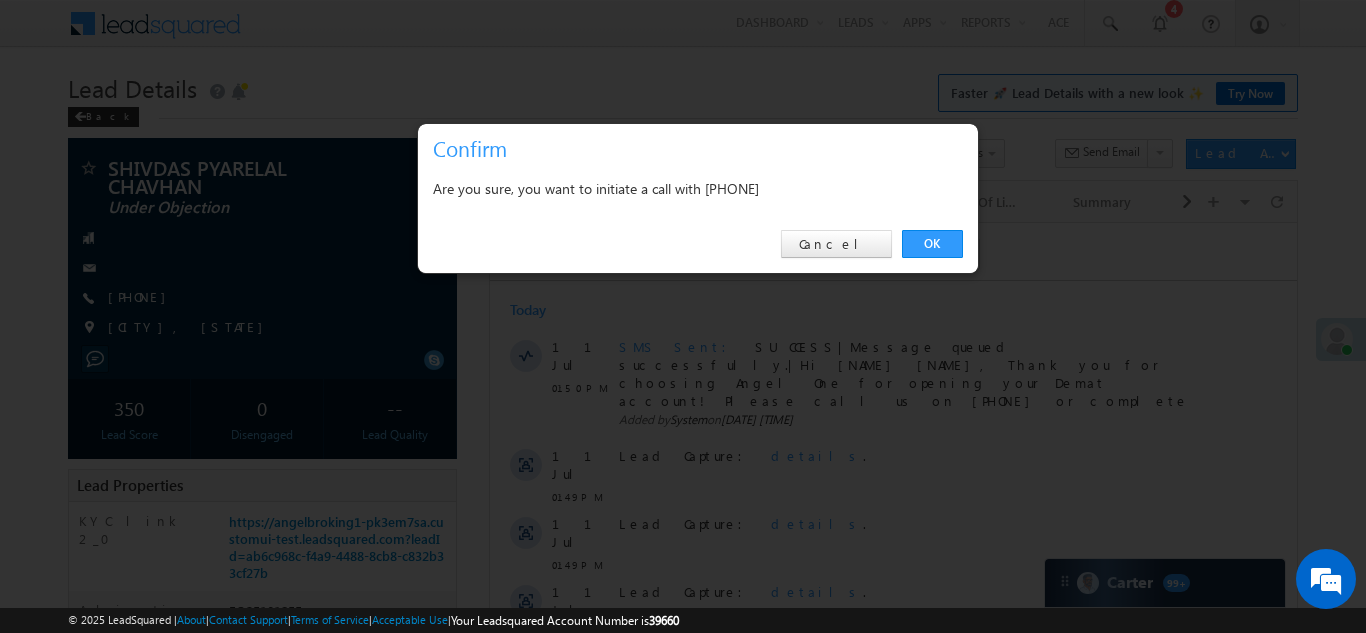 click on "OK" at bounding box center [932, 244] 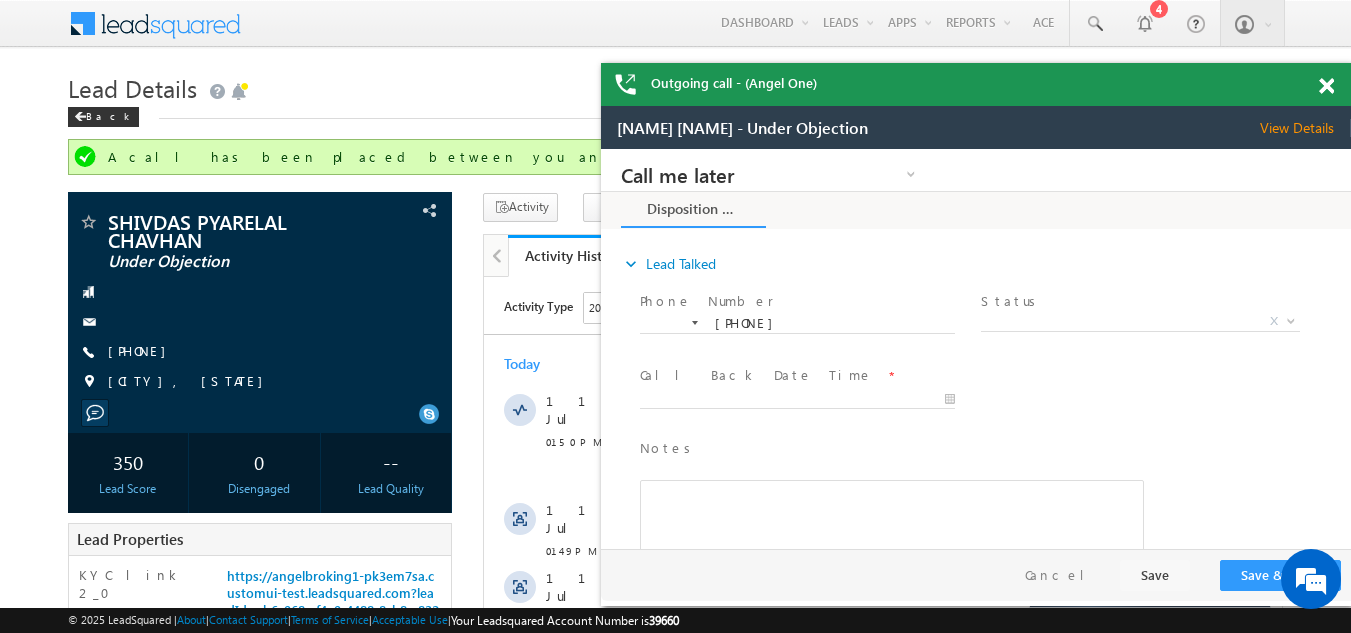 scroll, scrollTop: 0, scrollLeft: 0, axis: both 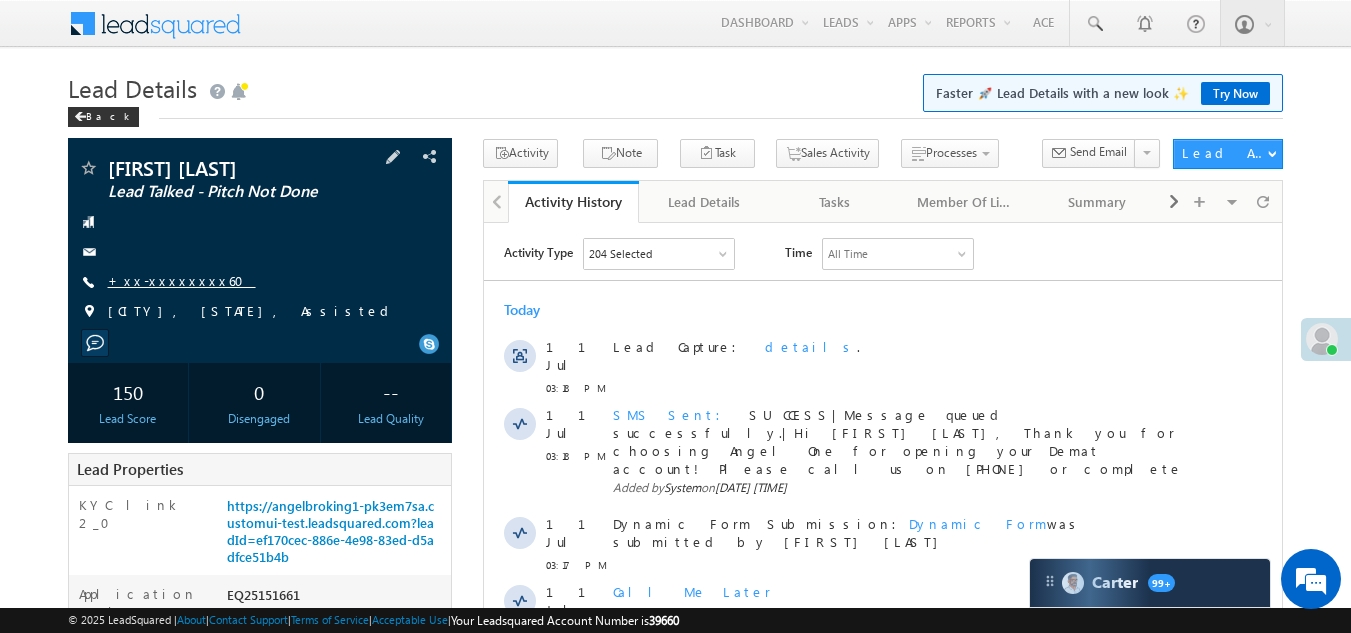 click on "+xx-xxxxxxxx60" at bounding box center (182, 280) 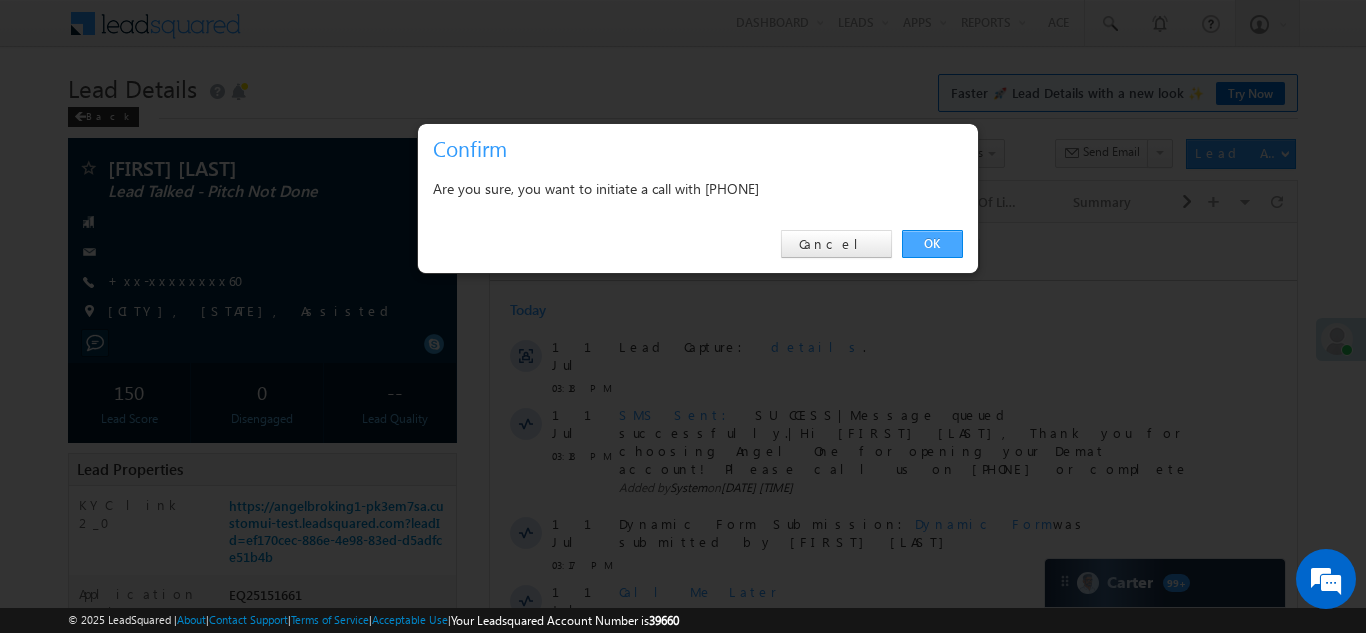 click on "OK" at bounding box center (932, 244) 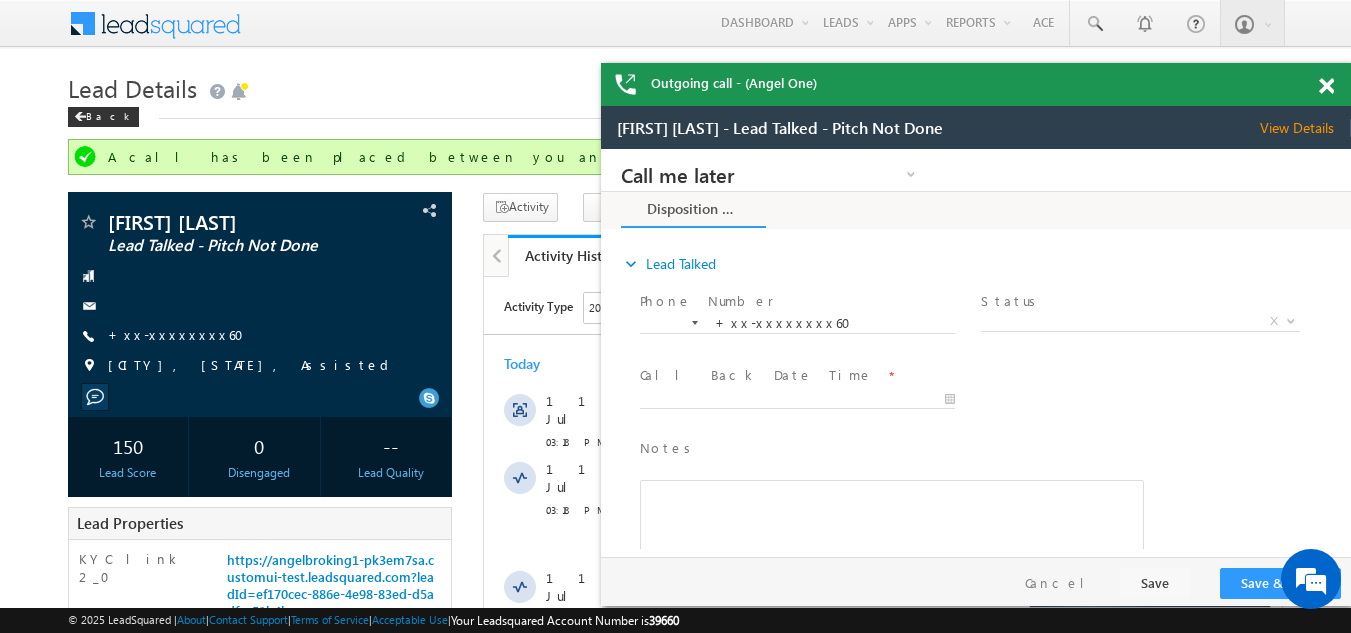 scroll, scrollTop: 0, scrollLeft: 0, axis: both 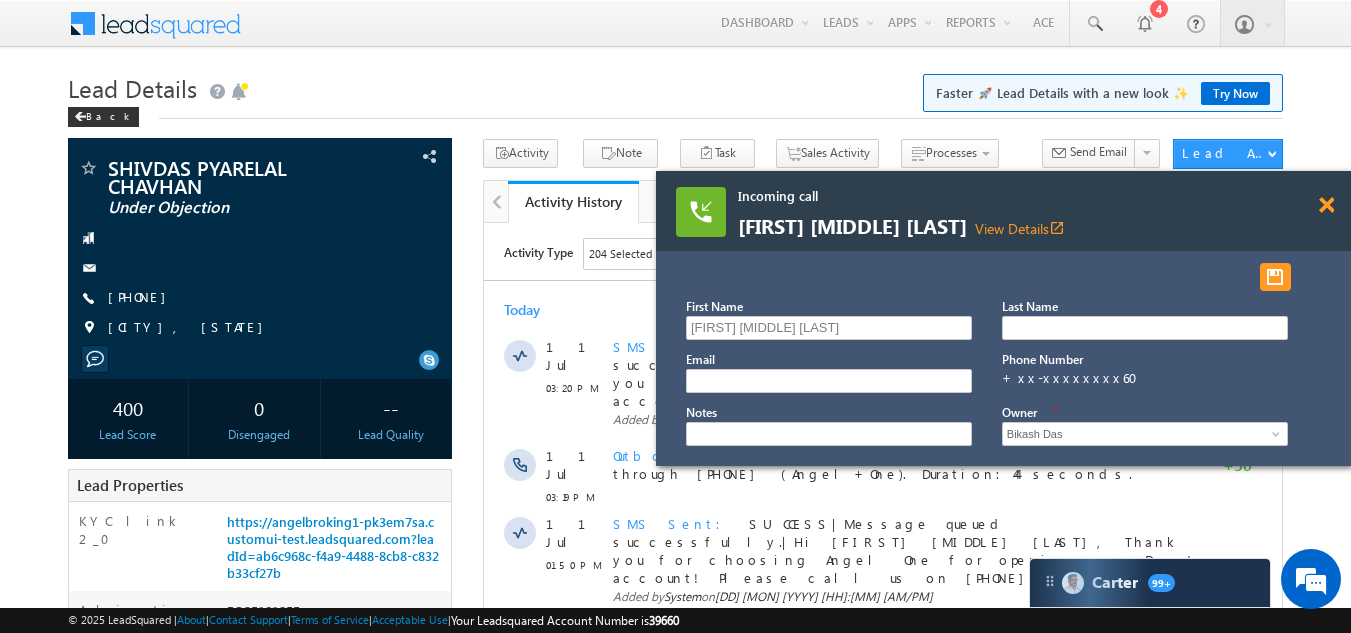 click at bounding box center (1326, 205) 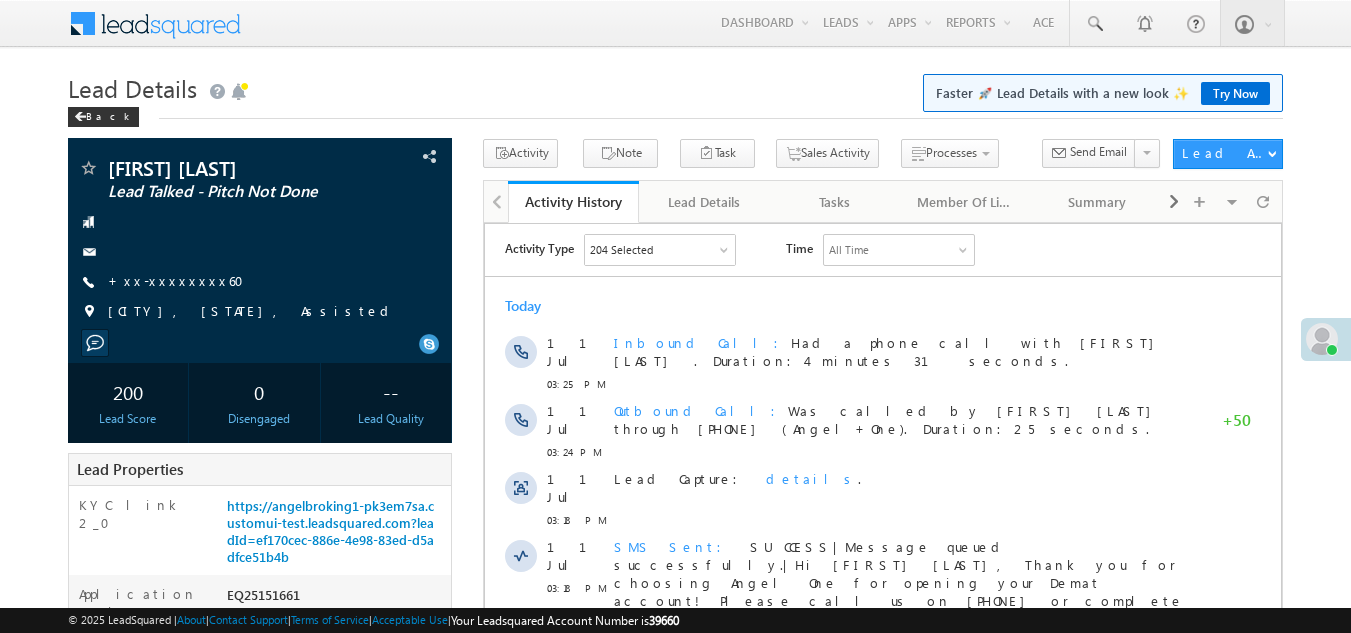 scroll, scrollTop: 0, scrollLeft: 0, axis: both 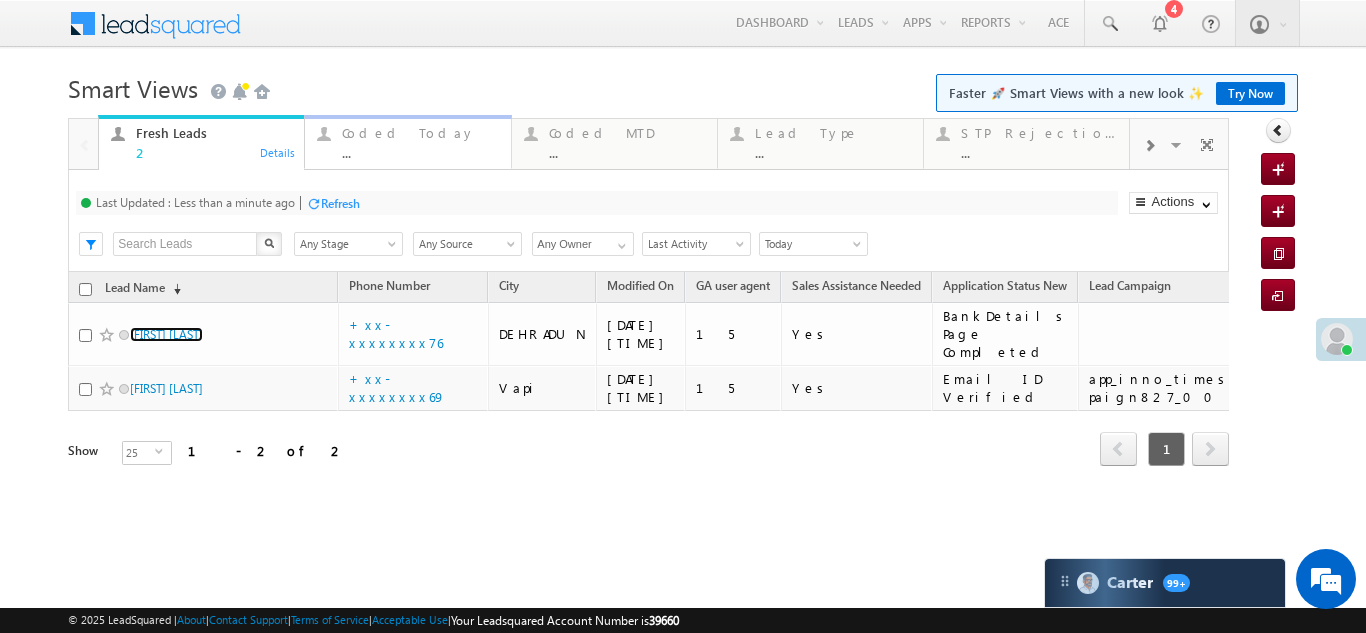 click on "Coded Today" at bounding box center (420, 133) 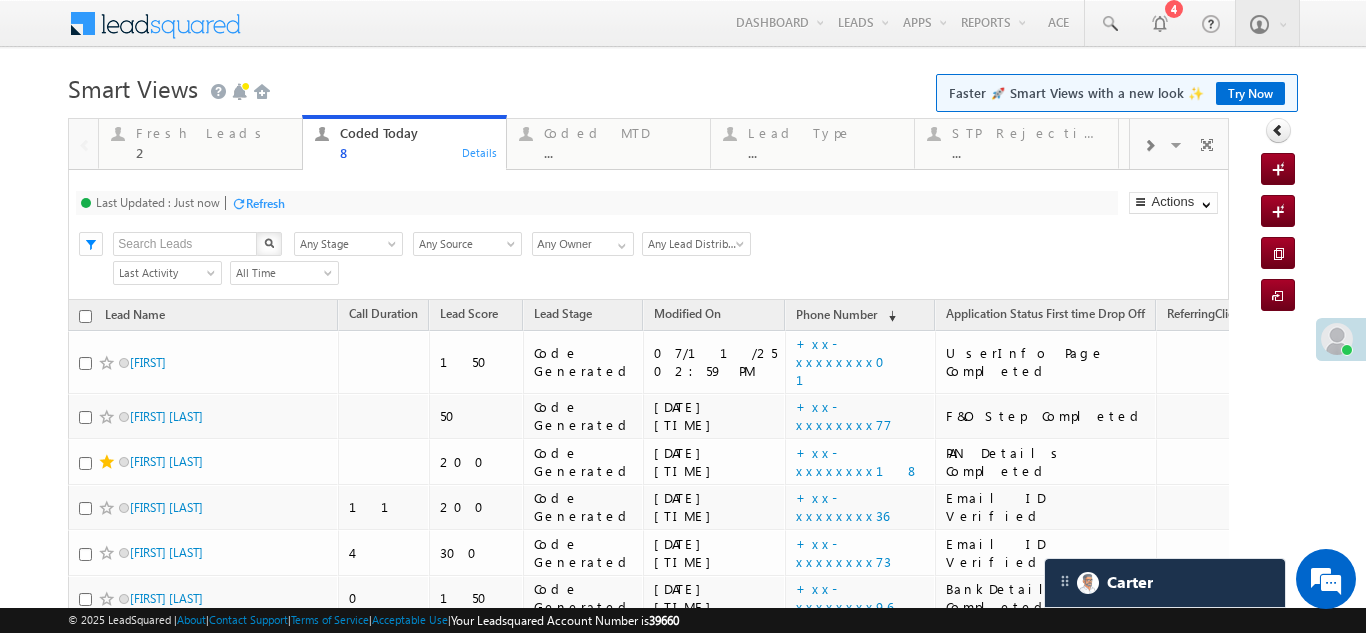 scroll, scrollTop: 0, scrollLeft: 0, axis: both 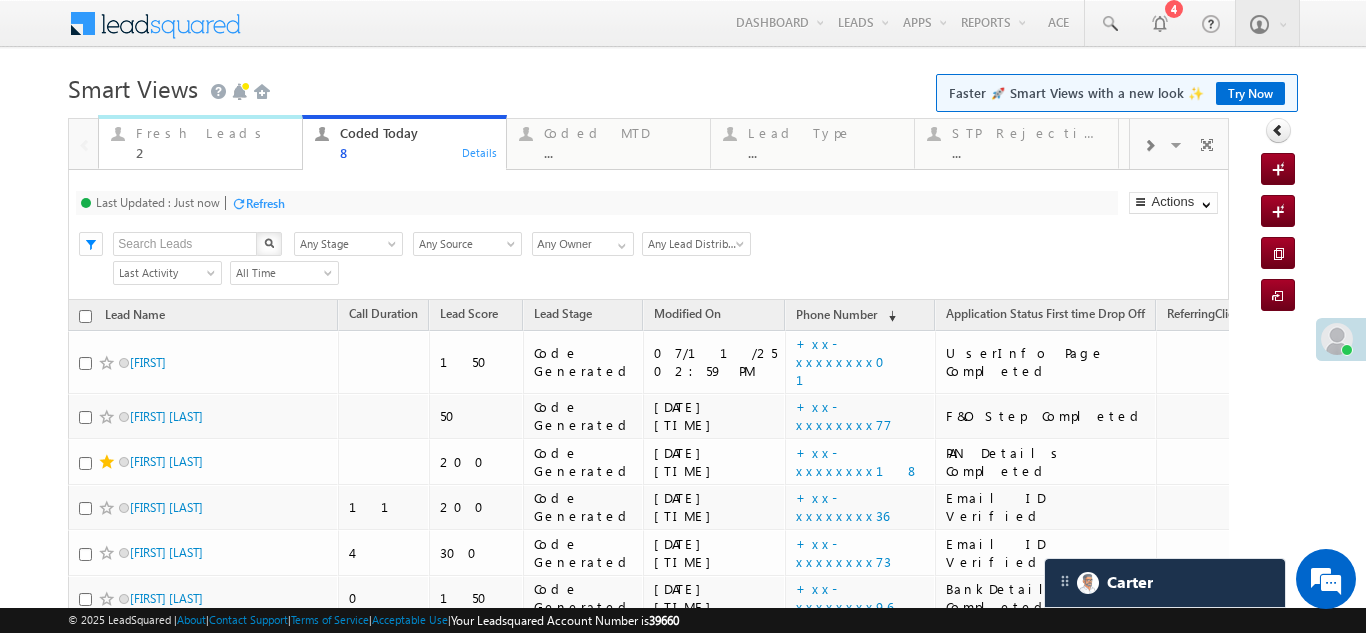 click on "Fresh Leads" at bounding box center [213, 133] 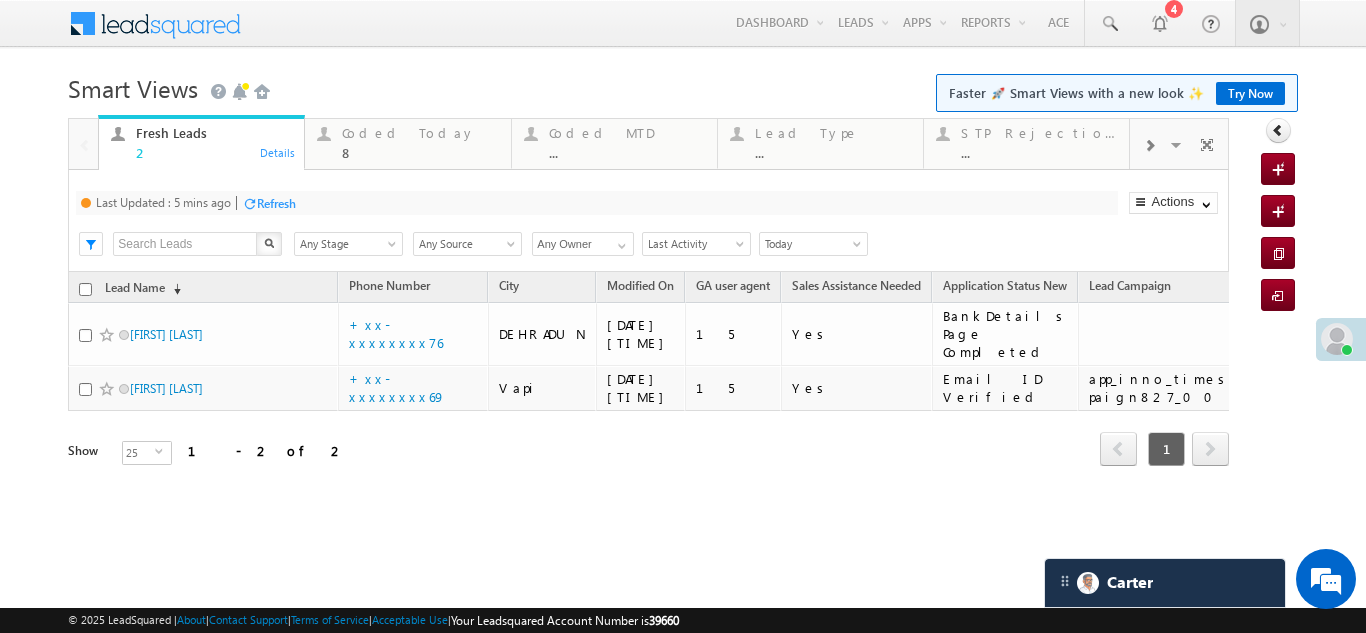 click on "Refresh" at bounding box center [276, 203] 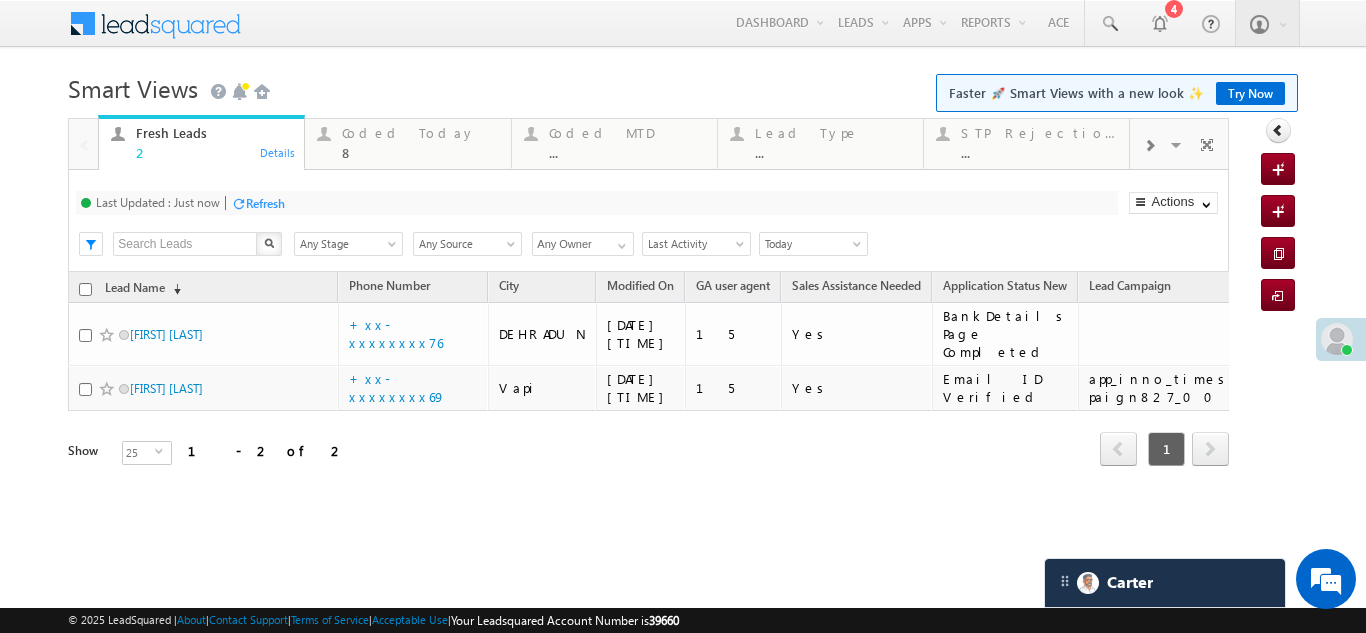 click on "Refresh" at bounding box center (265, 203) 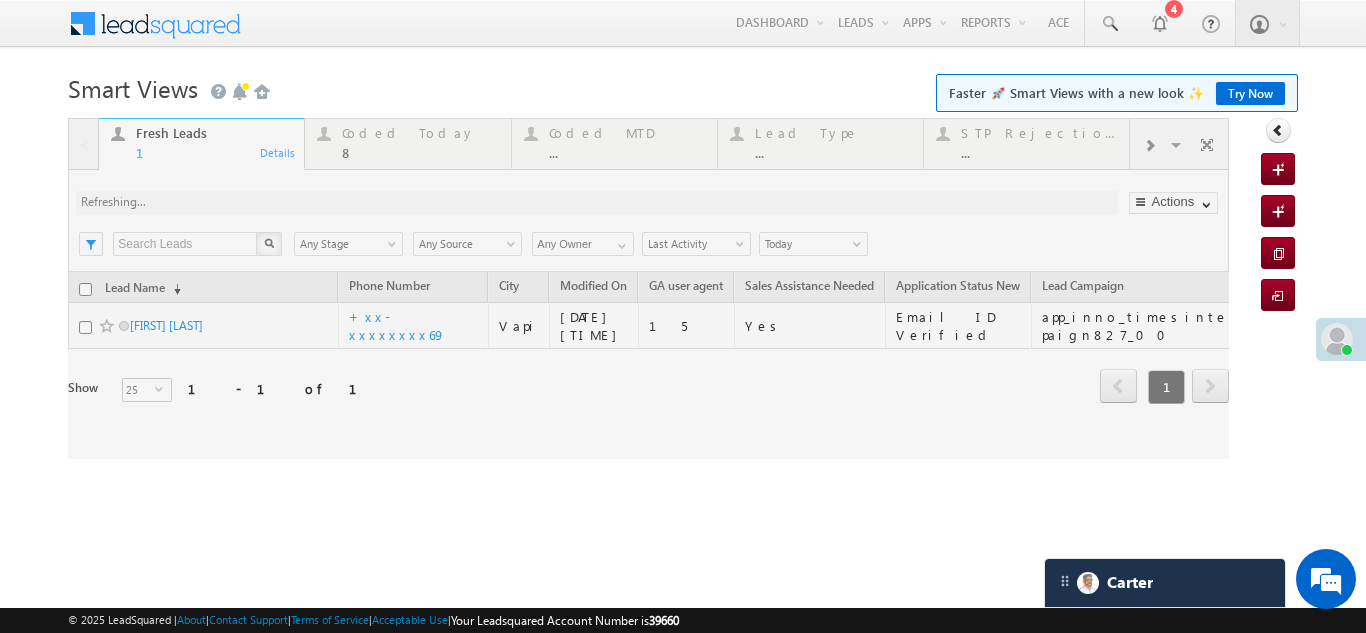 drag, startPoint x: 531, startPoint y: 2, endPoint x: 365, endPoint y: 136, distance: 213.33542 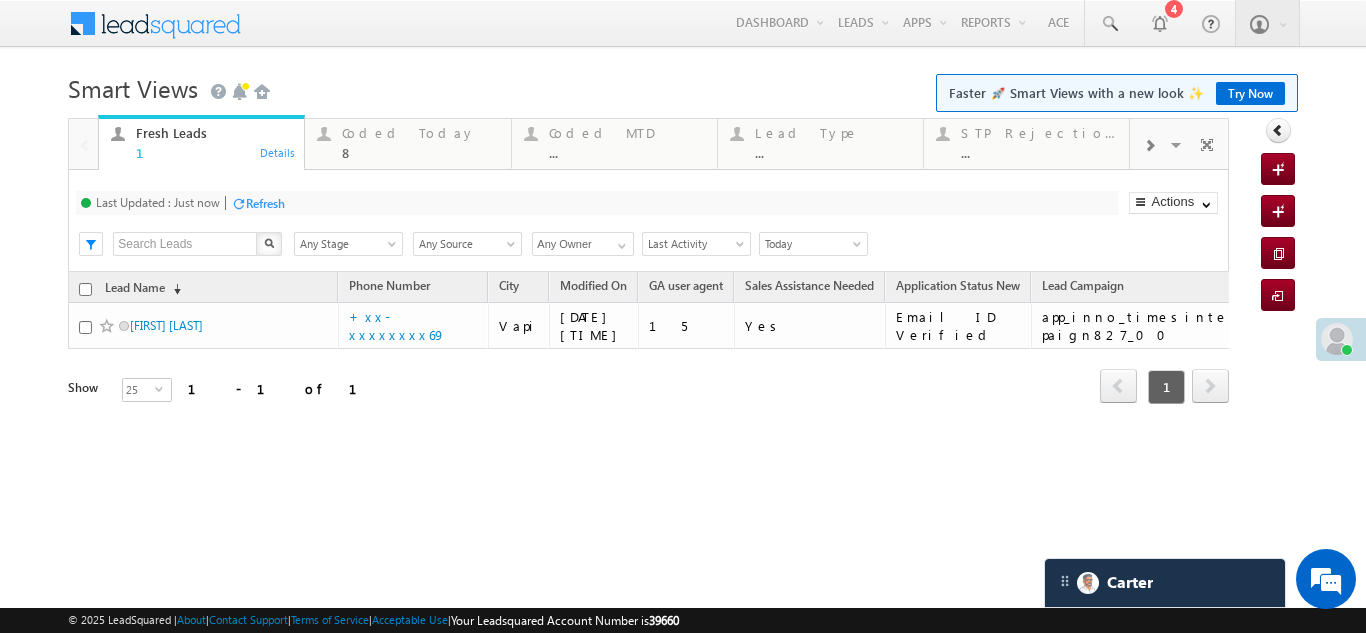 click on "Coded Today" at bounding box center [420, 133] 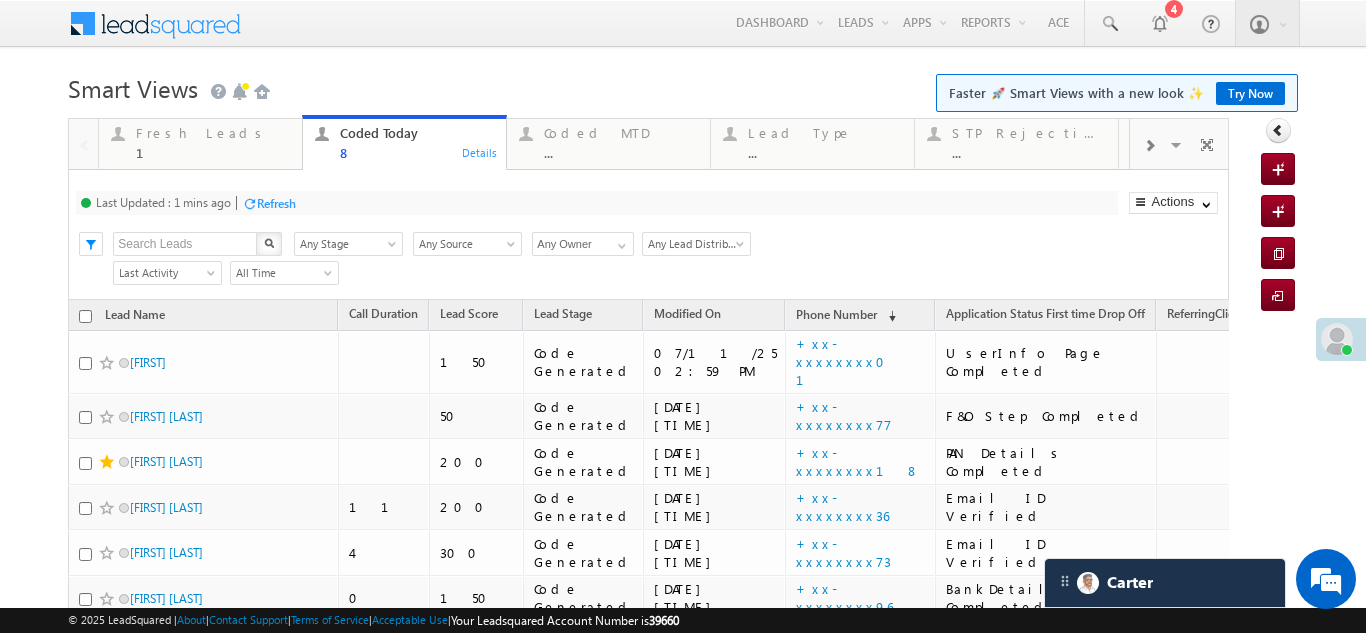 click on "Refresh" at bounding box center (276, 203) 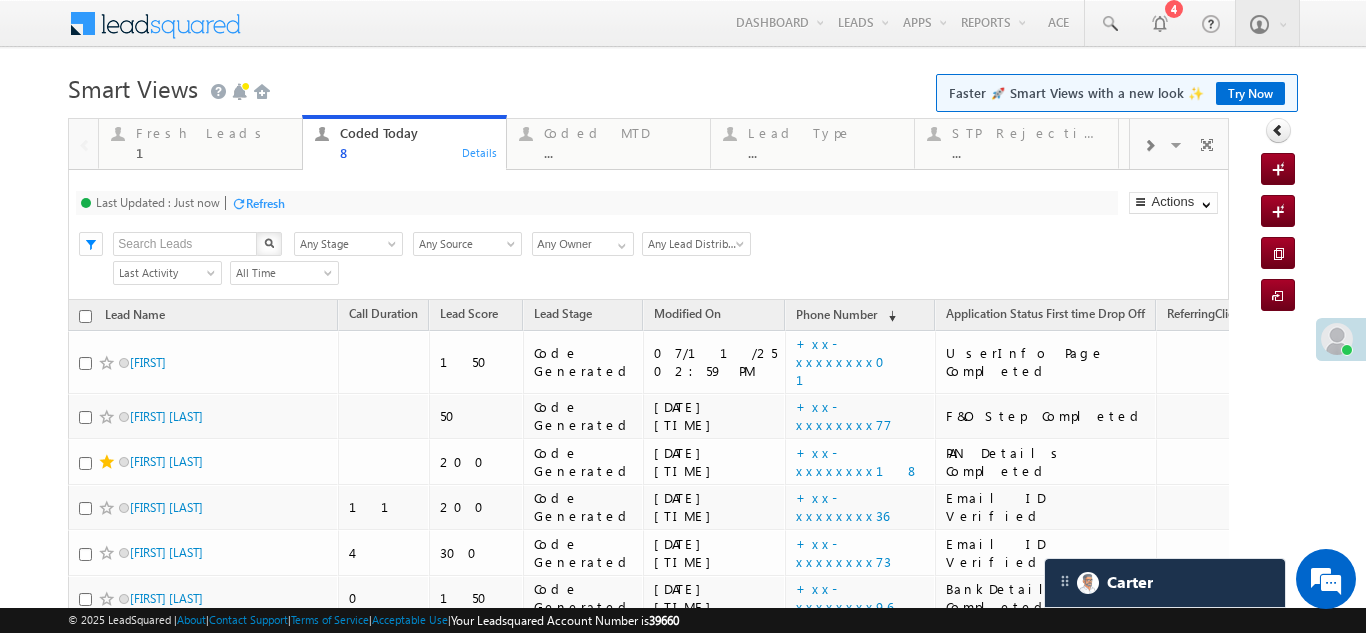 click on "Refresh" at bounding box center (265, 203) 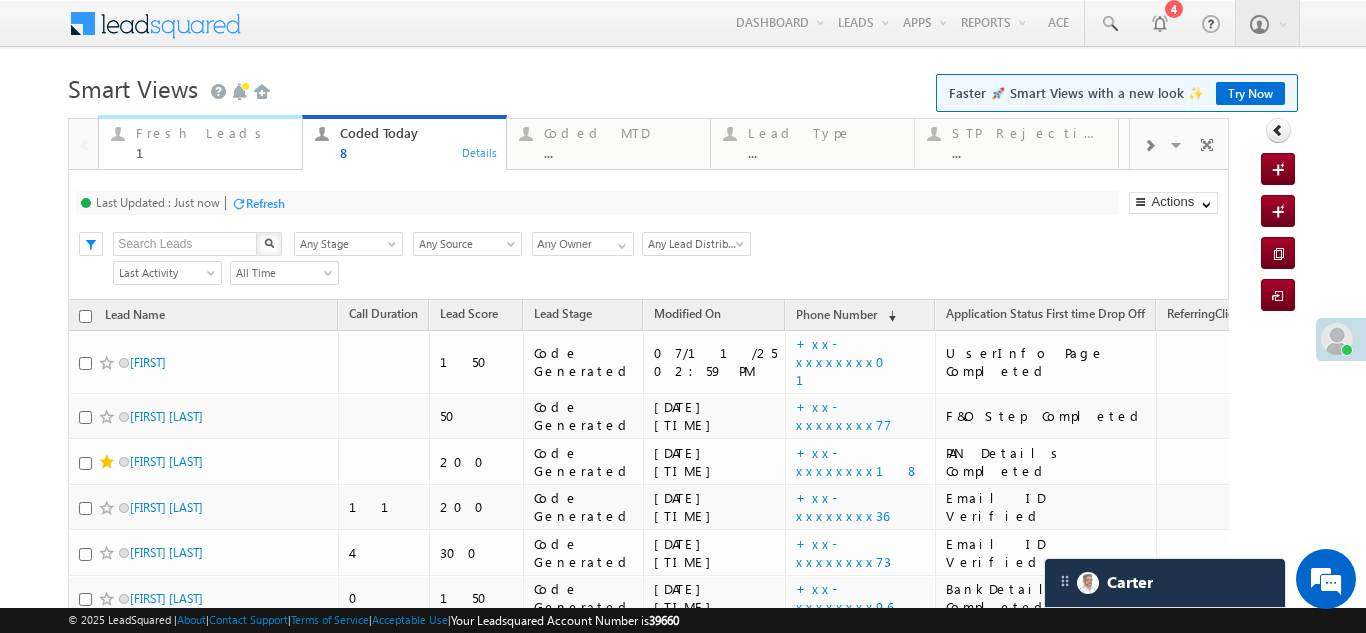click on "Fresh Leads" at bounding box center [213, 133] 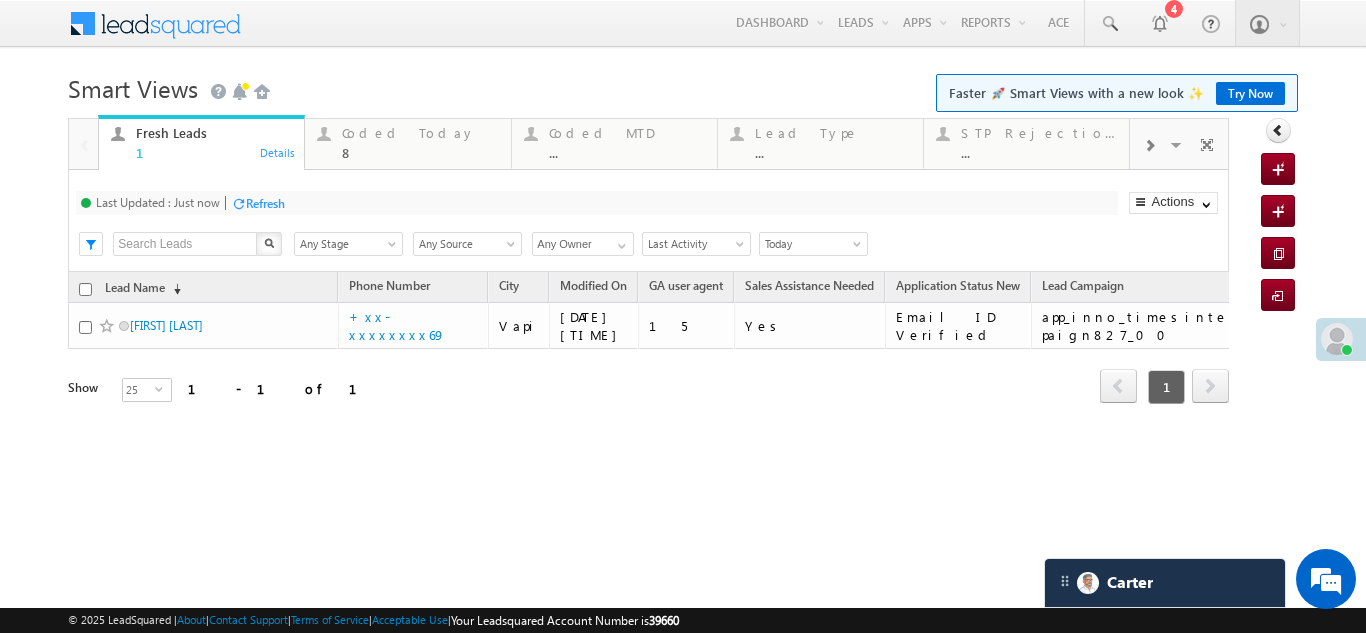 click on "Refresh" at bounding box center (265, 203) 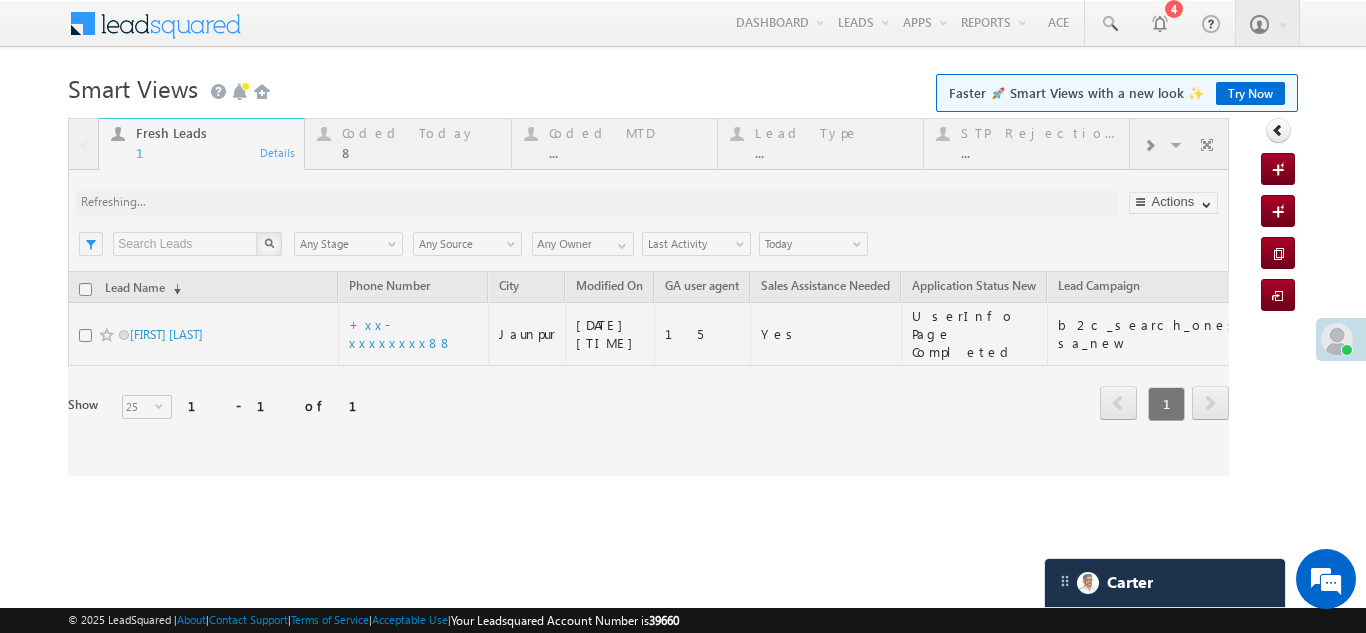 click at bounding box center (648, 297) 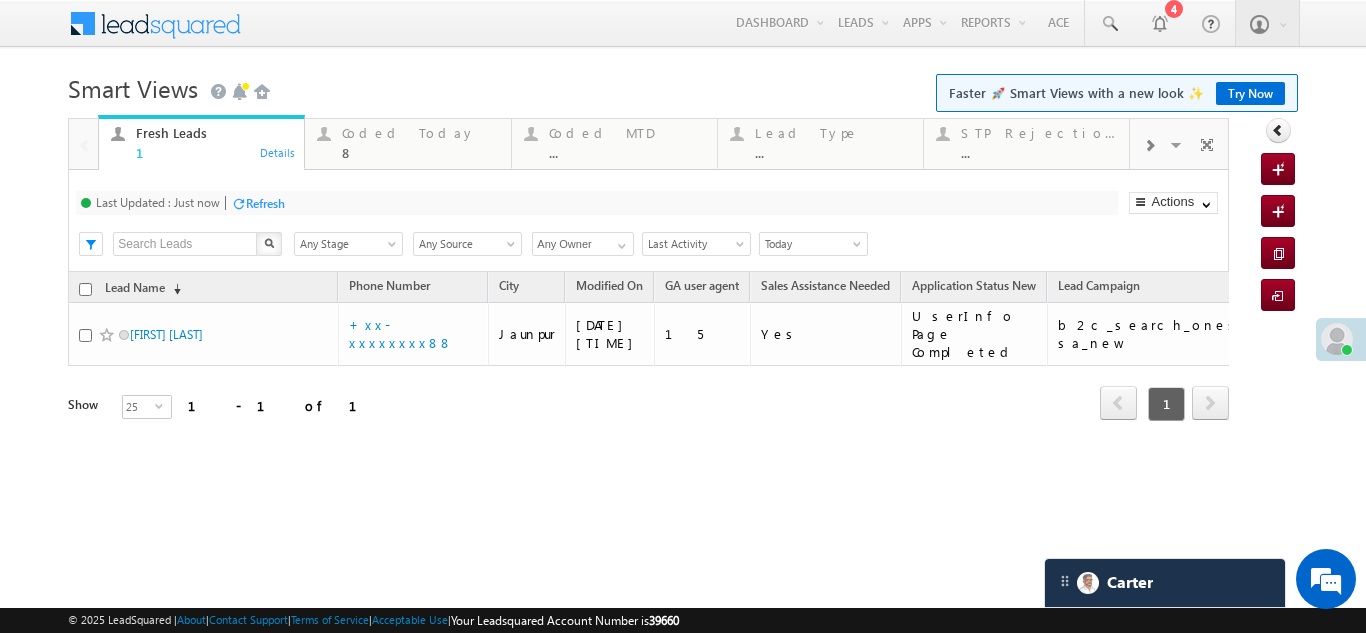 click on "Coded Today" at bounding box center (420, 133) 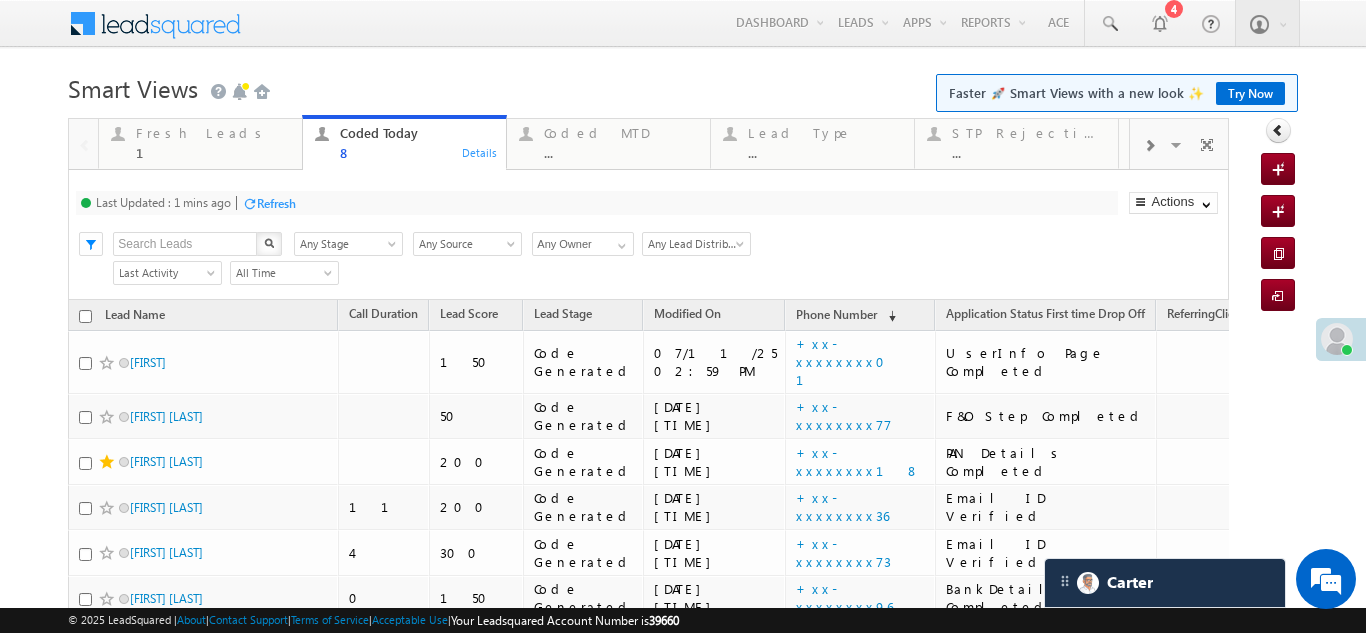 click on "Refresh" at bounding box center (276, 203) 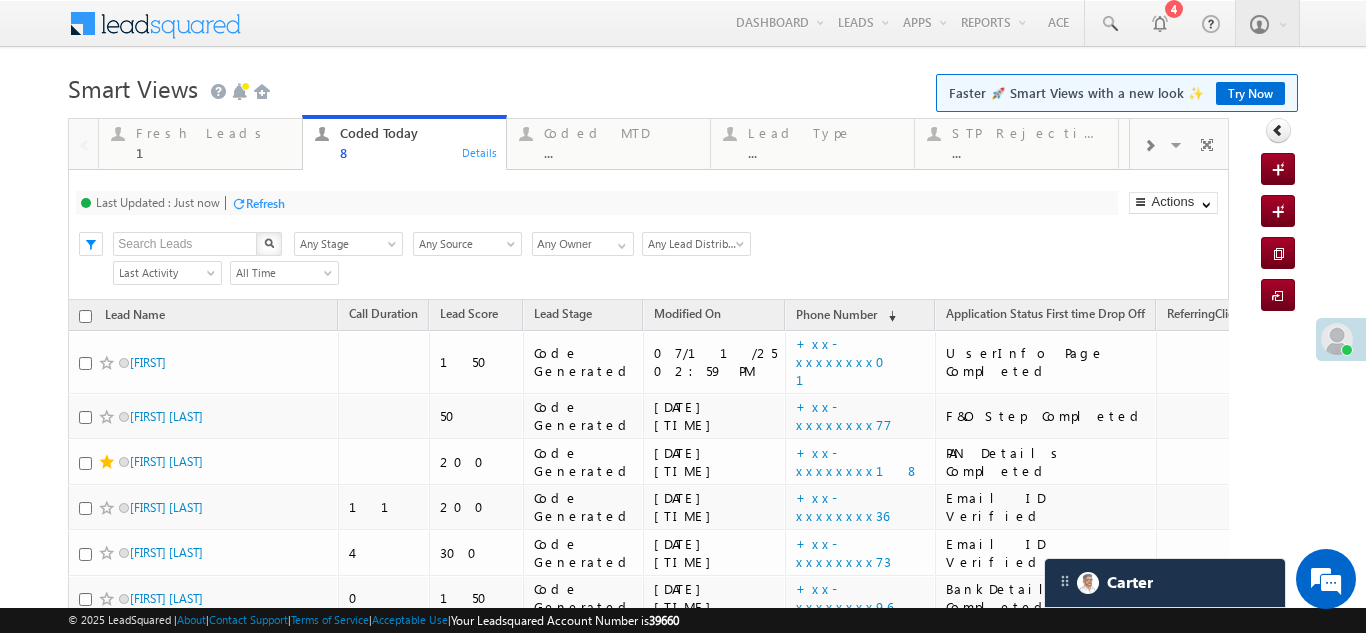 click on "Refresh" at bounding box center (265, 203) 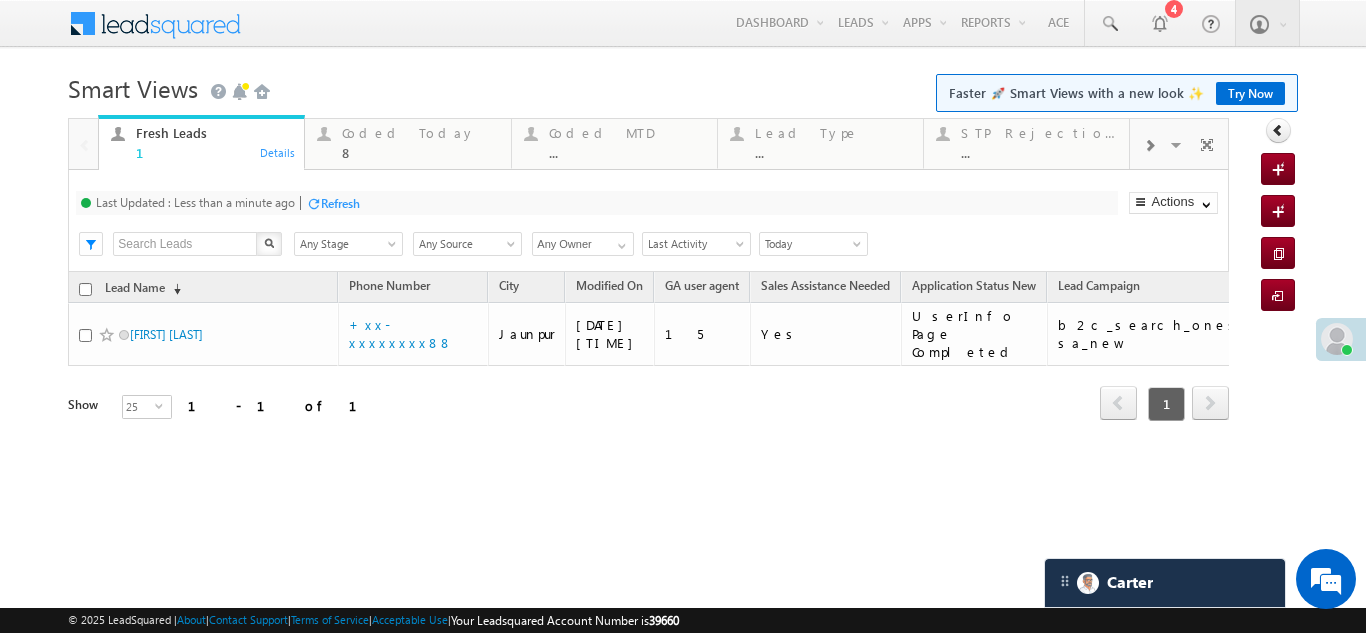 click on "Refresh" at bounding box center [340, 203] 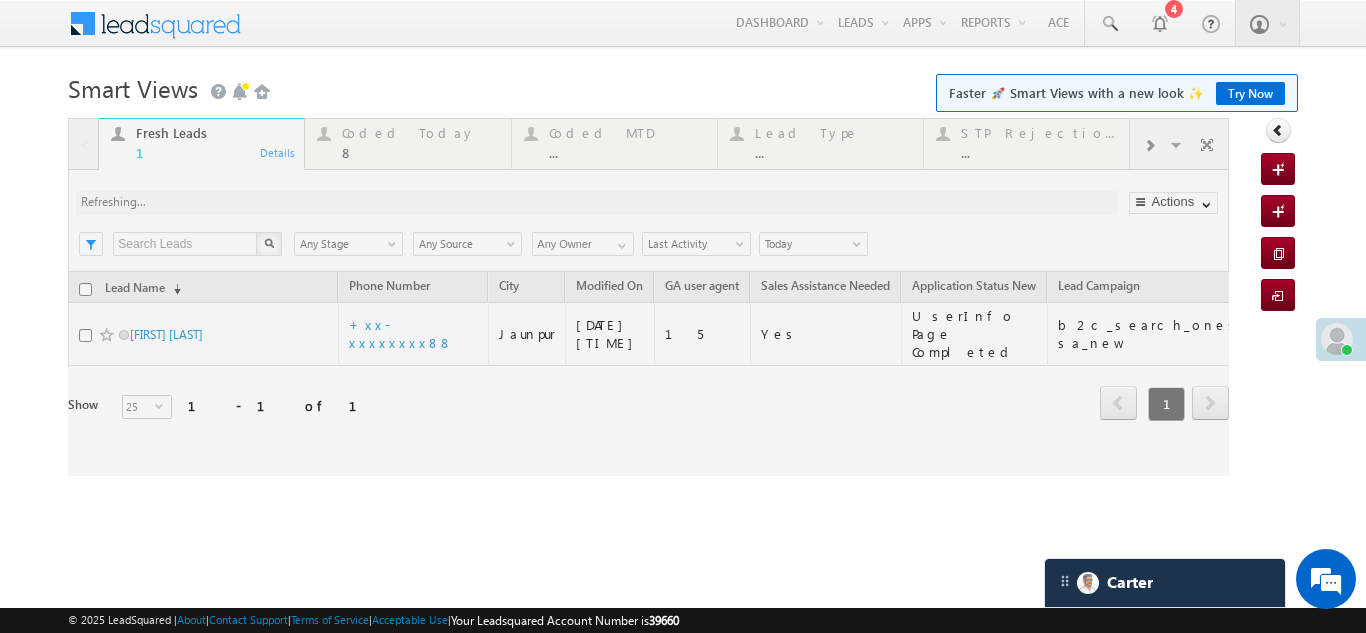 click at bounding box center (648, 297) 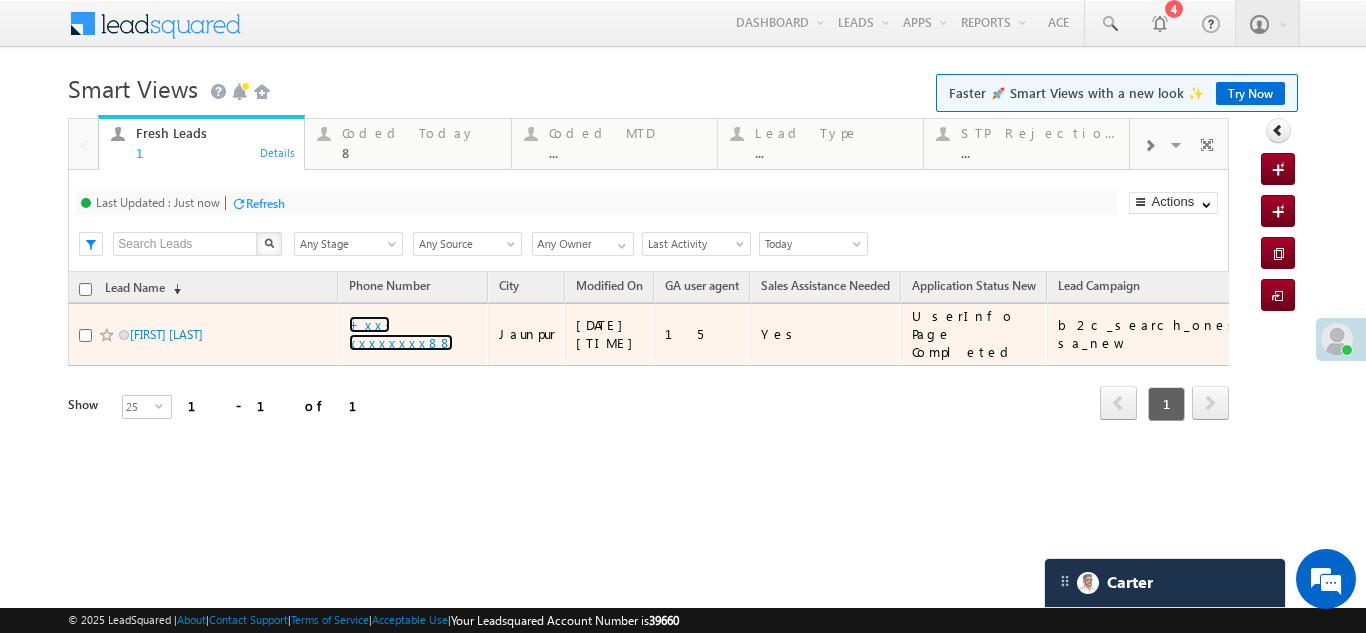 click on "+xx-xxxxxxxx88" at bounding box center [401, 333] 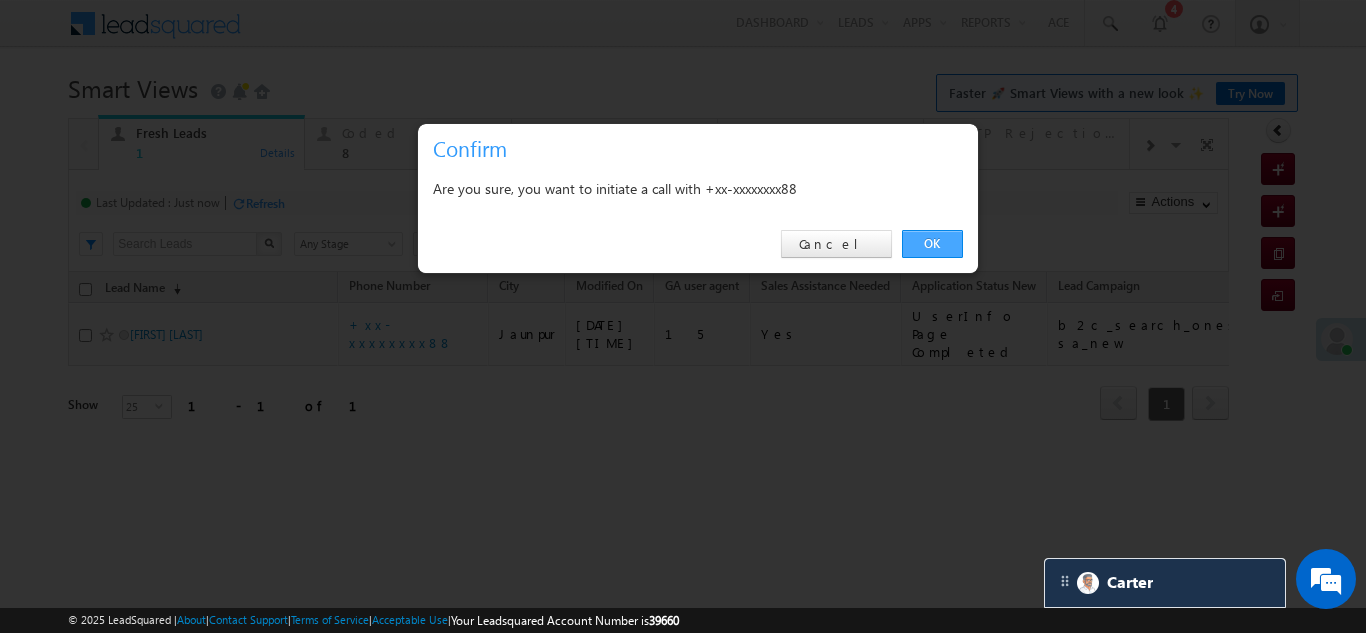 click on "OK" at bounding box center (932, 244) 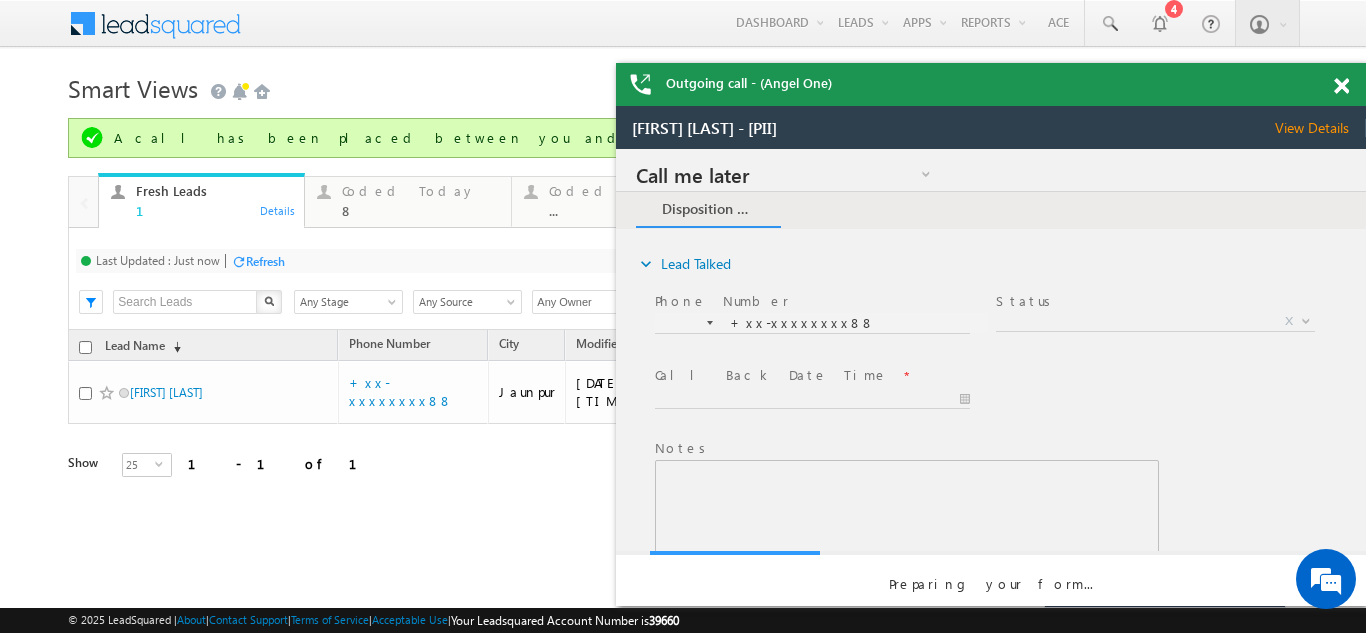 scroll, scrollTop: 0, scrollLeft: 0, axis: both 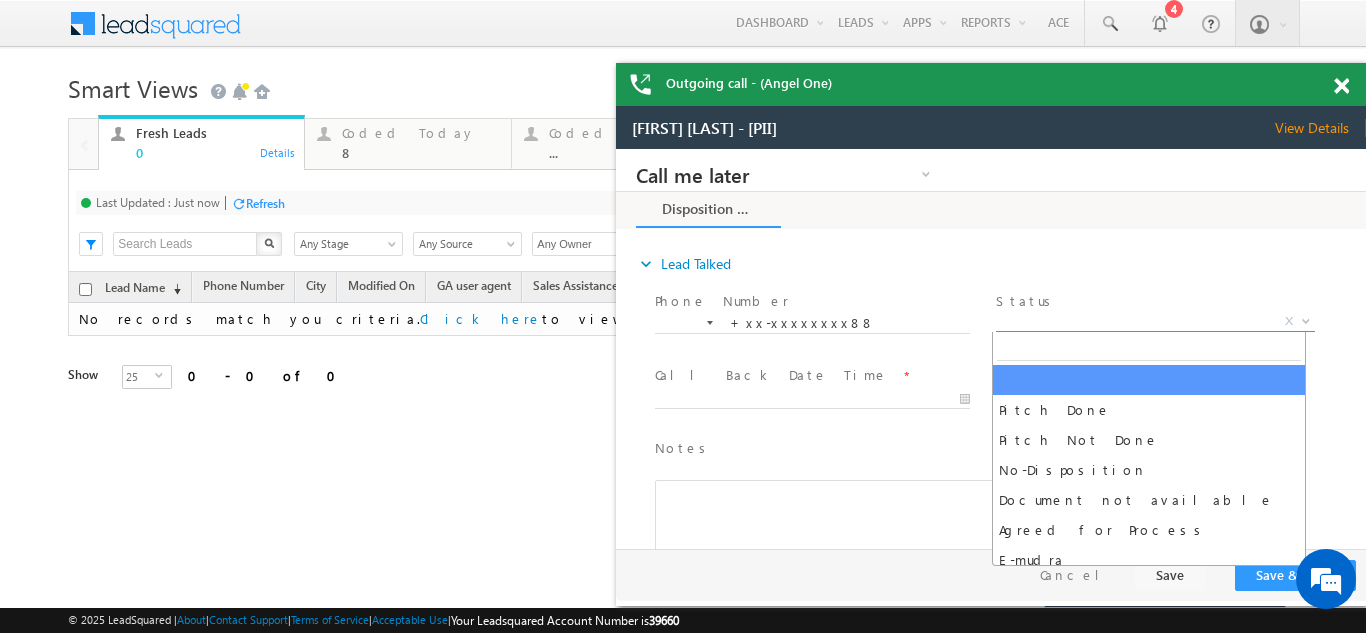 click on "X" at bounding box center (1155, 322) 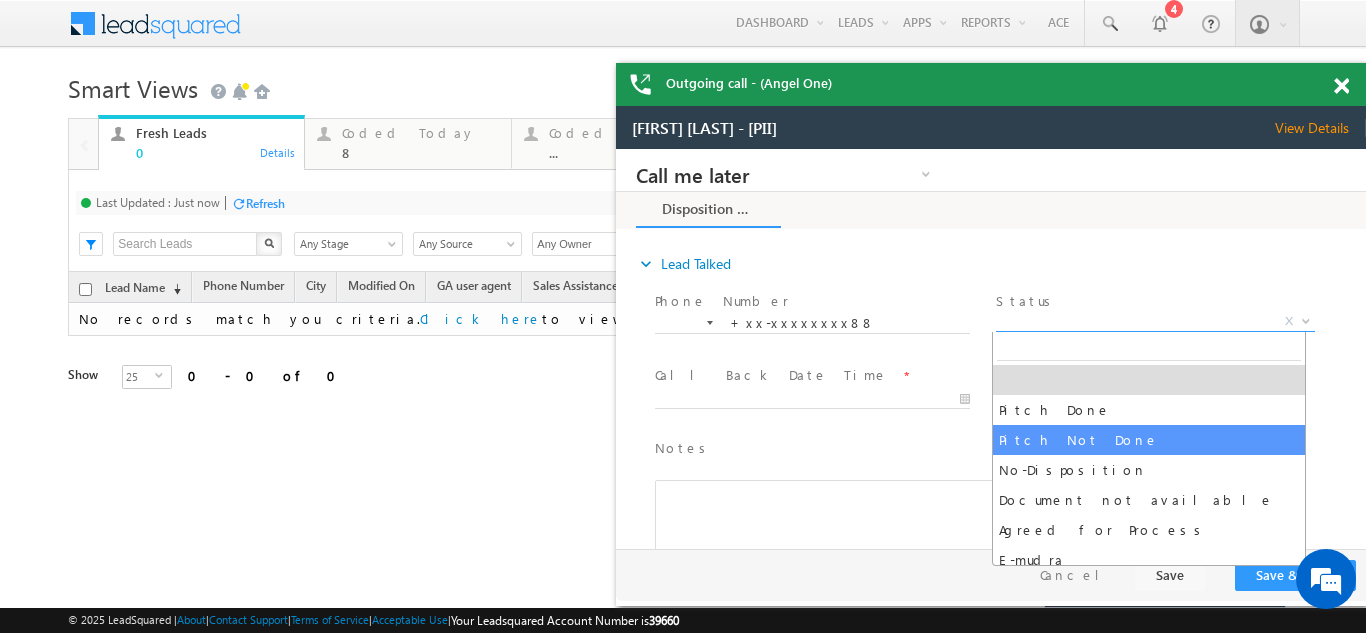 select on "Pitch Not Done" 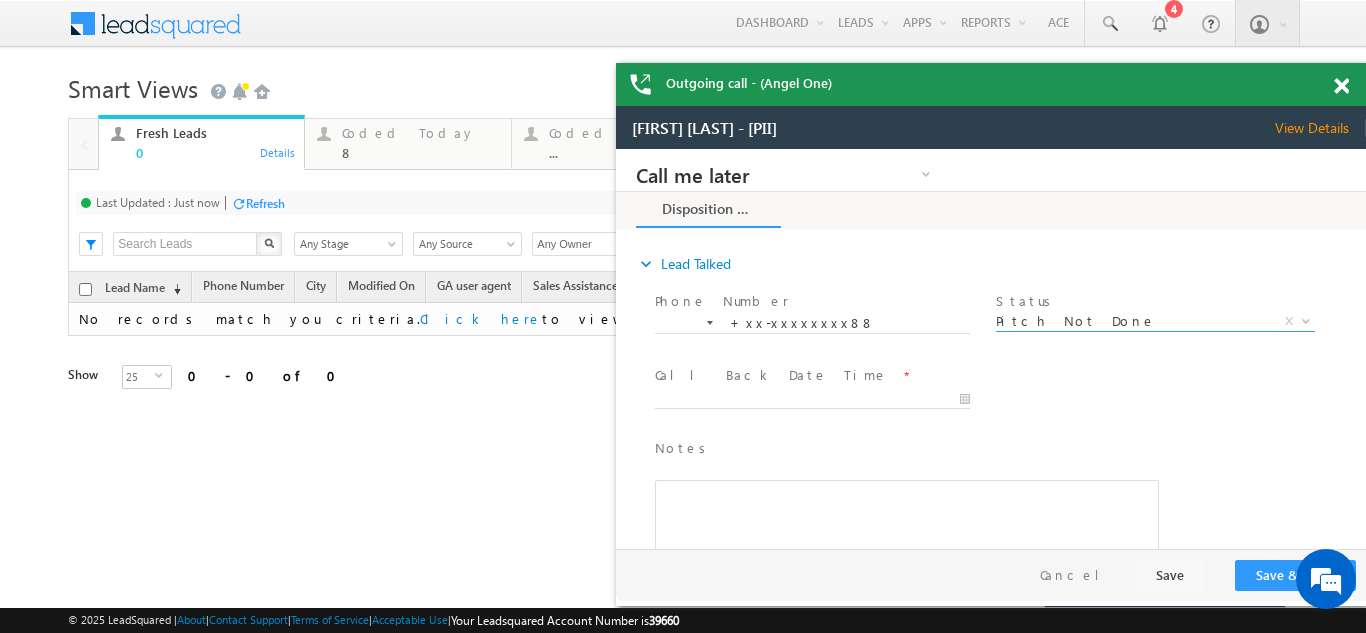 click at bounding box center (821, 399) 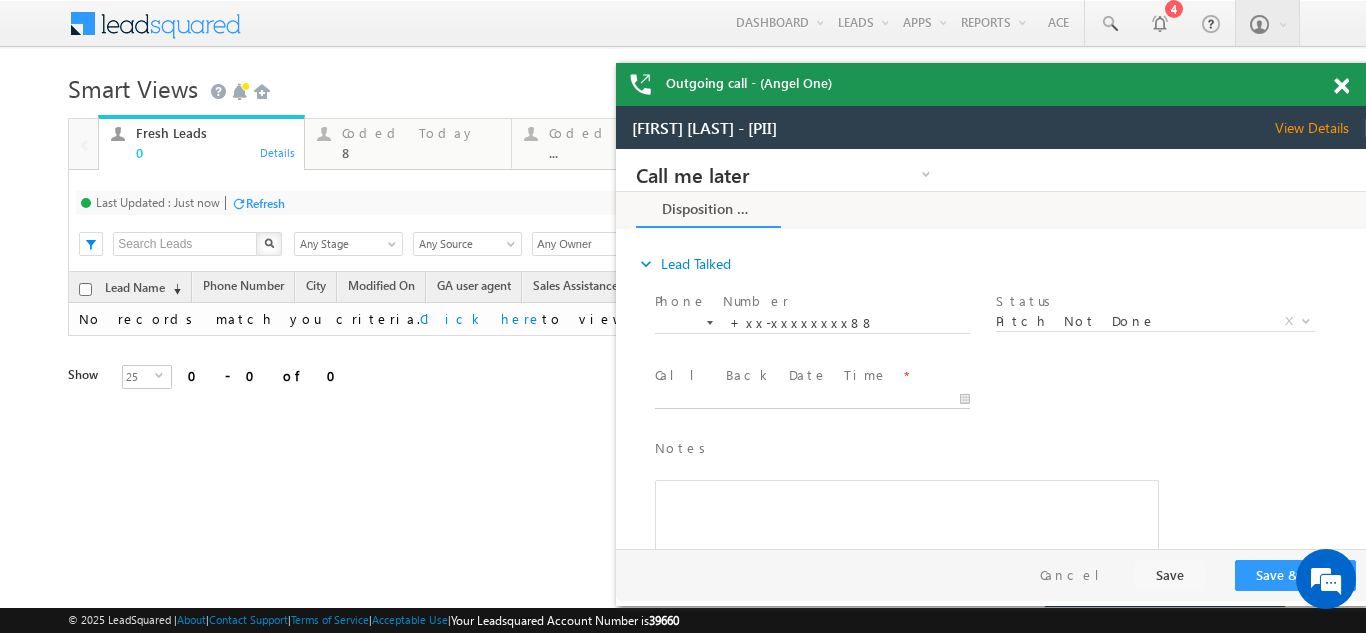 type on "07/11/25 4:04 PM" 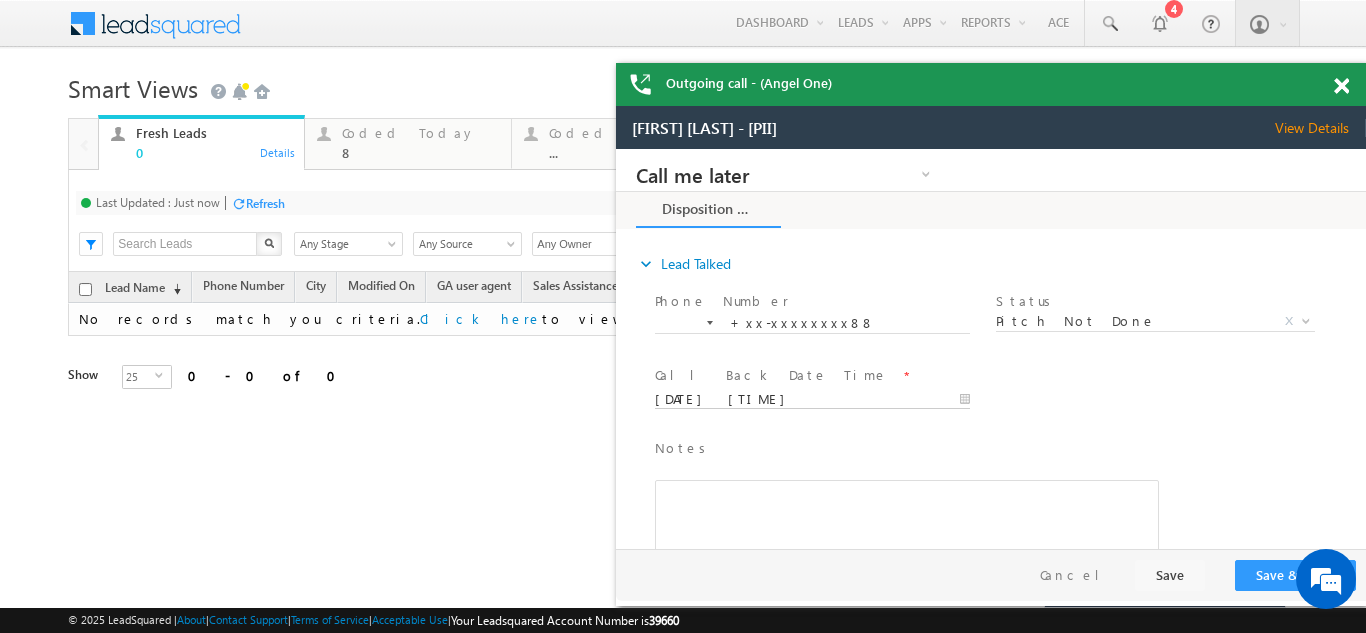 click on "07/11/25 4:04 PM" at bounding box center [812, 400] 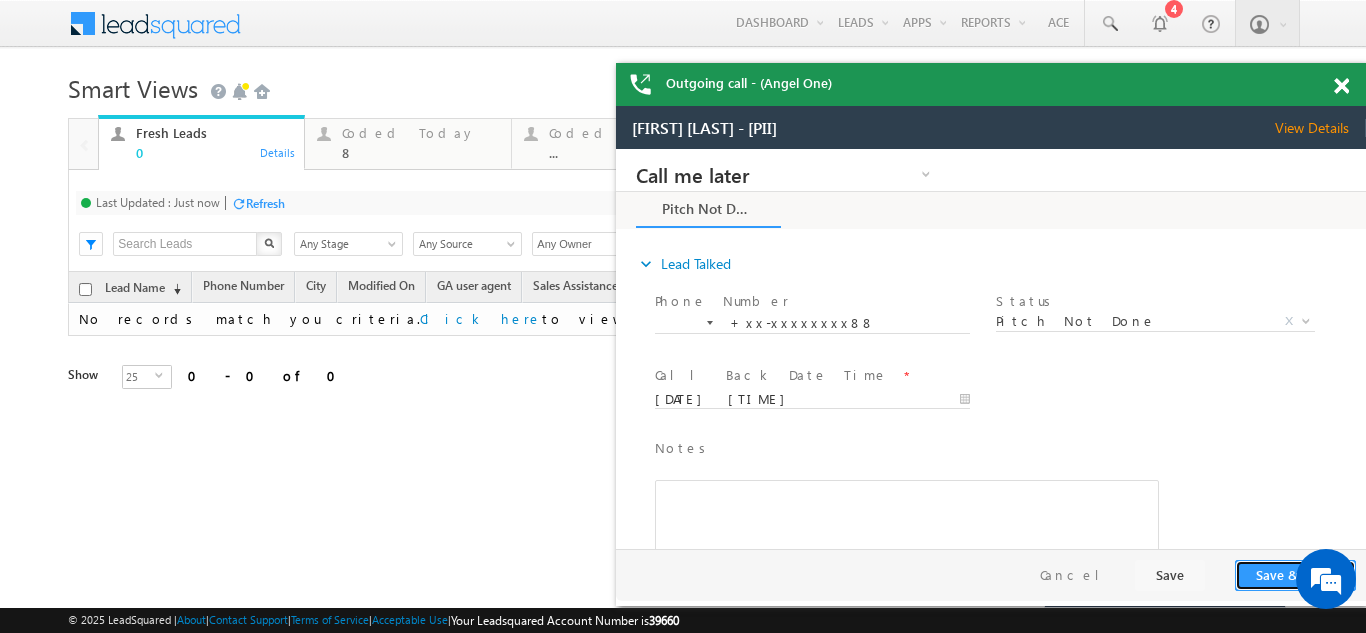 click on "Save & Close" at bounding box center (1295, 575) 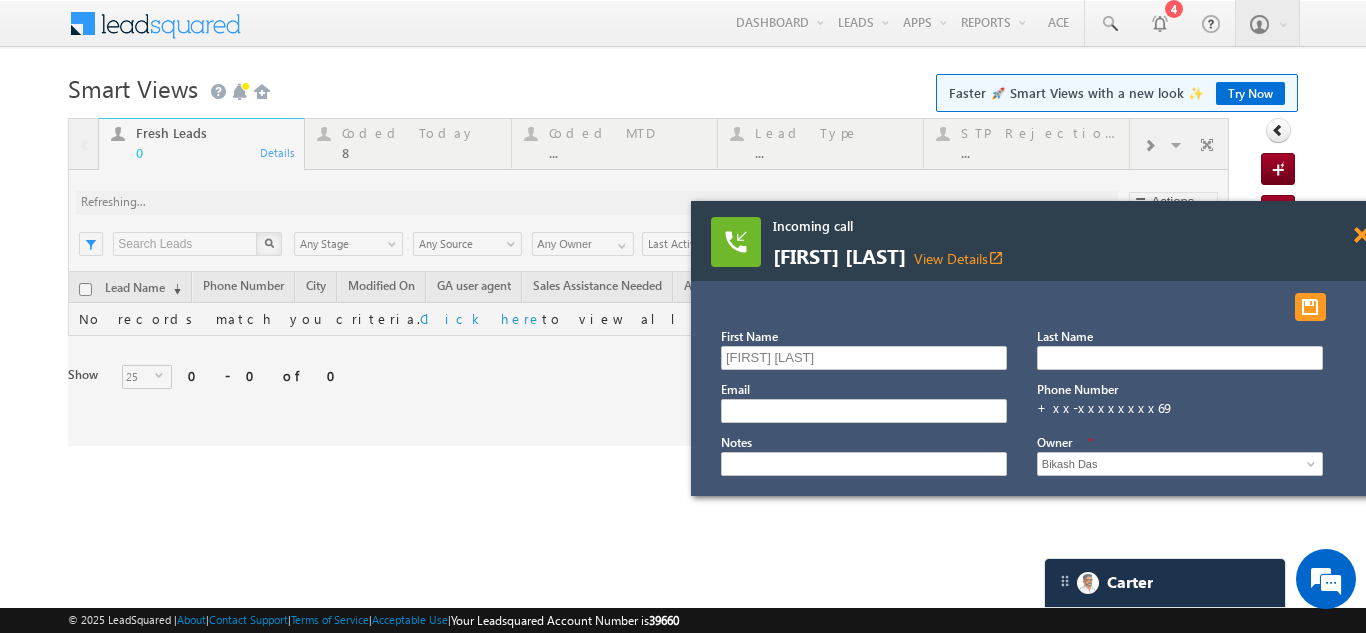 click at bounding box center [1361, 235] 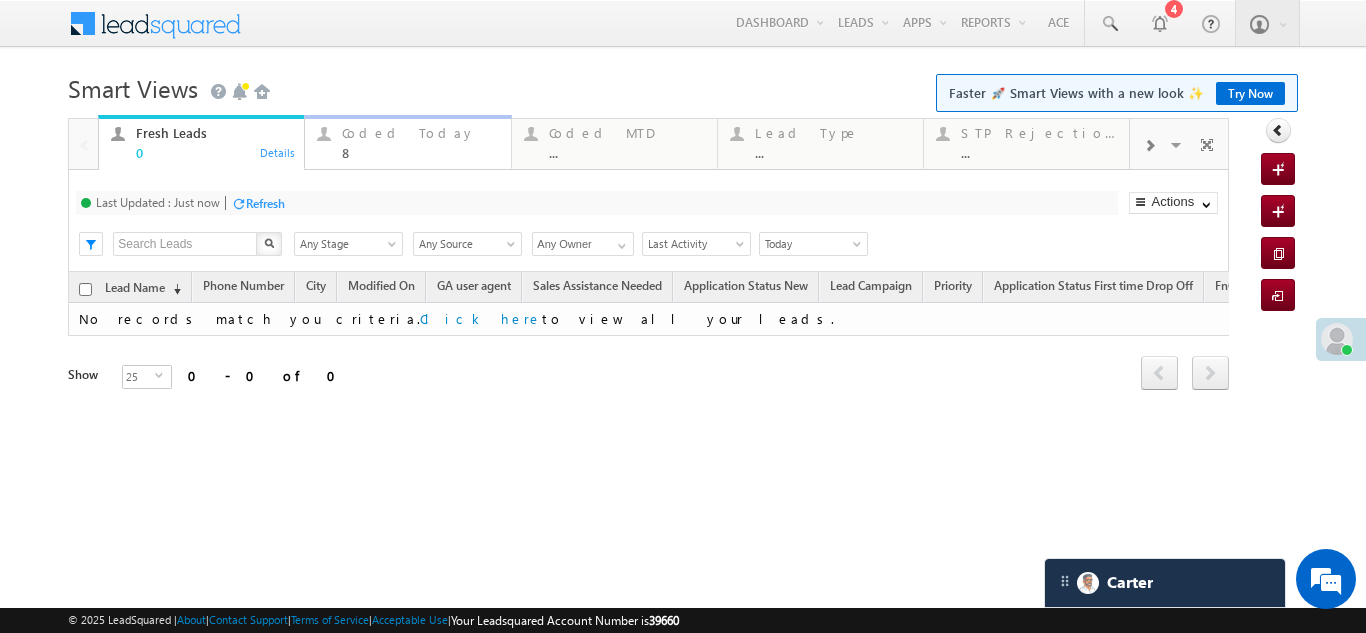 click on "Coded Today" at bounding box center [420, 133] 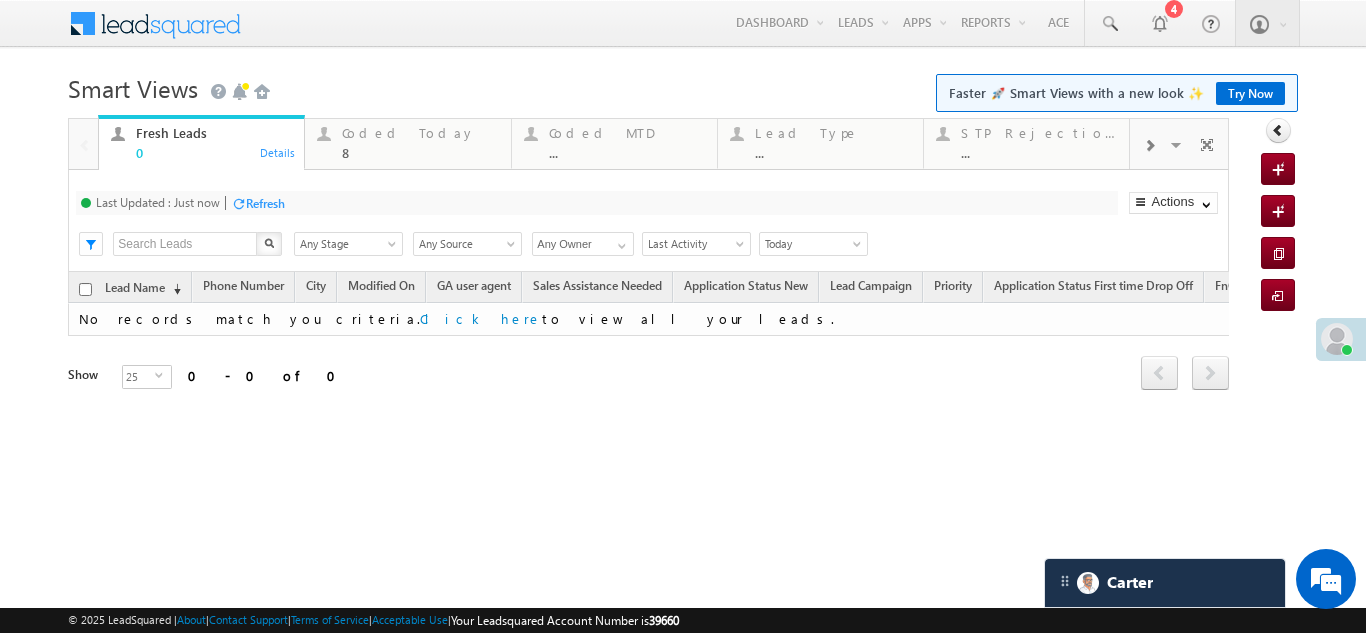 click on "Coded Today" at bounding box center (-33554013, -33554297) 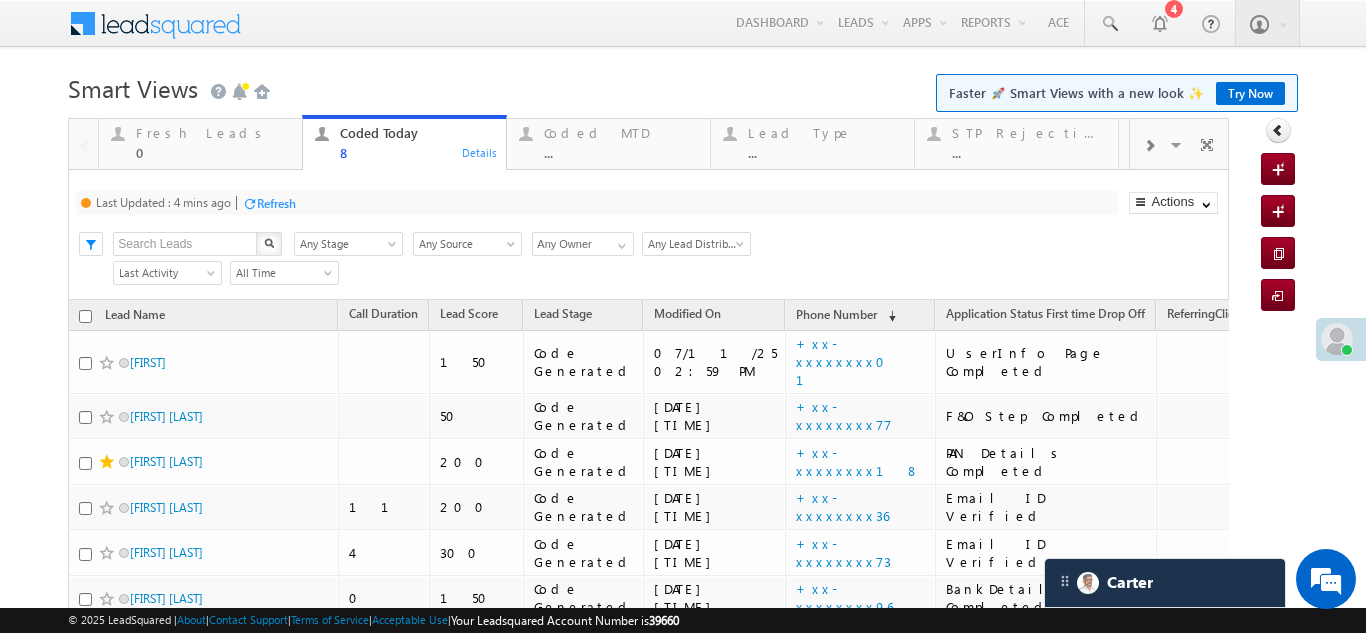 click on "Refresh" at bounding box center (276, 203) 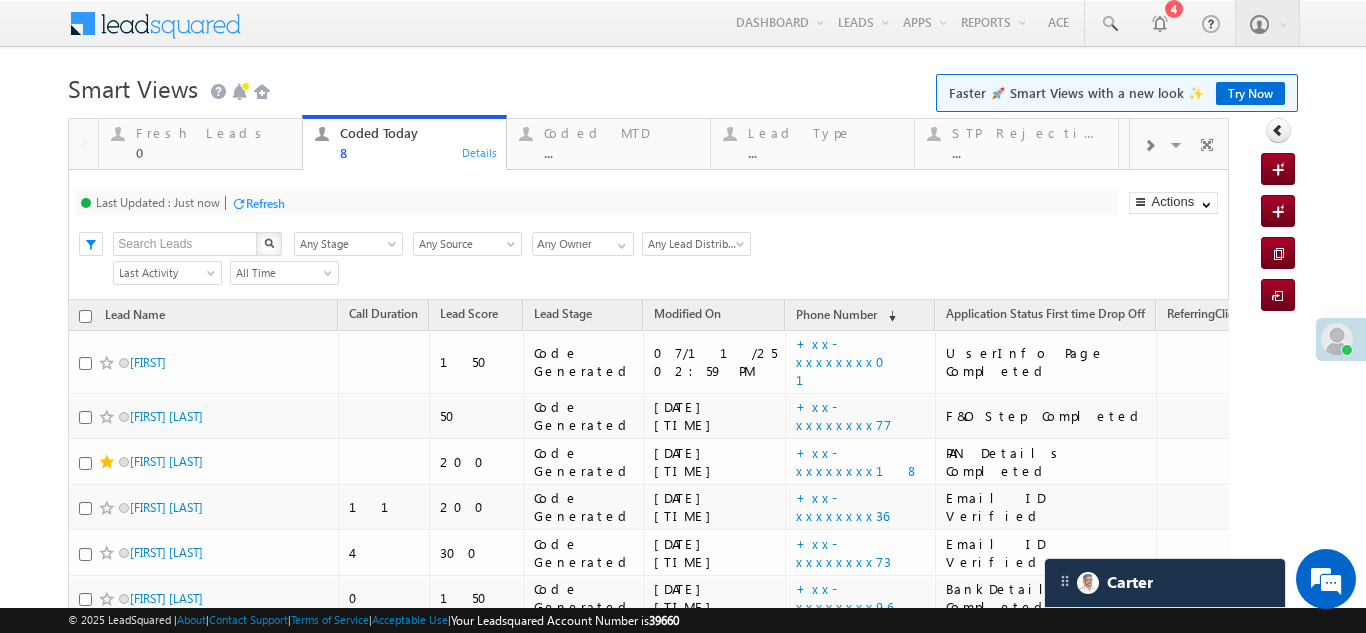 click on "Refresh" at bounding box center (265, 203) 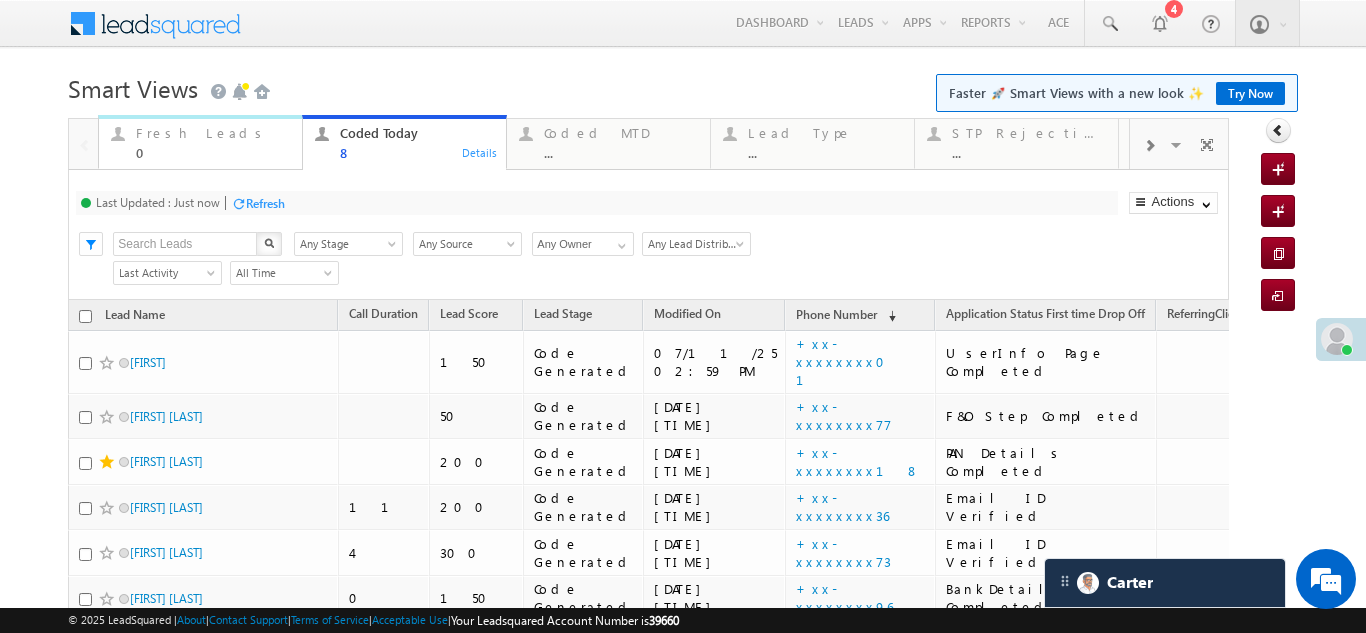 click on "Fresh Leads" at bounding box center (213, 133) 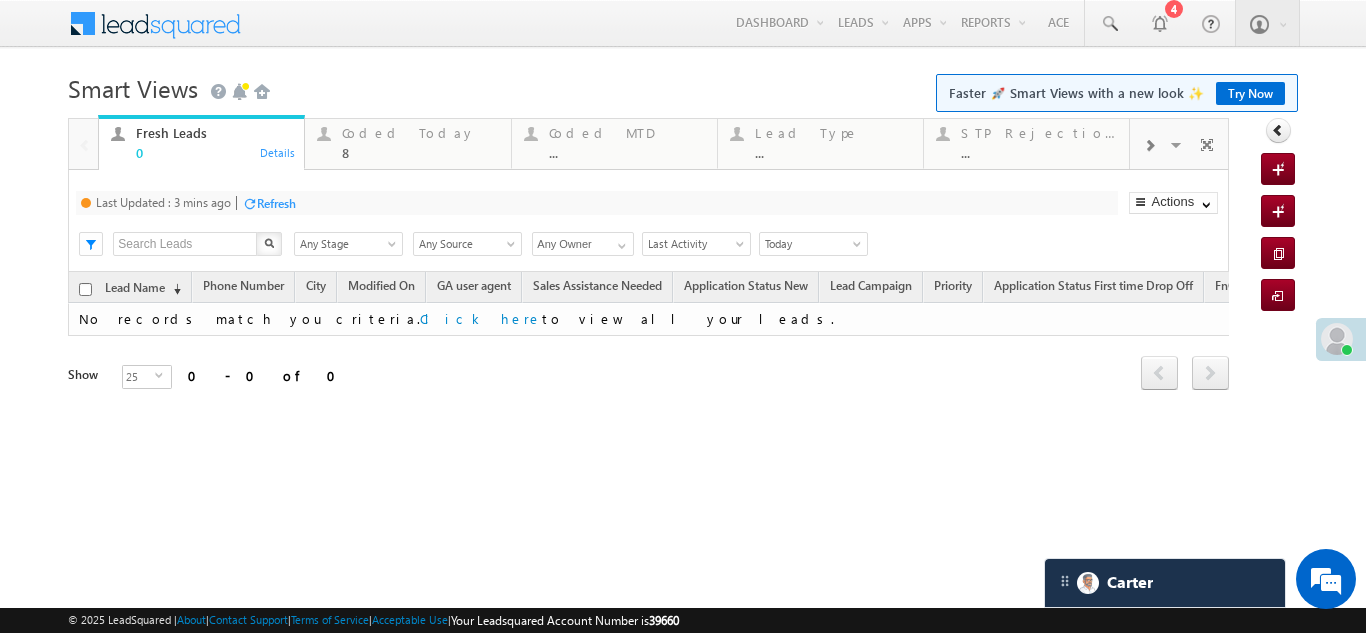 click on "Refresh" at bounding box center (276, 203) 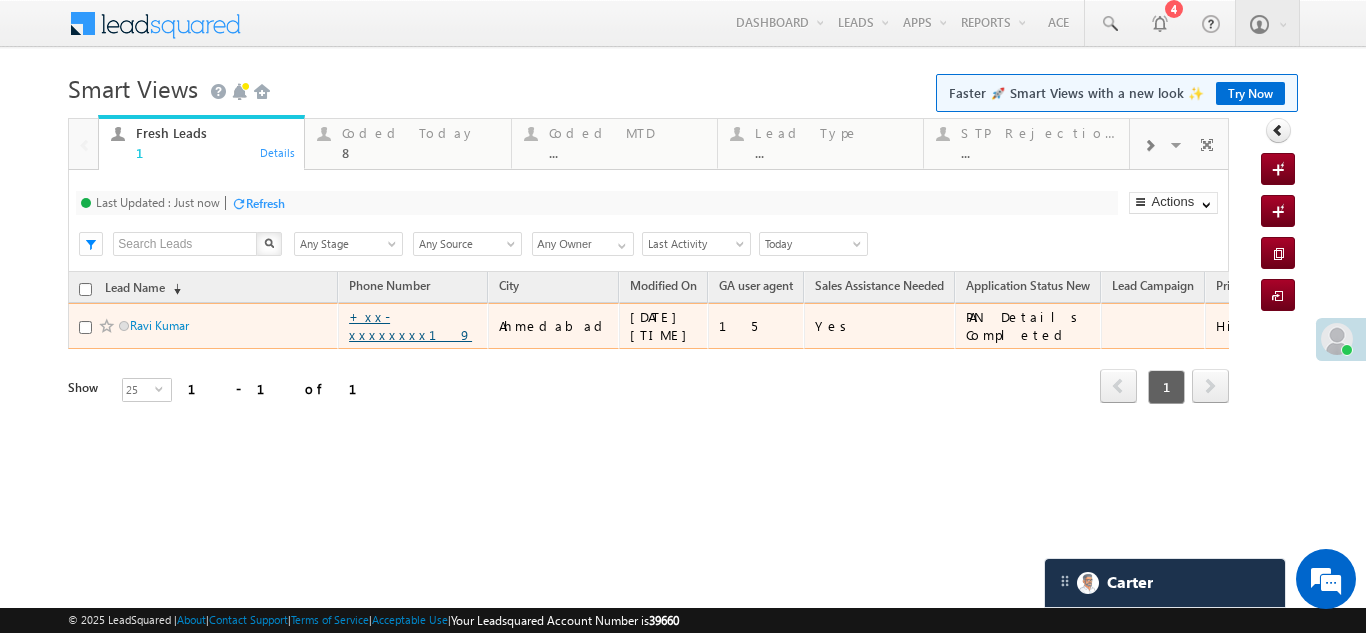 click on "+xx-xxxxxxxx19" at bounding box center (410, 325) 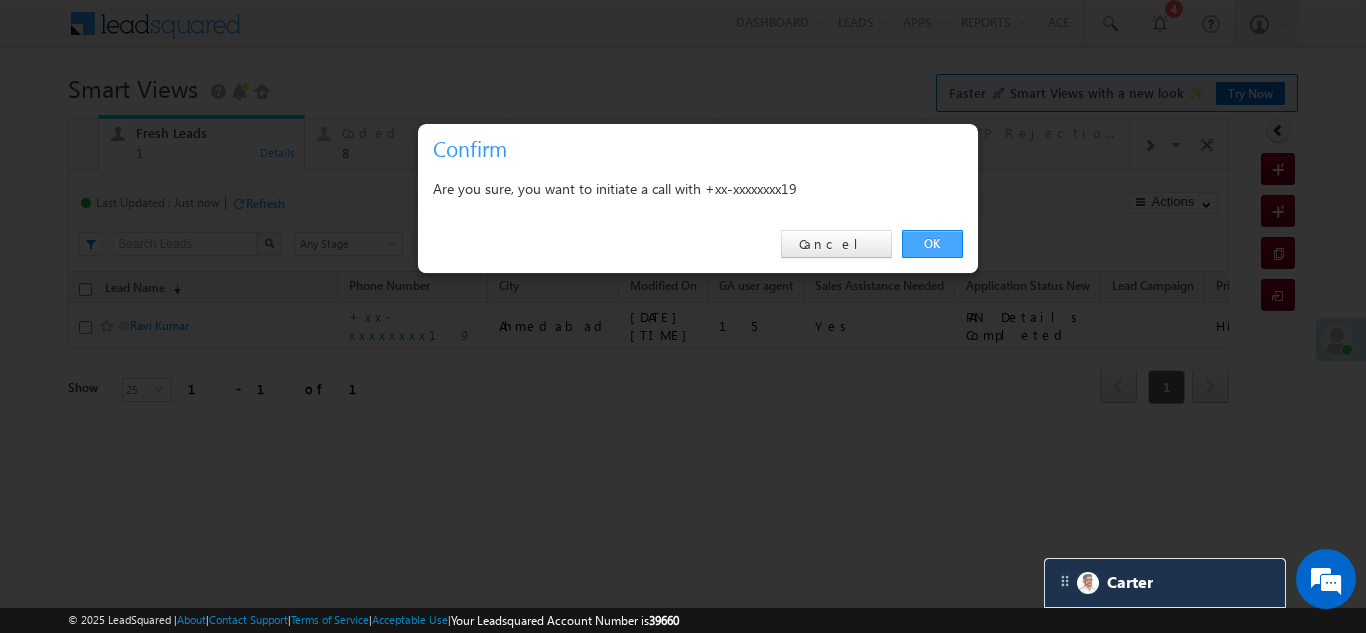 click on "OK" at bounding box center [932, 244] 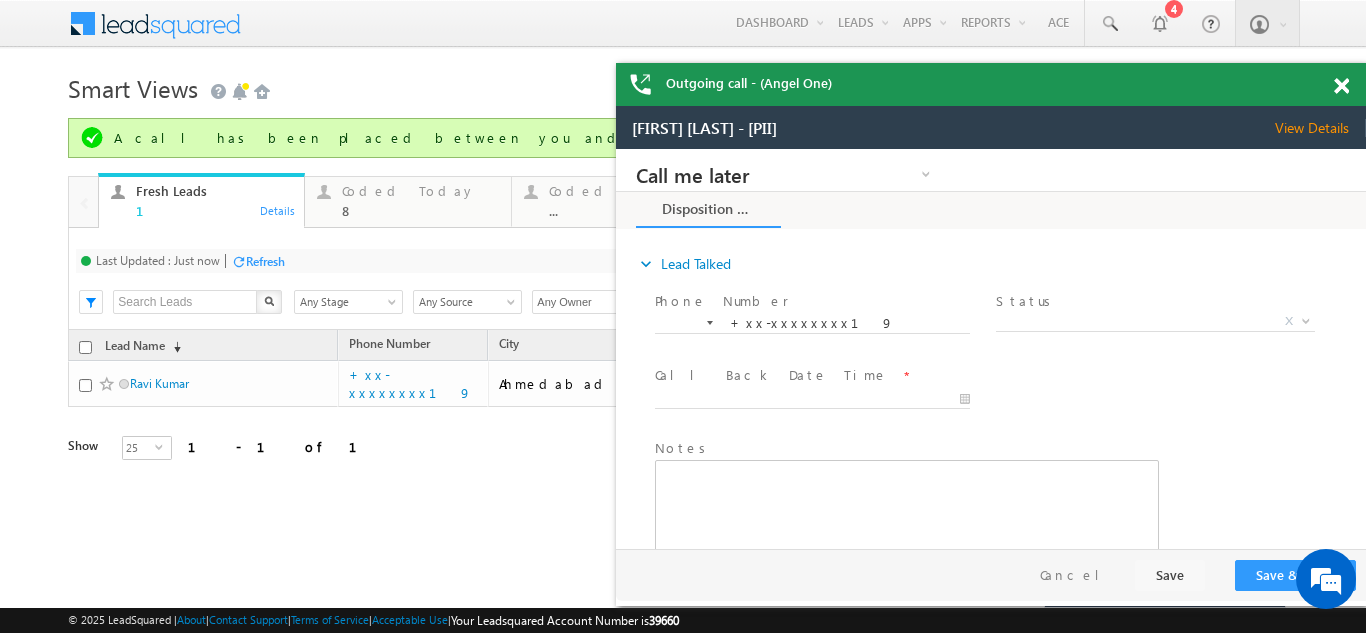 scroll, scrollTop: 0, scrollLeft: 0, axis: both 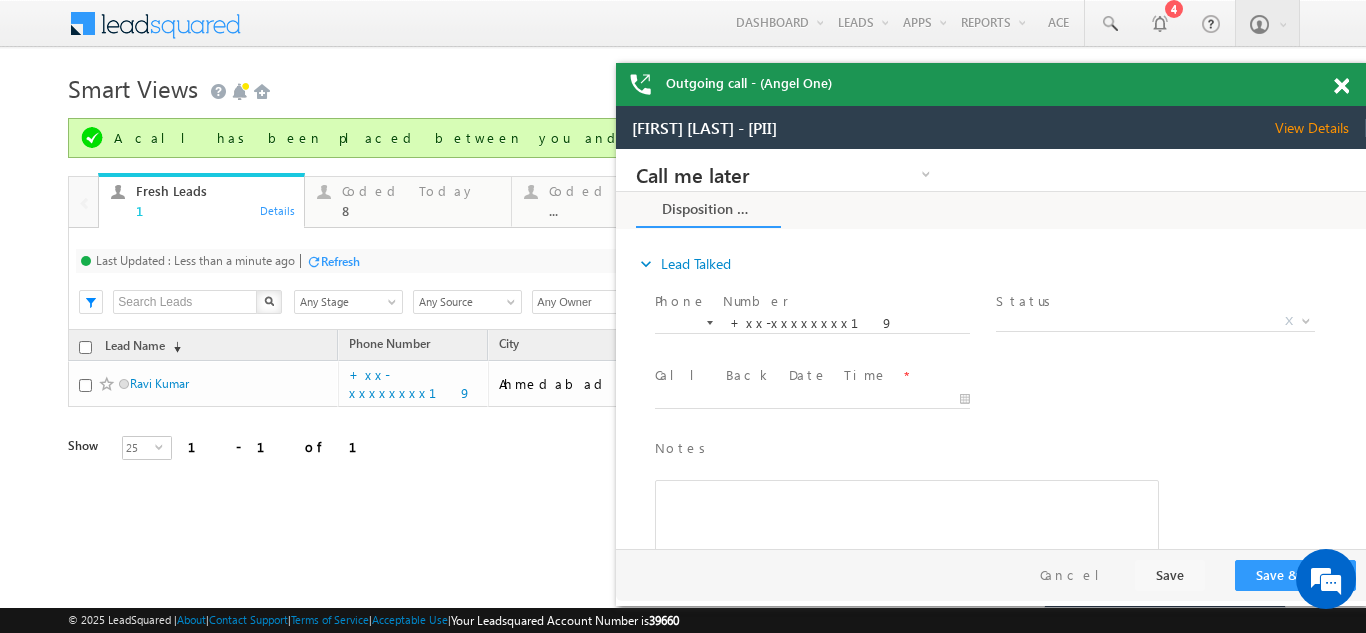 click on "View Details" at bounding box center (1320, 128) 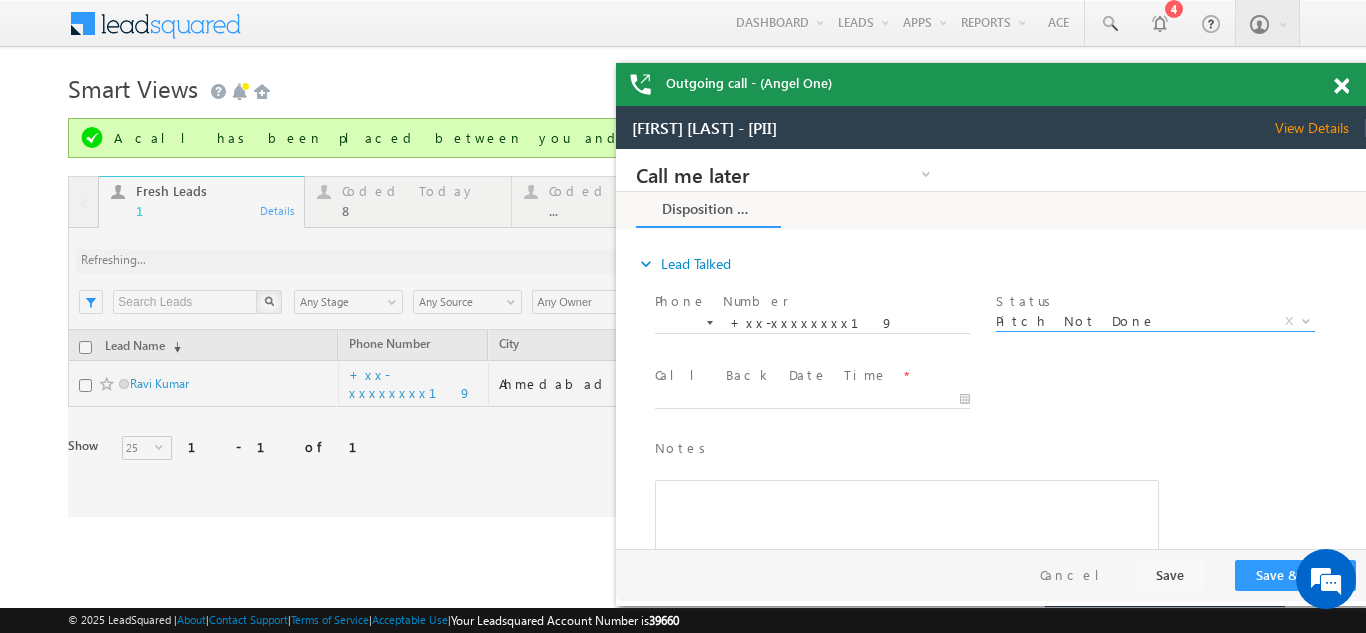 select on "Pitch Not Done" 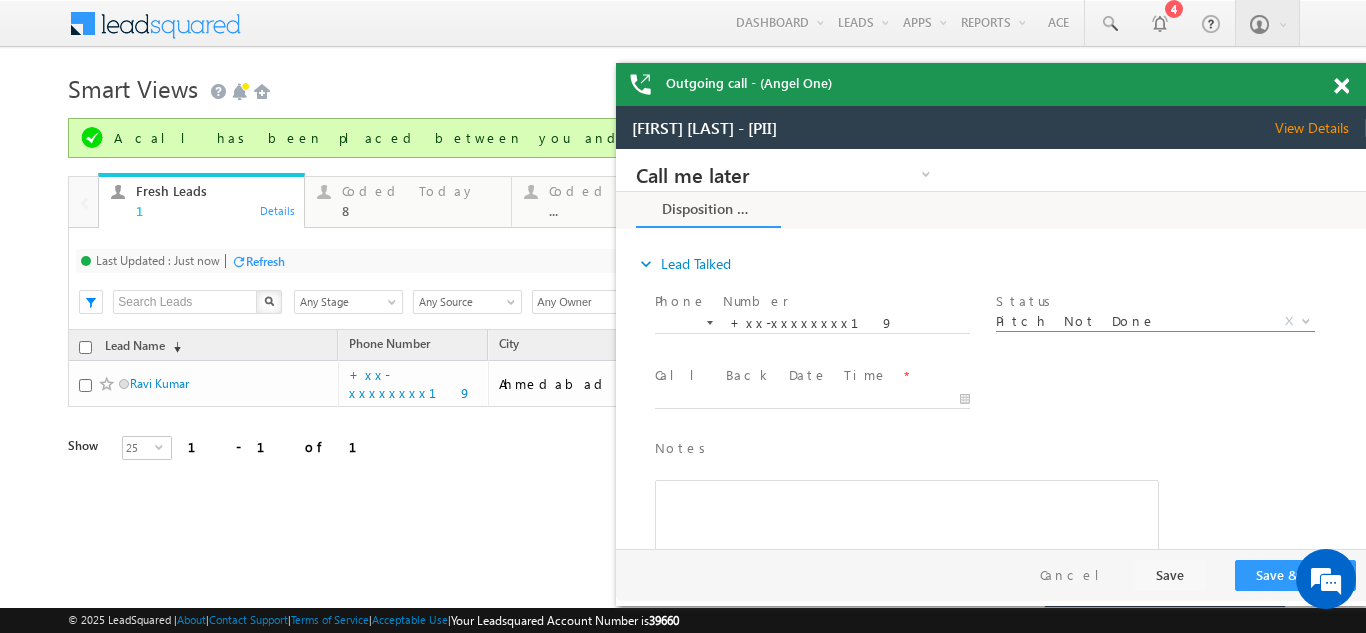 click at bounding box center (821, 400) 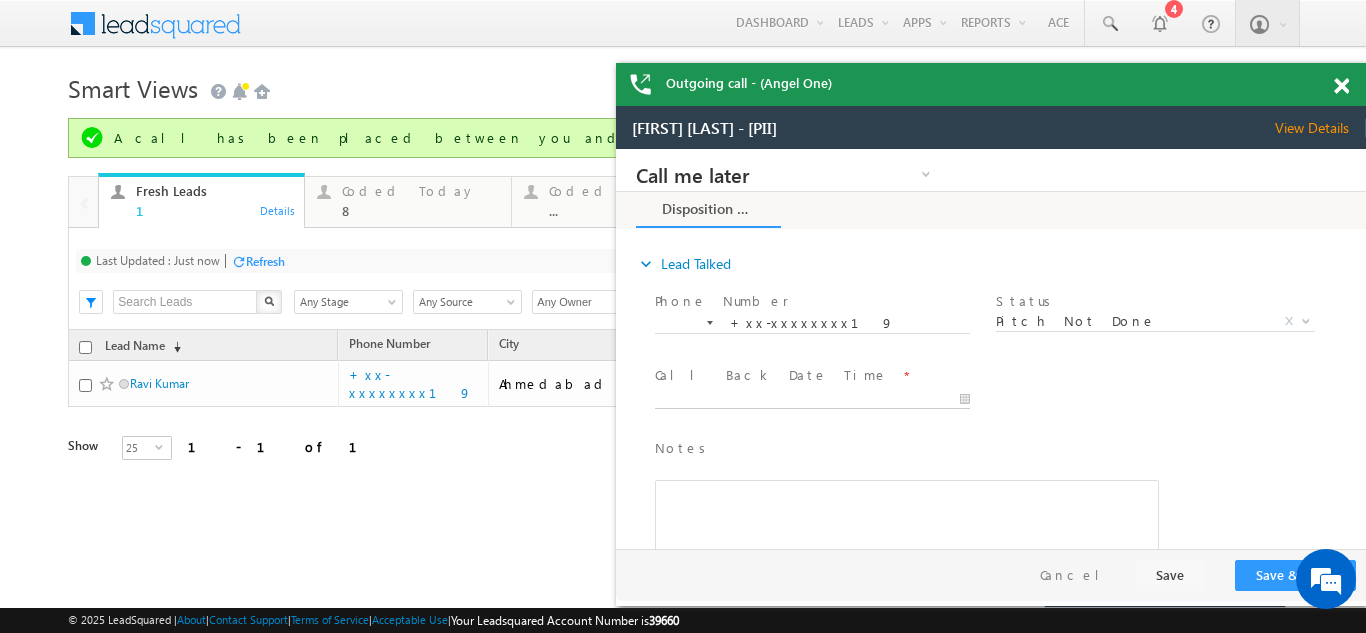 click on "Call me later Campaign Success Commitment Cross Sell Customer Drop-off reasons Language Barrier Not Interested Ringing Call me later
Call me later
× Disposition Form *" at bounding box center (991, 349) 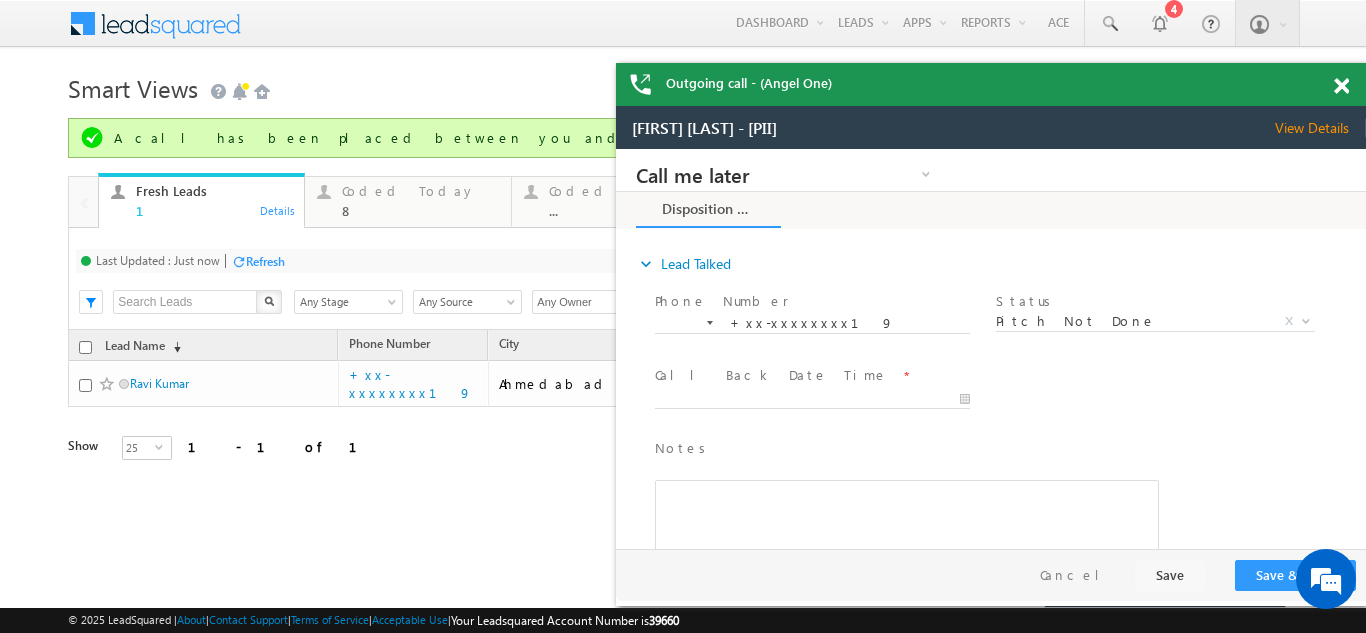 click on "Call Back Date Time
*" at bounding box center [813, 376] 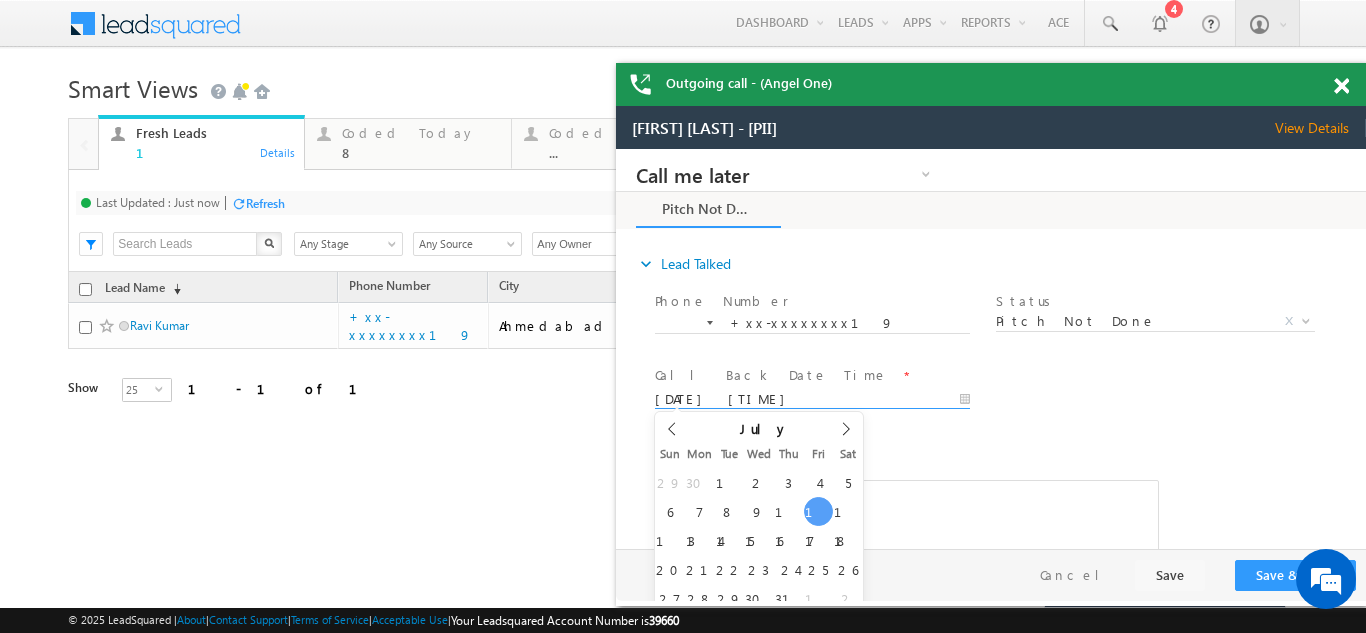 click on "07/11/25 4:34 PM" at bounding box center (812, 400) 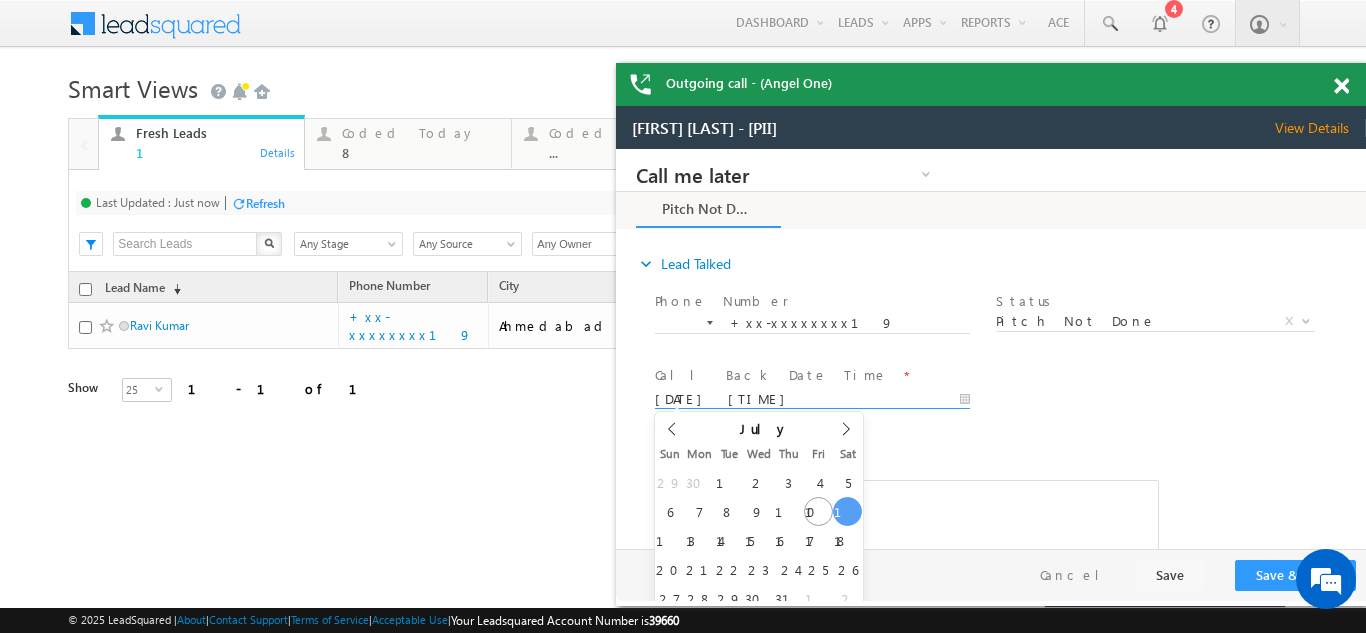type on "07/12/25 4:34 PM" 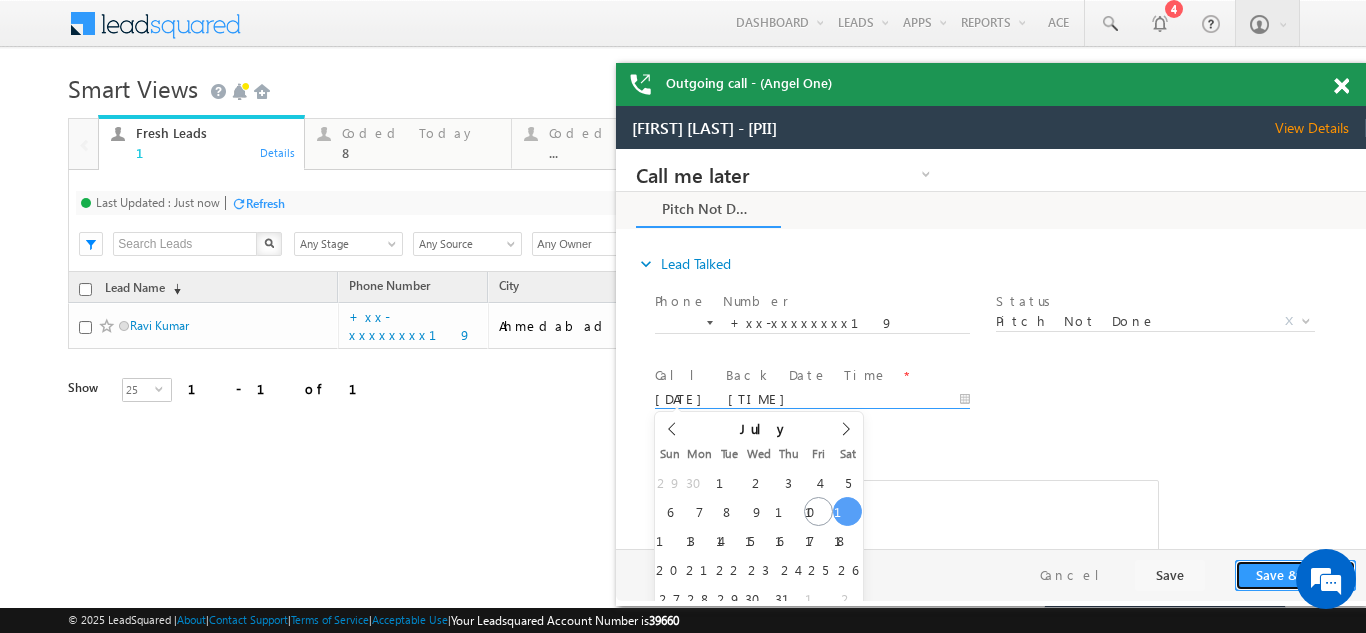 click on "Save & Close" at bounding box center (1295, 575) 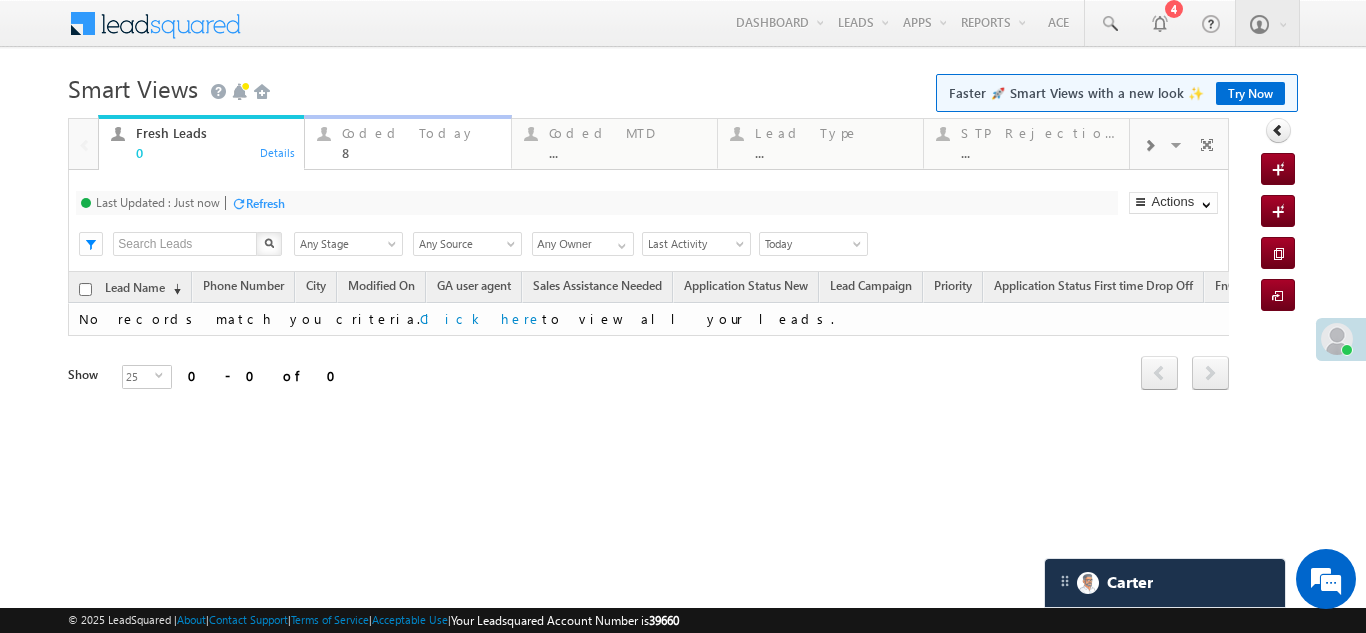 click on "Coded Today" at bounding box center (420, 133) 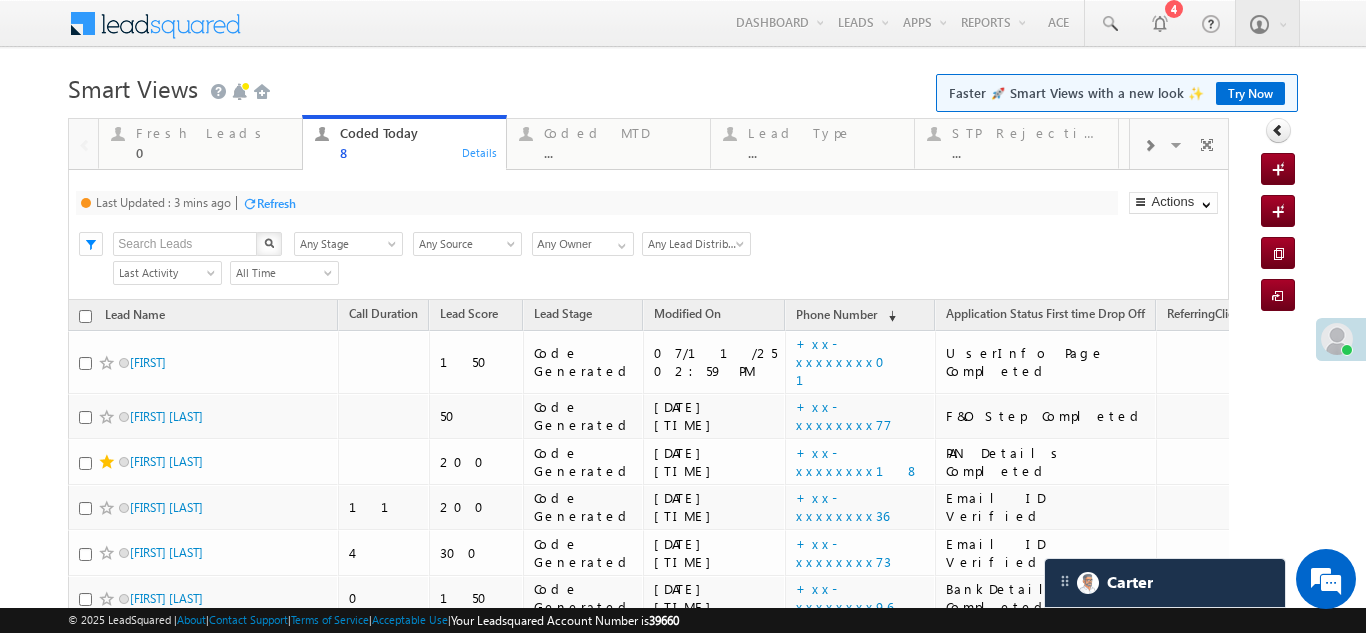 click on "Refresh" at bounding box center (276, 203) 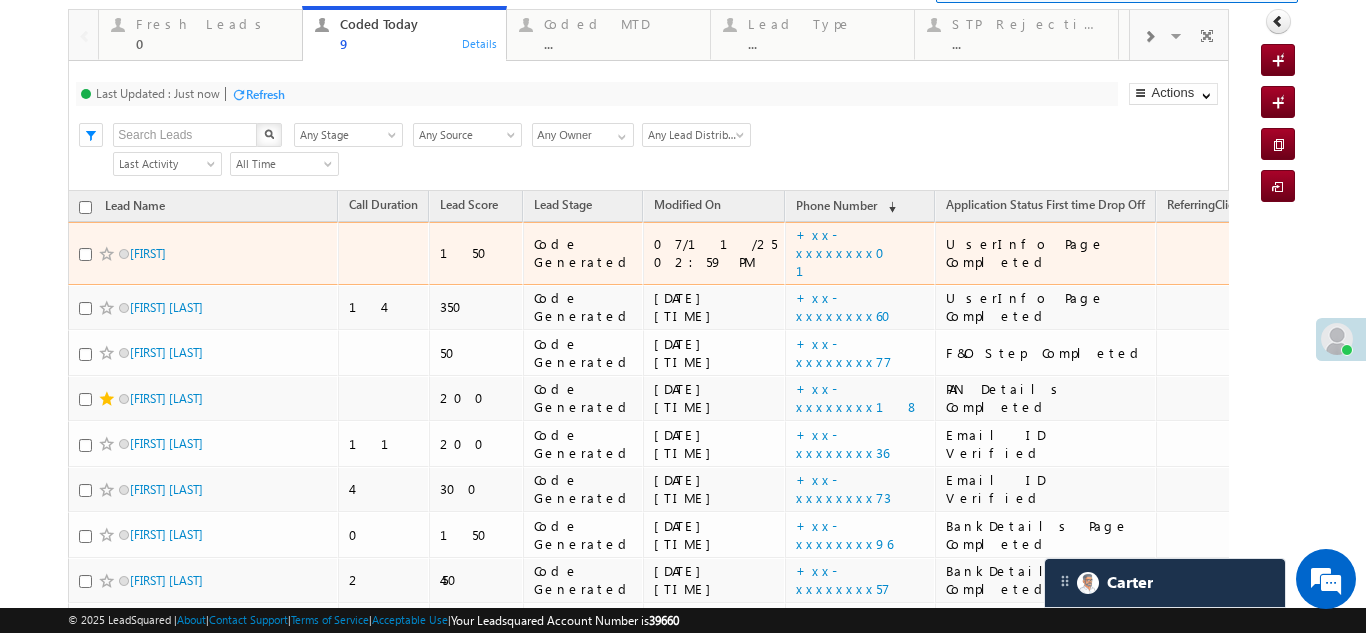 scroll, scrollTop: 0, scrollLeft: 0, axis: both 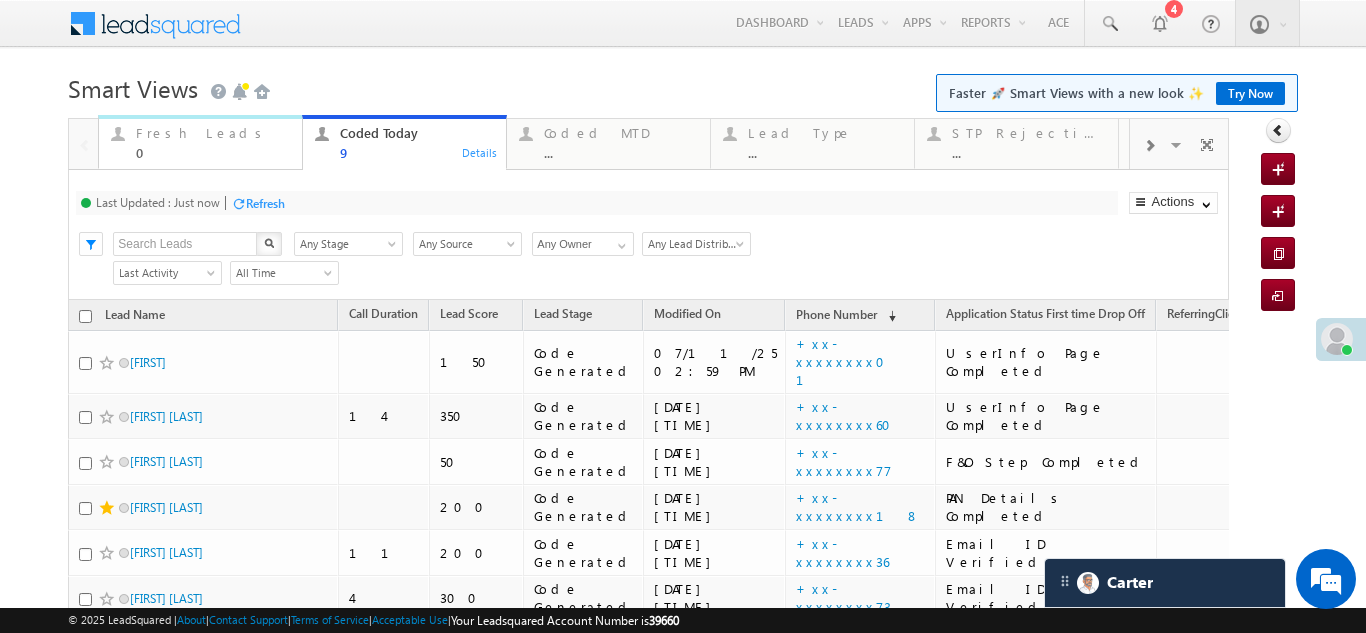 click on "Fresh Leads" at bounding box center [213, 133] 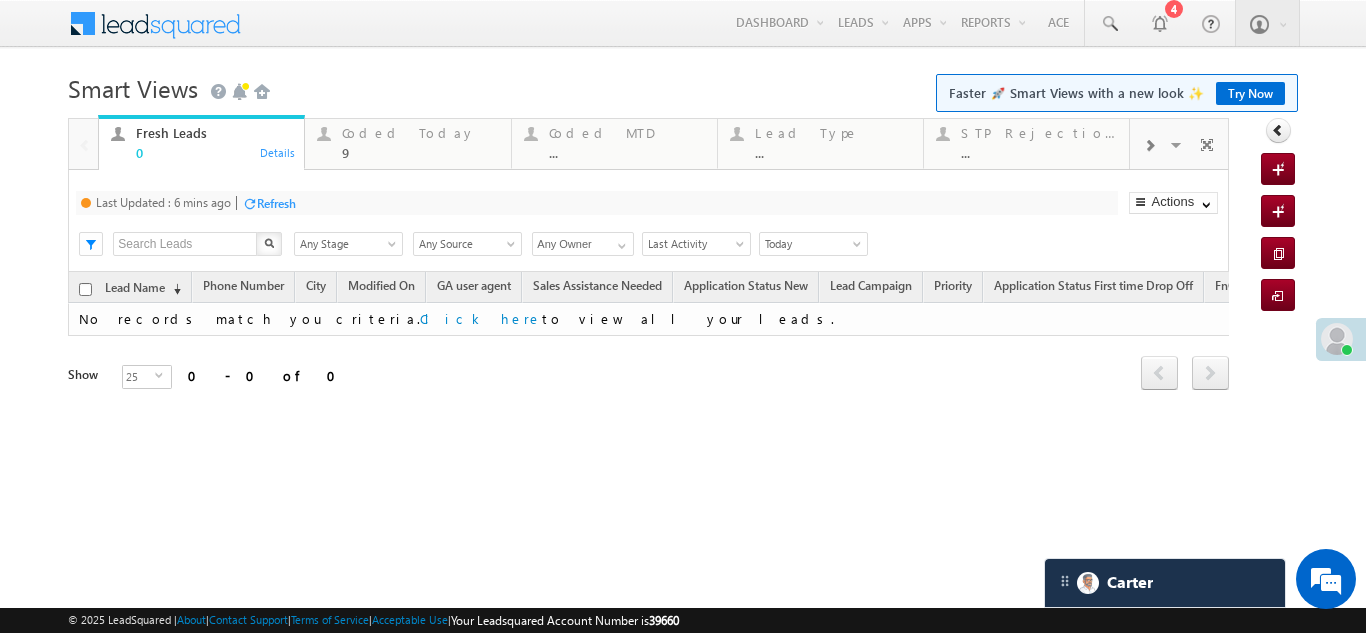 click on "Refresh" at bounding box center [276, 203] 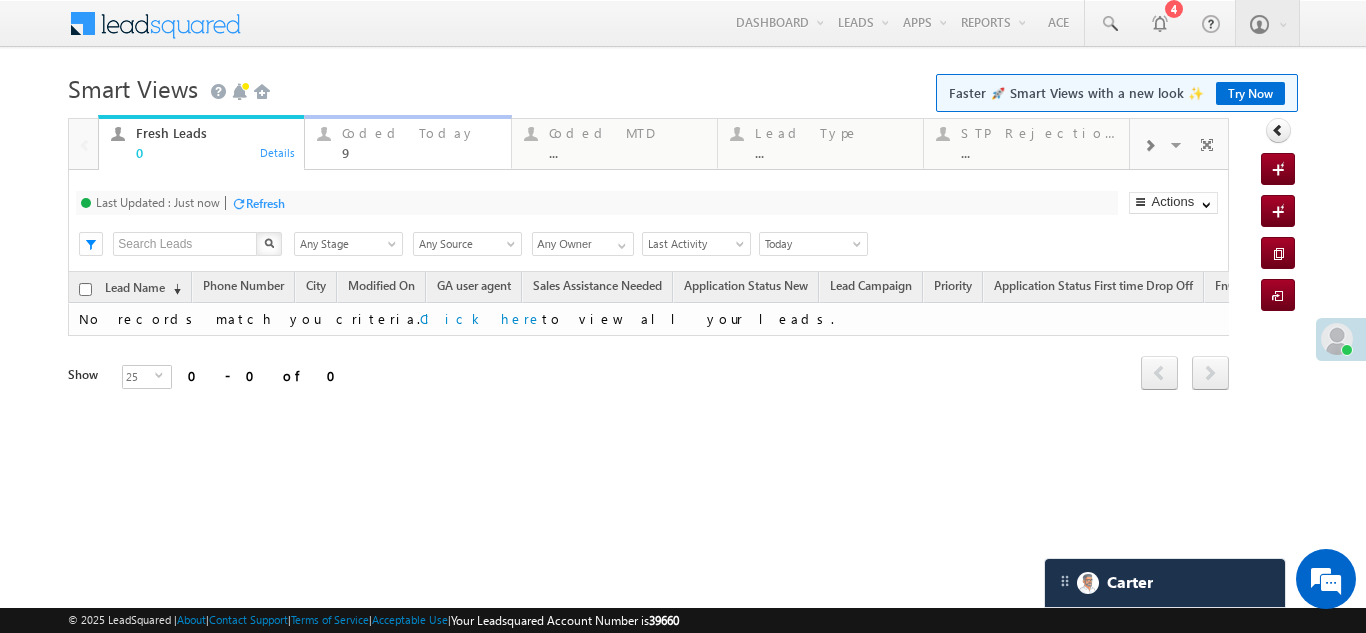 click on "Coded Today" at bounding box center [420, 133] 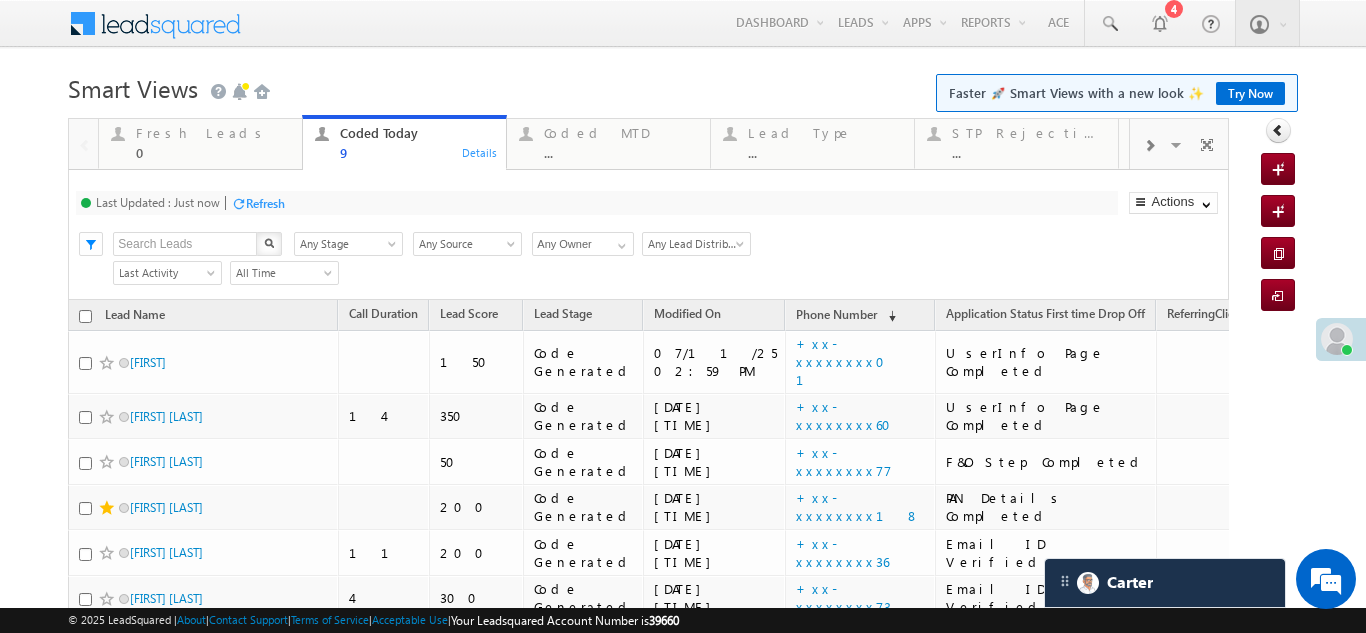 click on "Refresh" at bounding box center [265, 203] 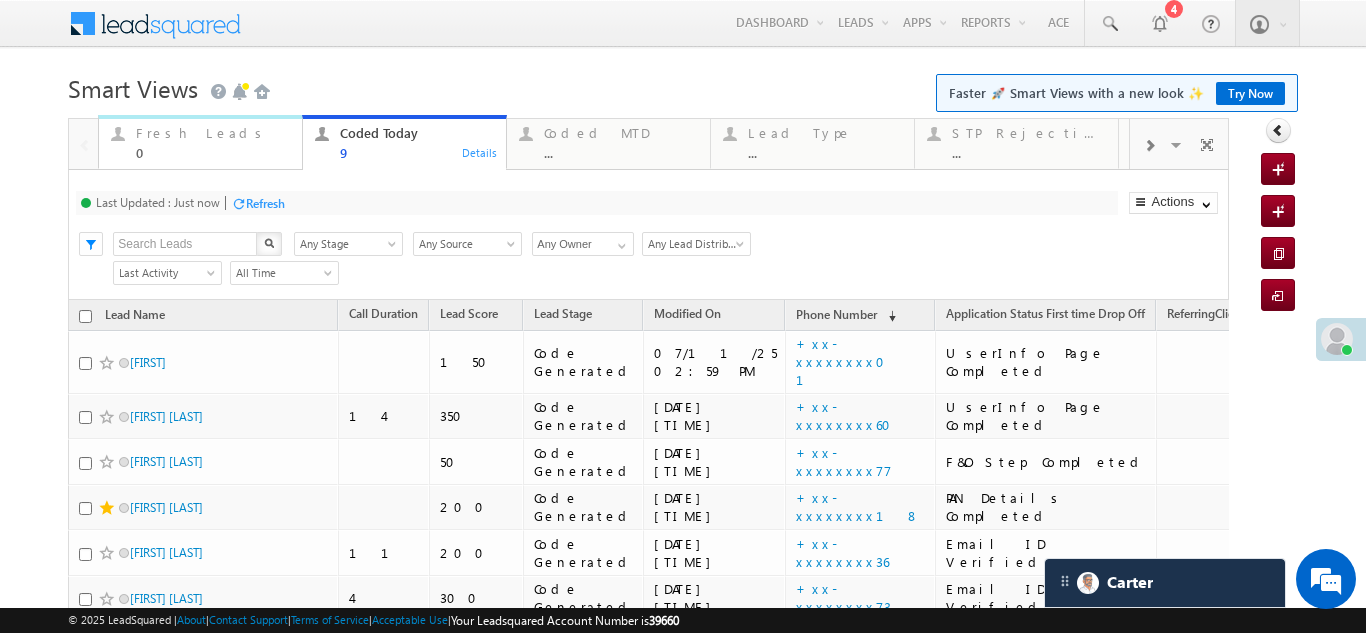 click on "Fresh Leads" at bounding box center (213, 133) 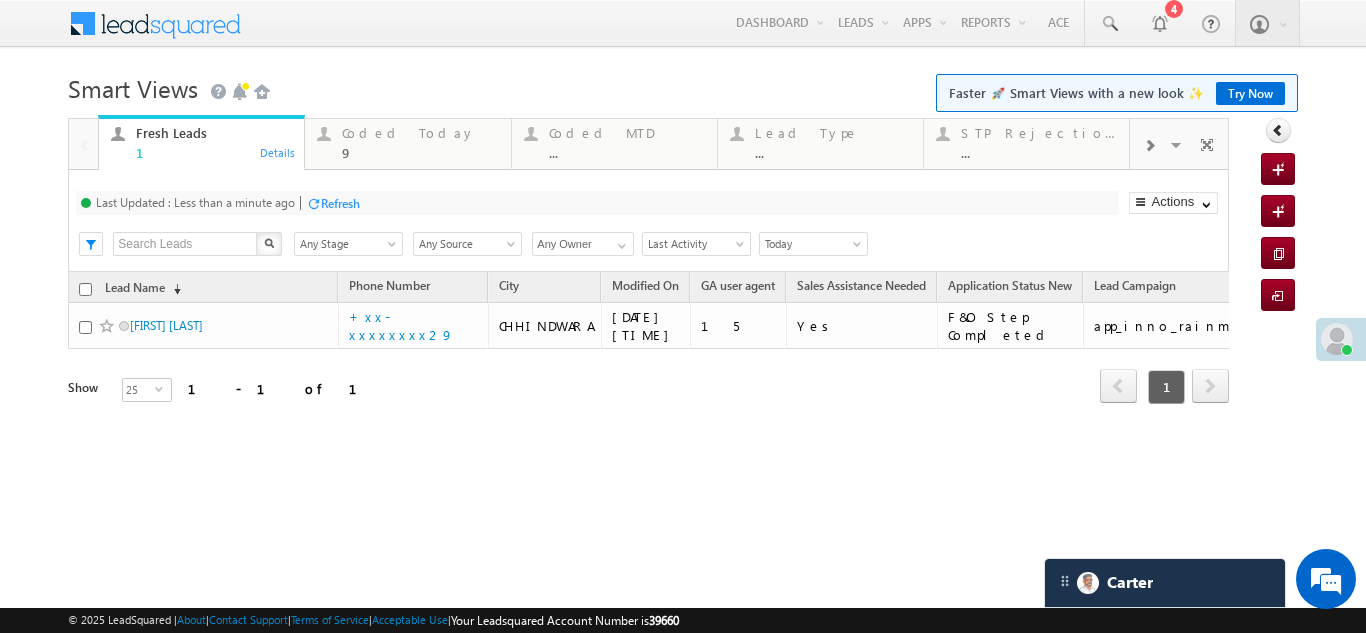 click on "Refresh" at bounding box center [340, 203] 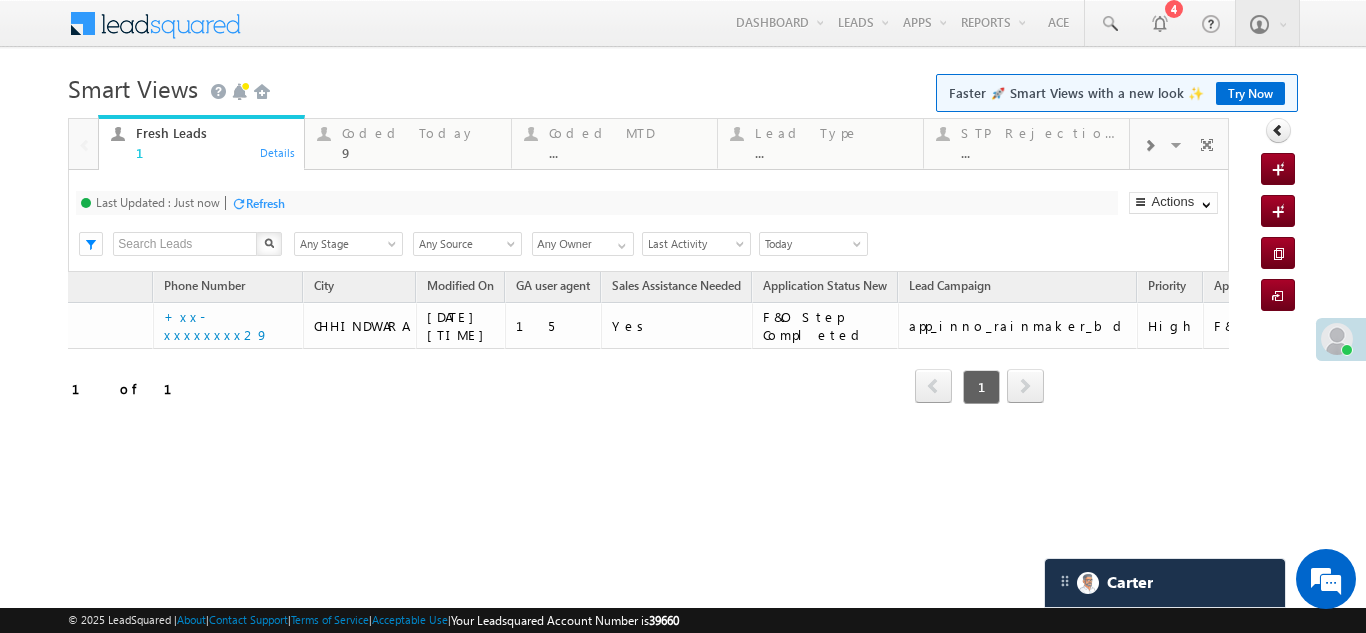 scroll, scrollTop: 0, scrollLeft: 0, axis: both 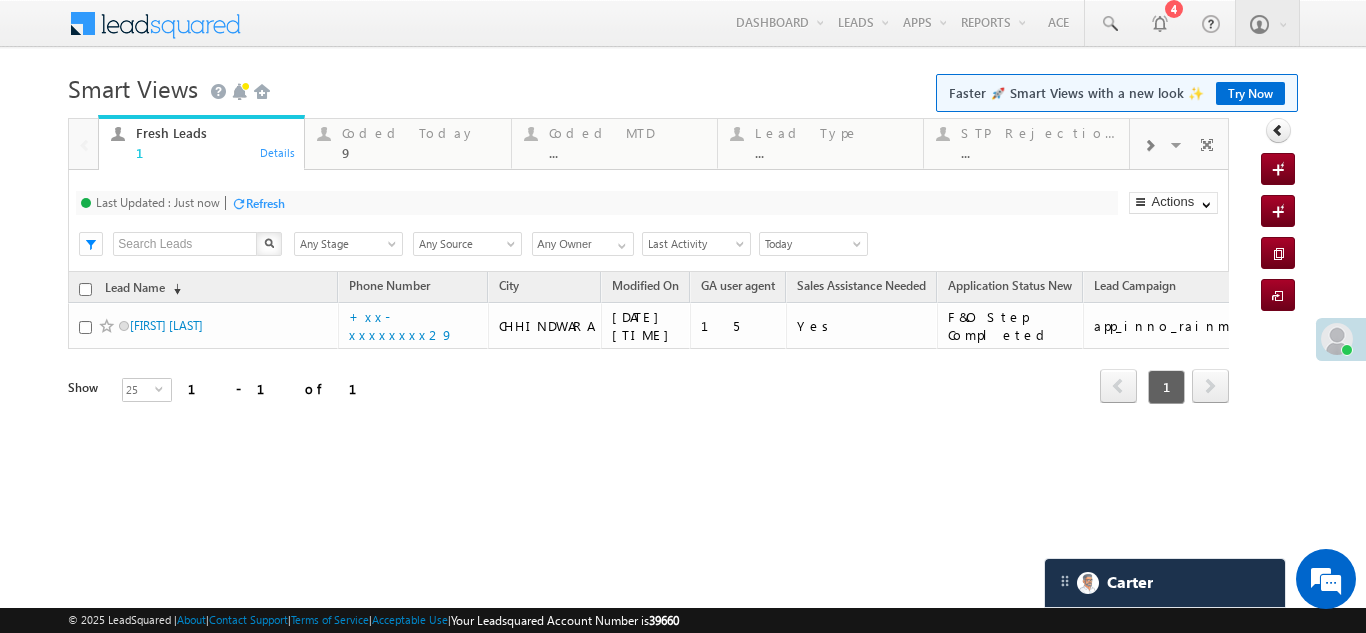 click on "Coded Today" at bounding box center [420, 133] 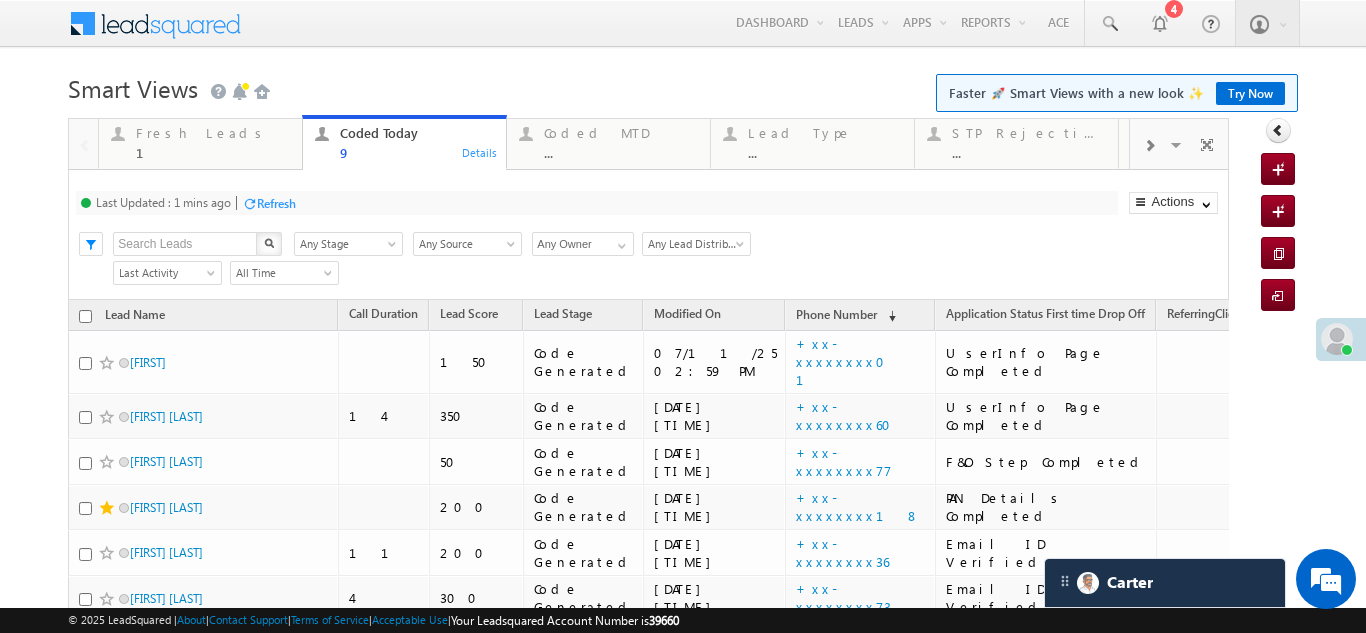 click on "Refresh" at bounding box center [276, 203] 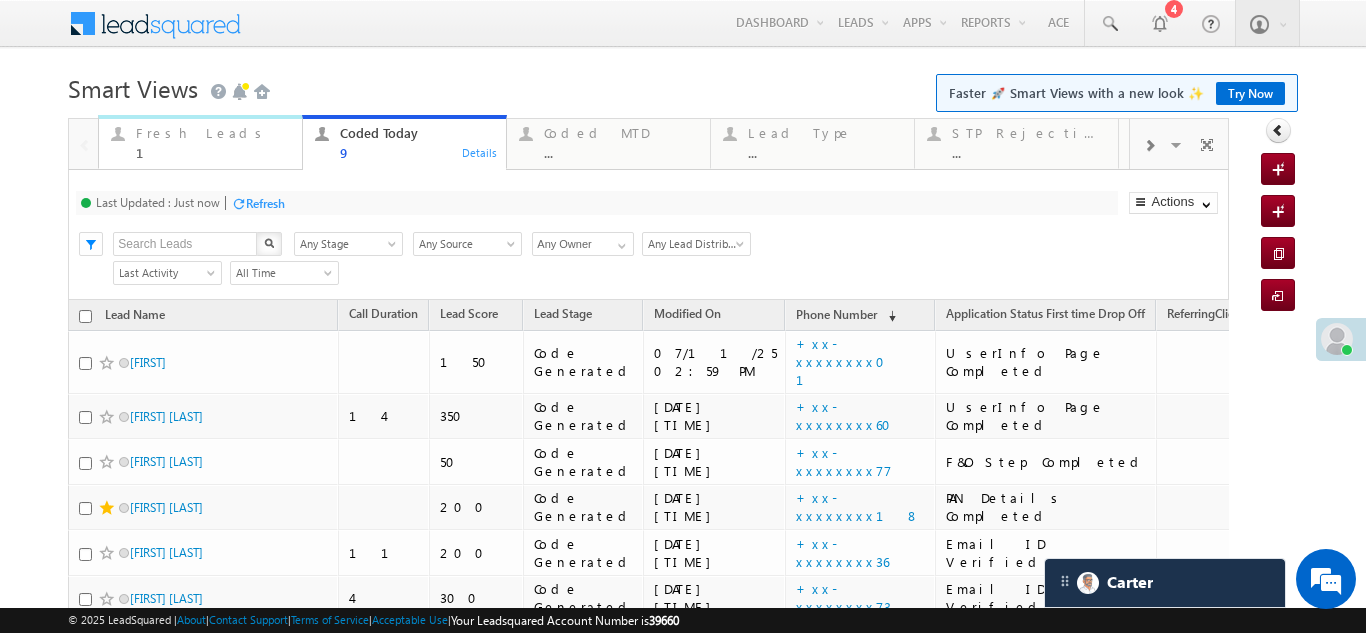 click on "Fresh Leads" at bounding box center (213, 133) 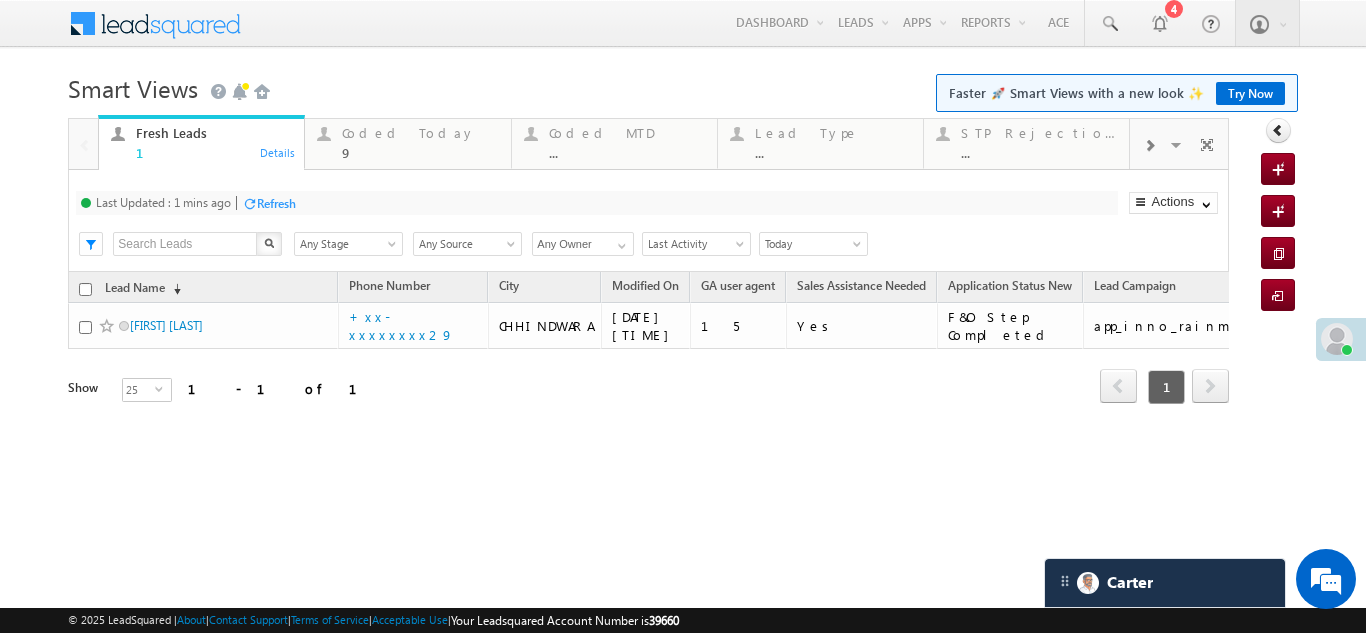 click on "Refresh" at bounding box center (276, 203) 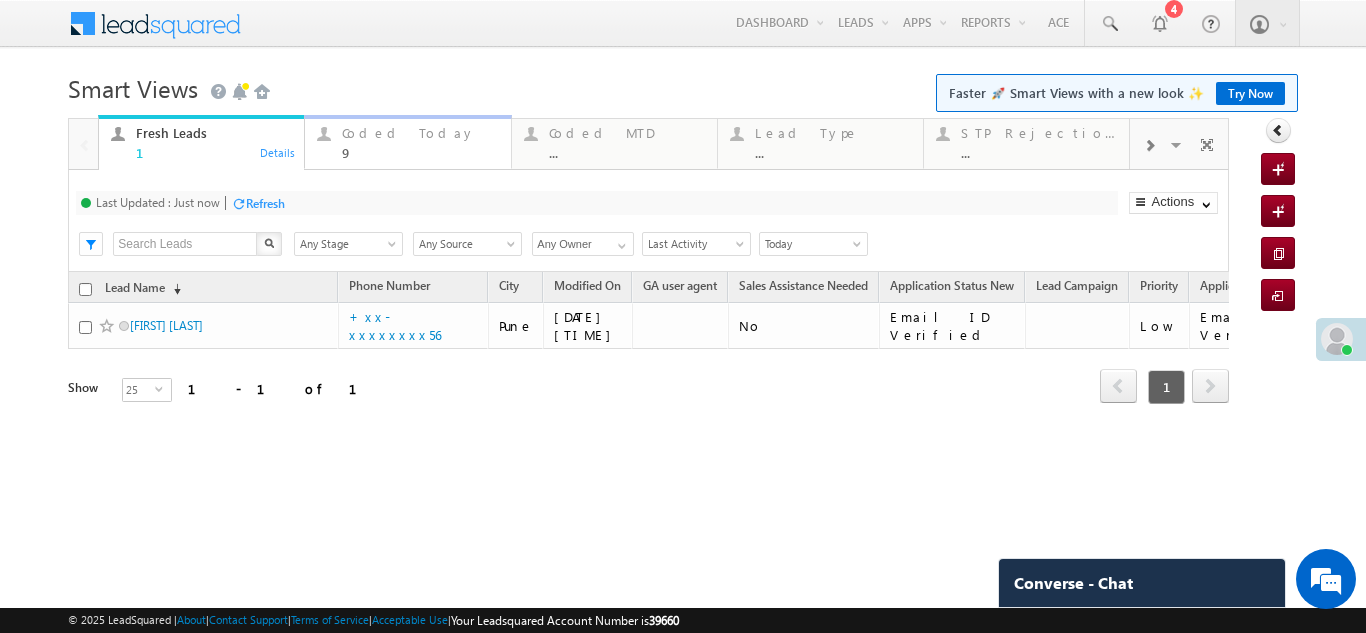 click on "Coded Today 9" at bounding box center [420, 140] 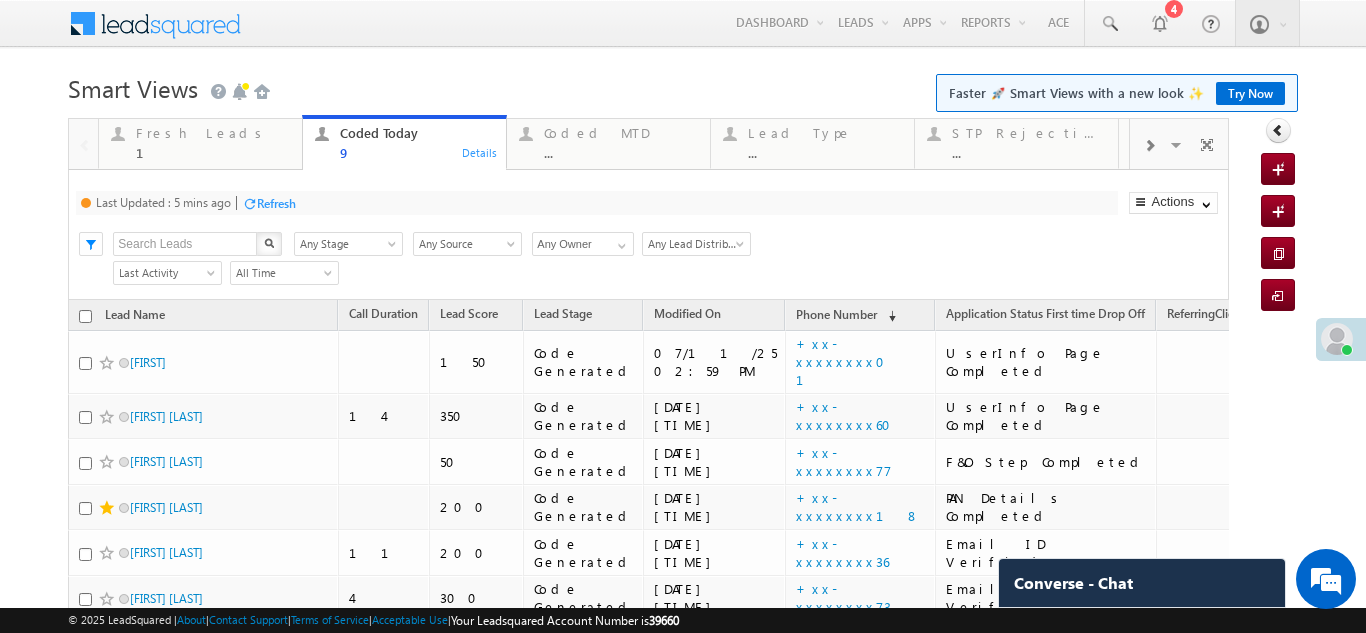 click on "Refresh" at bounding box center (276, 203) 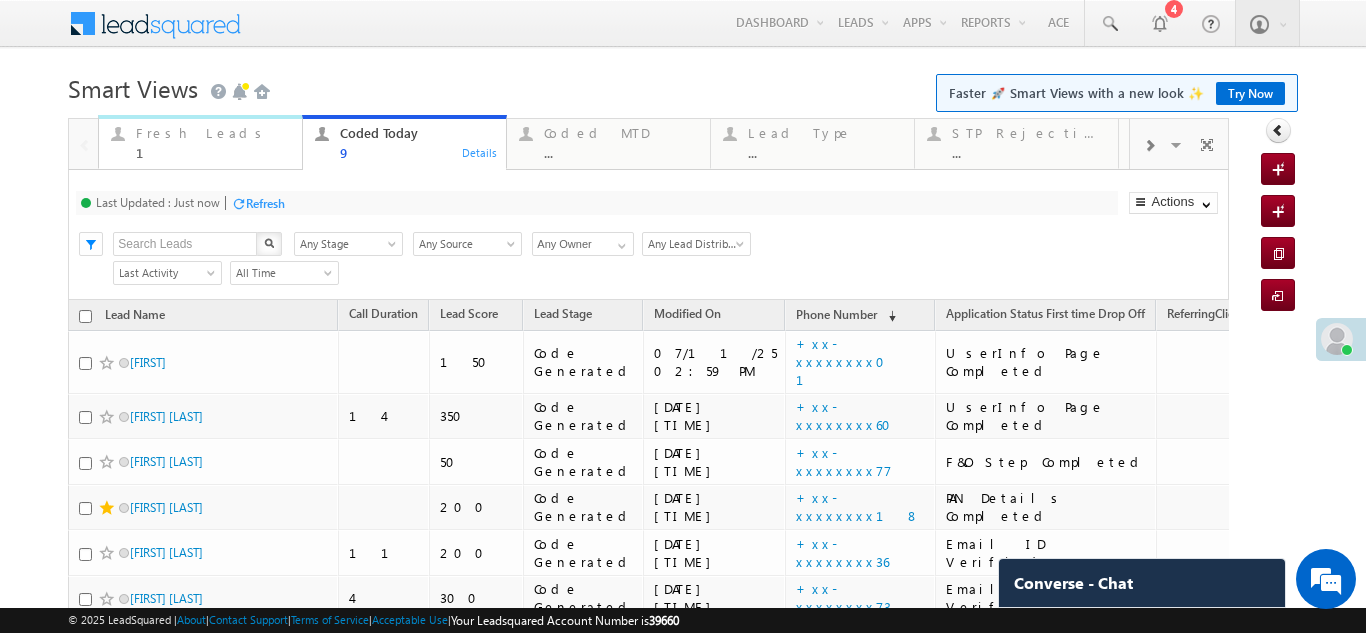 click on "Fresh Leads" at bounding box center (213, 133) 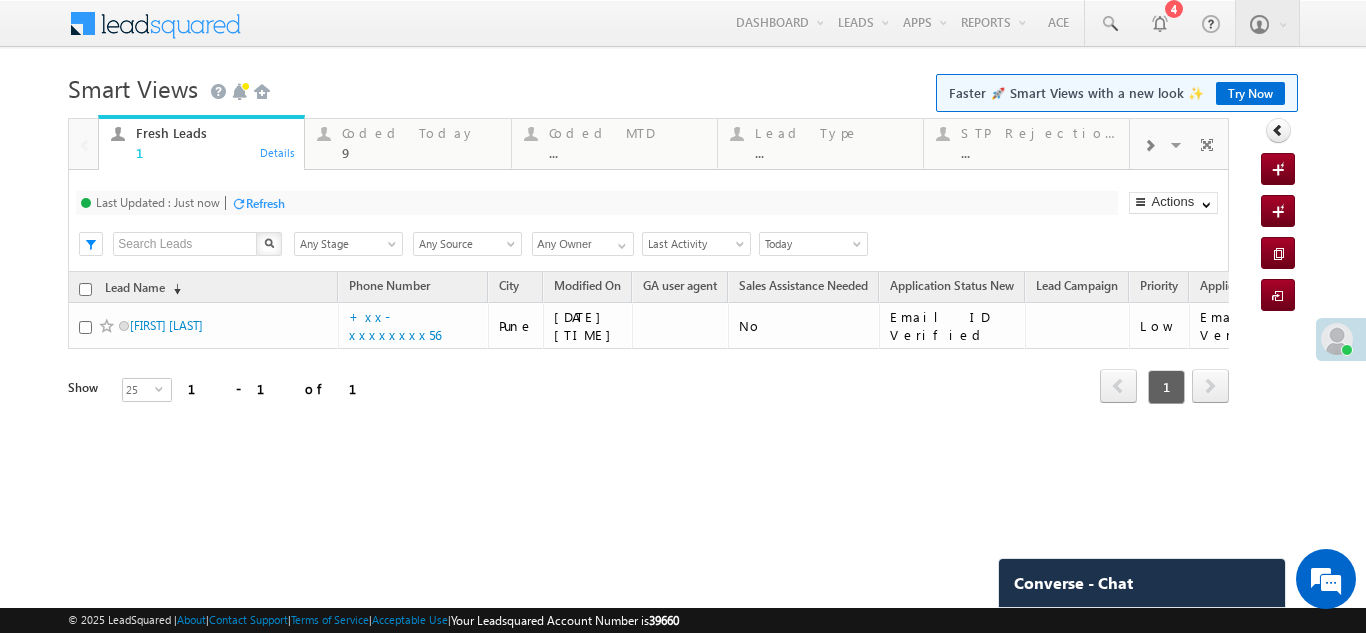 click on "Refresh" at bounding box center (265, 203) 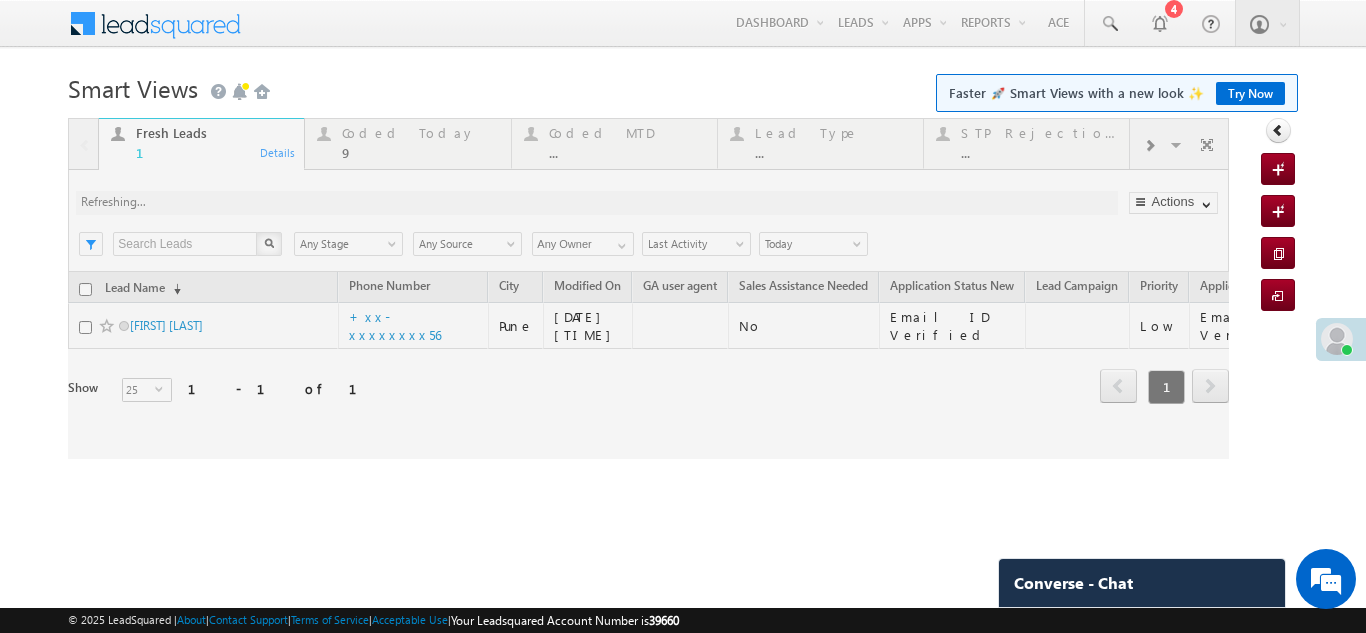 drag, startPoint x: 300, startPoint y: 2, endPoint x: 373, endPoint y: 136, distance: 152.59424 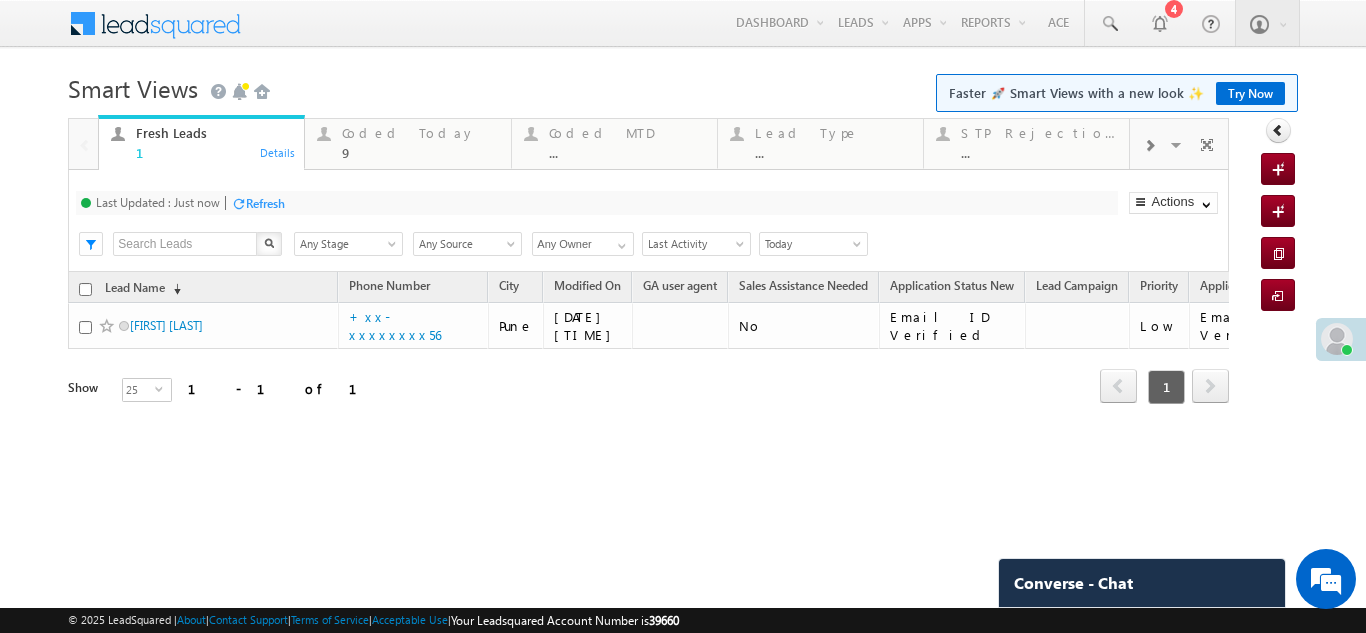 click on "Coded Today" at bounding box center (420, 133) 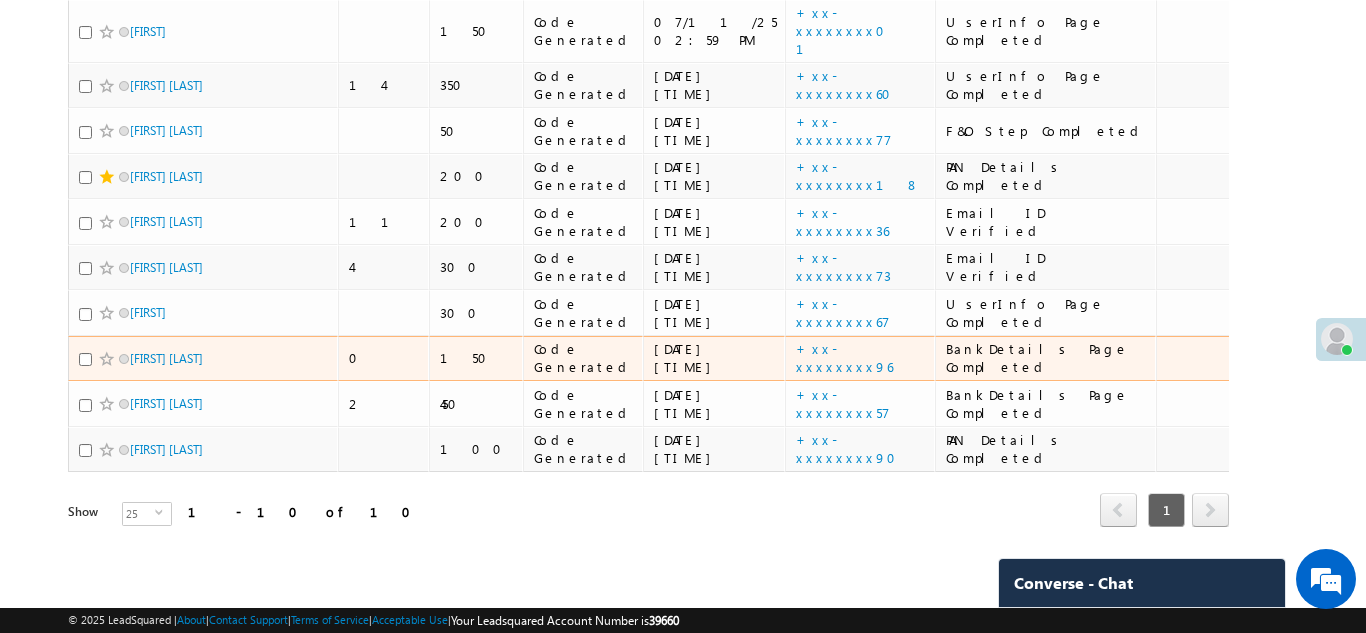 scroll, scrollTop: 237, scrollLeft: 0, axis: vertical 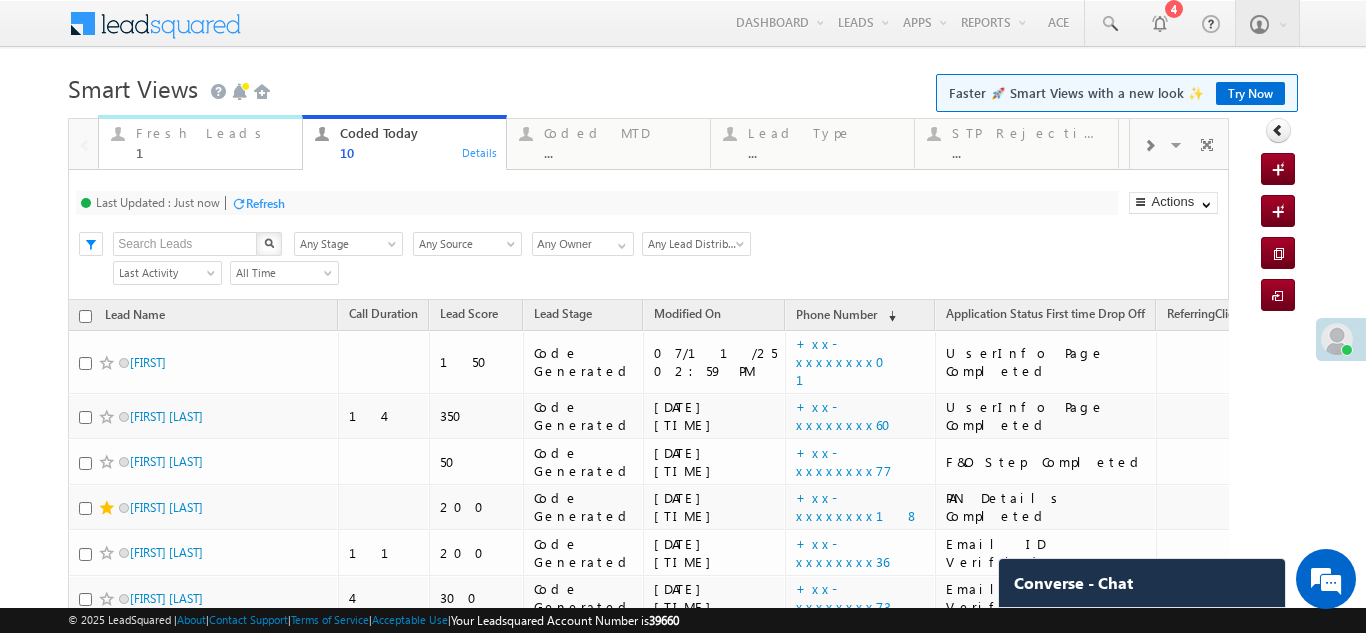 click on "Fresh Leads" at bounding box center [213, 133] 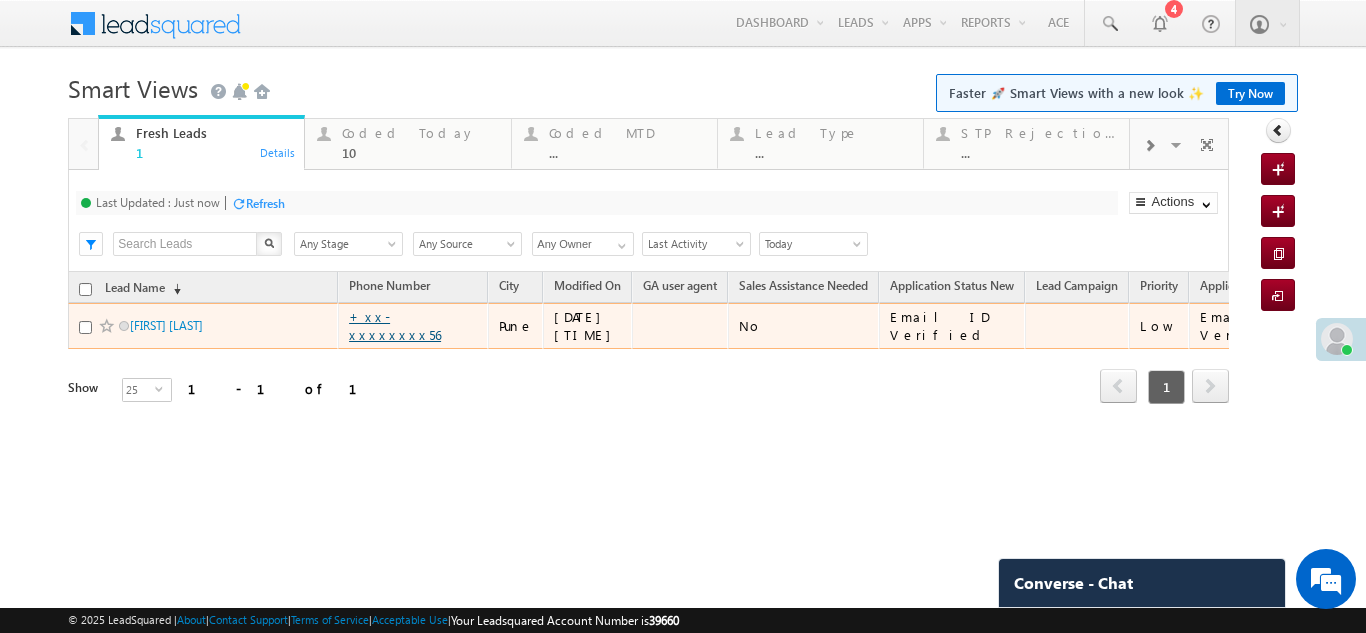 click on "+xx-xxxxxxxx56" at bounding box center (395, 325) 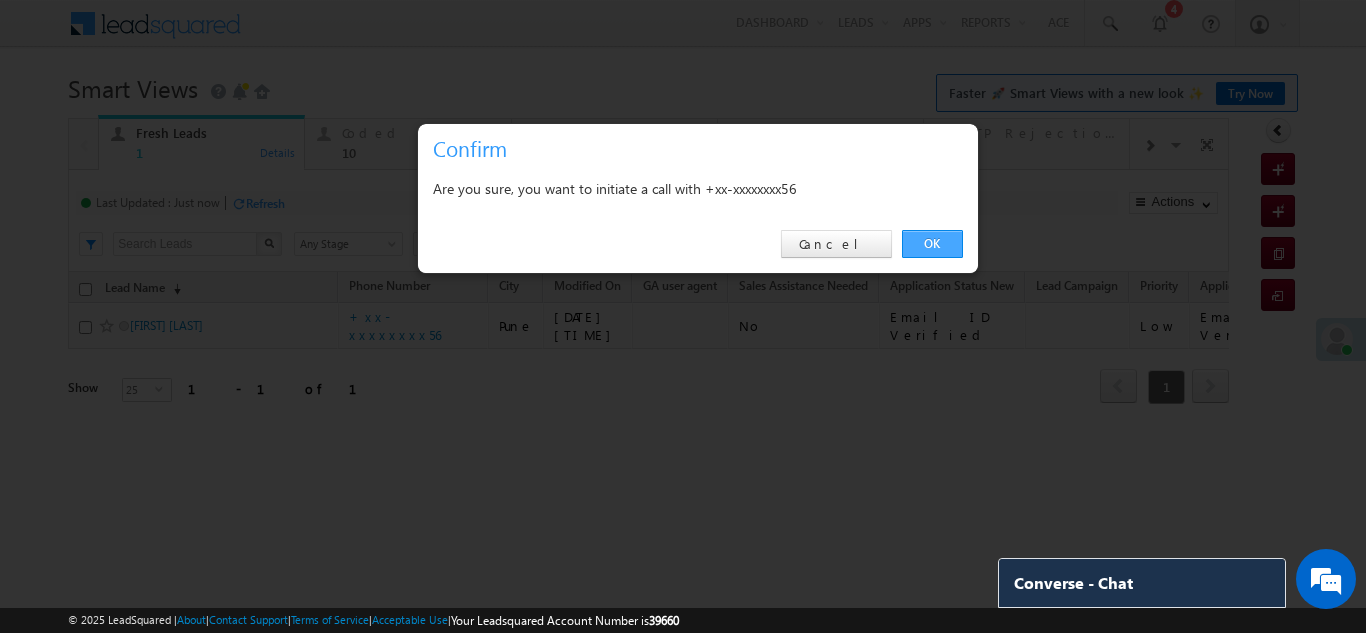 click on "OK" at bounding box center [932, 244] 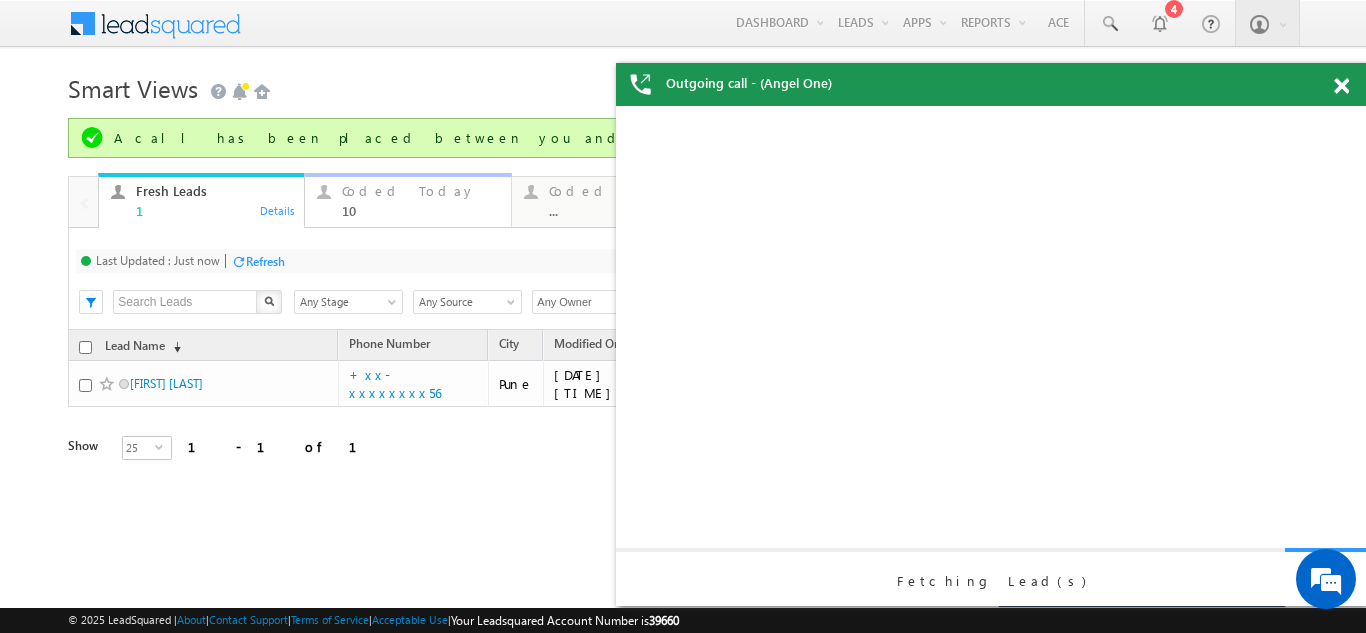 scroll, scrollTop: 0, scrollLeft: 0, axis: both 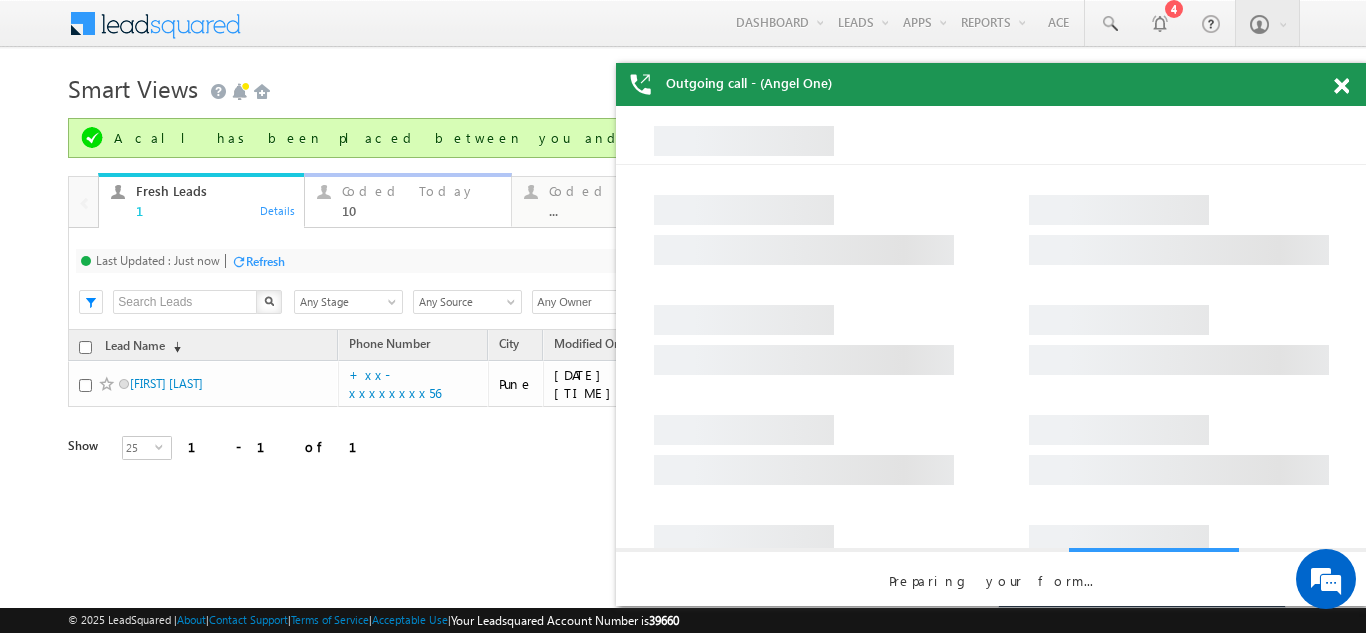 click on "Coded Today" at bounding box center [420, 191] 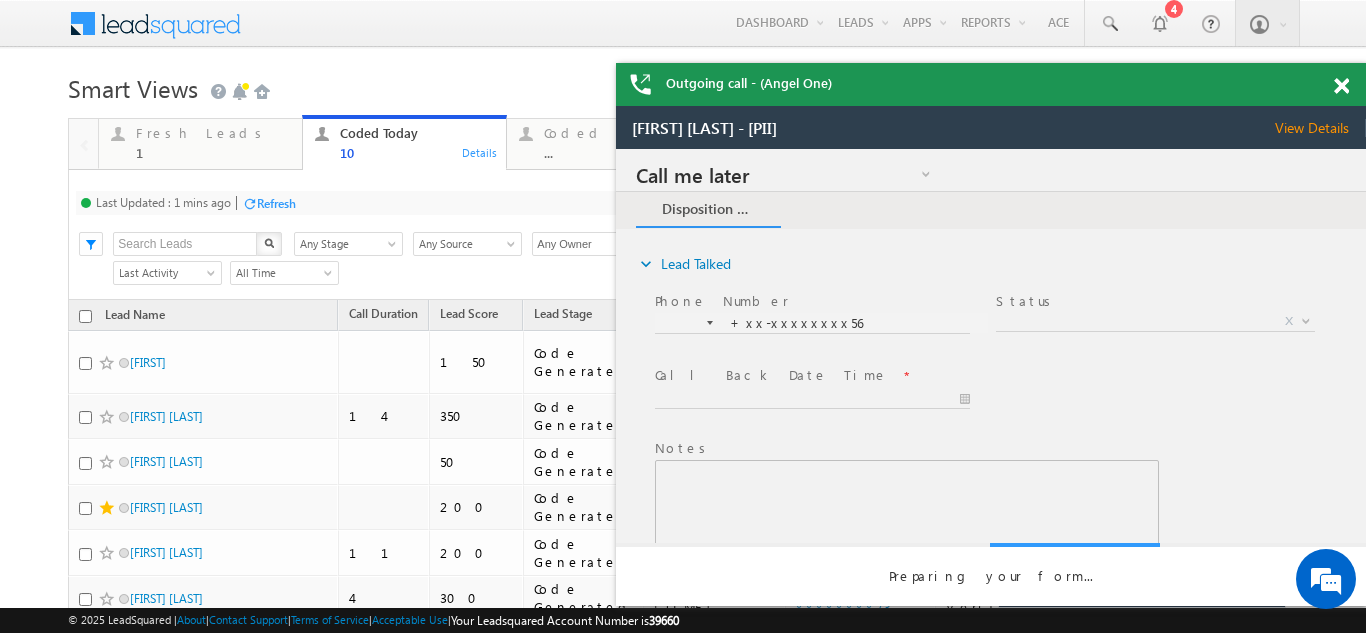 scroll, scrollTop: 0, scrollLeft: 0, axis: both 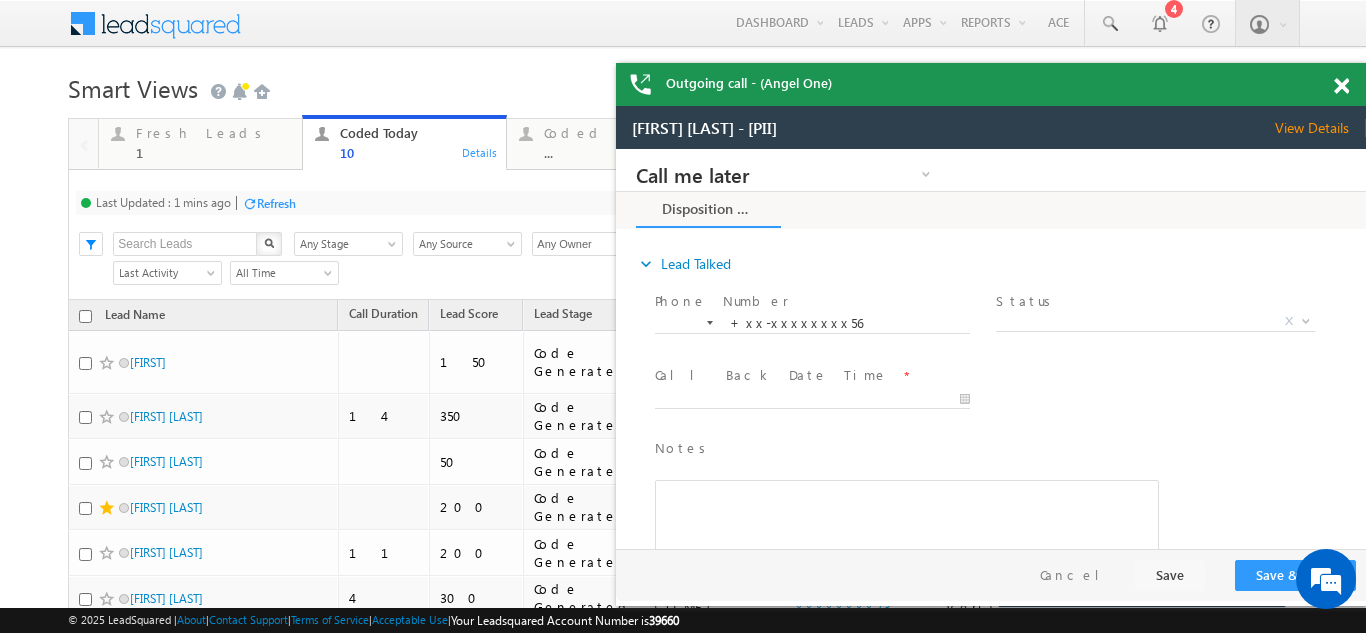 click on "Refresh" at bounding box center [276, 203] 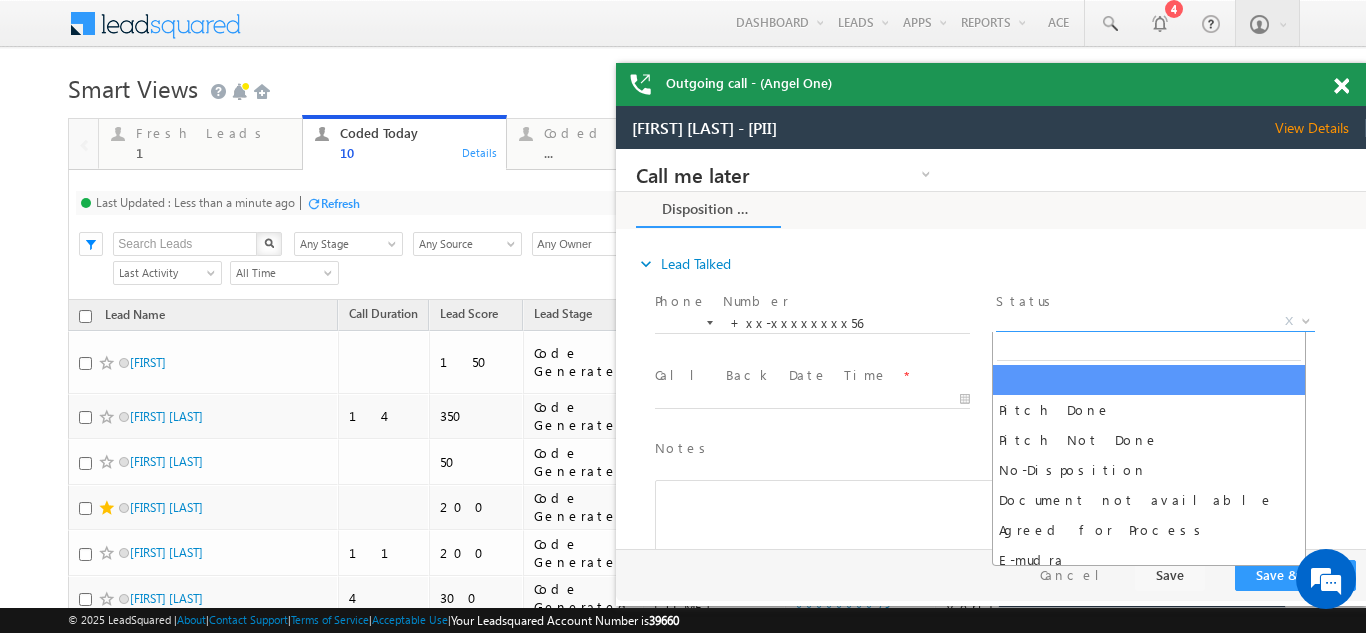 click on "X" at bounding box center [1155, 322] 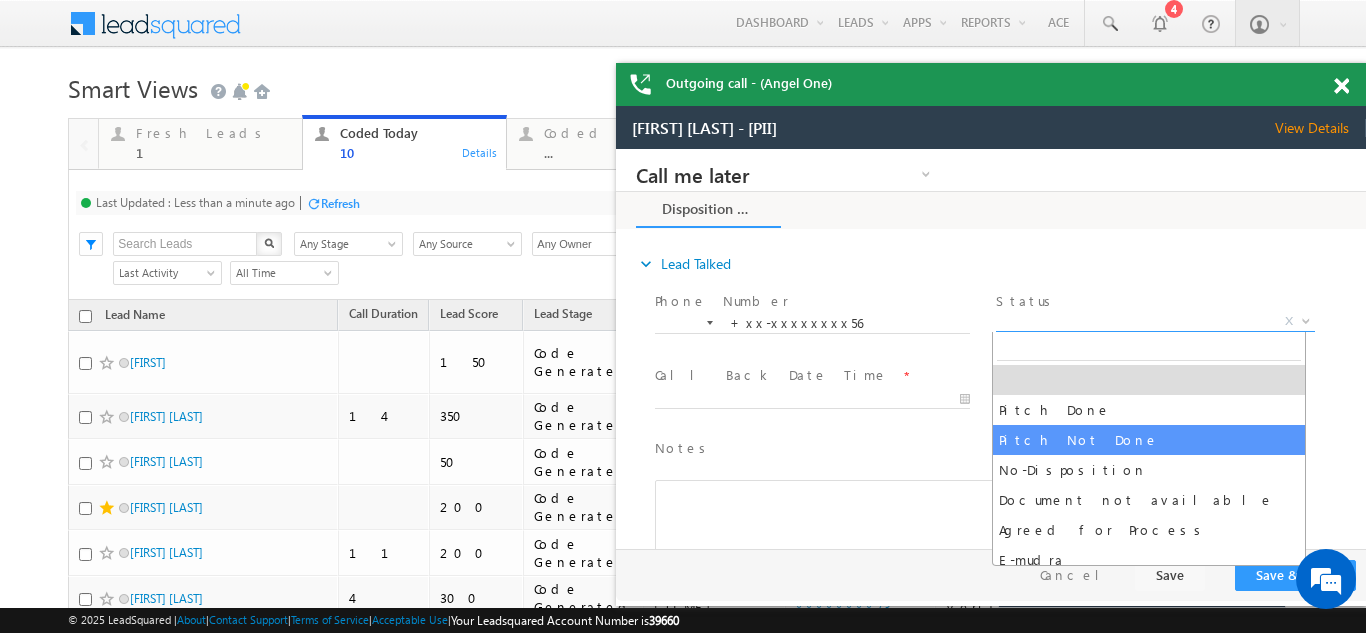 select on "Pitch Not Done" 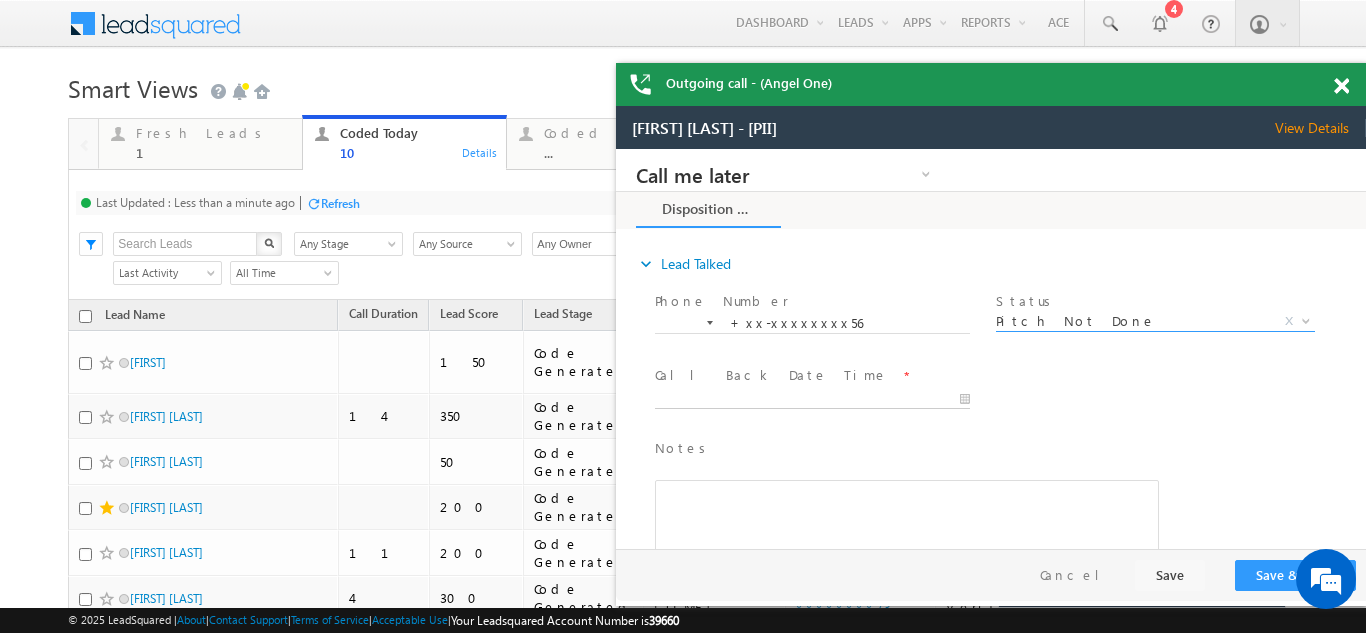 type on "07/11/25 5:37 PM" 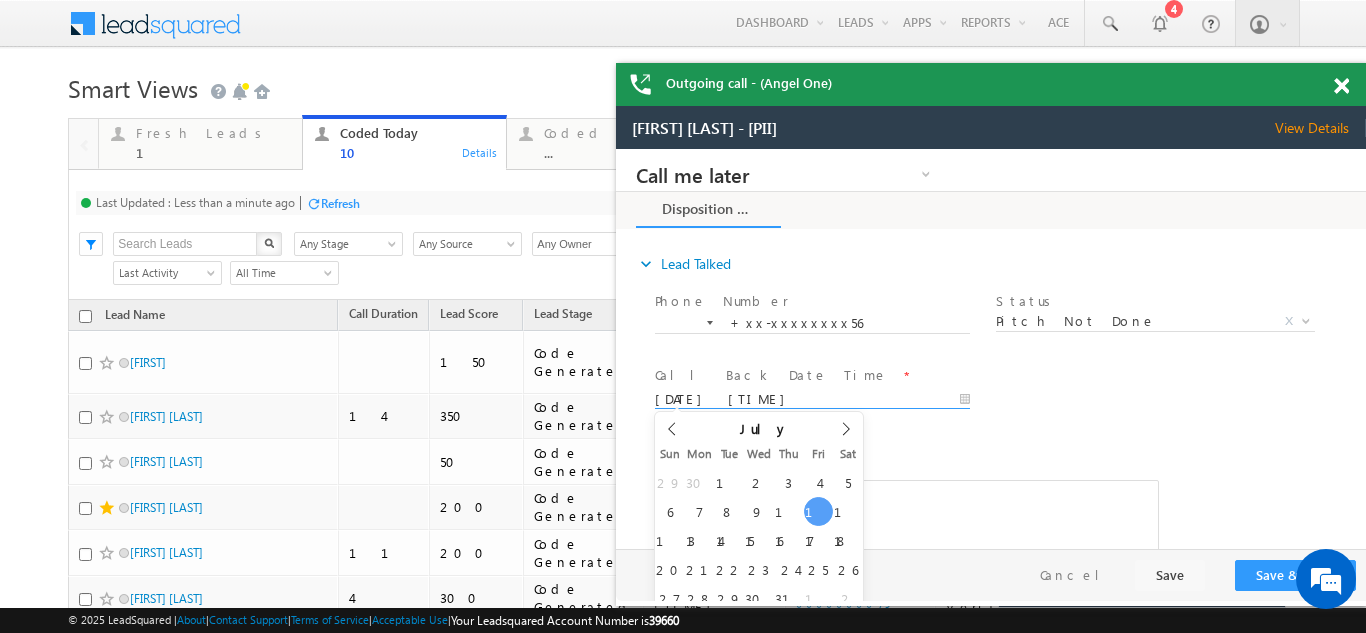 click on "07/11/25 5:37 PM" at bounding box center (812, 400) 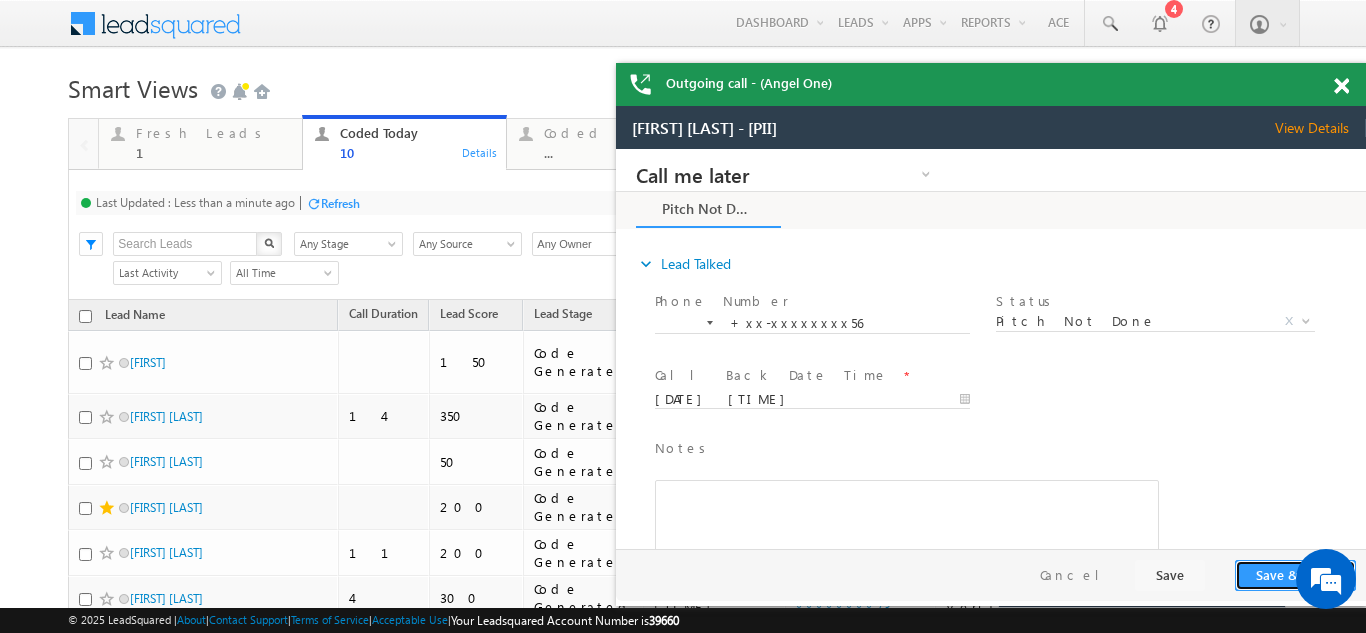 click on "Save & Close" at bounding box center (1295, 575) 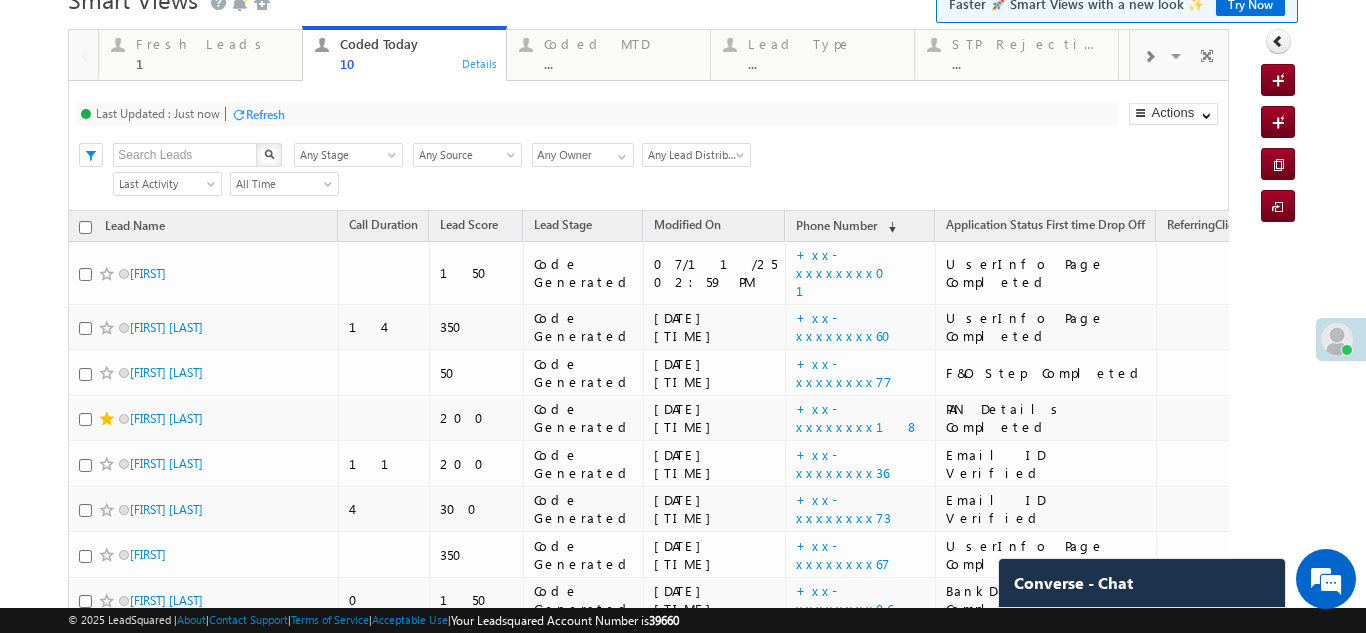 scroll, scrollTop: 0, scrollLeft: 0, axis: both 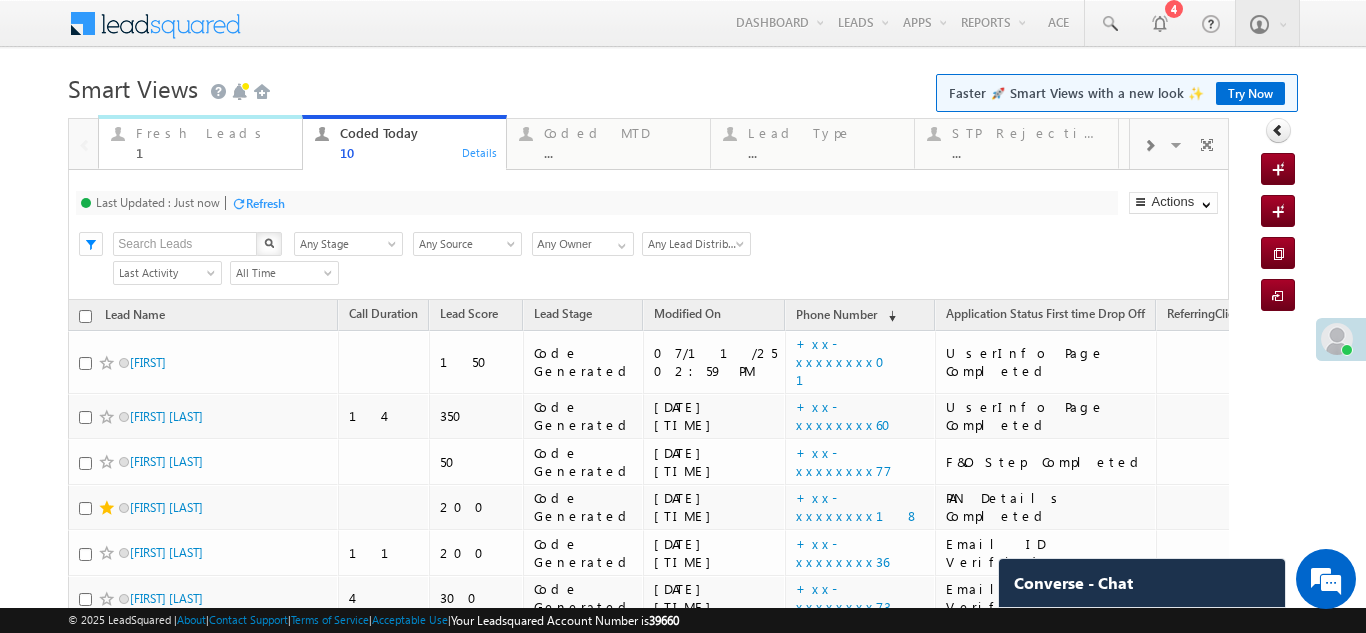 click on "Fresh Leads" at bounding box center (213, 133) 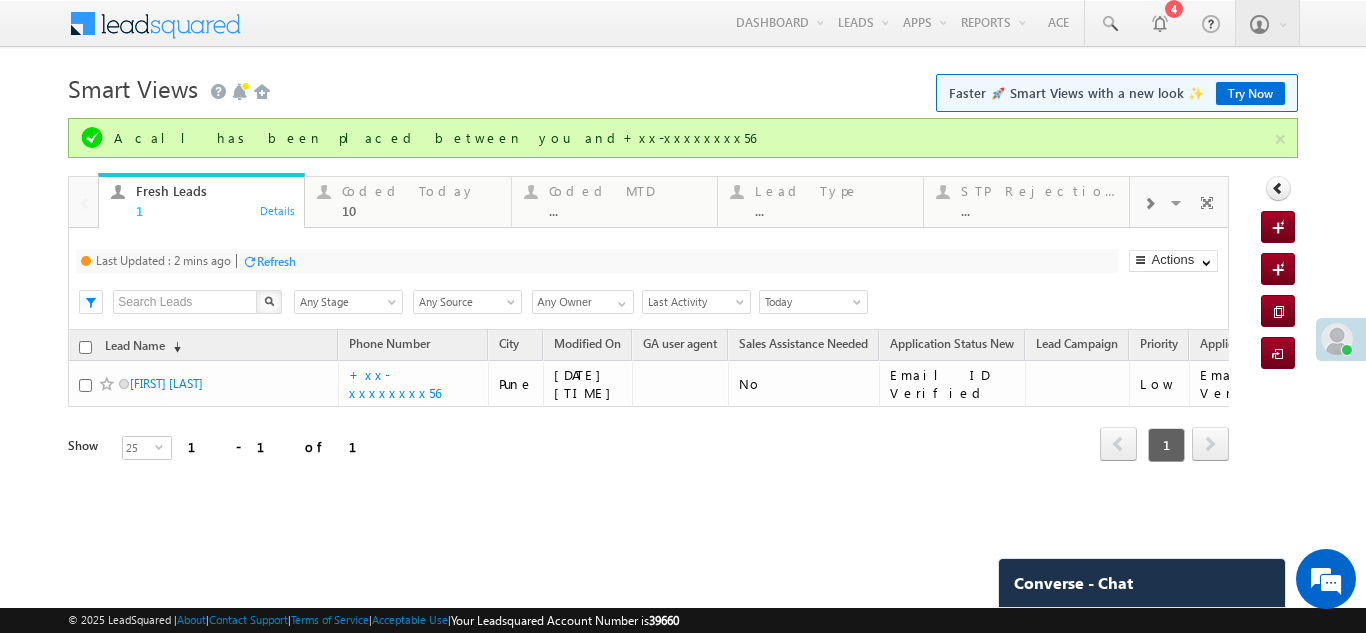 click on "Refresh" at bounding box center (276, 261) 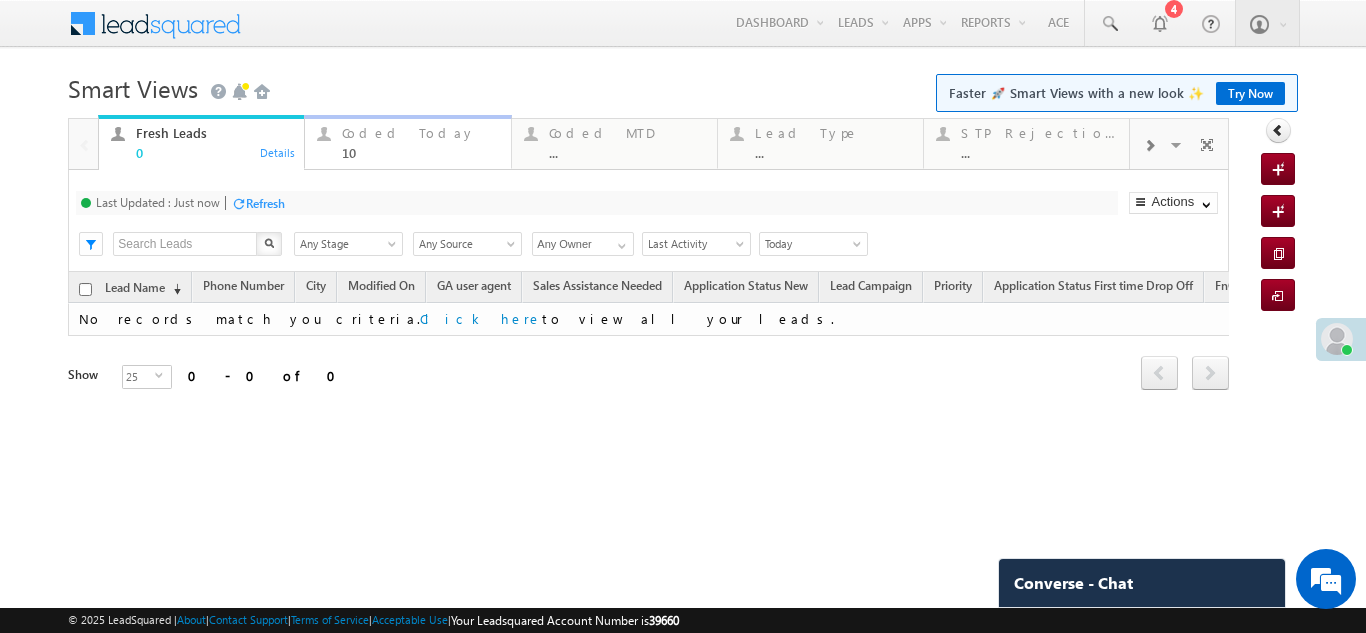 click on "Coded Today" at bounding box center (420, 133) 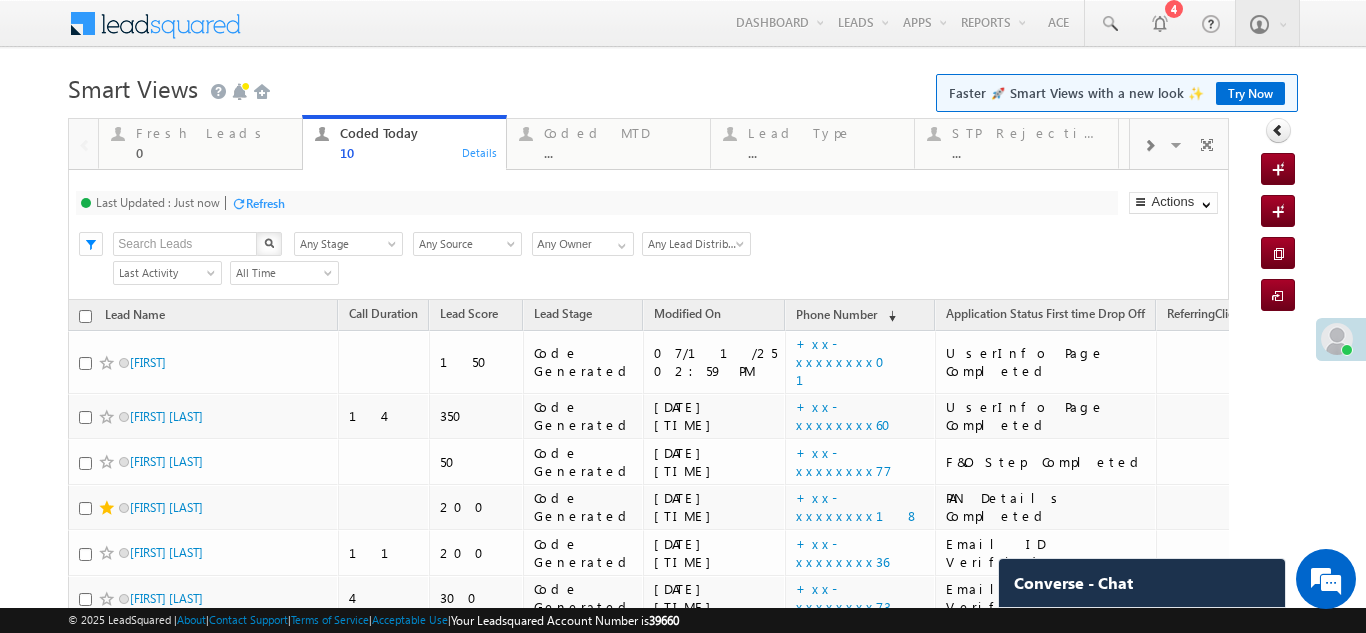 click on "Refresh" at bounding box center [265, 203] 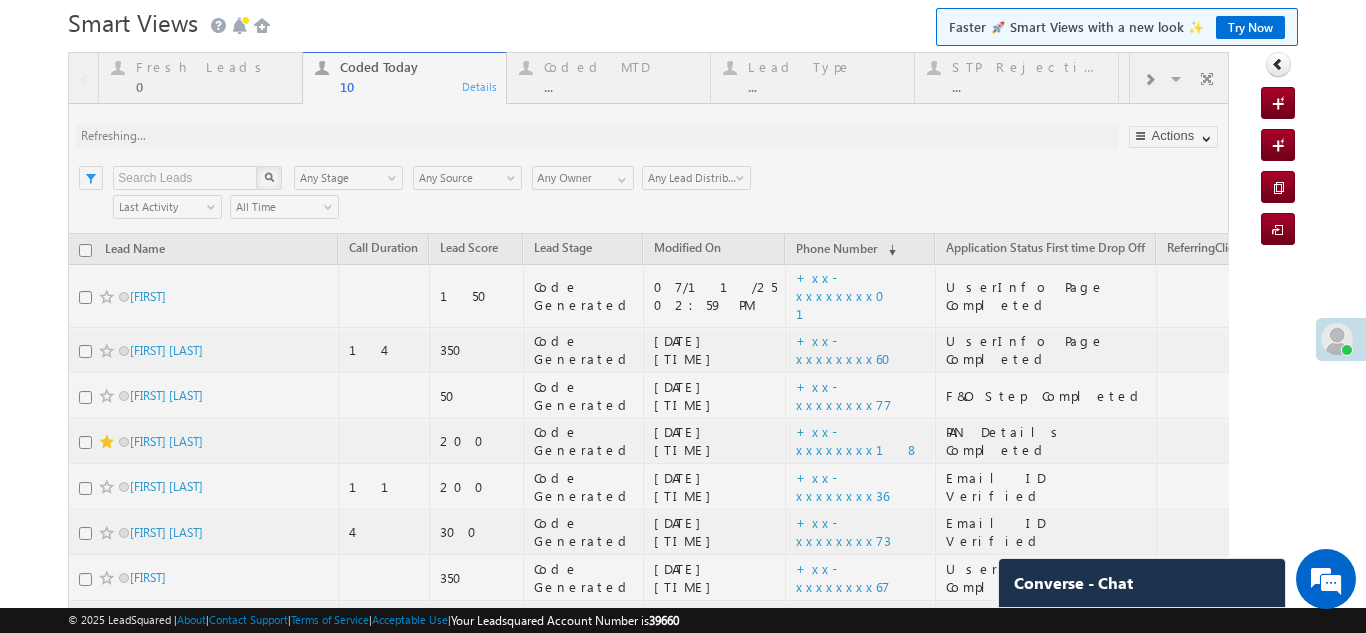 scroll, scrollTop: 300, scrollLeft: 0, axis: vertical 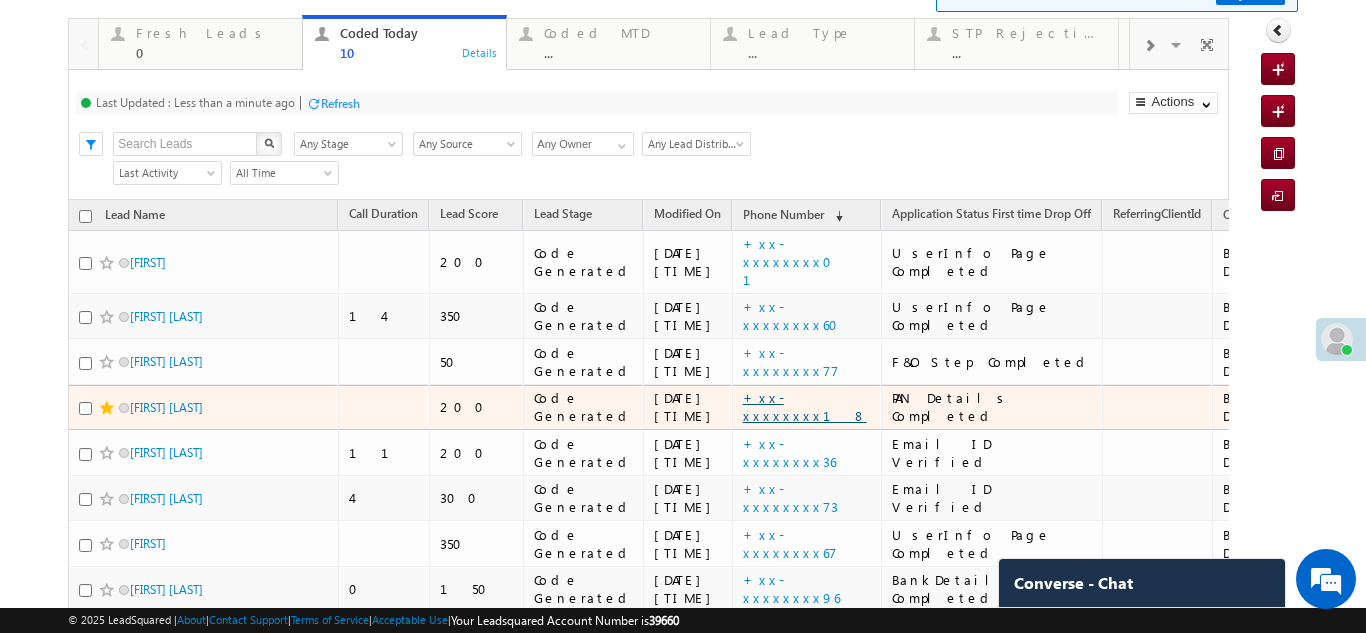 click on "+xx-xxxxxxxx18" at bounding box center [805, 406] 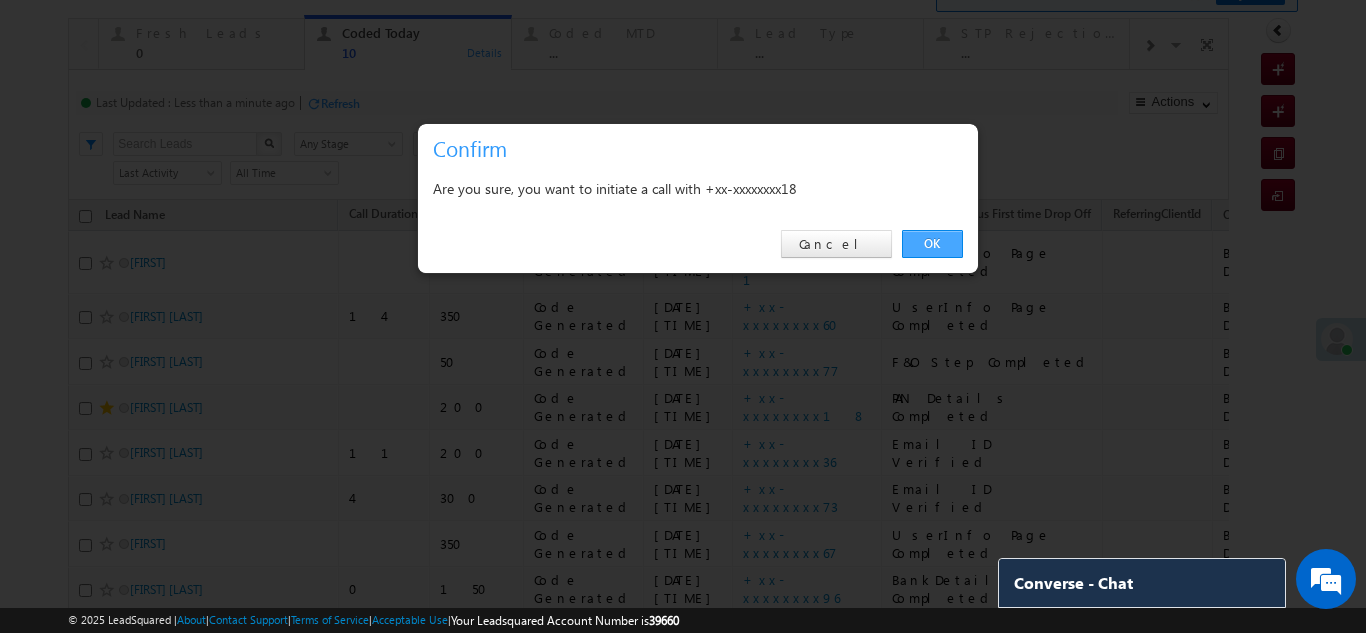 click on "OK" at bounding box center [932, 244] 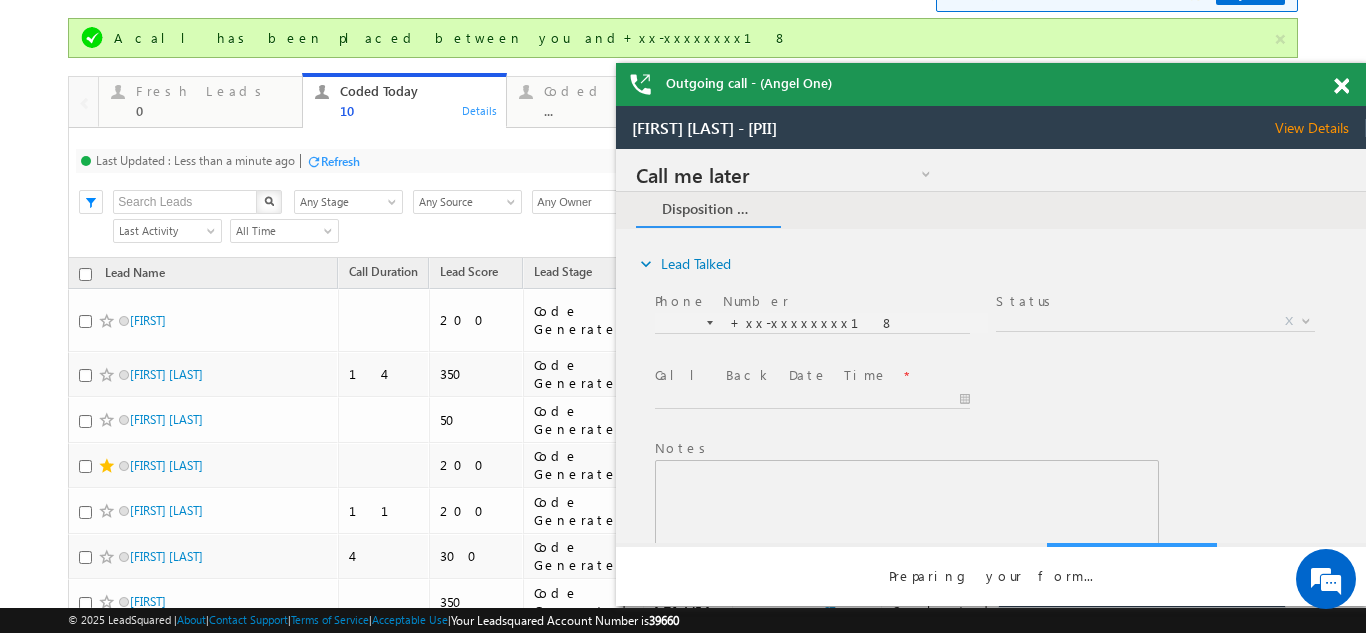 scroll, scrollTop: 0, scrollLeft: 0, axis: both 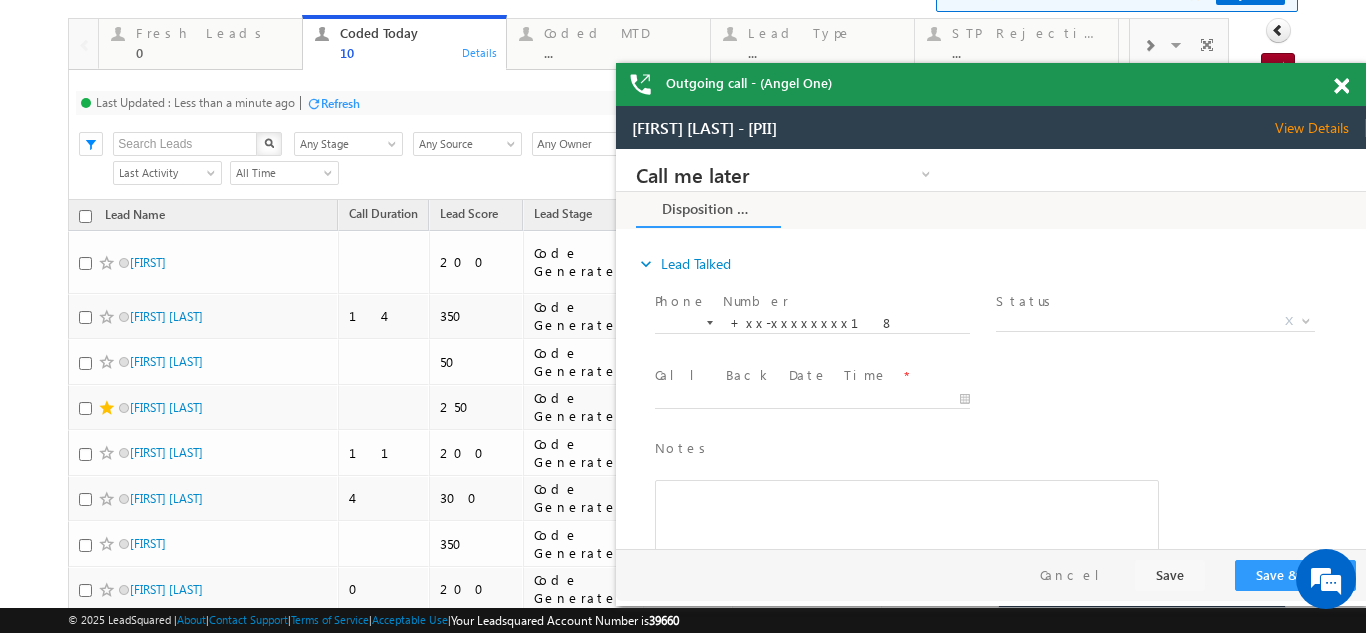 drag, startPoint x: 263, startPoint y: 598, endPoint x: 626, endPoint y: 103, distance: 613.8355 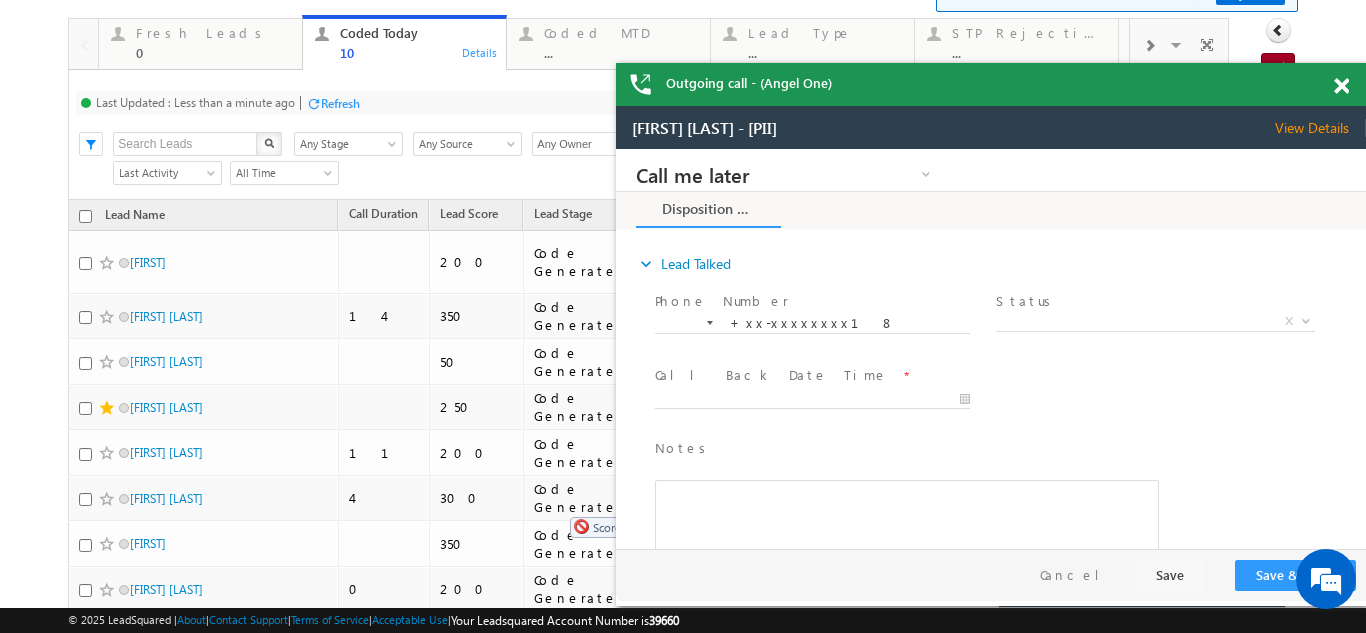 click at bounding box center (1341, 86) 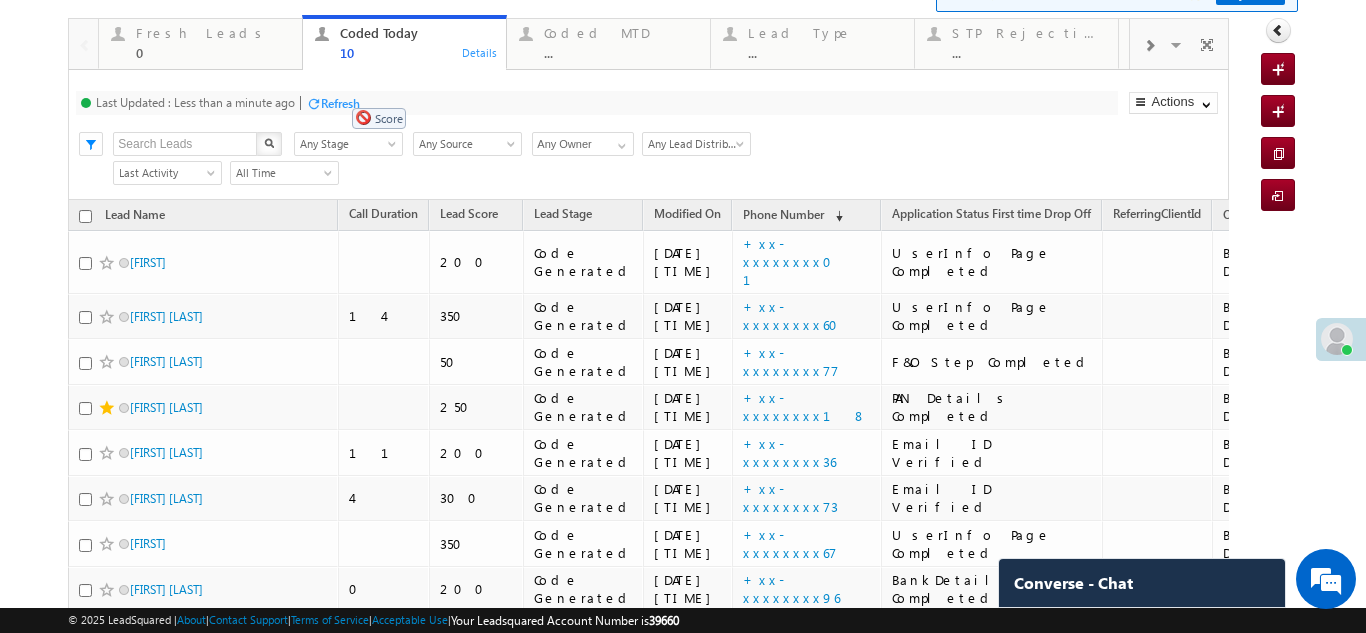 click on "Refresh" at bounding box center (340, 103) 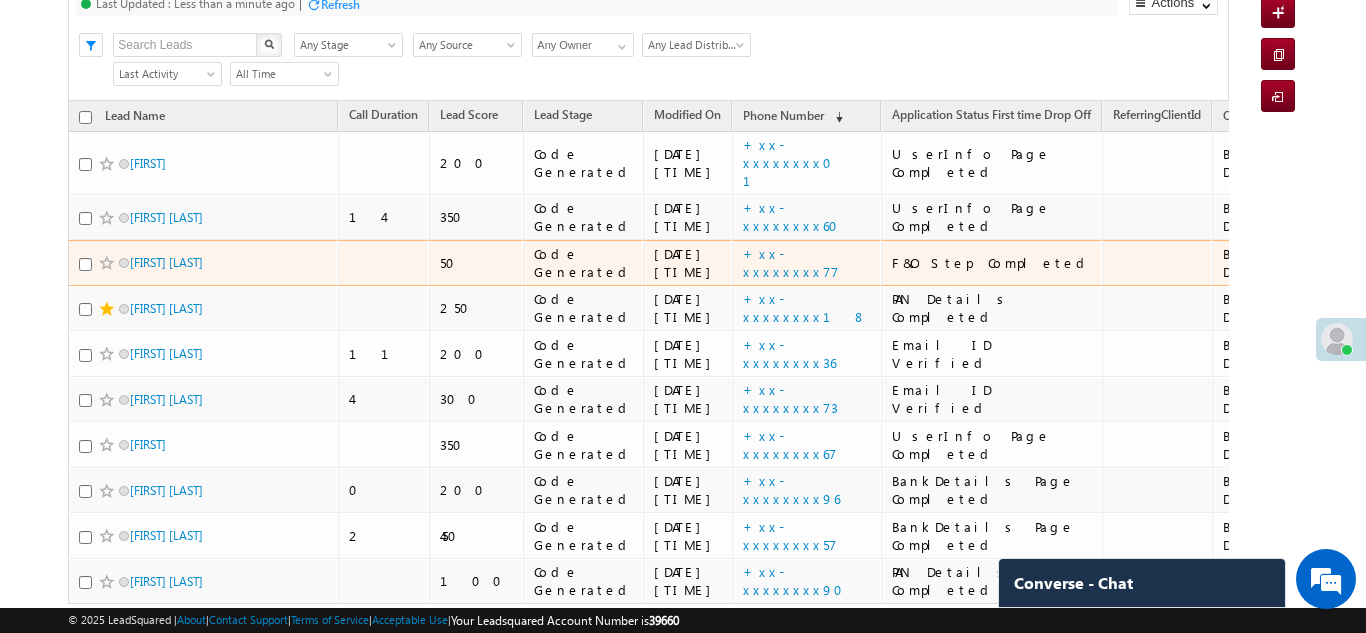 scroll, scrollTop: 200, scrollLeft: 0, axis: vertical 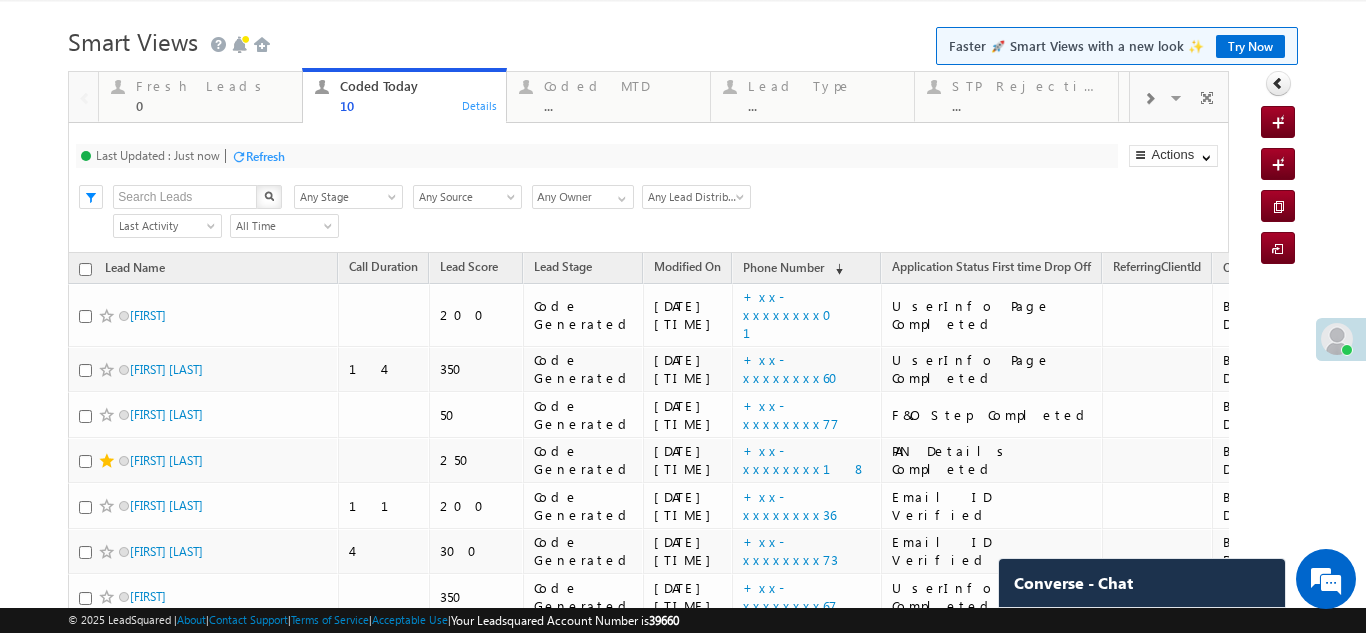 click on "Refresh" at bounding box center (265, 156) 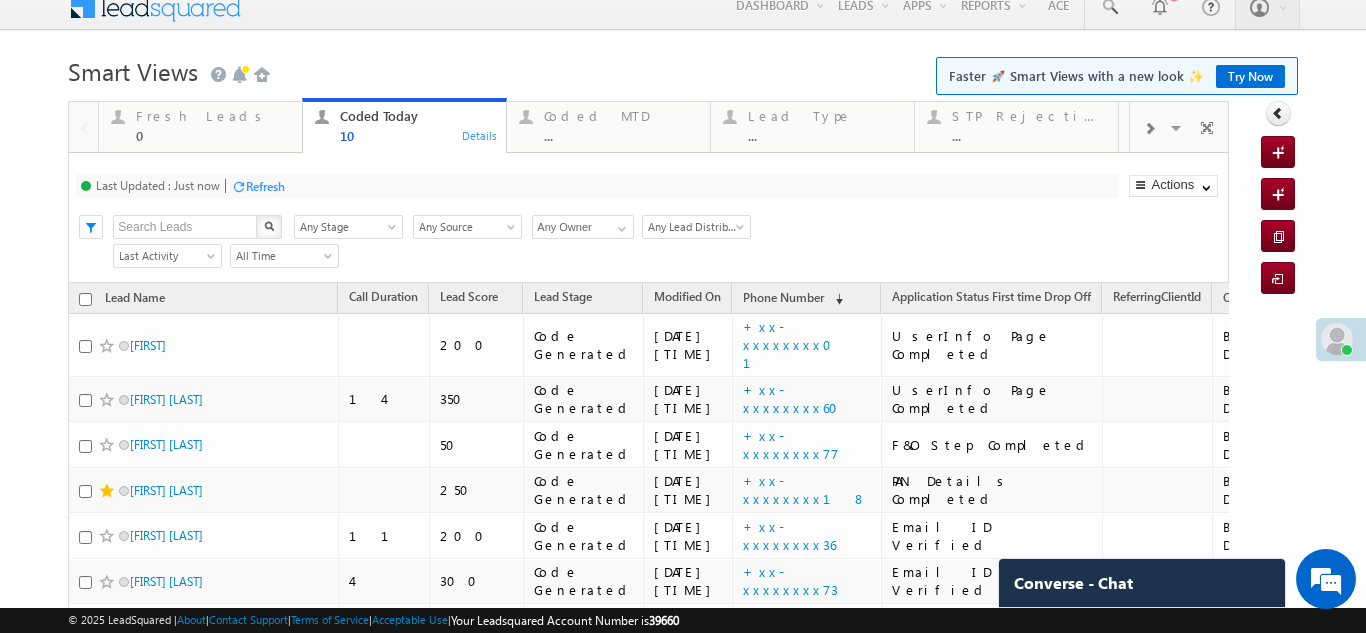 scroll, scrollTop: 0, scrollLeft: 0, axis: both 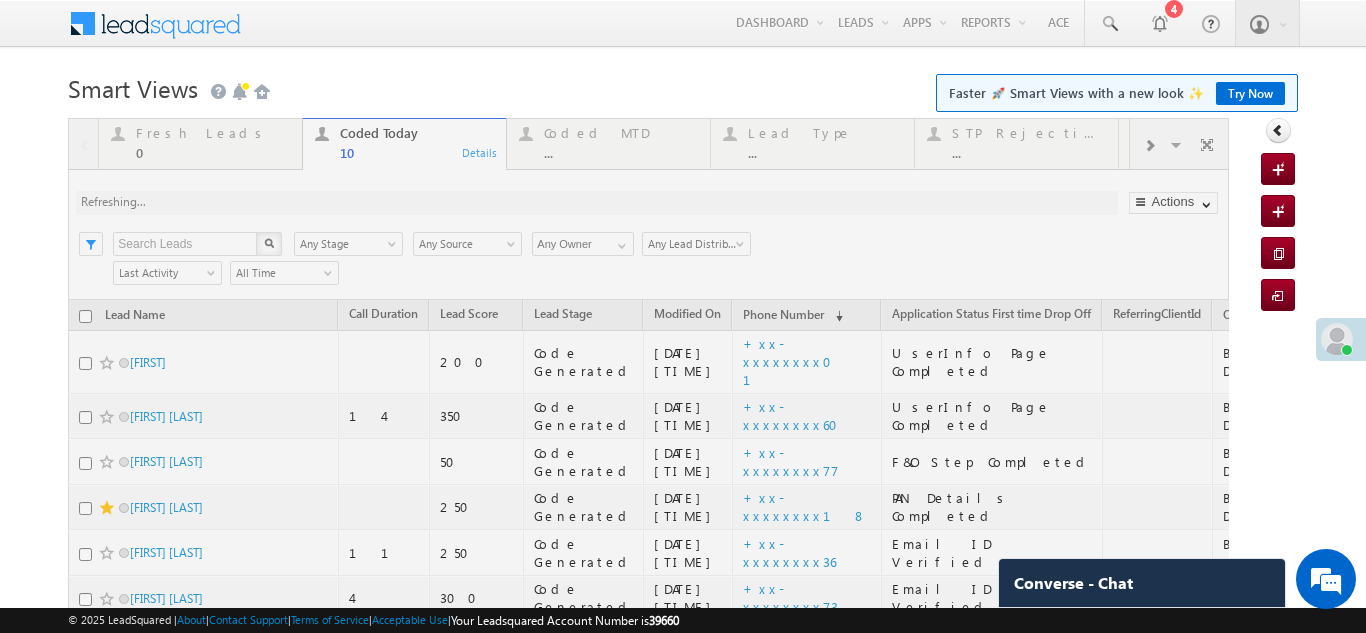 click at bounding box center (648, 516) 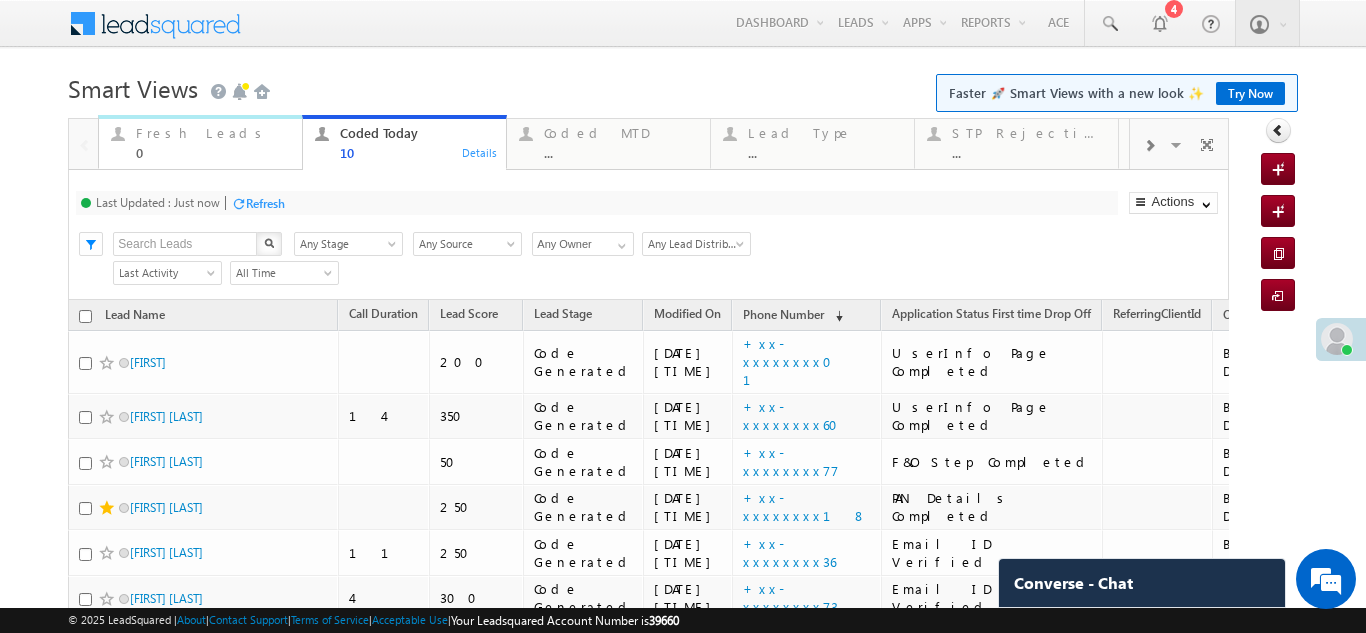 click on "Fresh Leads" at bounding box center (213, 133) 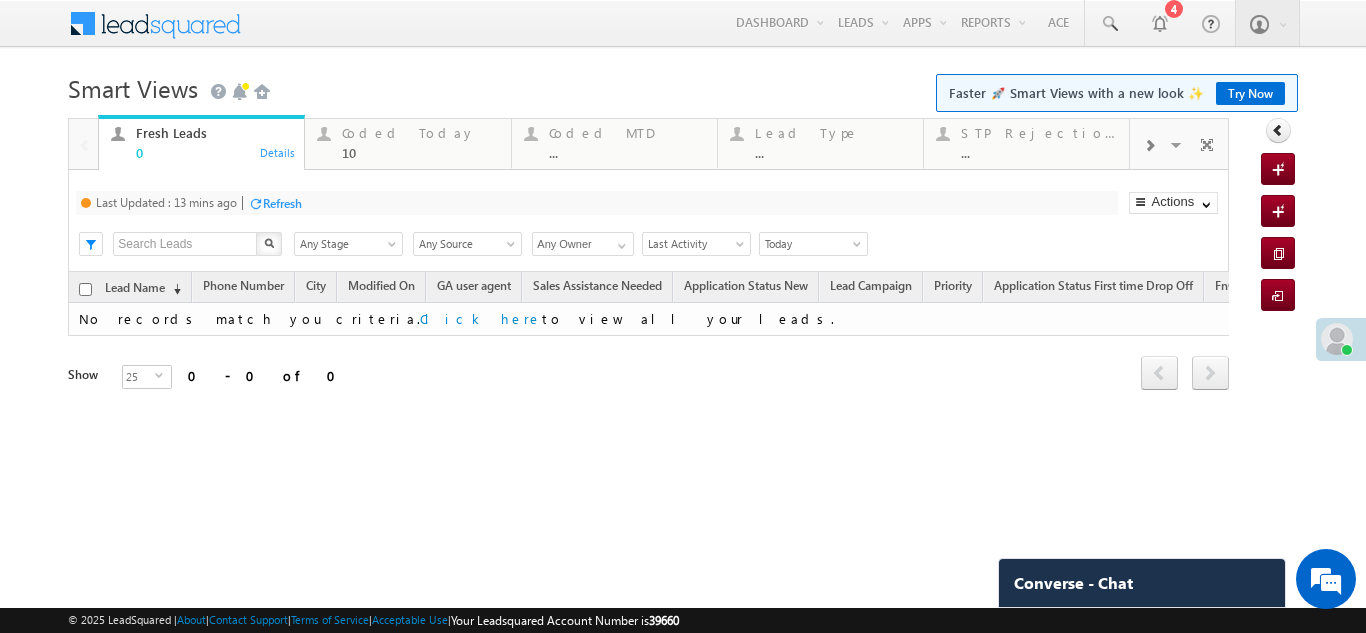 click on "Refresh" at bounding box center [282, 203] 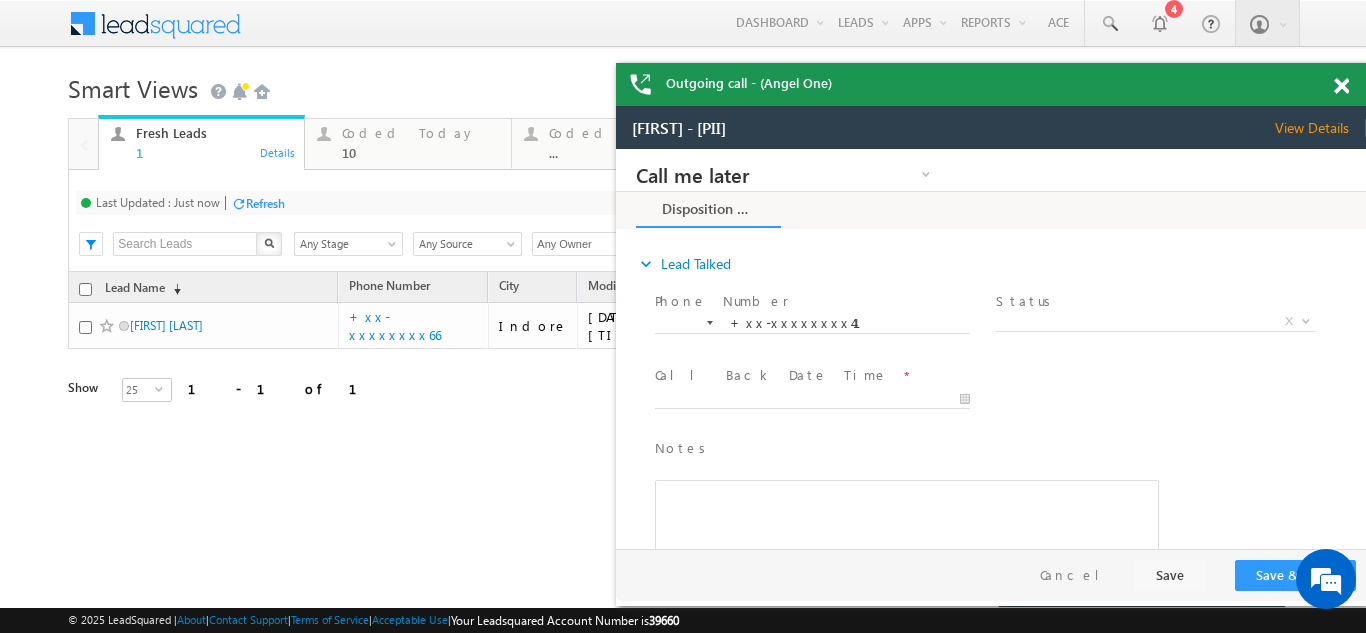 scroll, scrollTop: 0, scrollLeft: 0, axis: both 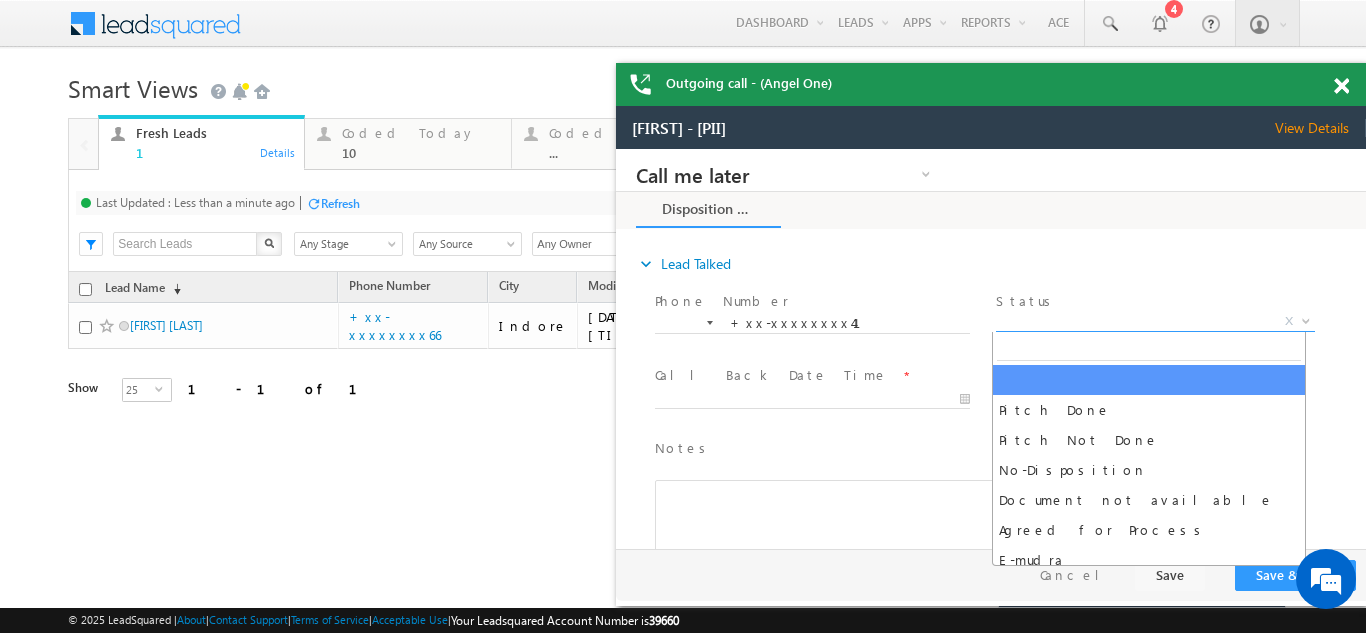 click on "X" at bounding box center [1155, 322] 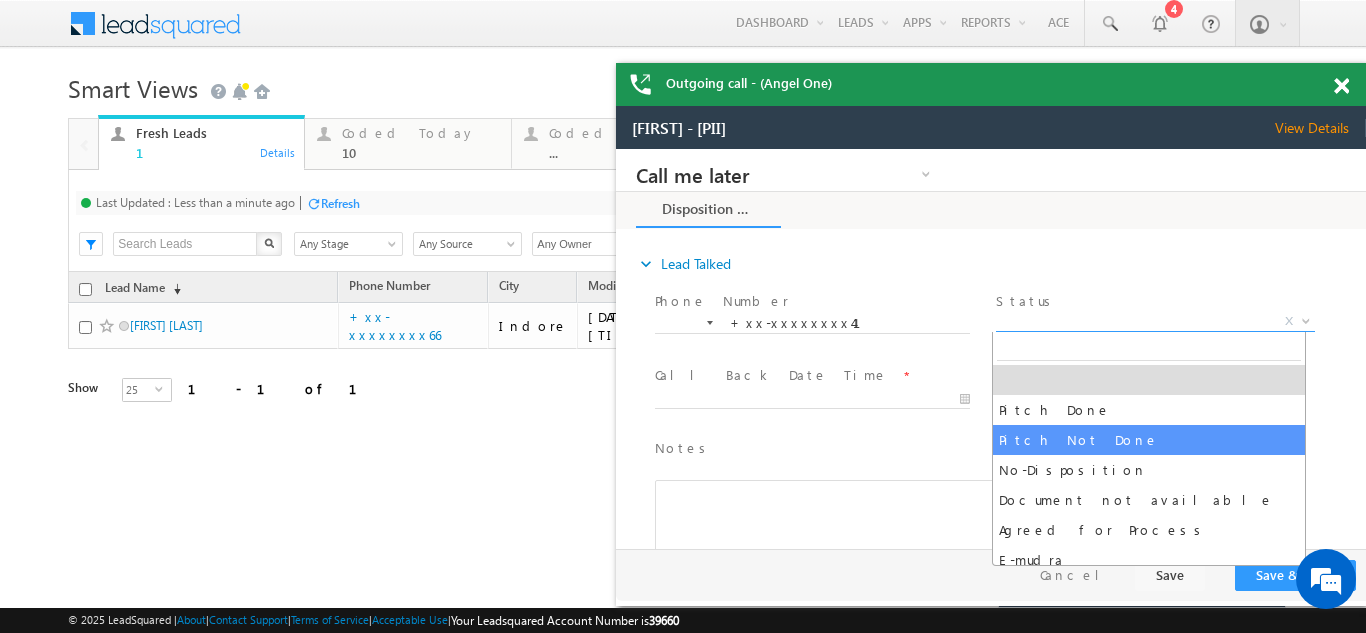 select on "Pitch Not Done" 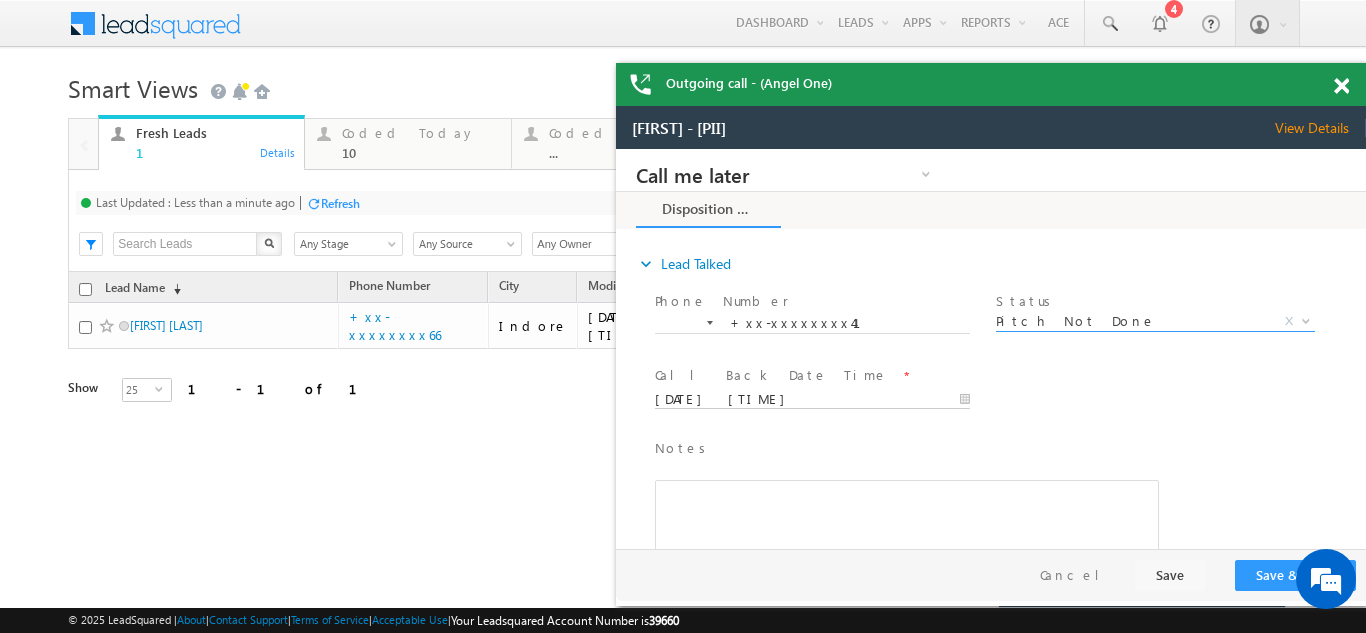 click on "07/11/25 6:07 PM" at bounding box center [812, 400] 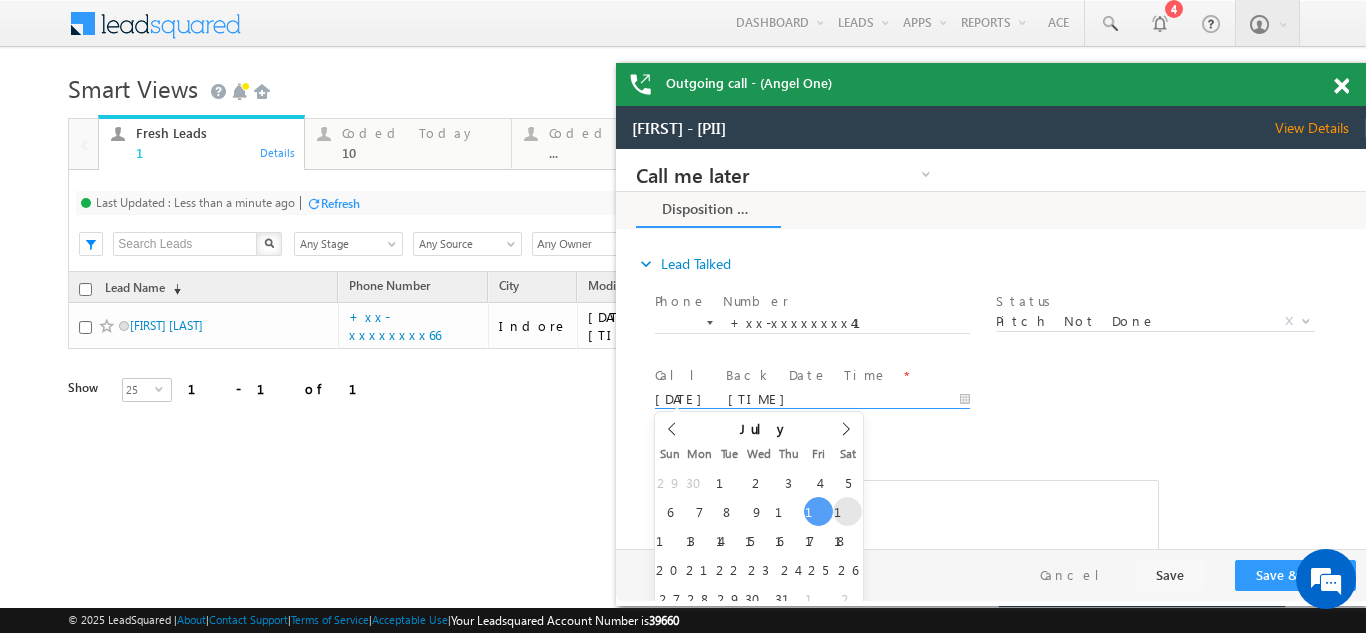 type on "07/12/25 6:07 PM" 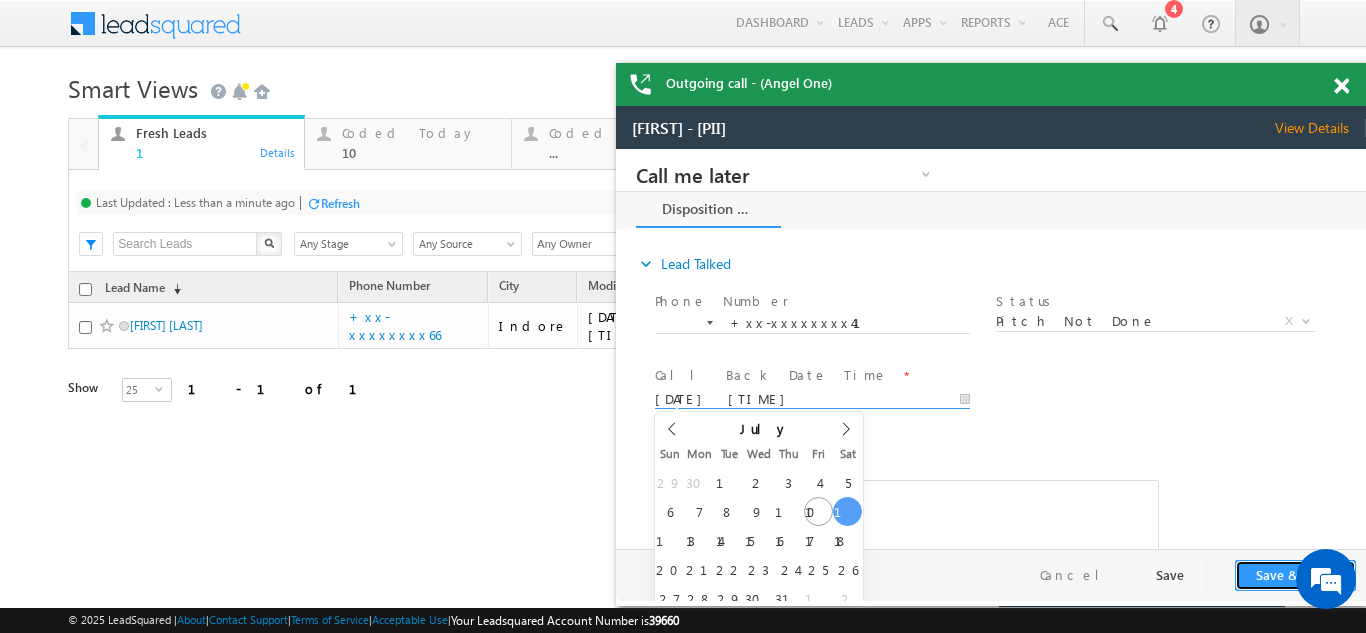 click on "Save & Close" at bounding box center (1295, 575) 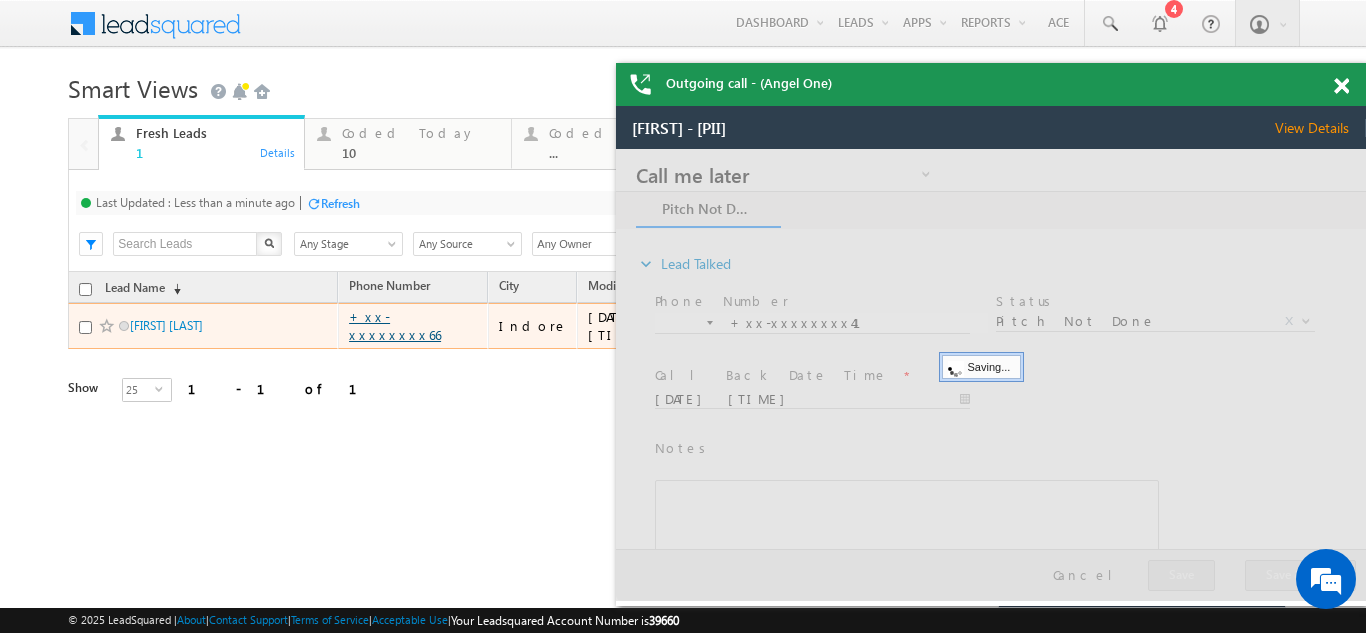 click on "+xx-xxxxxxxx66" at bounding box center [395, 325] 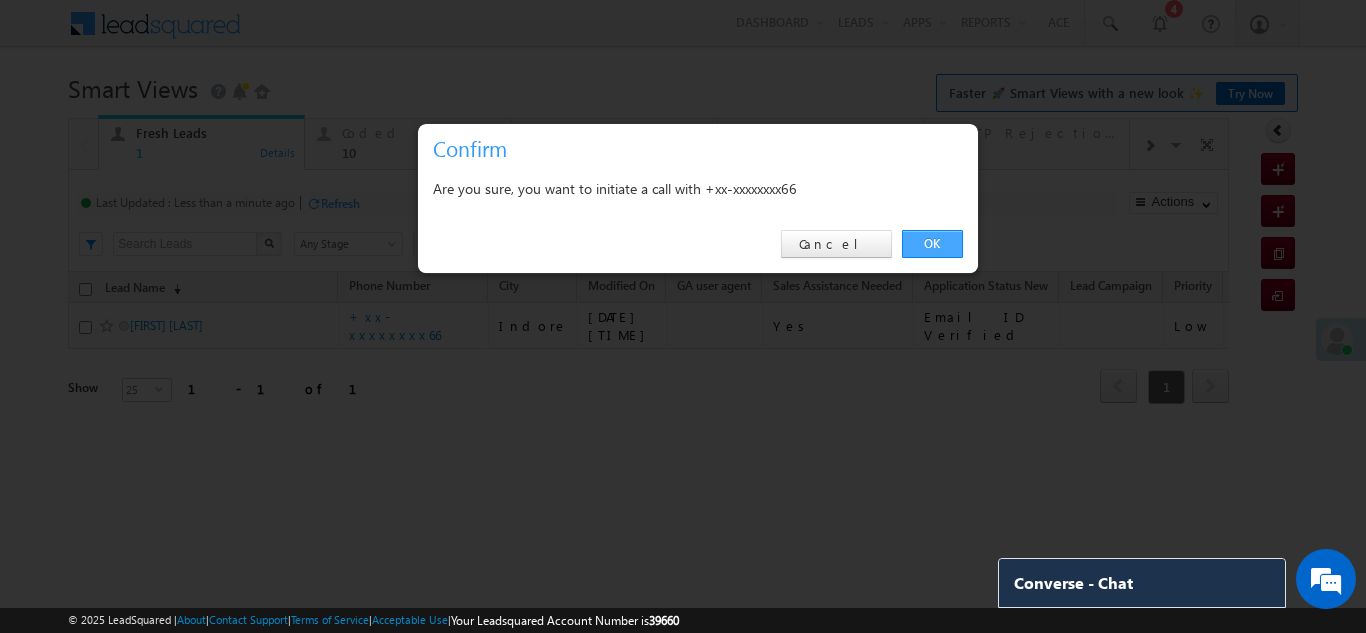 click on "OK" at bounding box center [932, 244] 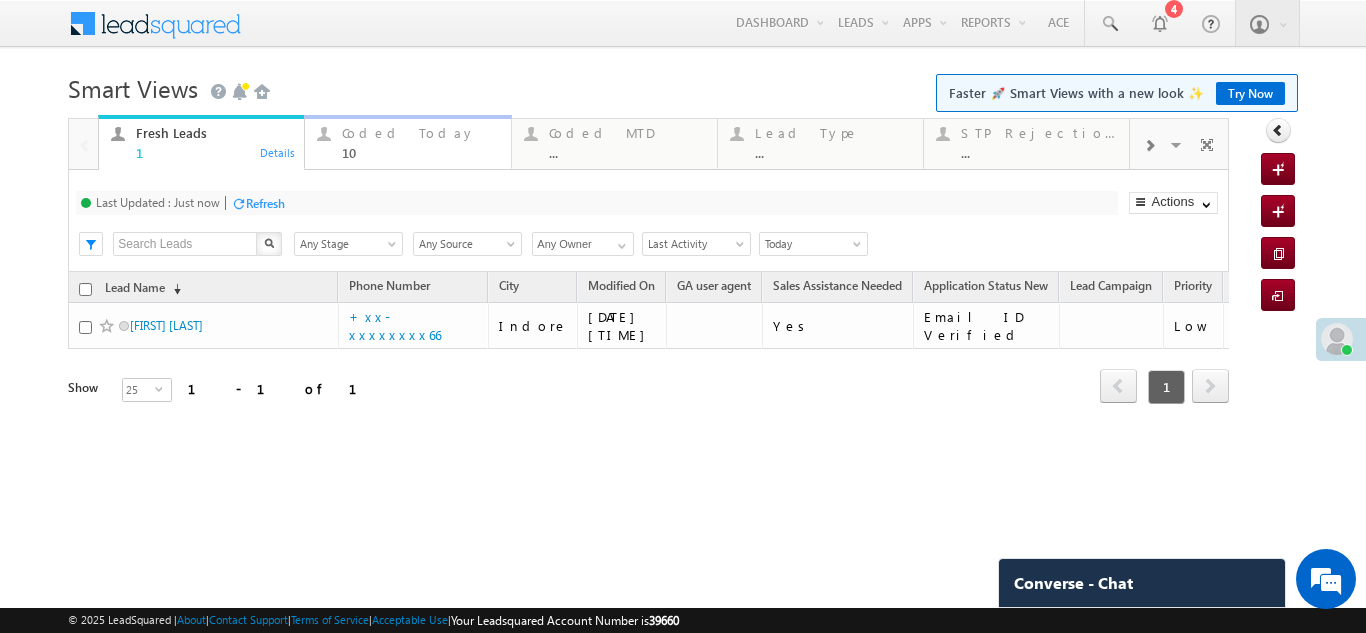 click on "Coded Today" at bounding box center [420, 133] 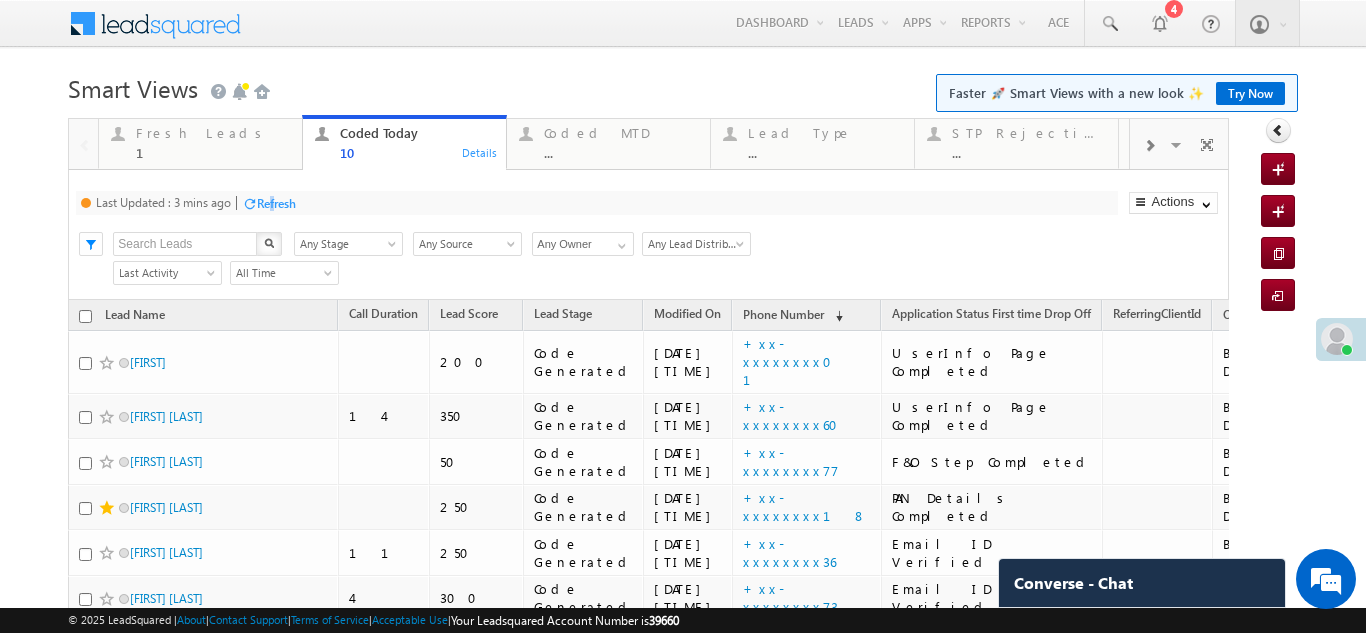 click on "Refresh" at bounding box center (276, 203) 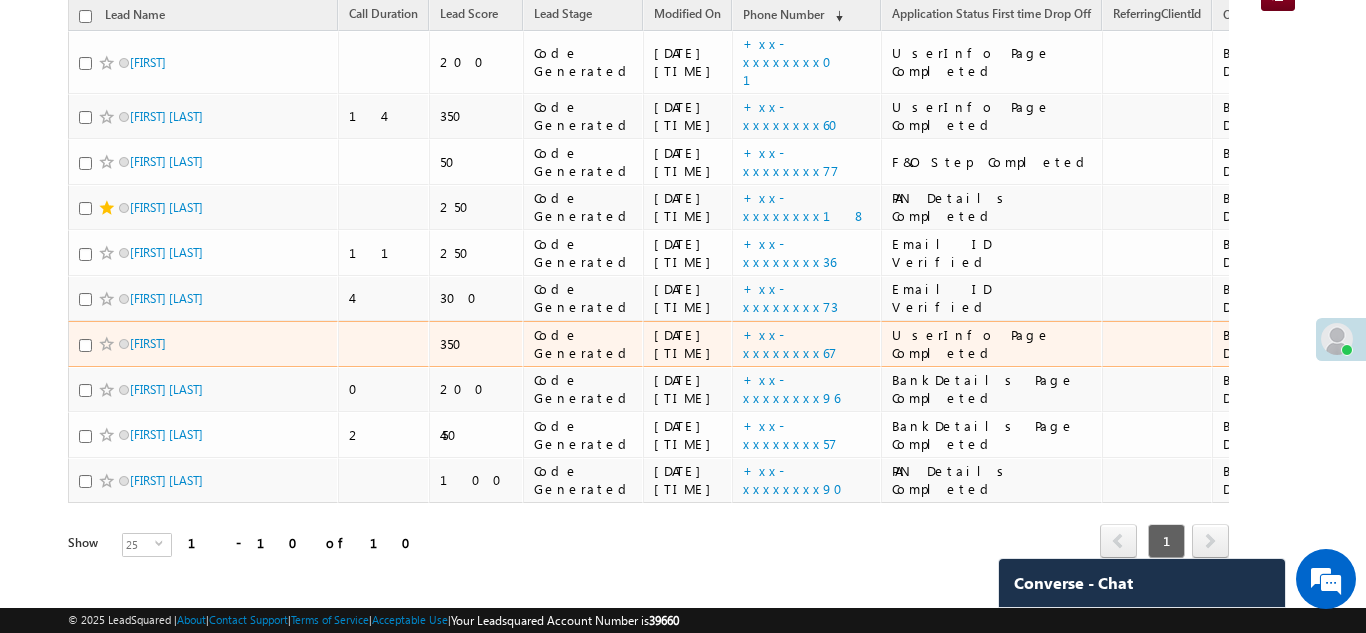 scroll, scrollTop: 0, scrollLeft: 0, axis: both 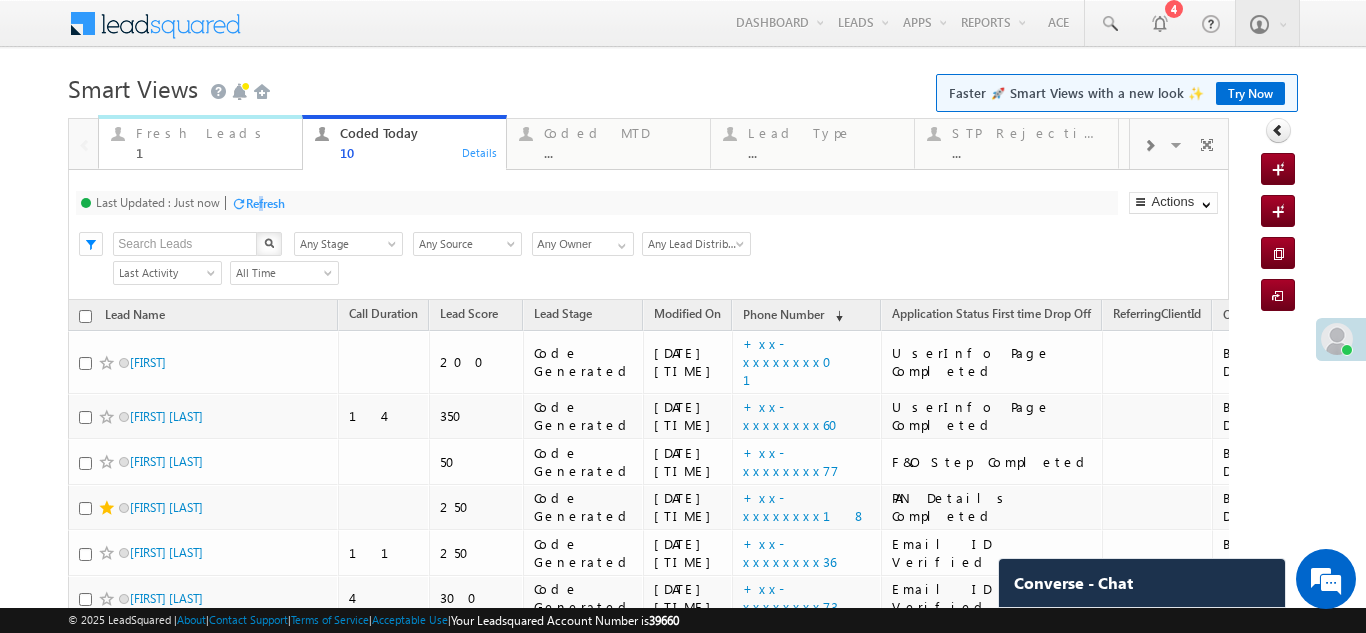 click on "Fresh Leads" at bounding box center (213, 133) 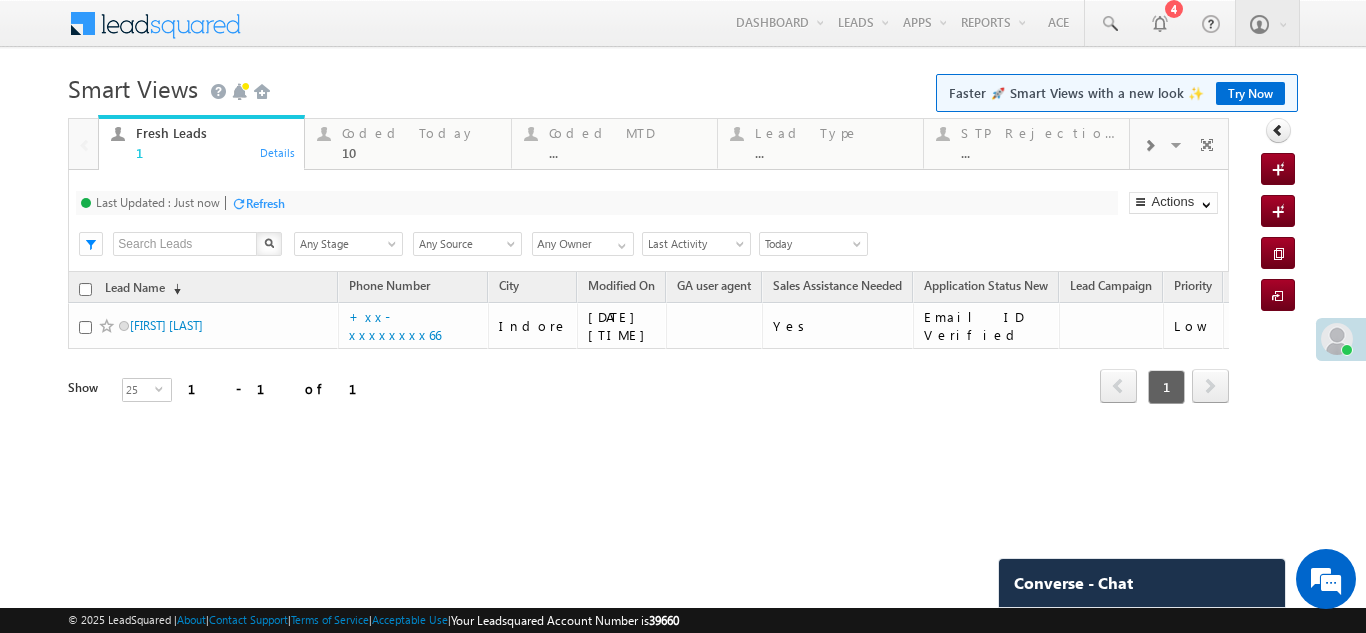 click on "Refresh" at bounding box center (265, 203) 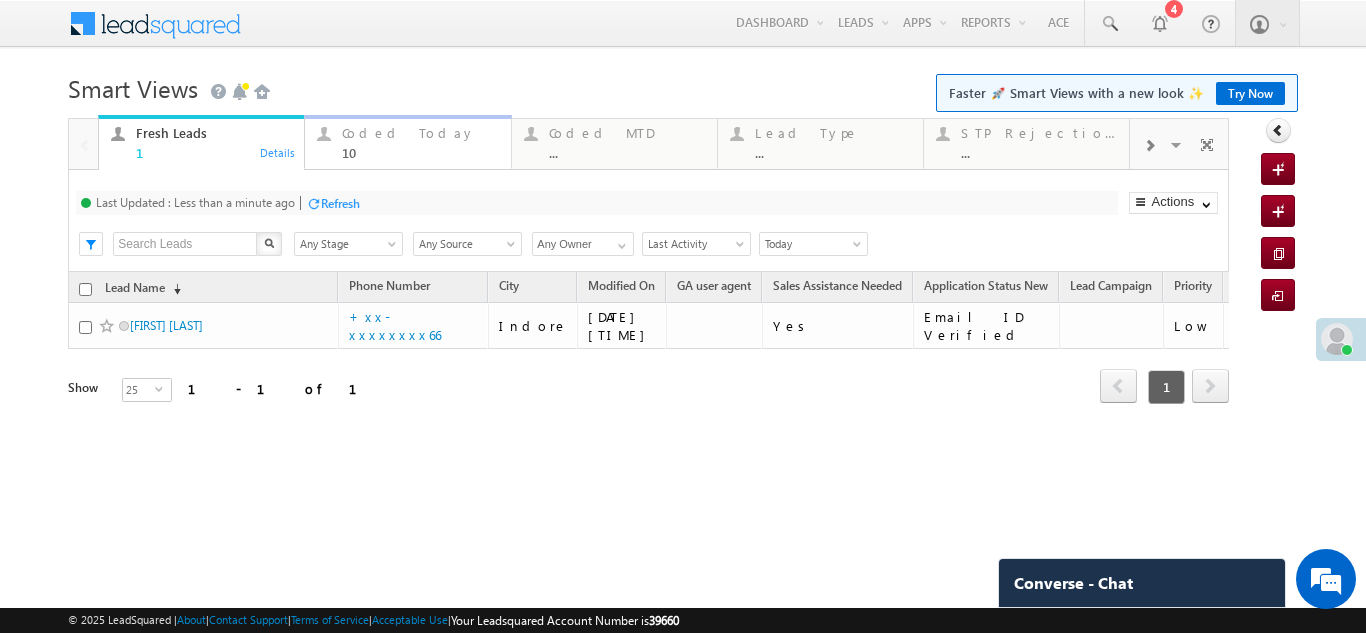 click on "Coded Today" at bounding box center (420, 133) 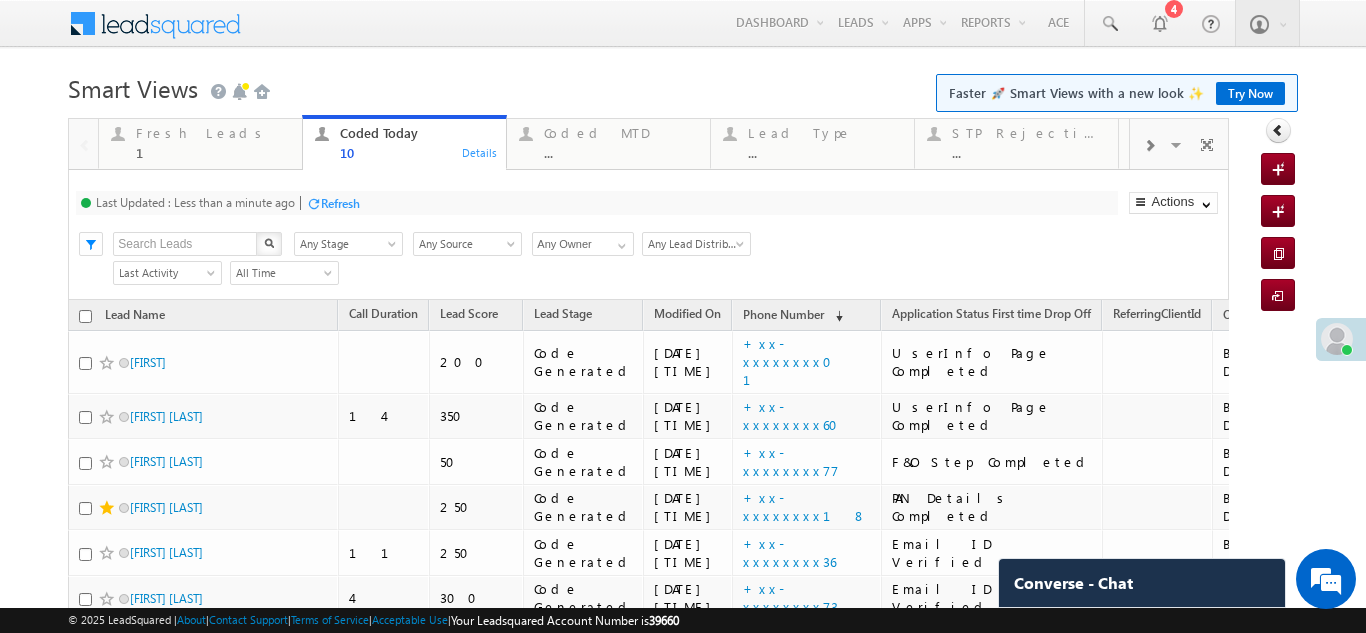 click on "Refresh" at bounding box center (340, 203) 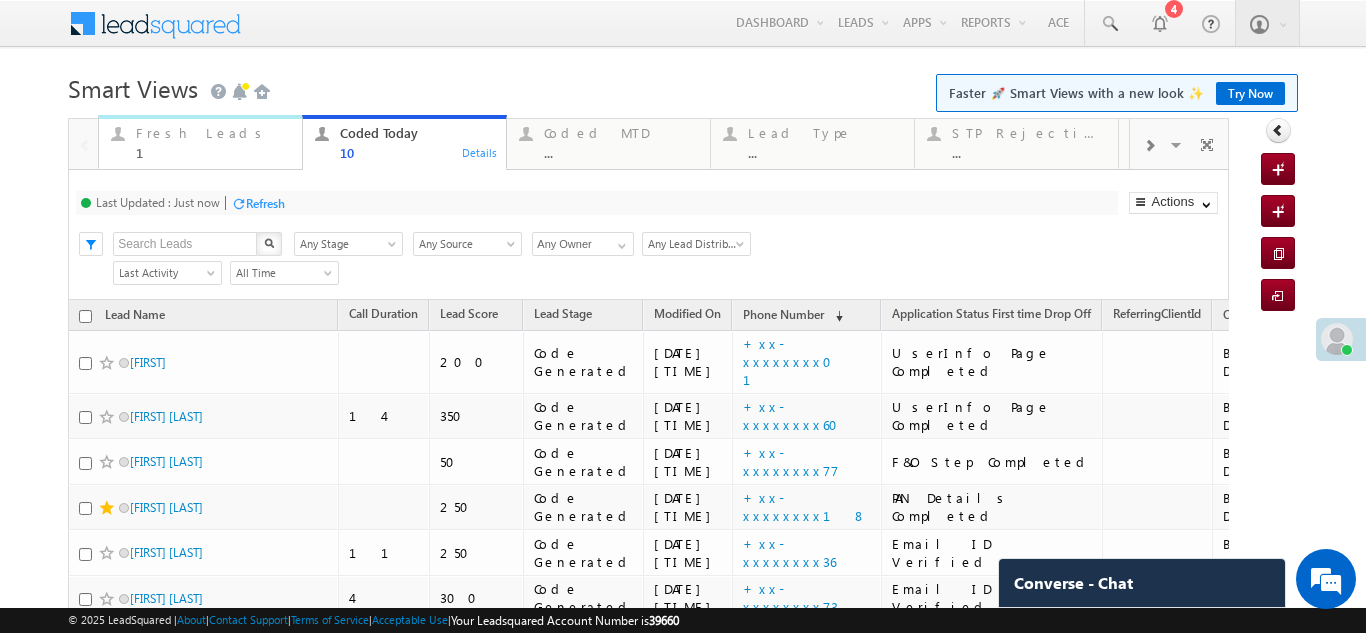 click on "Fresh Leads" at bounding box center [213, 133] 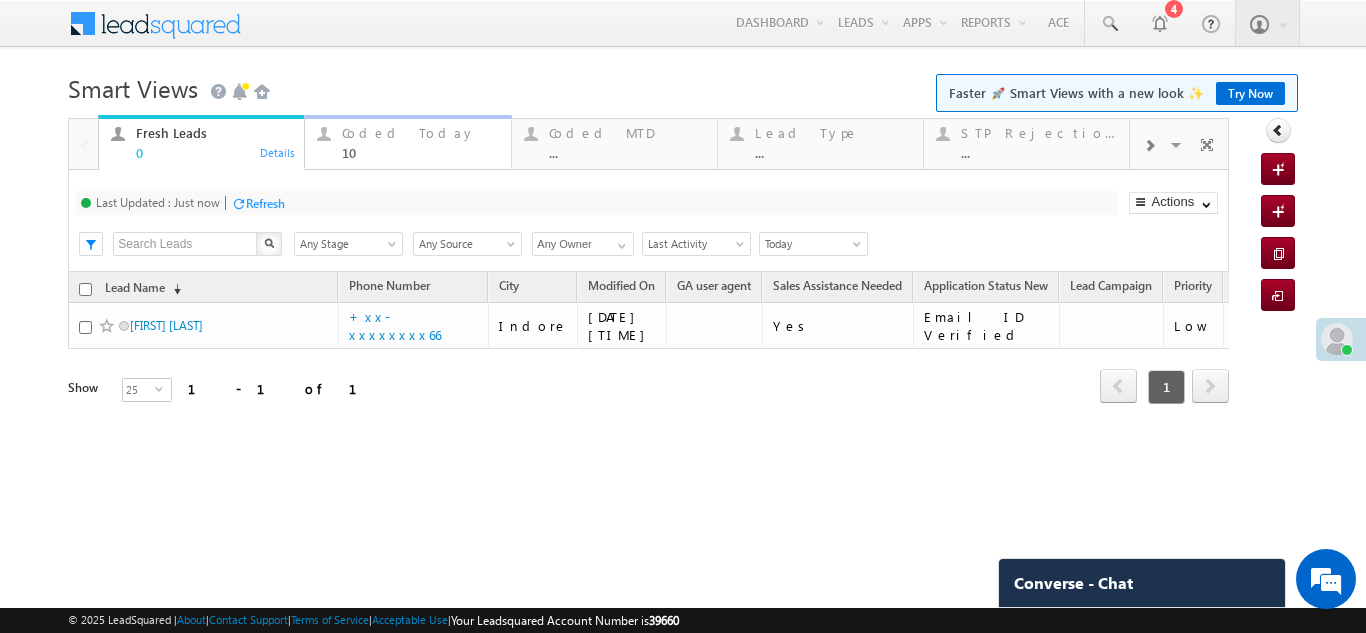 click on "Coded Today" at bounding box center [420, 133] 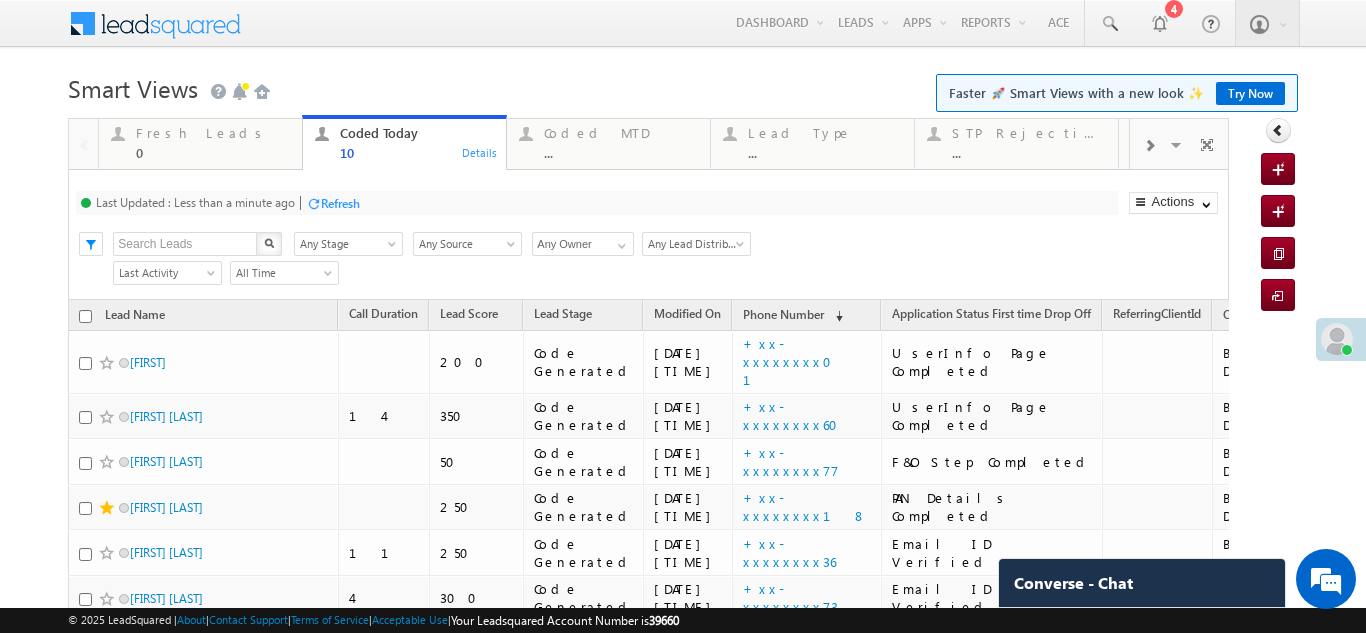 click on "Refresh" at bounding box center [340, 203] 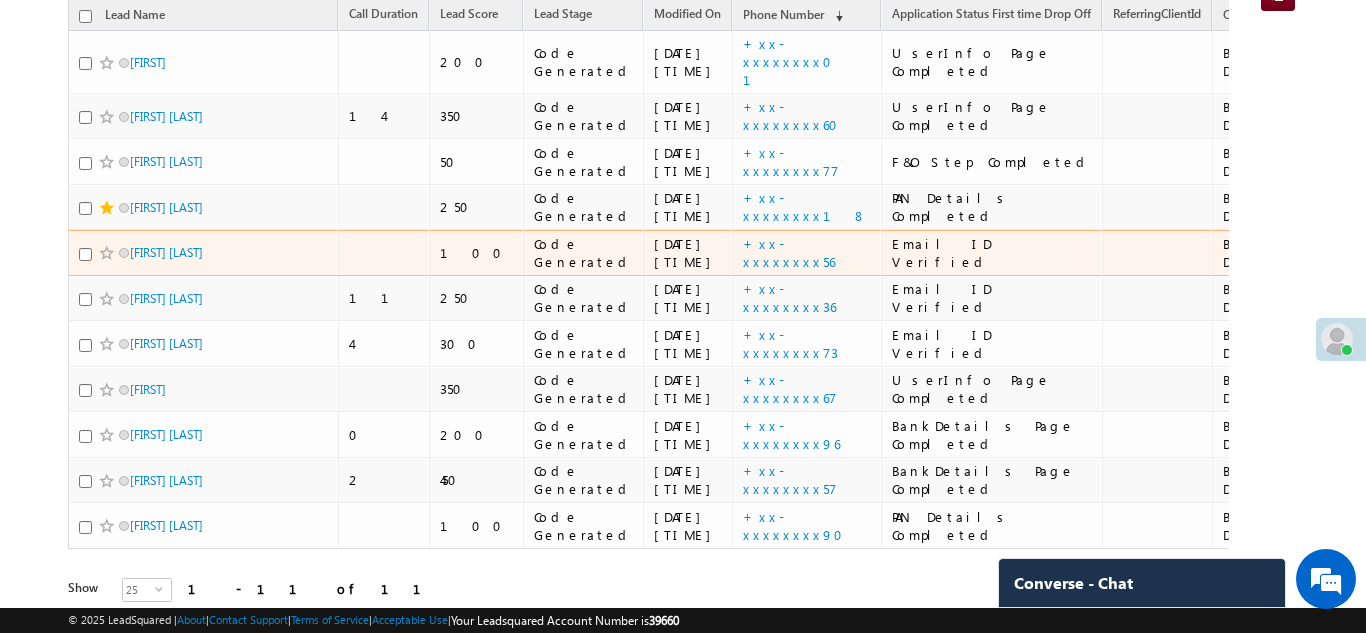 scroll, scrollTop: 0, scrollLeft: 0, axis: both 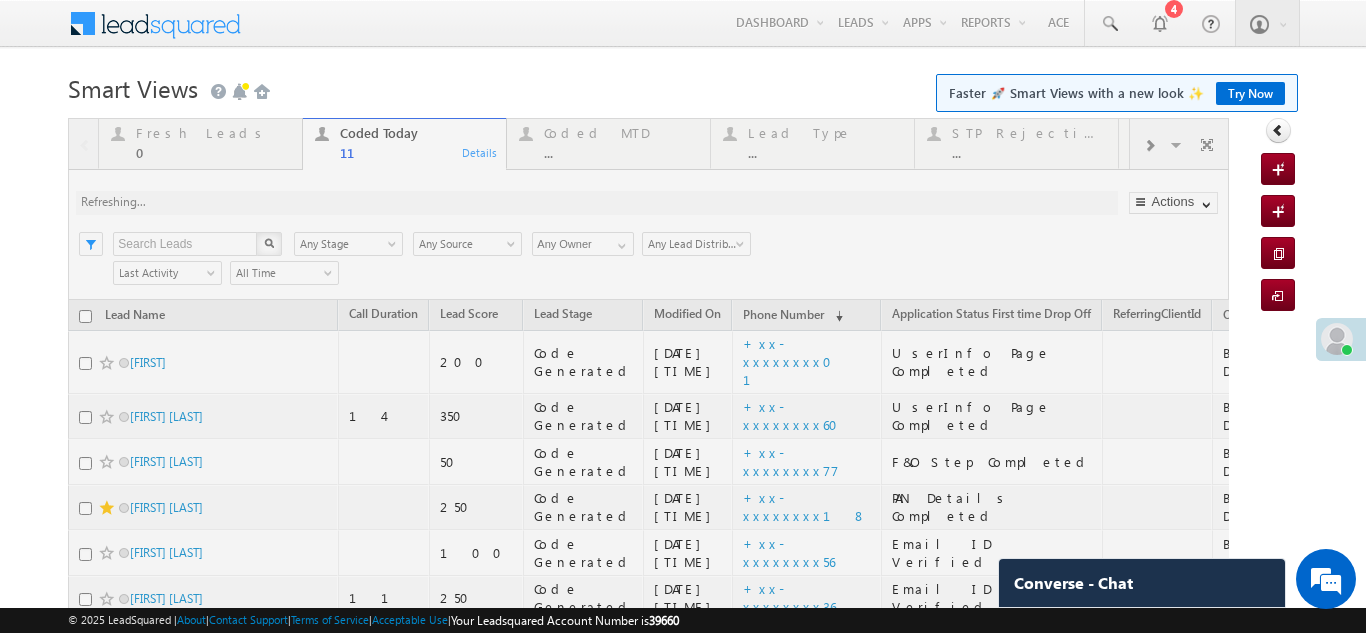click at bounding box center [648, 538] 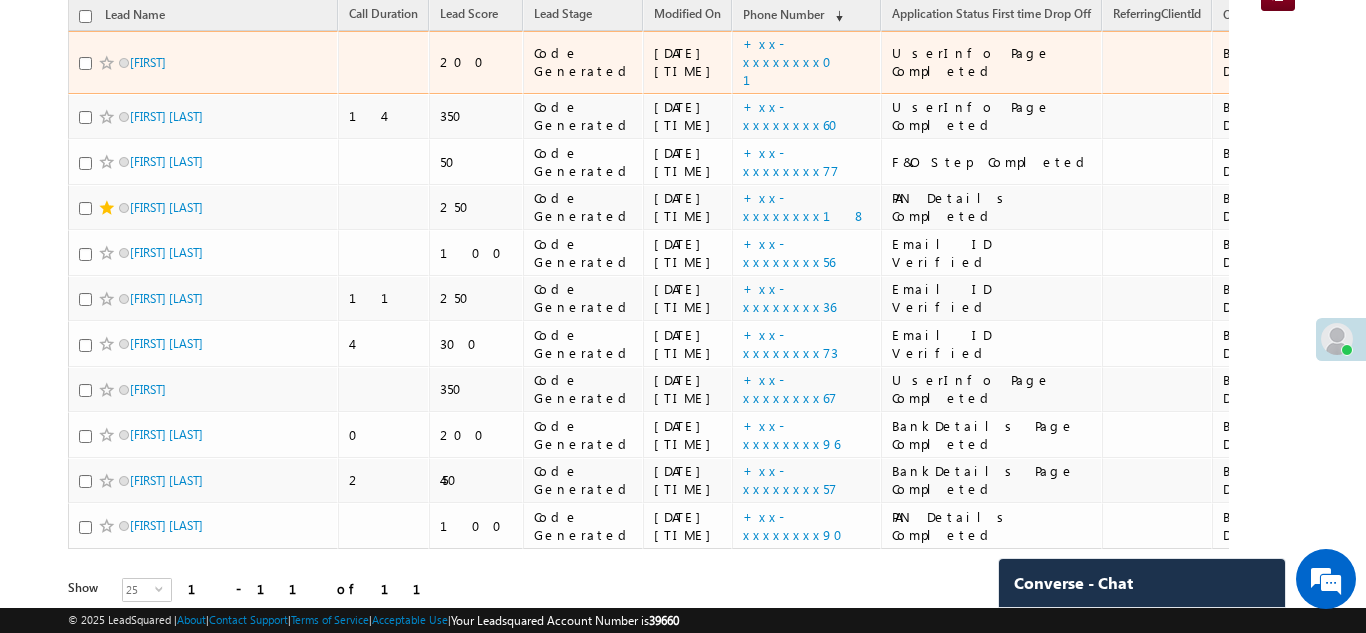 scroll, scrollTop: 0, scrollLeft: 0, axis: both 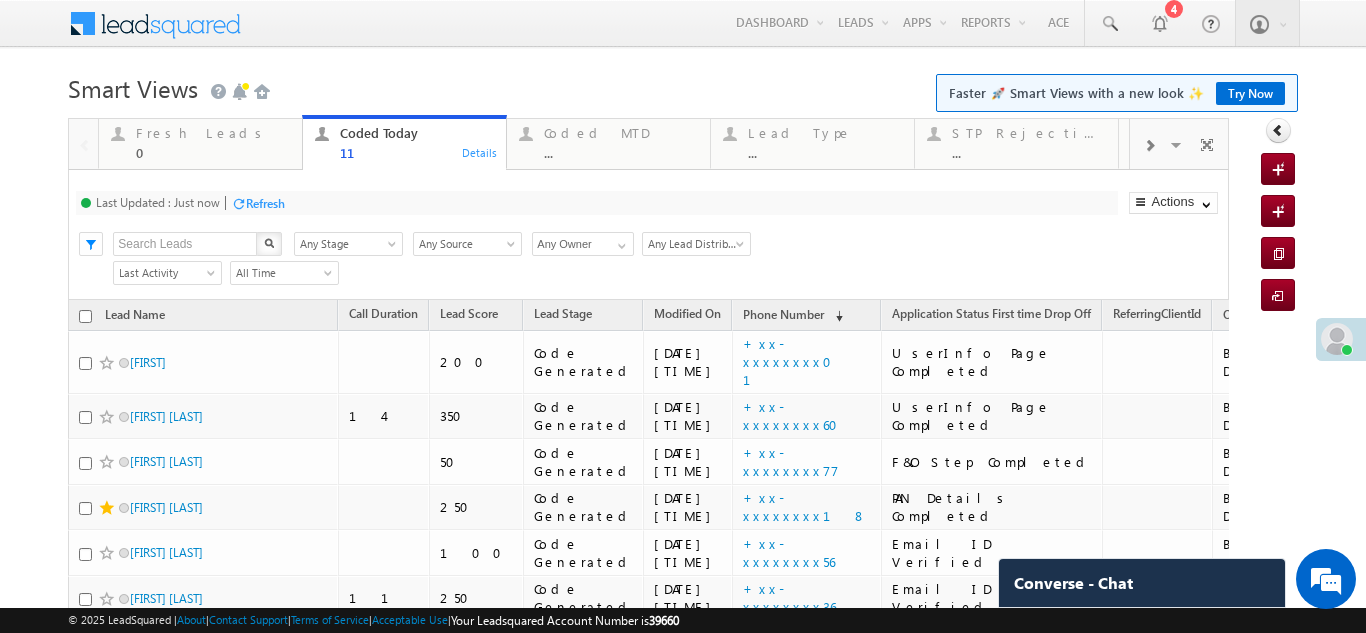 click on "Refresh" at bounding box center [265, 203] 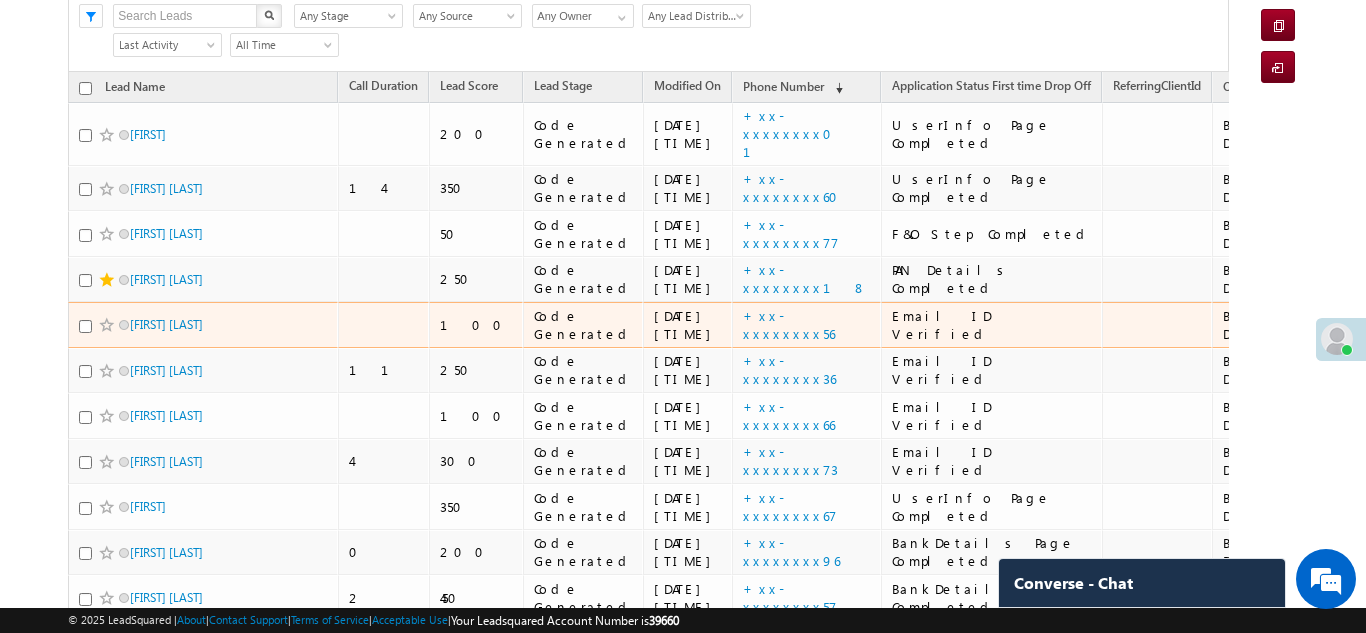 scroll, scrollTop: 428, scrollLeft: 0, axis: vertical 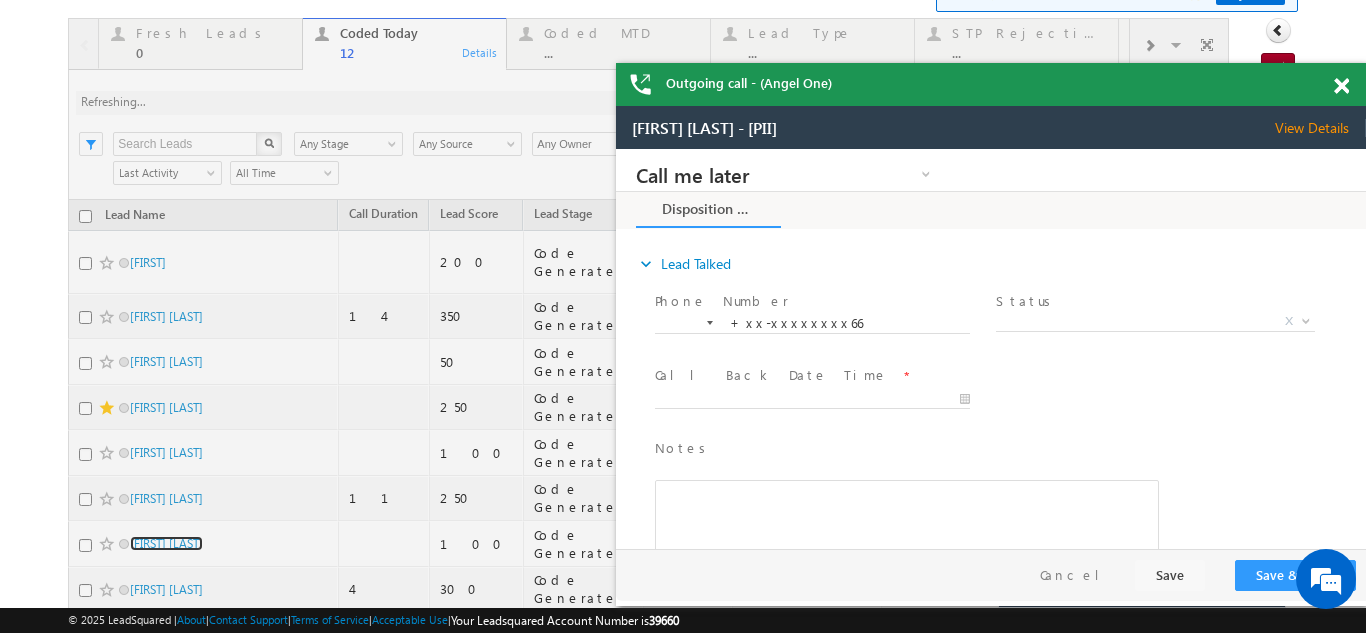 click at bounding box center [1341, 86] 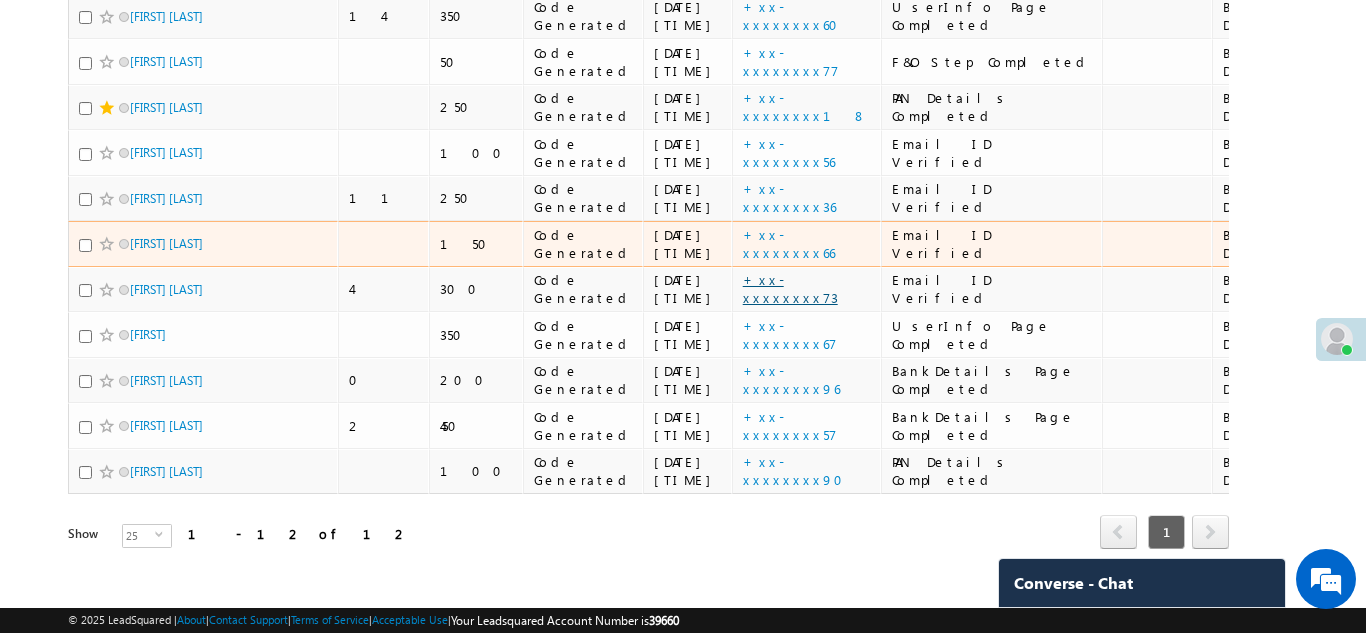 scroll, scrollTop: 329, scrollLeft: 0, axis: vertical 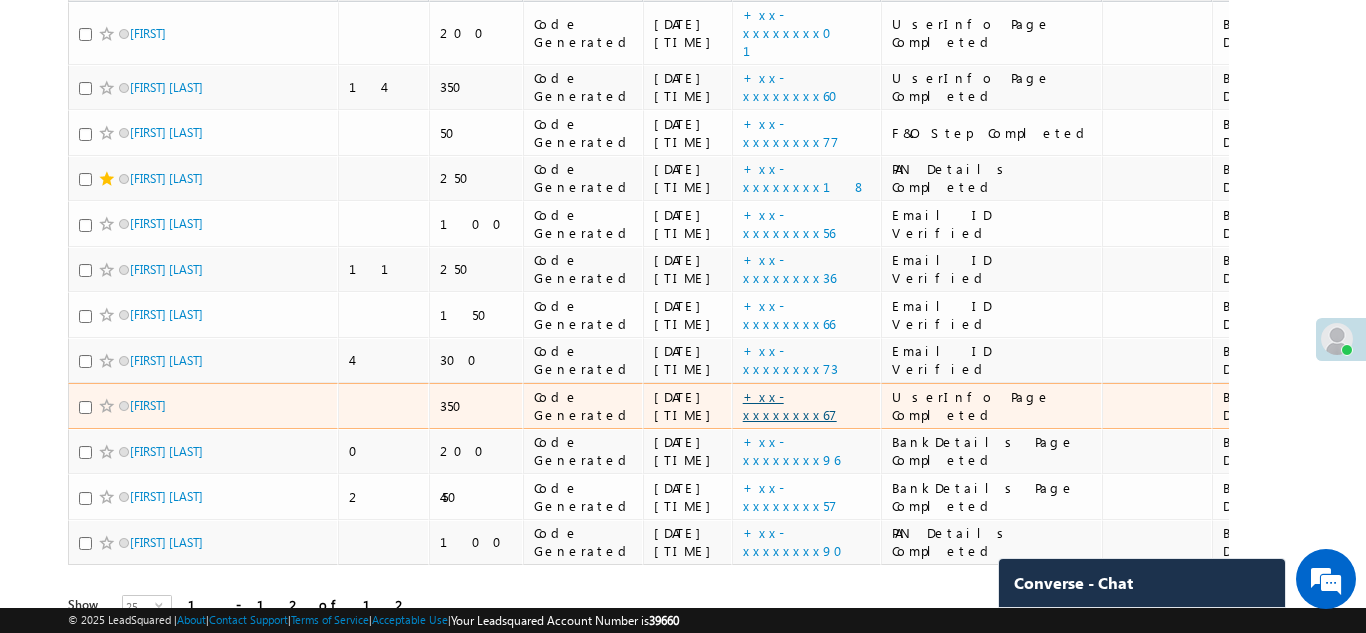 click on "+xx-xxxxxxxx67" at bounding box center [790, 405] 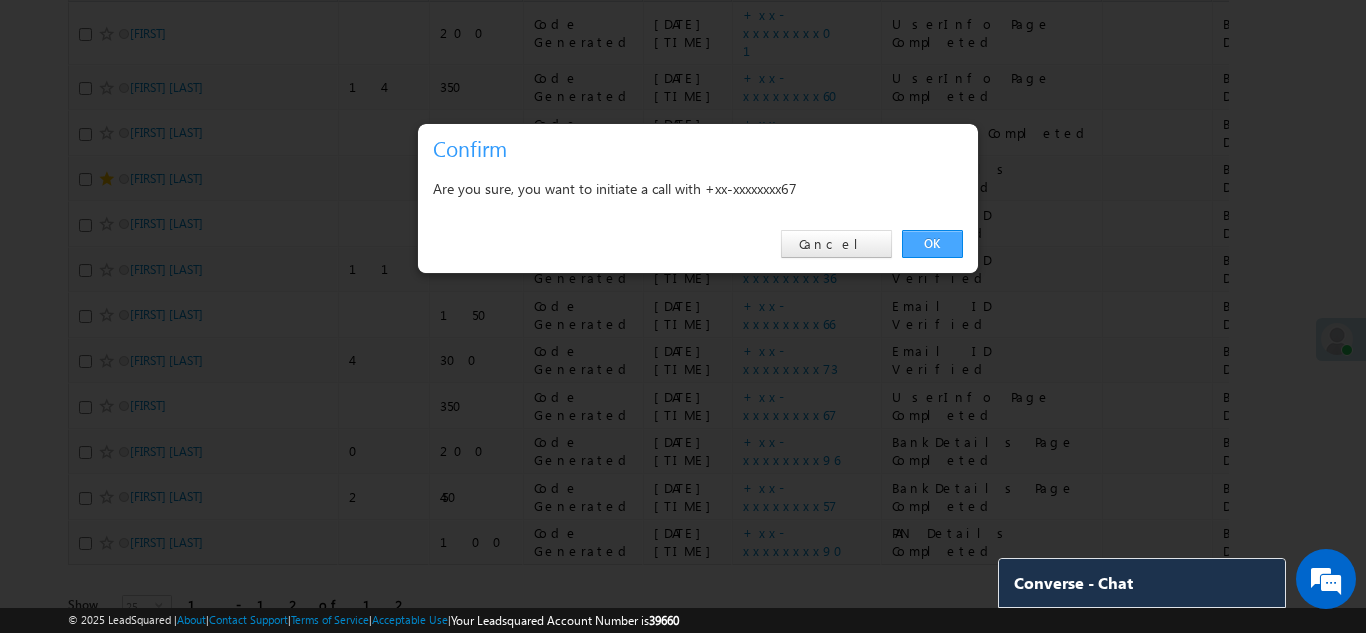 click on "OK" at bounding box center [932, 244] 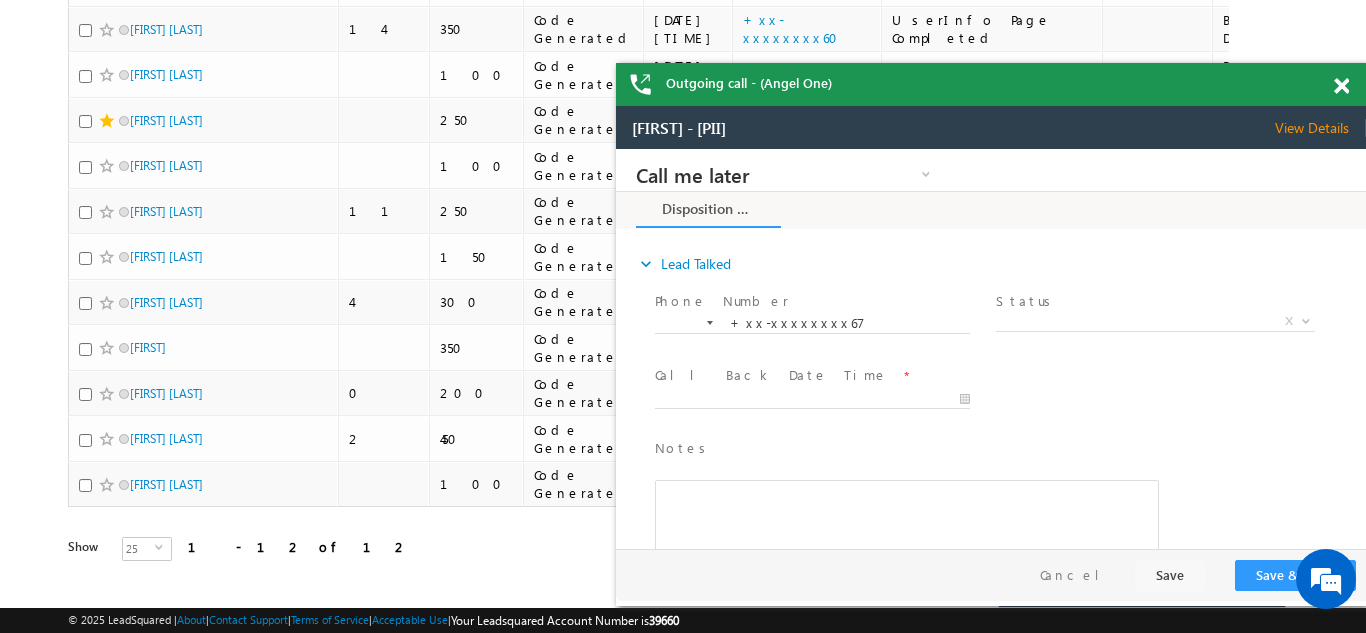 scroll, scrollTop: 329, scrollLeft: 0, axis: vertical 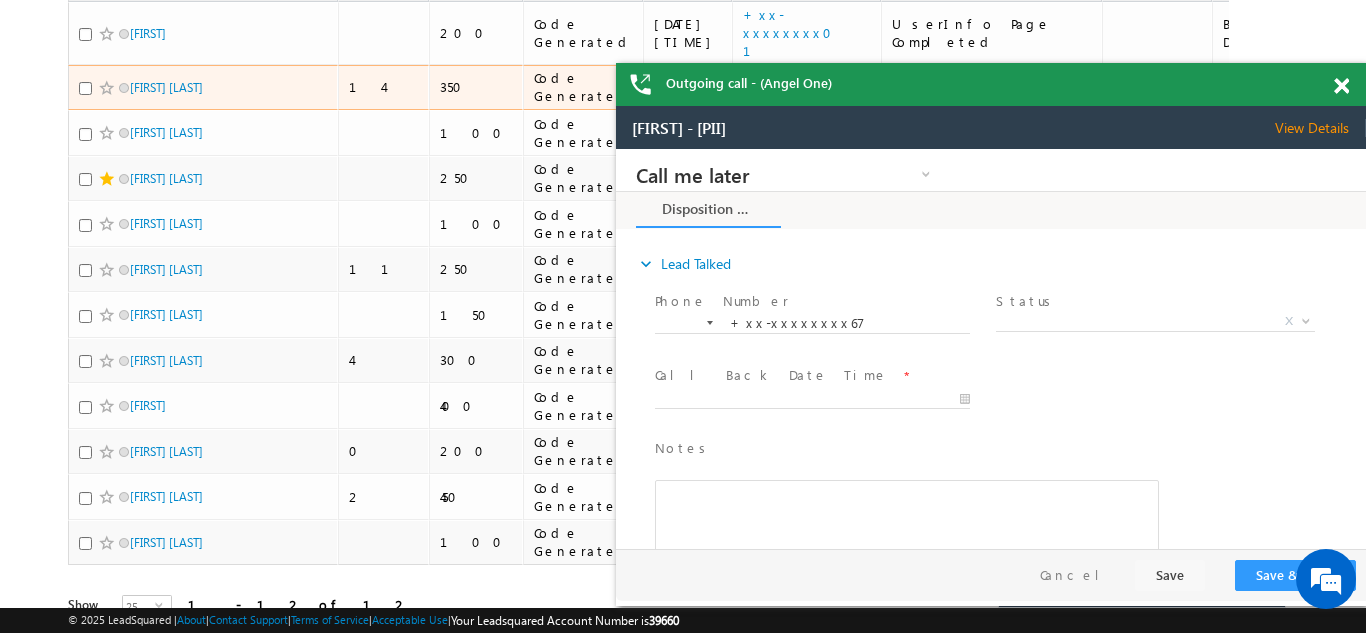 click on "AbdulMujeeb      200   Code Generated   07/11/25 05:40 PM   +xx-xxxxxxxx01   UserInfo Page Completed     Bikash Das                   Balaji hanumantrao bijurkar    14   350   Code Generated   07/11/25 06:40 PM   +xx-xxxxxxxx60   UserInfo Page Completed     Bikash Das                   Manohar Lal      100   Code Generated   07/11/25 06:52 PM   +xx-xxxxxxxx77   F&O Step Completed     Bikash Das                   Pravin Thakor      250   Code Generated   07/11/25 05:51 PM   +xx-xxxxxxxx18   PAN Details Completed     Bikash Das                   niwrutti waghade      100   Code Generated   07/11/25 06:19 PM   +xx-xxxxxxxx56   Email ID Verified     Bikash Das                   Dhaval Valand    11   250   Code Generated   07/11/25 06:02 PM   +xx-xxxxxxxx36   Email ID Verified     Bikash Das                   Mohd Aqueel Quadri      150   Code Generated   07/11/25 06:48 PM   +xx-xxxxxxxx66   Email ID Verified     Bikash Das                   Brijesh kumar    4   300   Code Generated   07/11/25 07:23 AM" at bounding box center [892, 283] 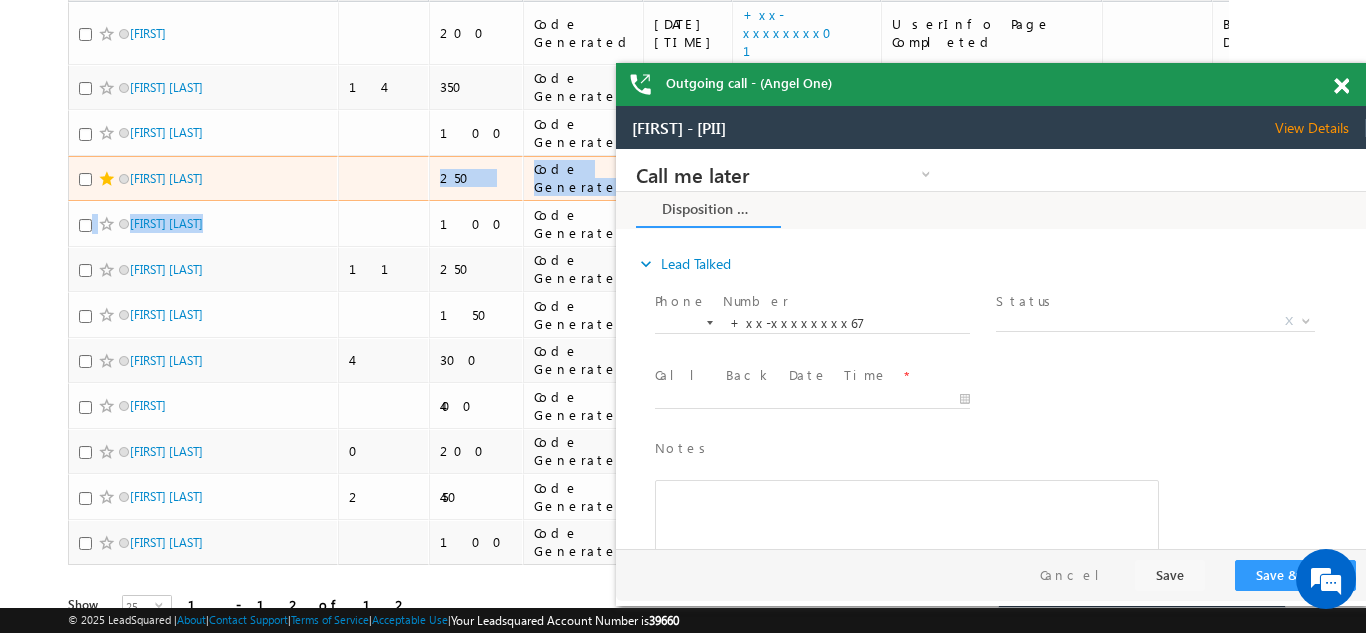 scroll, scrollTop: 0, scrollLeft: 0, axis: both 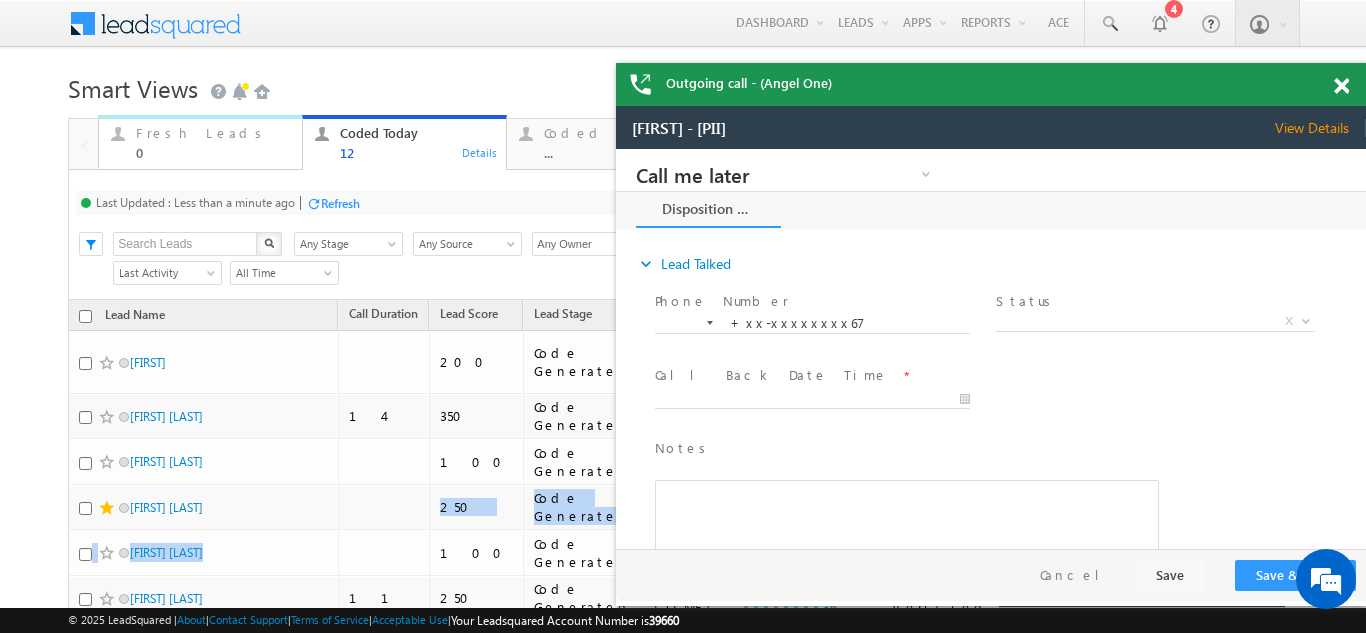 click on "Fresh Leads" at bounding box center (213, 133) 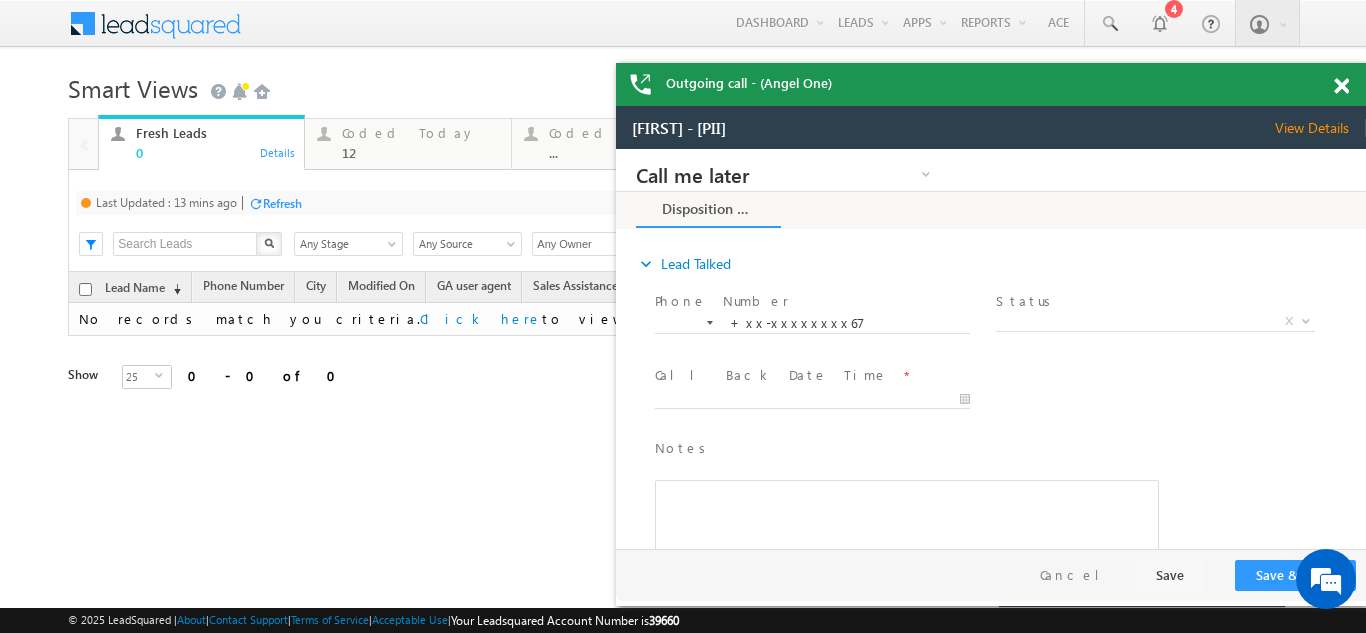 click at bounding box center [1341, 86] 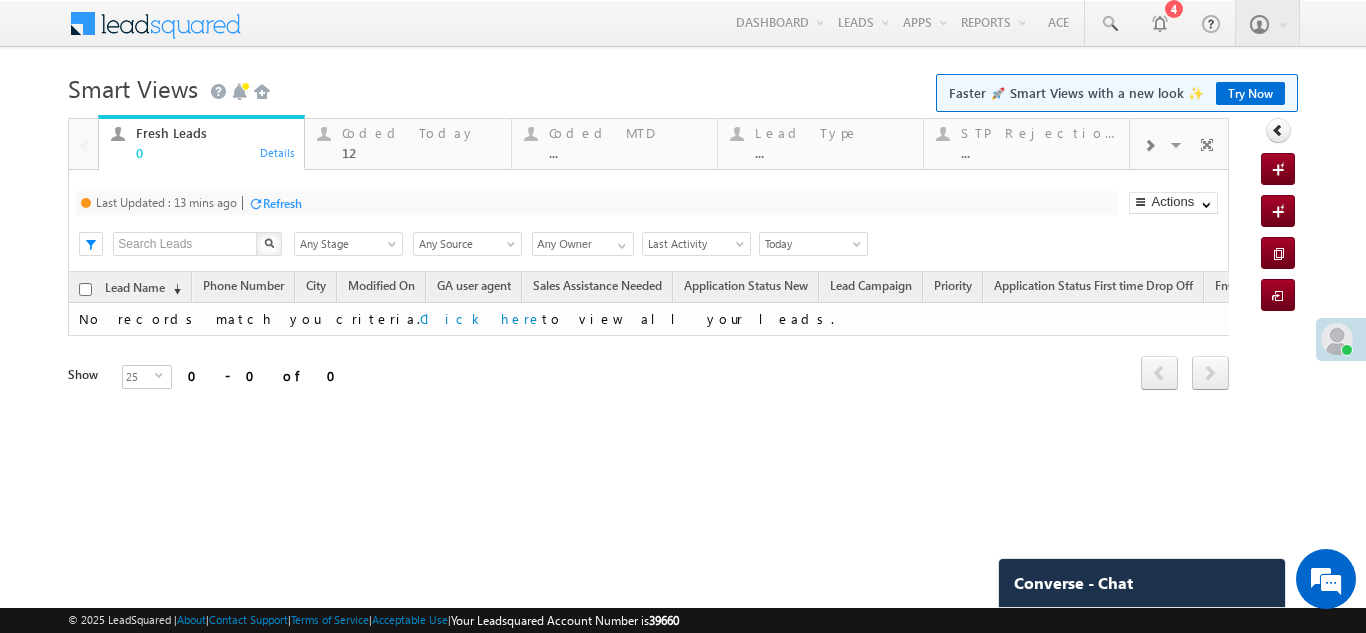 click on "Refresh" at bounding box center [275, 202] 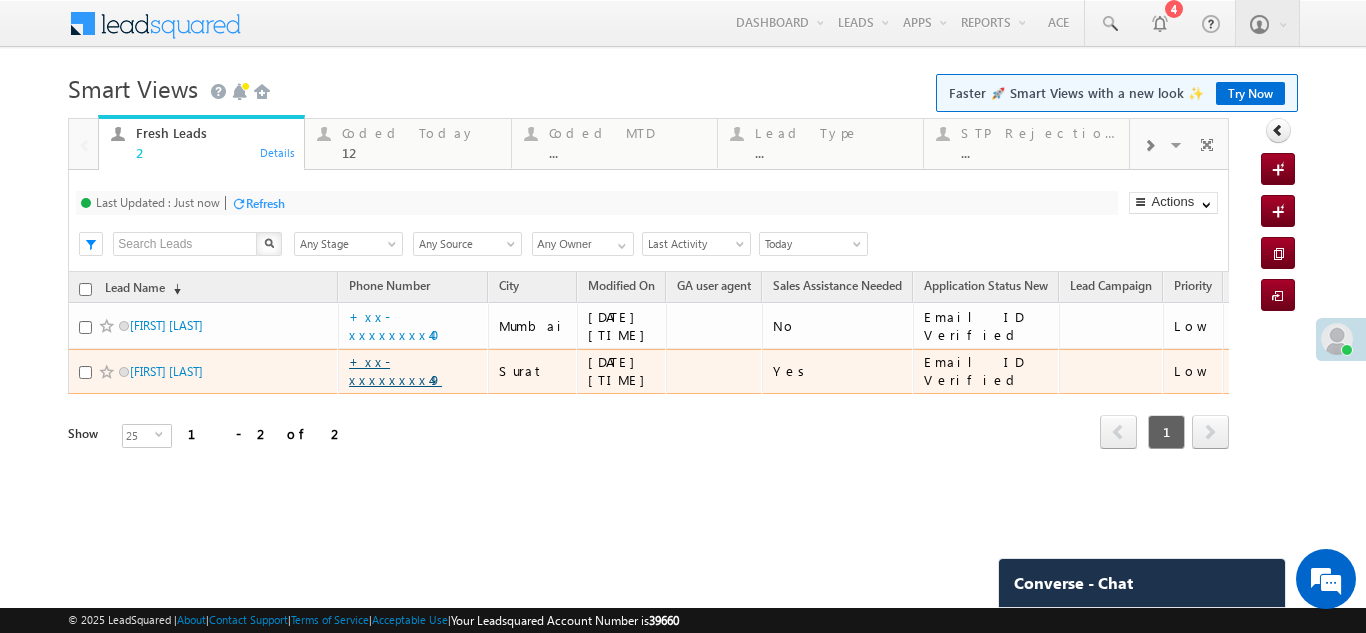 click on "+xx-xxxxxxxx49" at bounding box center [395, 370] 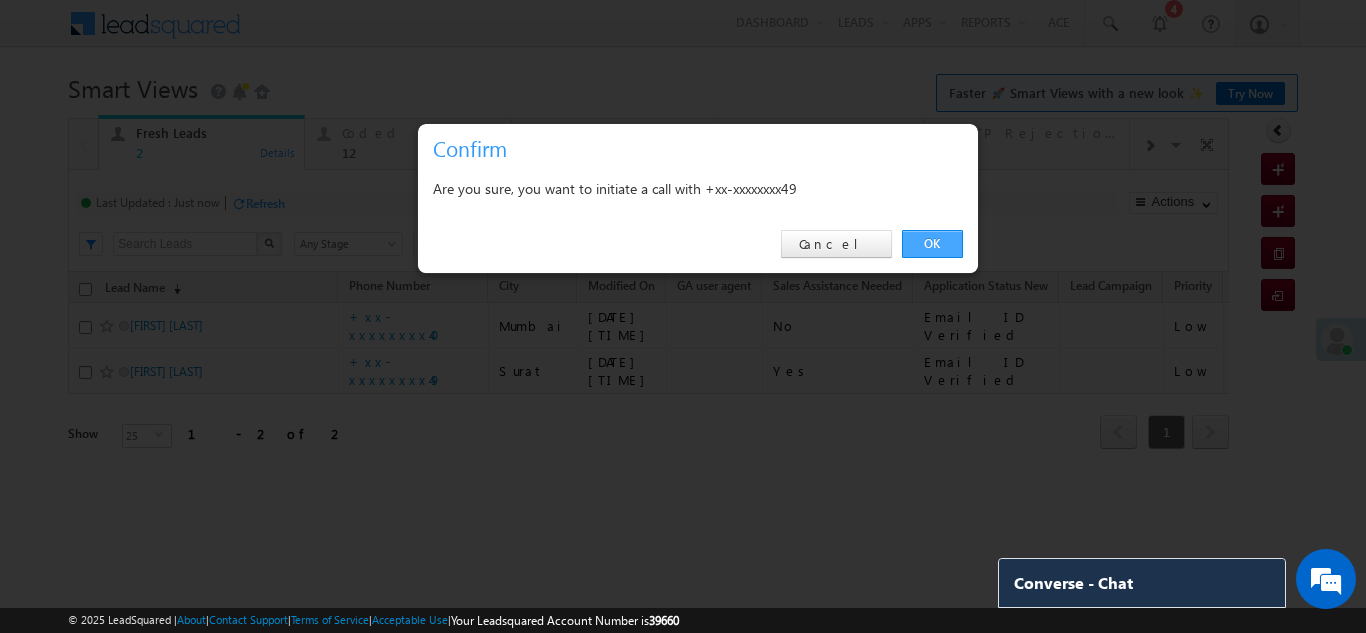 click on "OK" at bounding box center [932, 244] 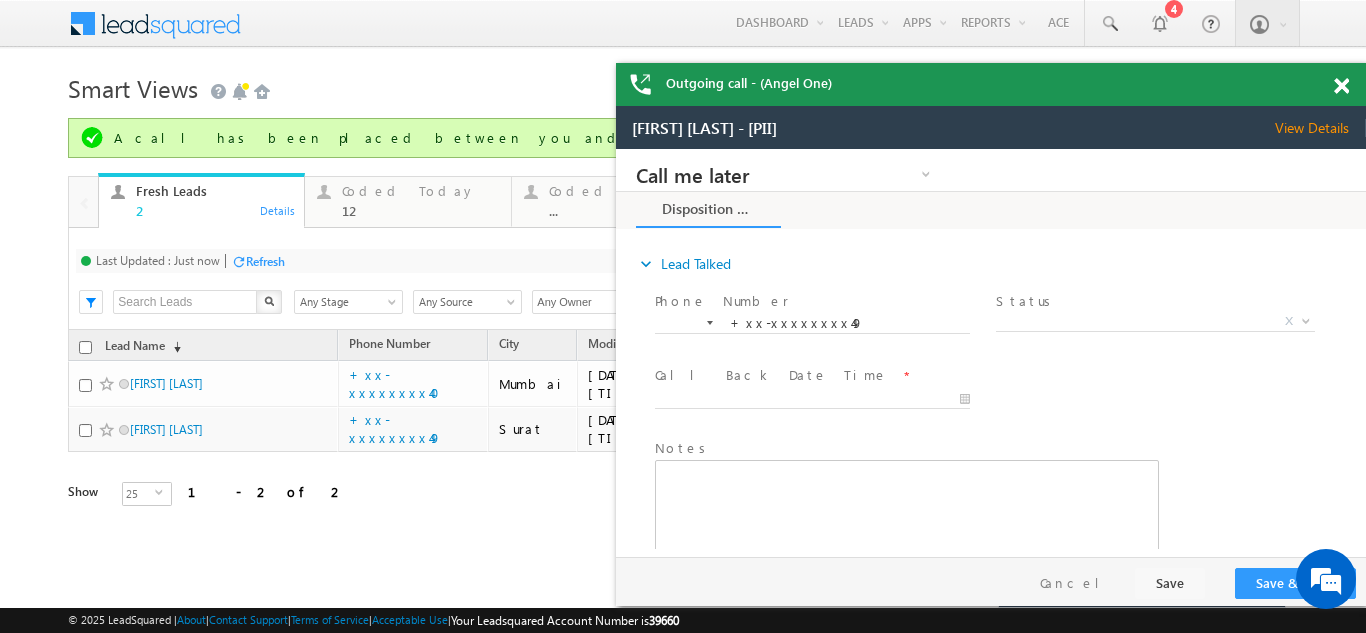 scroll, scrollTop: 0, scrollLeft: 0, axis: both 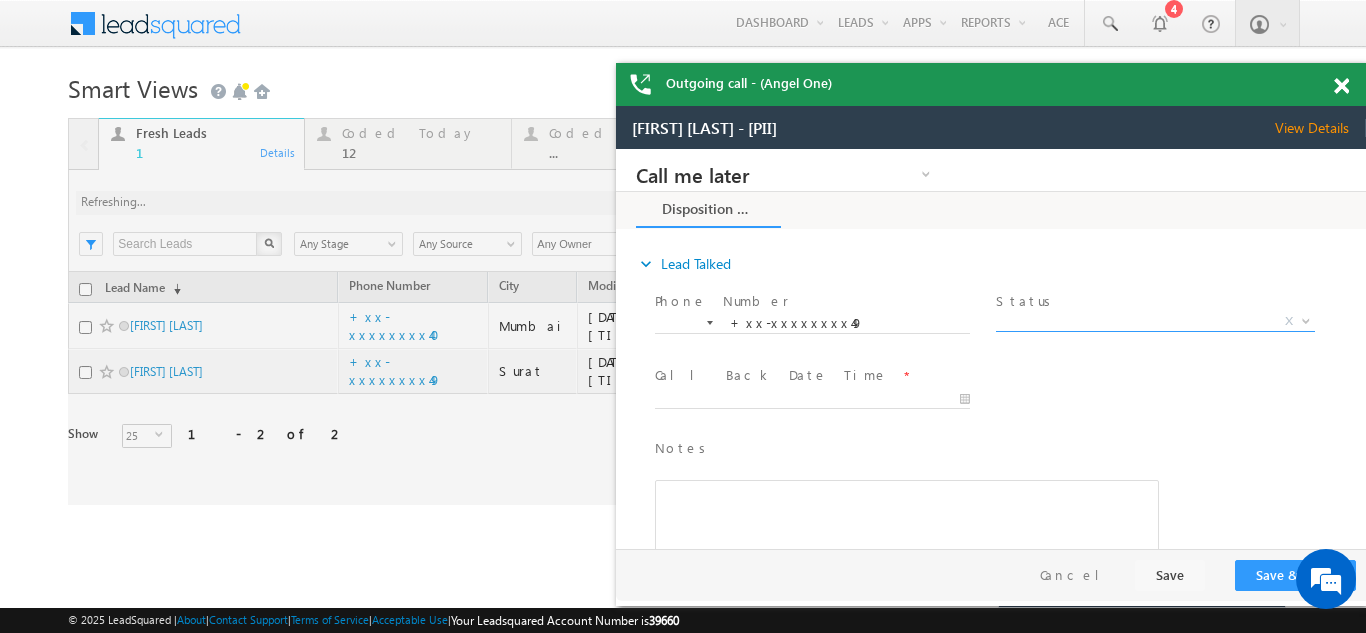 click on "X" at bounding box center (1155, 322) 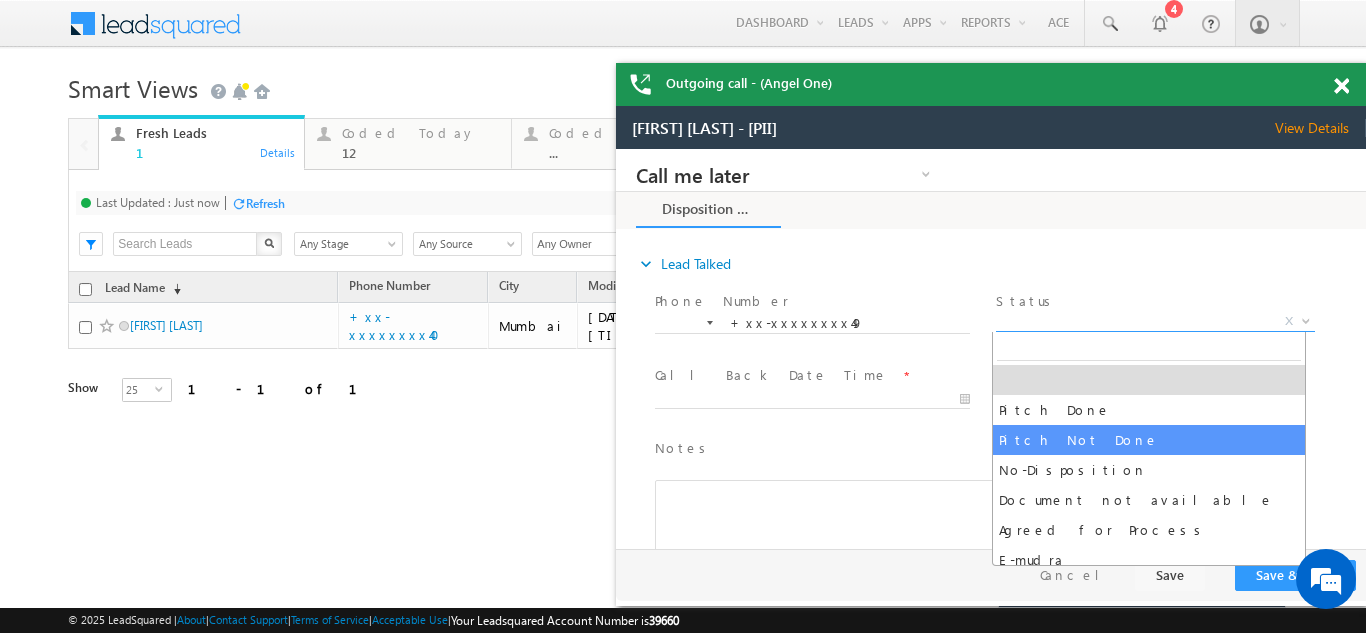 select on "Pitch Not Done" 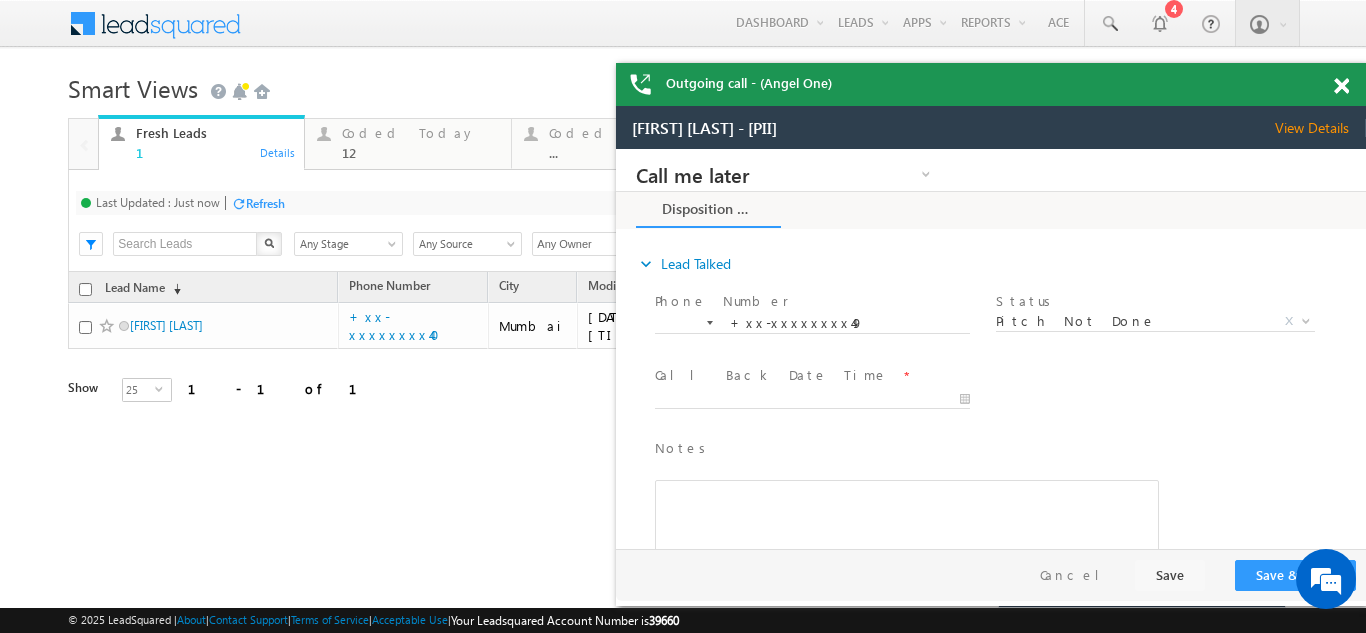 click at bounding box center (821, 400) 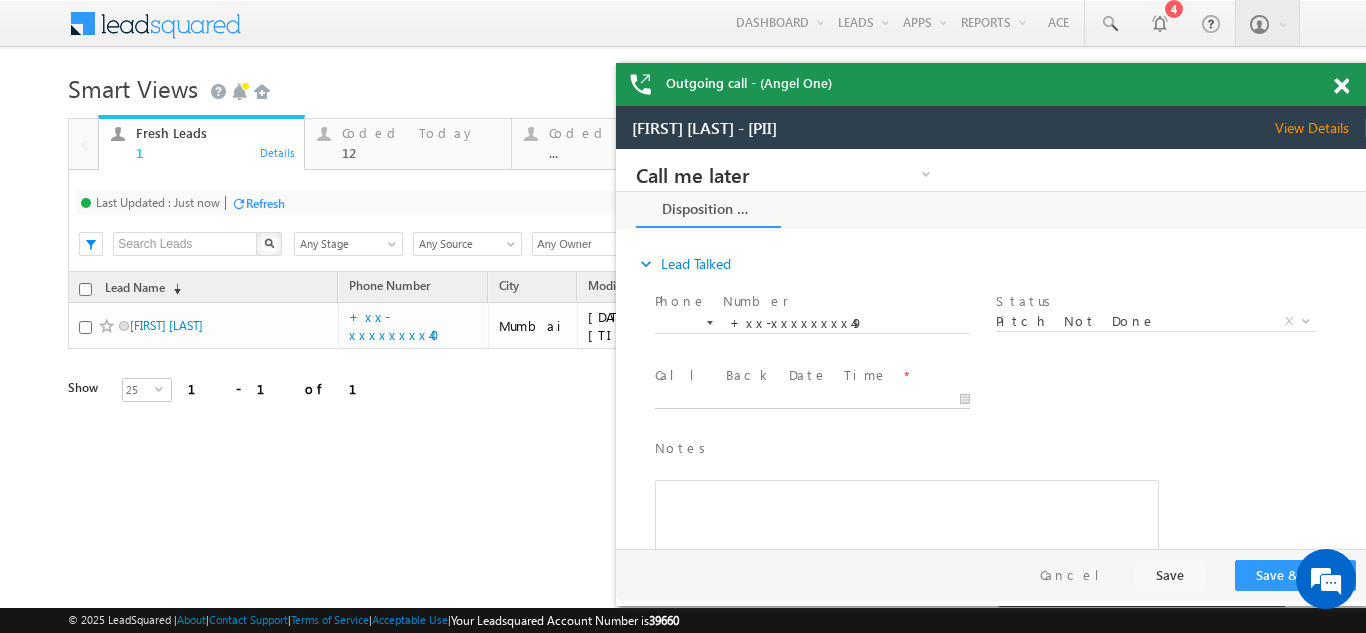 click on "Call me later Campaign Success Commitment Cross Sell Customer Drop-off reasons Language Barrier Not Interested Ringing Call me later
Call me later
× Disposition Form *" at bounding box center [991, 349] 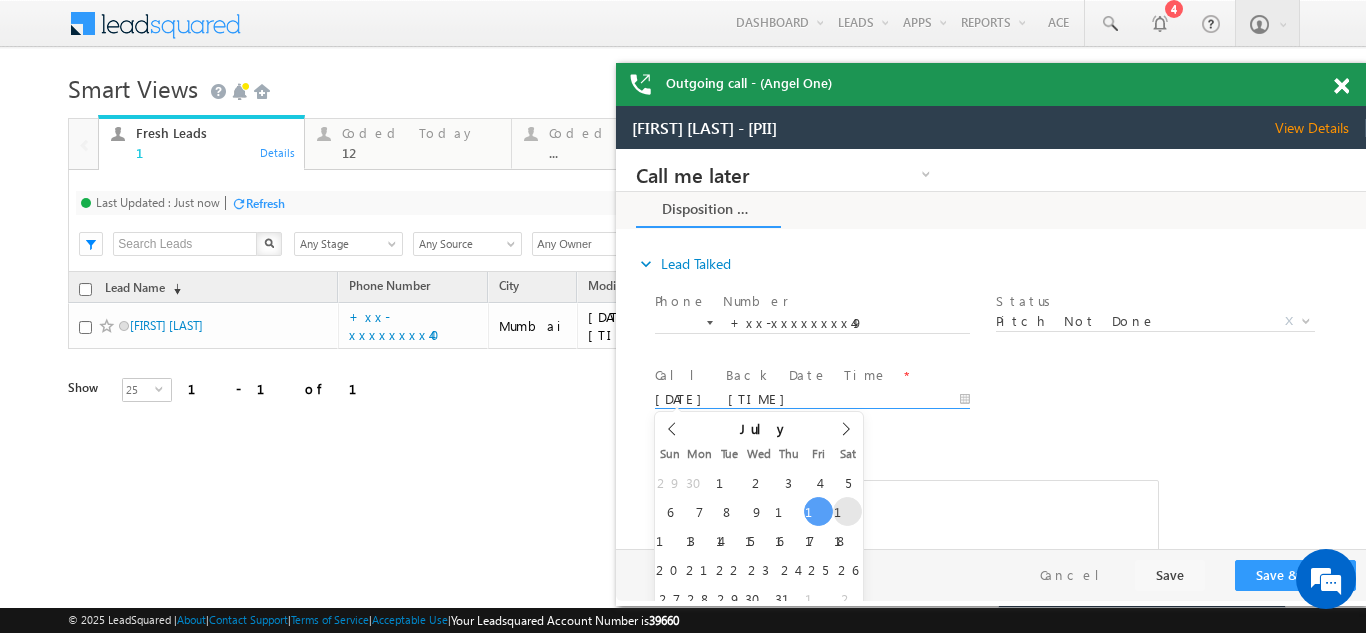 type on "07/12/25 6:56 PM" 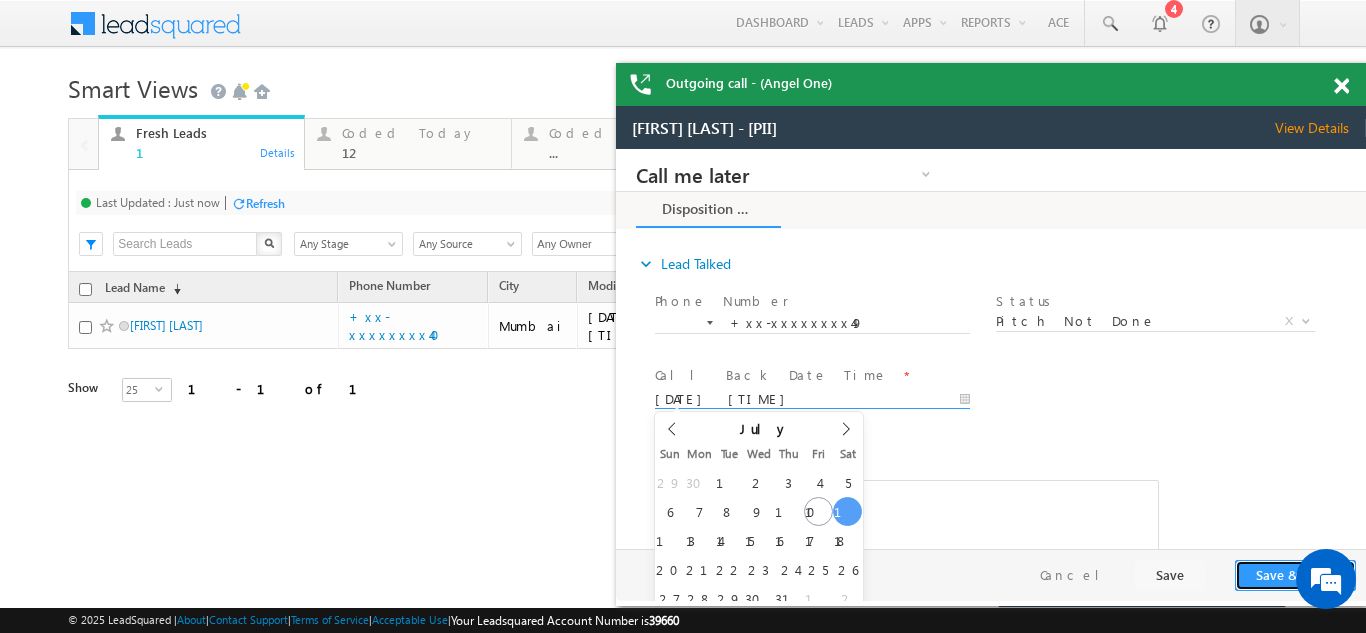 click on "Save & Close" at bounding box center (1295, 575) 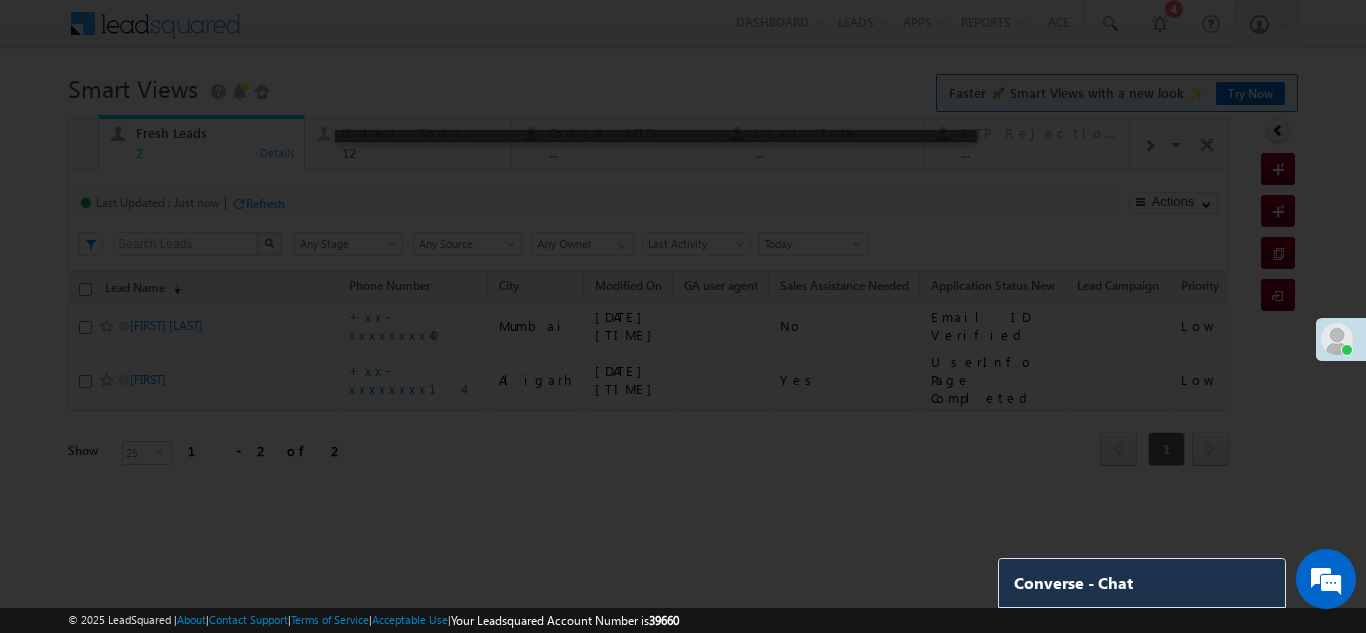 drag, startPoint x: 408, startPoint y: 333, endPoint x: 399, endPoint y: 324, distance: 12.727922 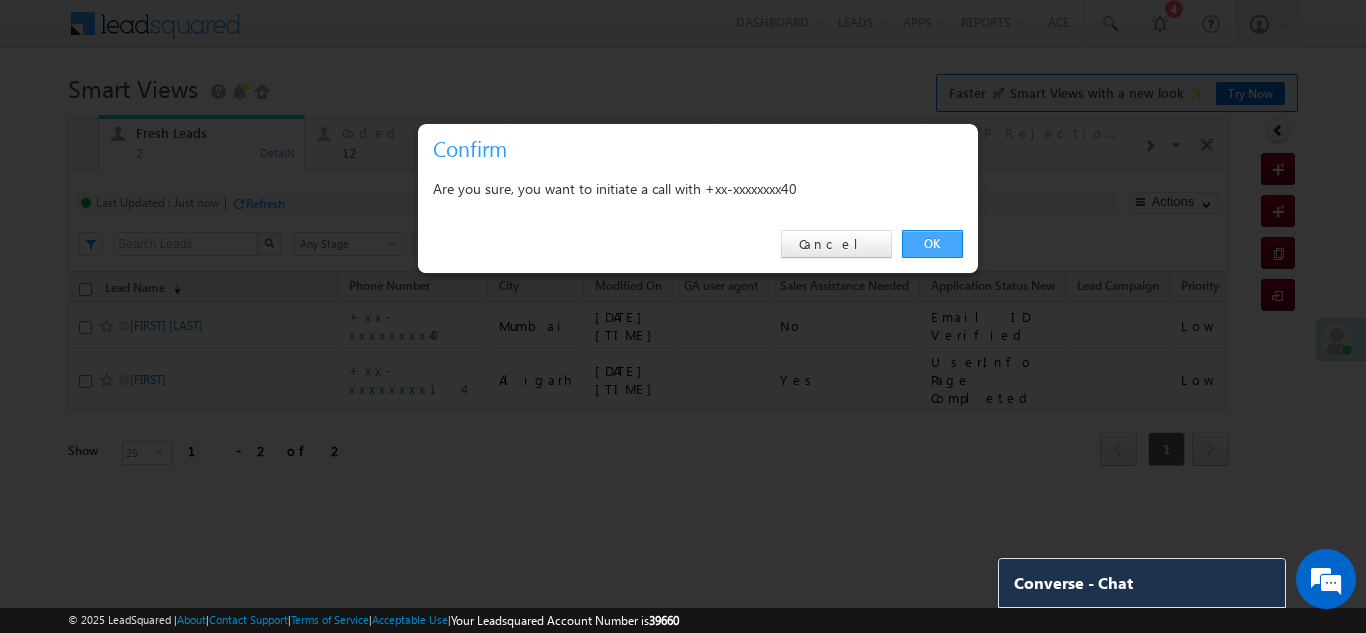 click on "OK" at bounding box center [932, 244] 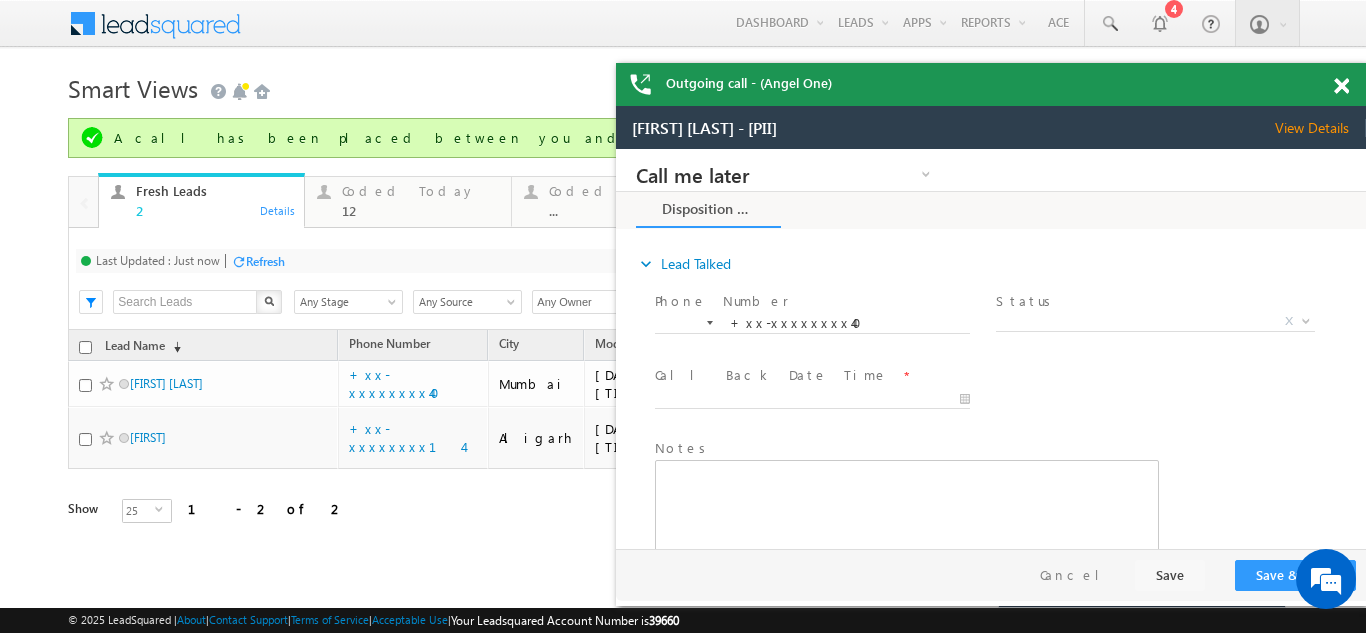 scroll, scrollTop: 0, scrollLeft: 0, axis: both 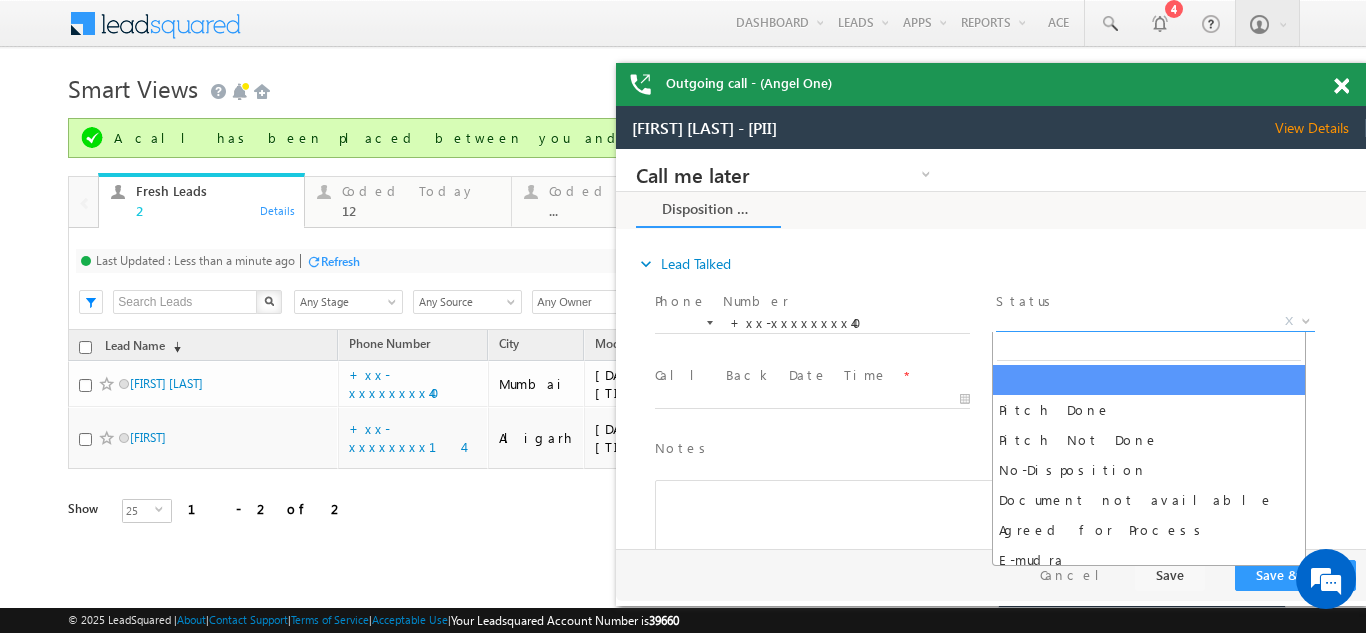 click on "X" at bounding box center (1155, 322) 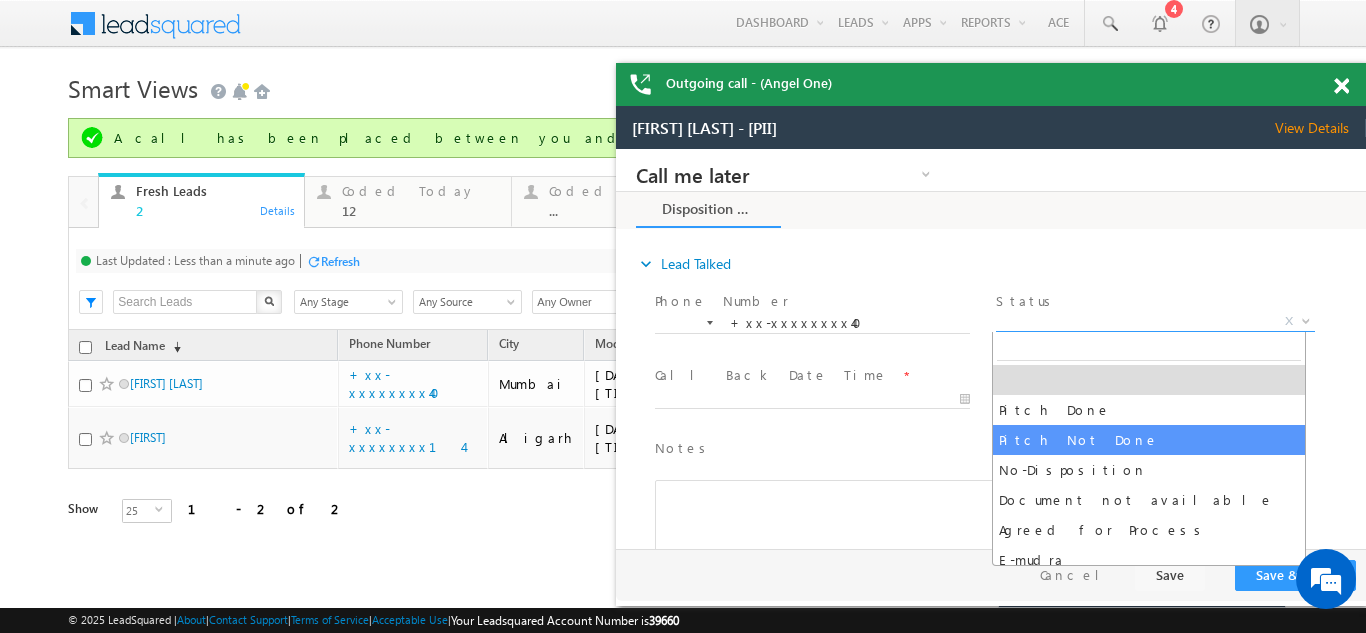 select on "Pitch Not Done" 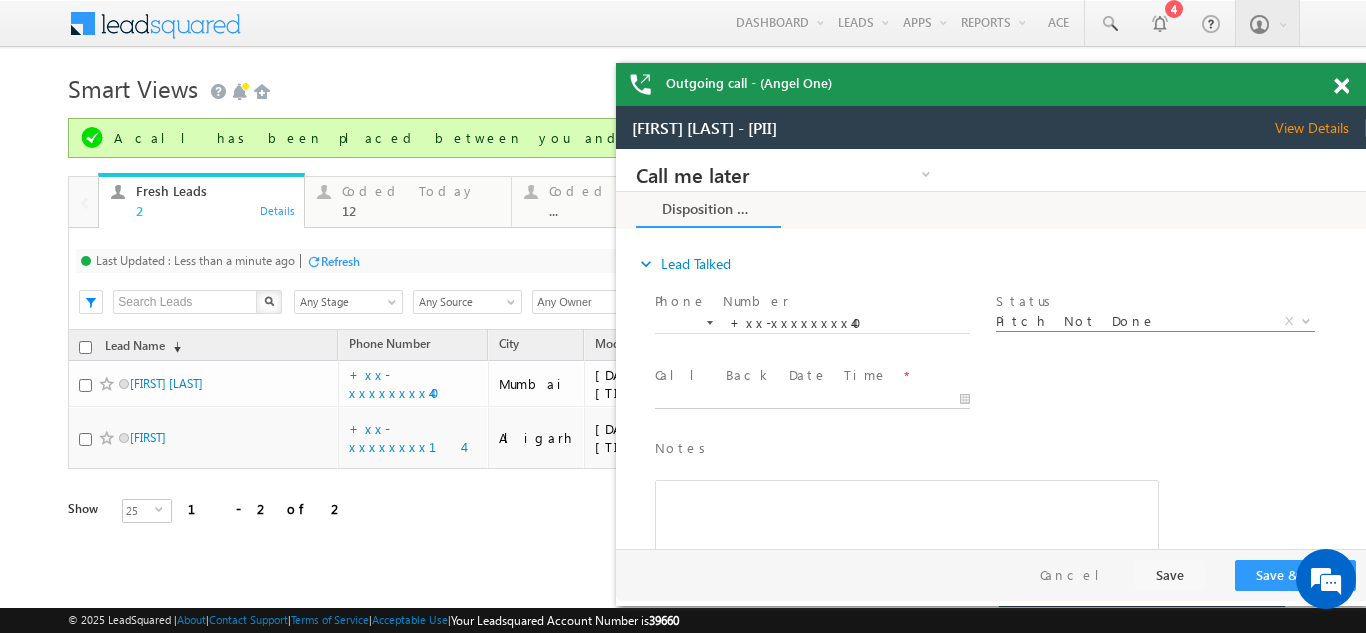 type on "07/11/25 7:23 PM" 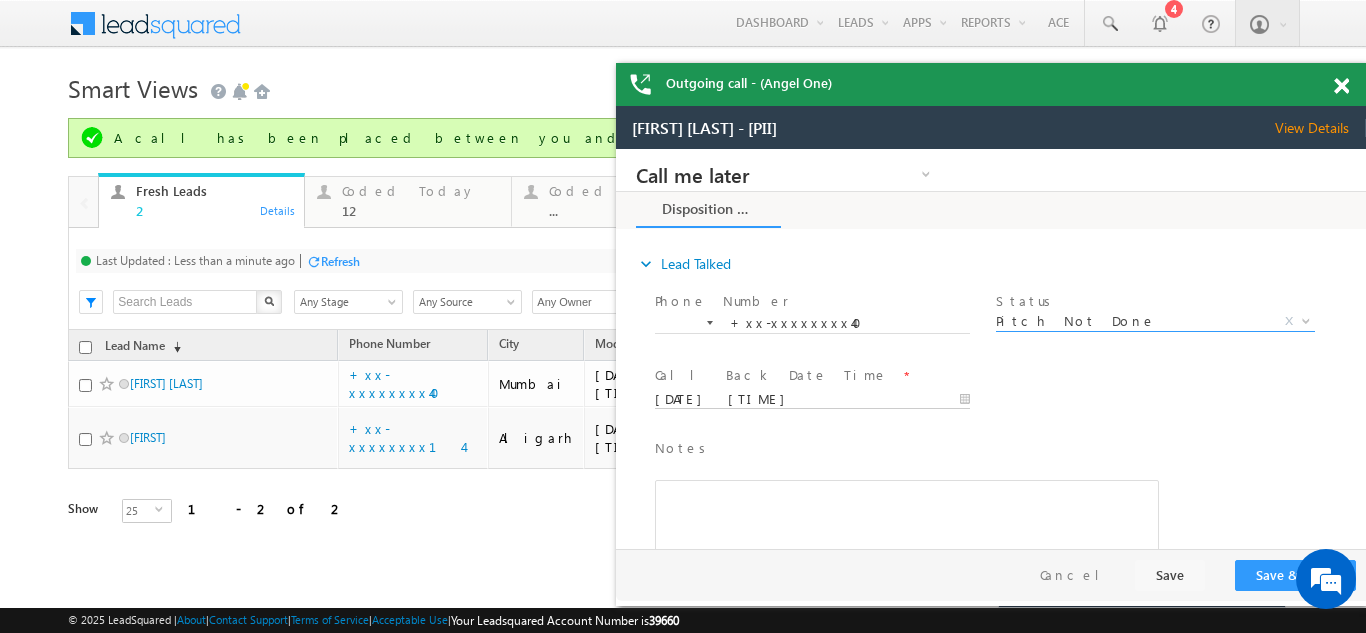 click on "07/11/25 7:23 PM" at bounding box center (812, 400) 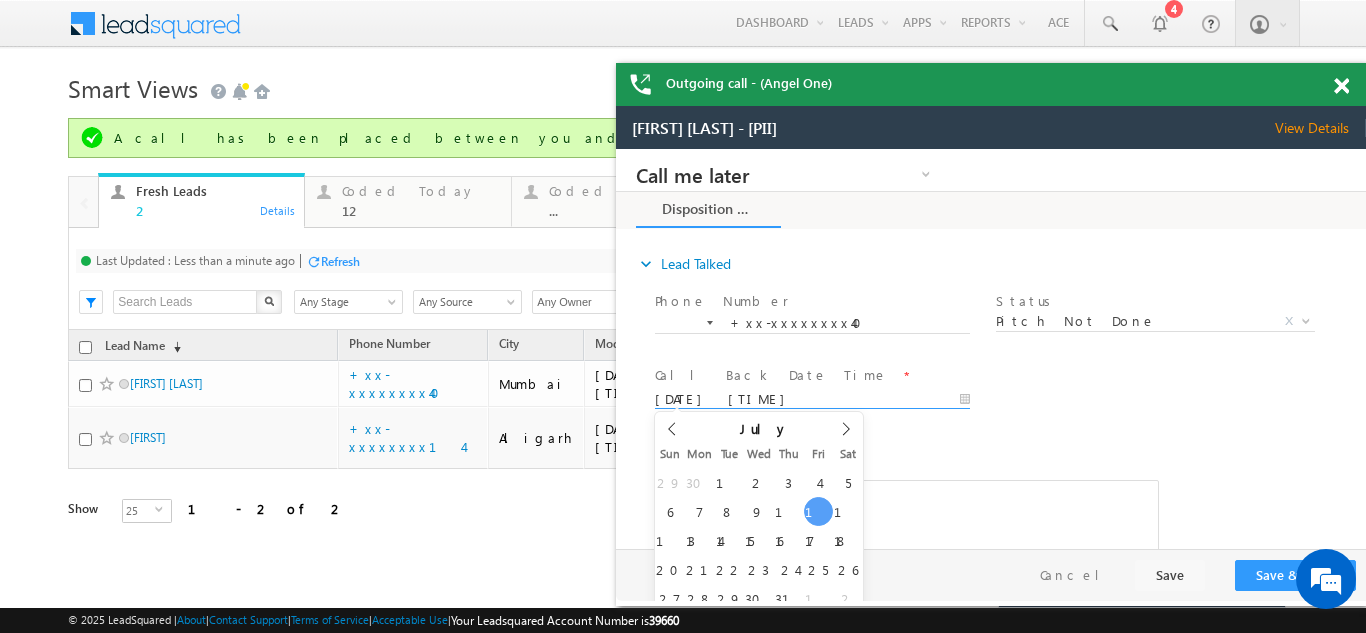 click on "View Details" at bounding box center [1320, 128] 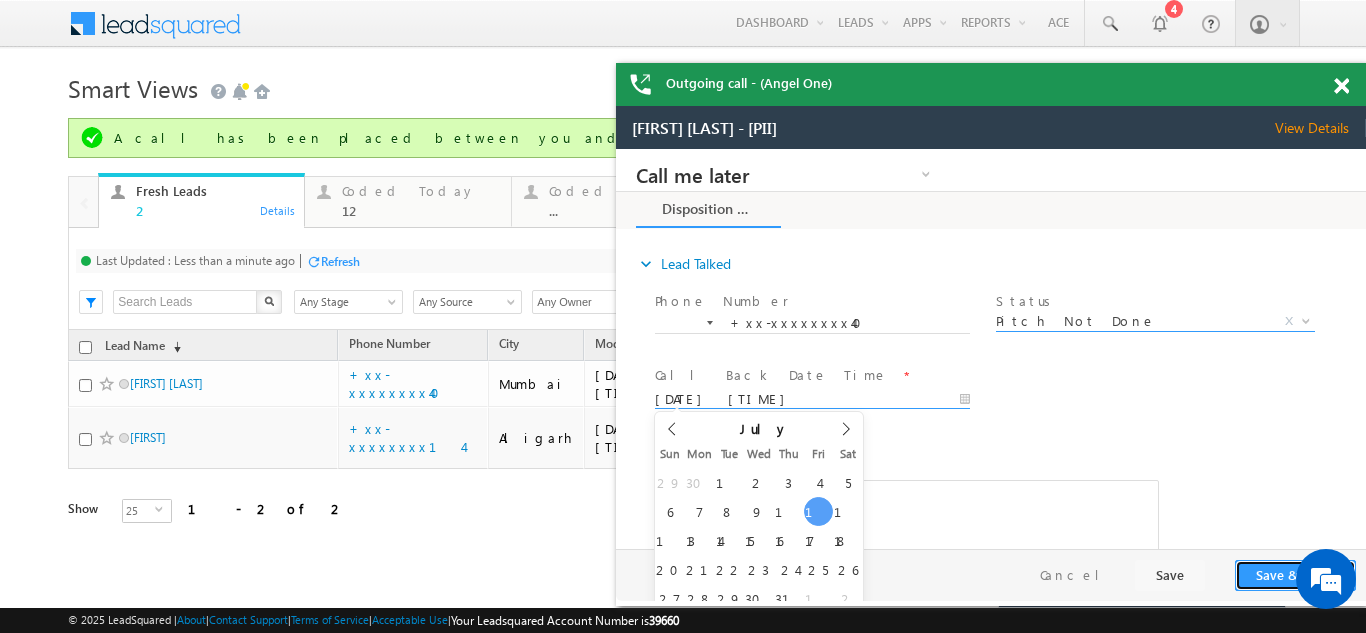 click on "Save & Close" at bounding box center (1295, 575) 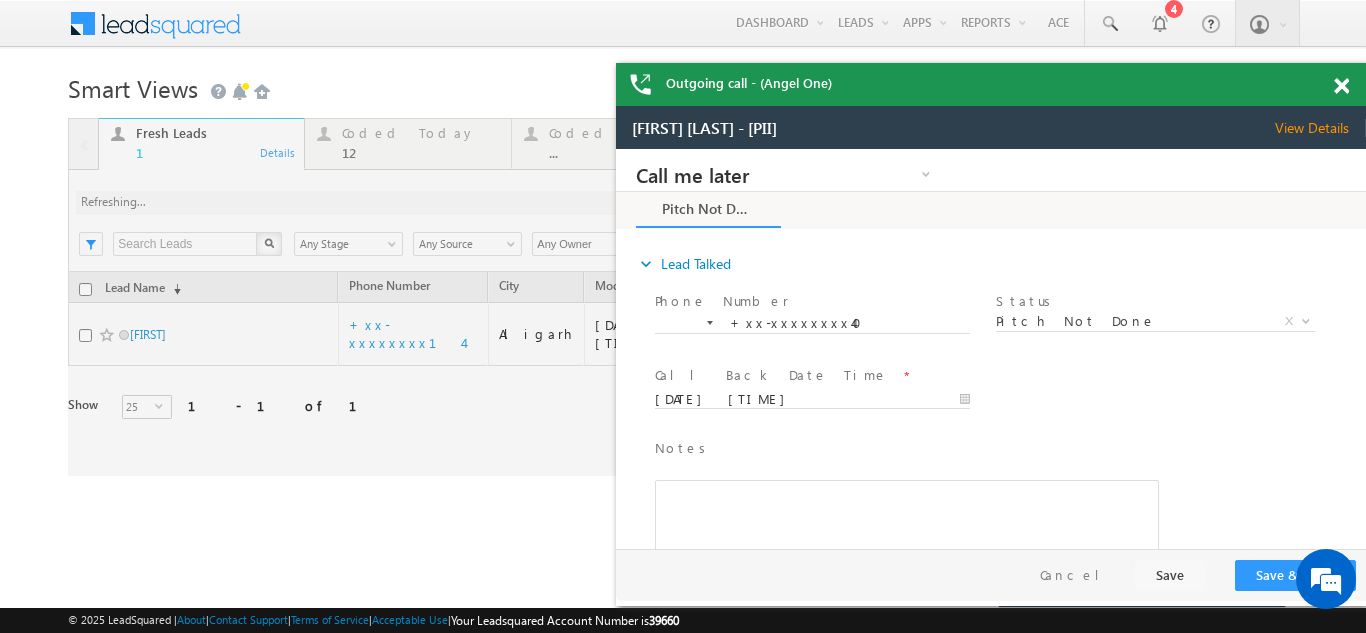 drag, startPoint x: 724, startPoint y: 405, endPoint x: 1139, endPoint y: 412, distance: 415.05902 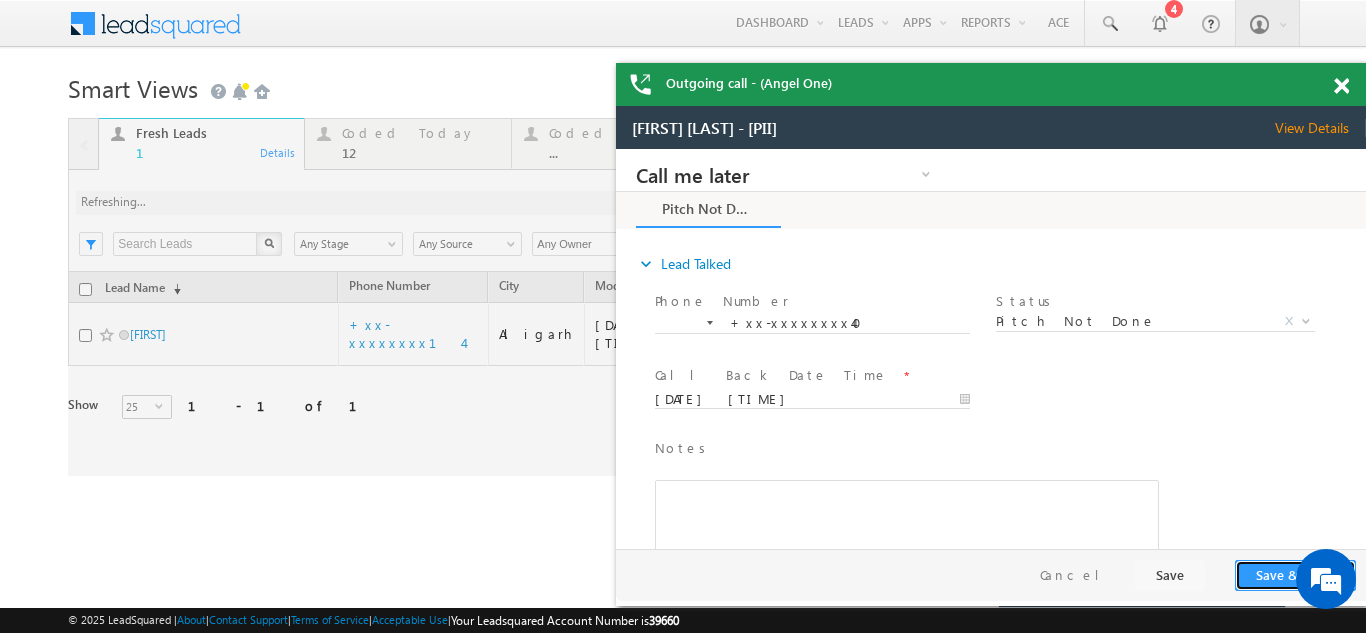 click on "Save & Close" at bounding box center (1295, 575) 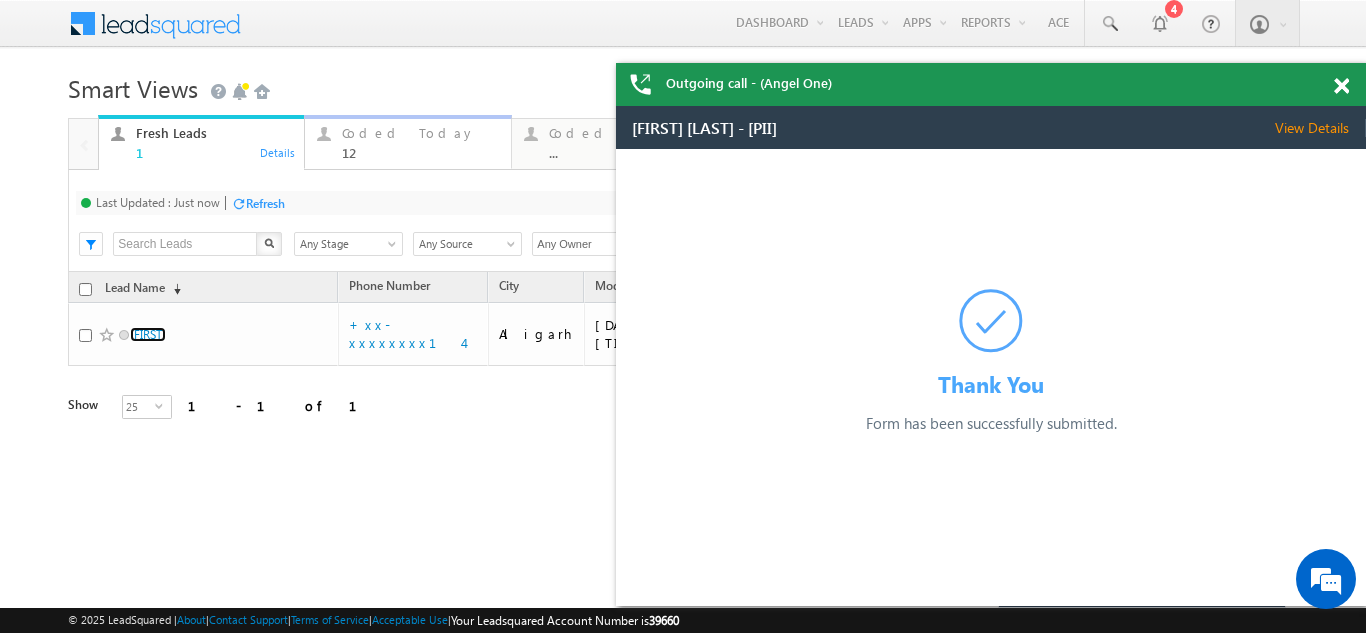 click on "12" at bounding box center [420, 152] 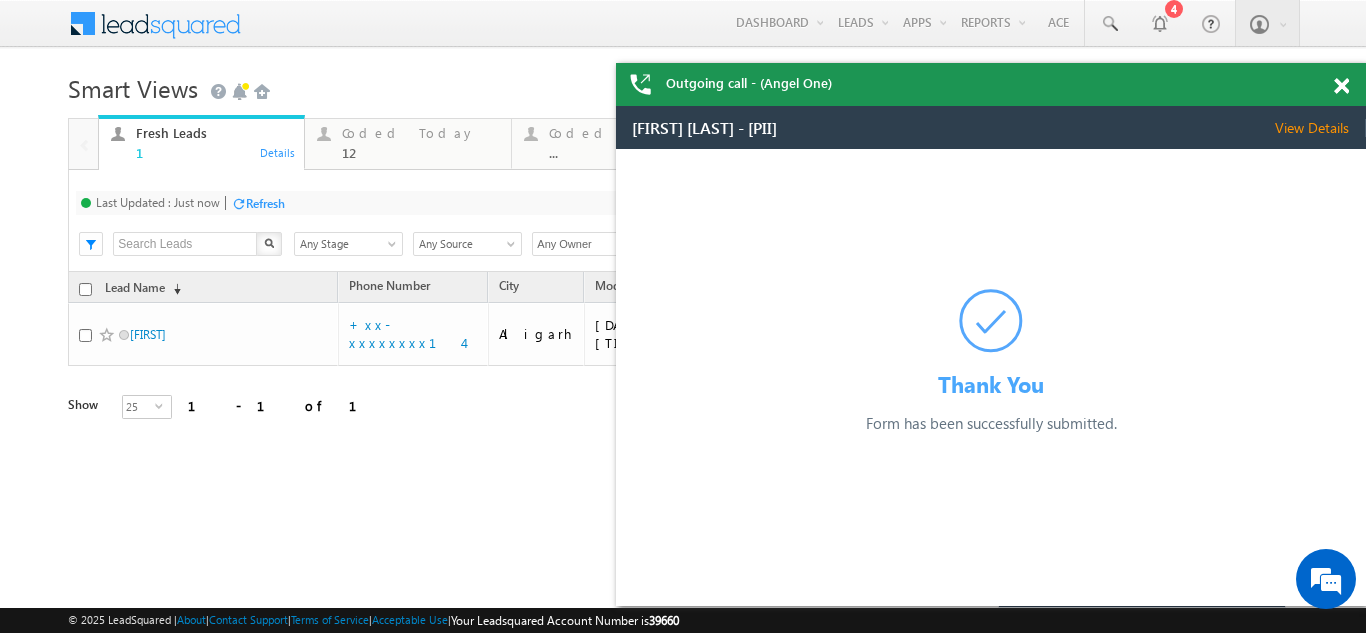 click on "Refresh" at bounding box center (-33554148, -33554227) 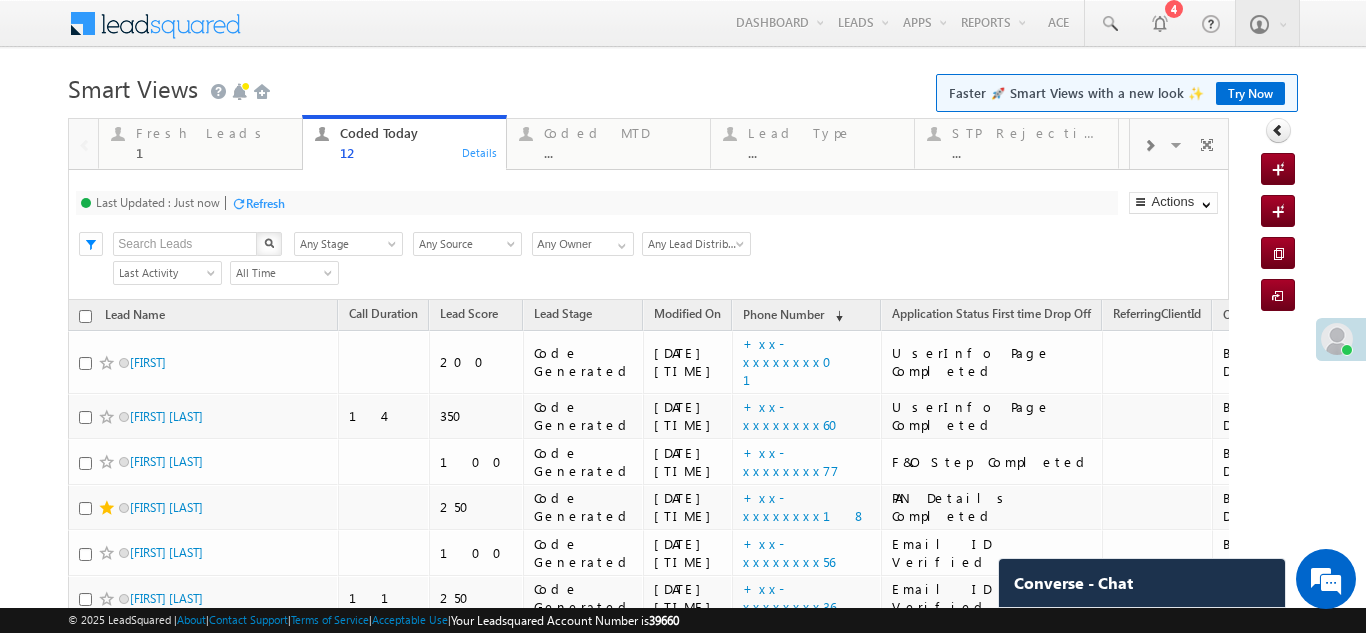 click on "Refresh" at bounding box center [265, 203] 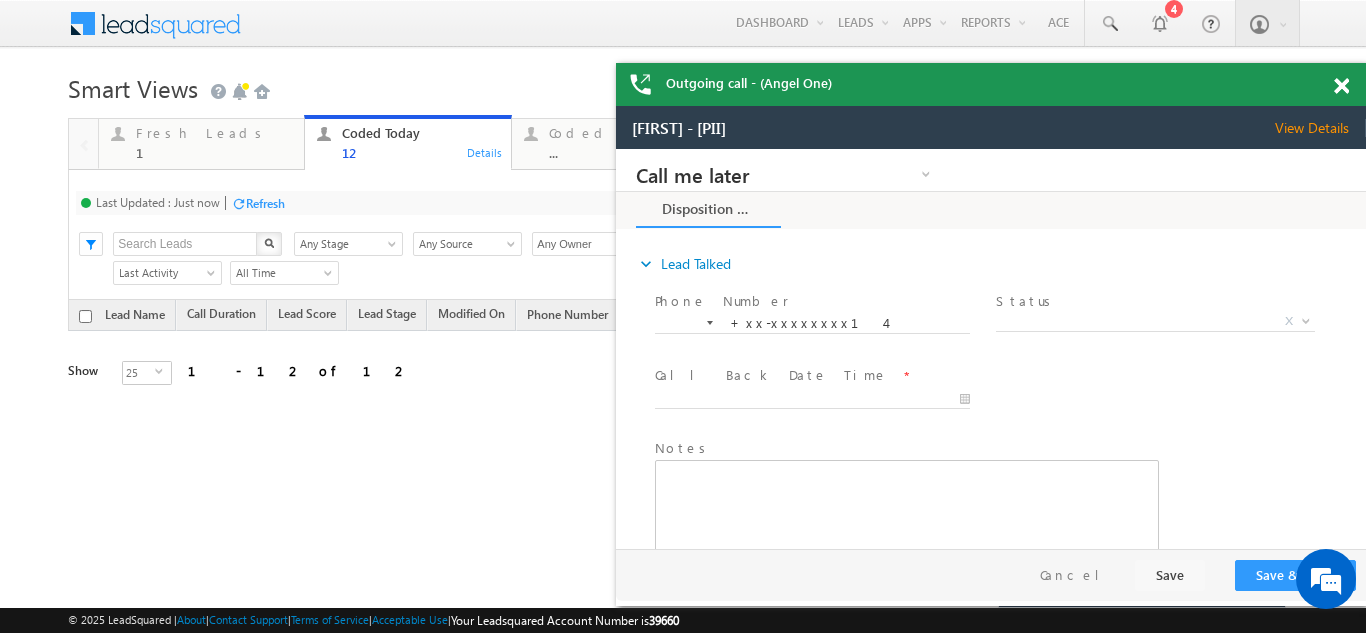 scroll, scrollTop: 0, scrollLeft: 0, axis: both 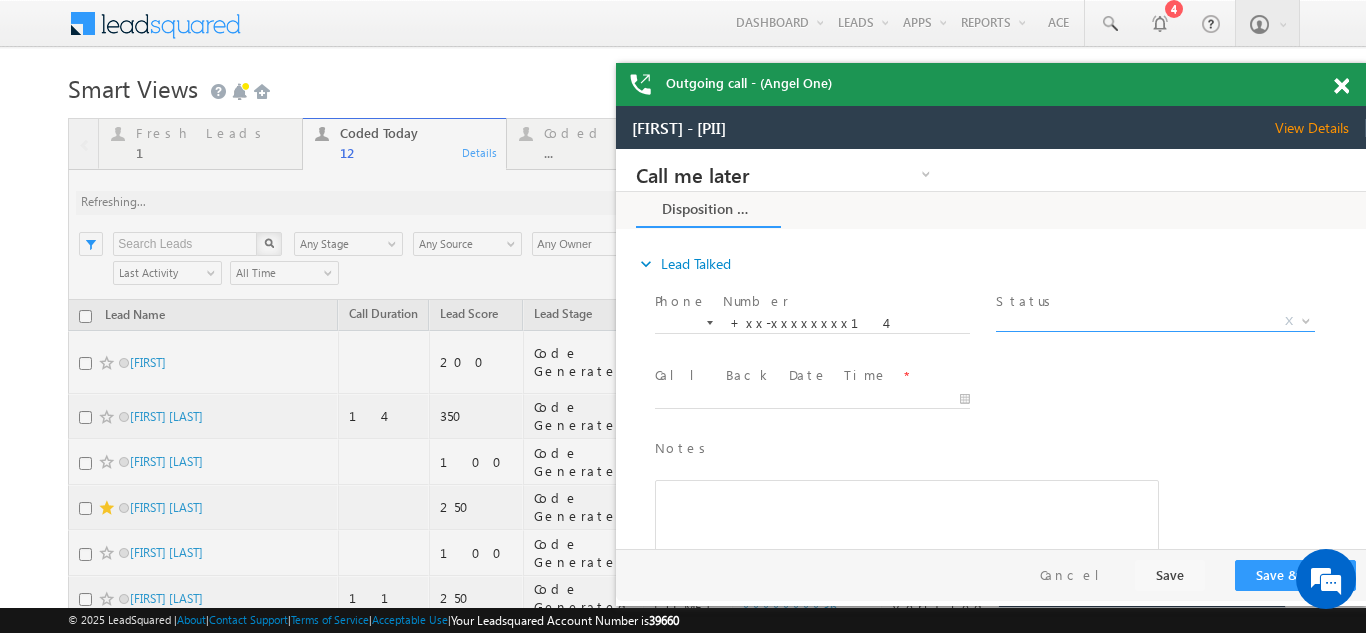 click on "X" at bounding box center [1155, 322] 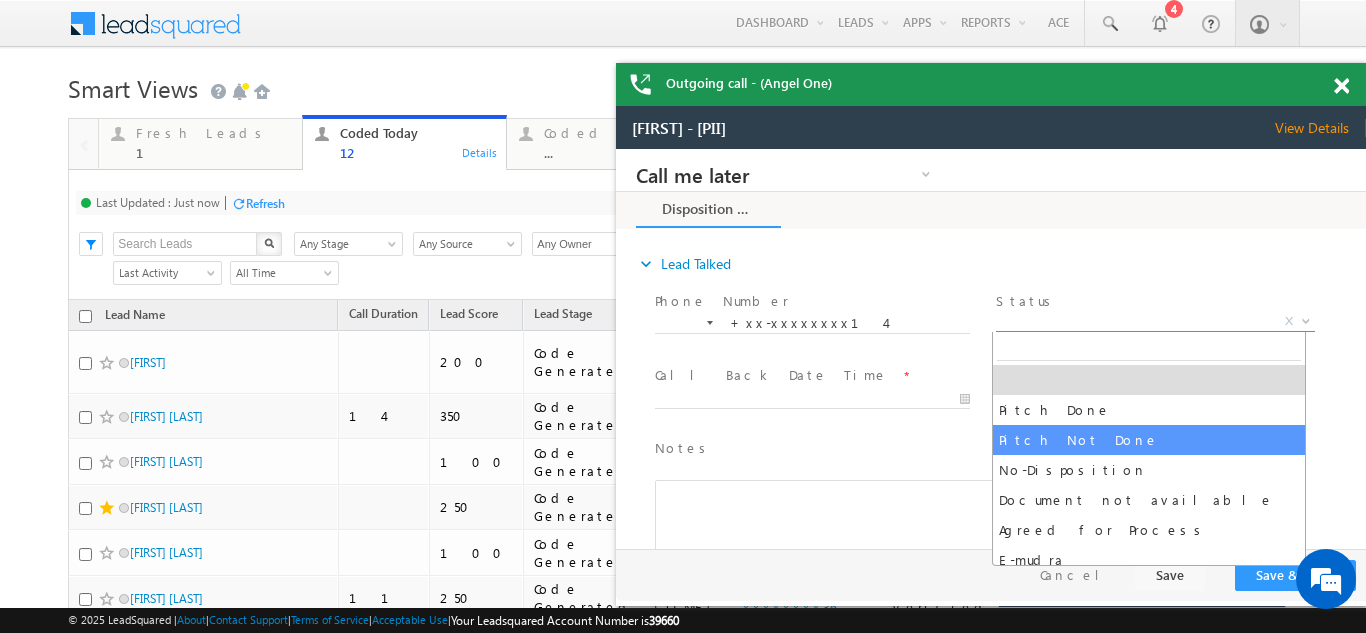 select on "Pitch Not Done" 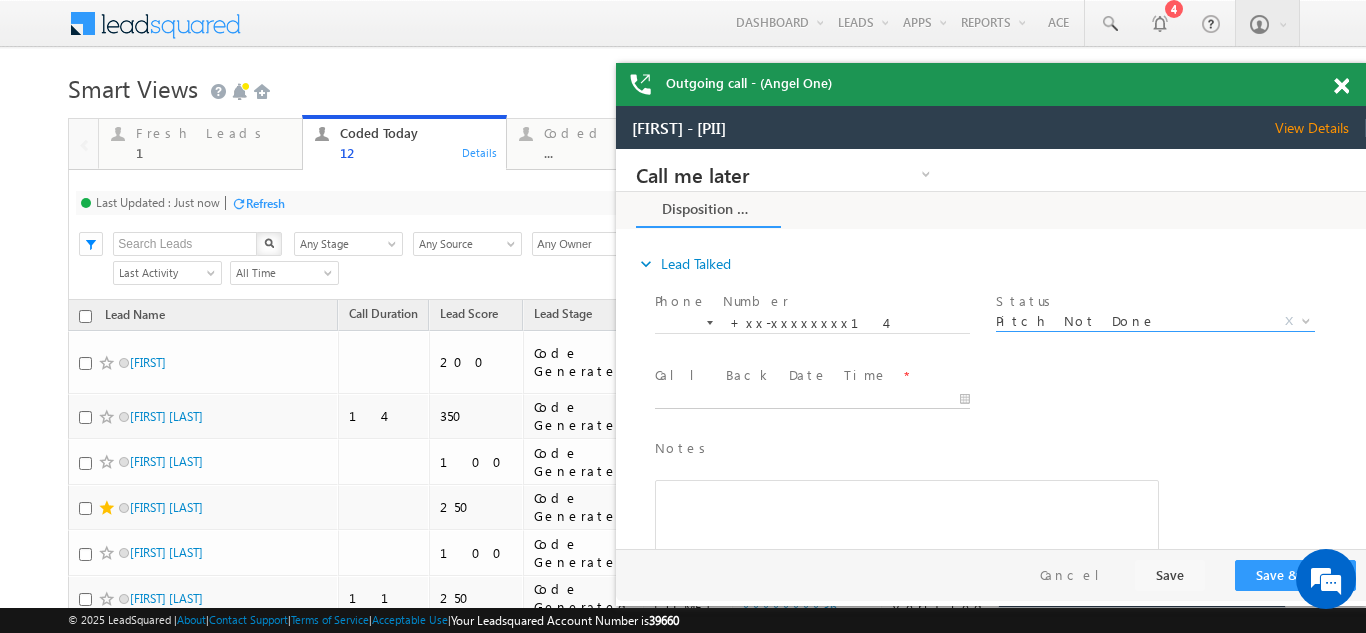 click on "Call me later Campaign Success Commitment Cross Sell Customer Drop-off reasons Language Barrier Not Interested Ringing Call me later
Call me later
× Disposition Form *" at bounding box center (991, 349) 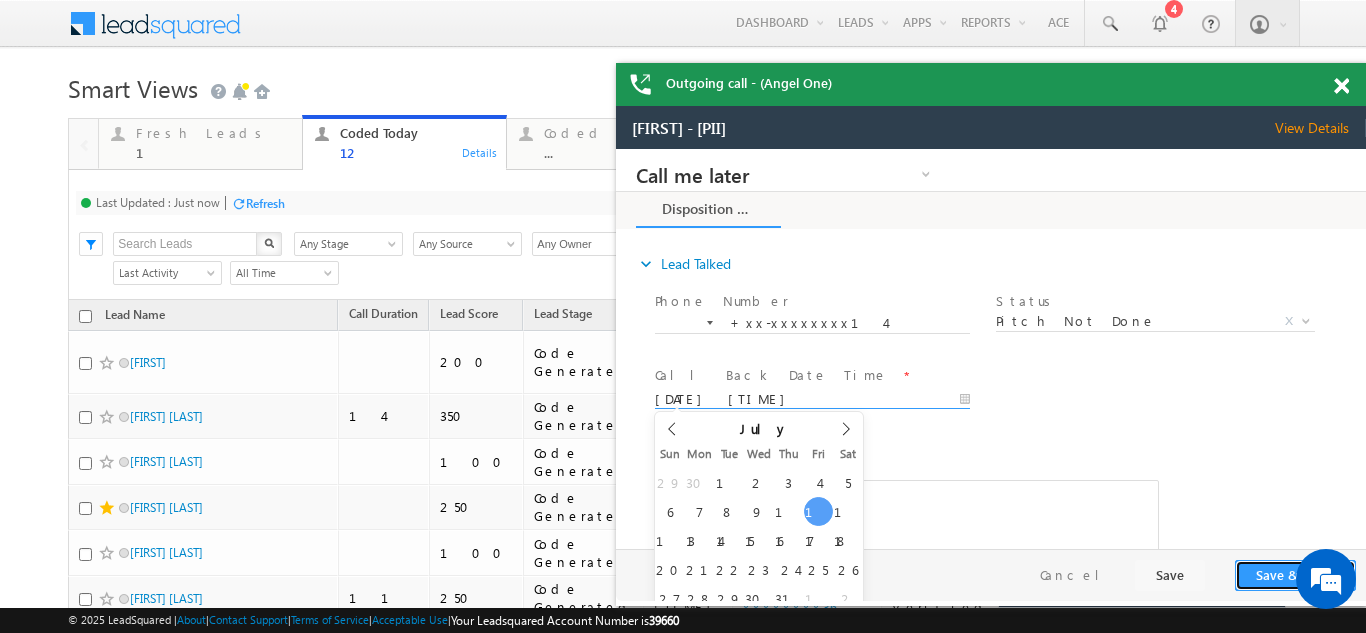 click on "Save & Close" at bounding box center (1295, 575) 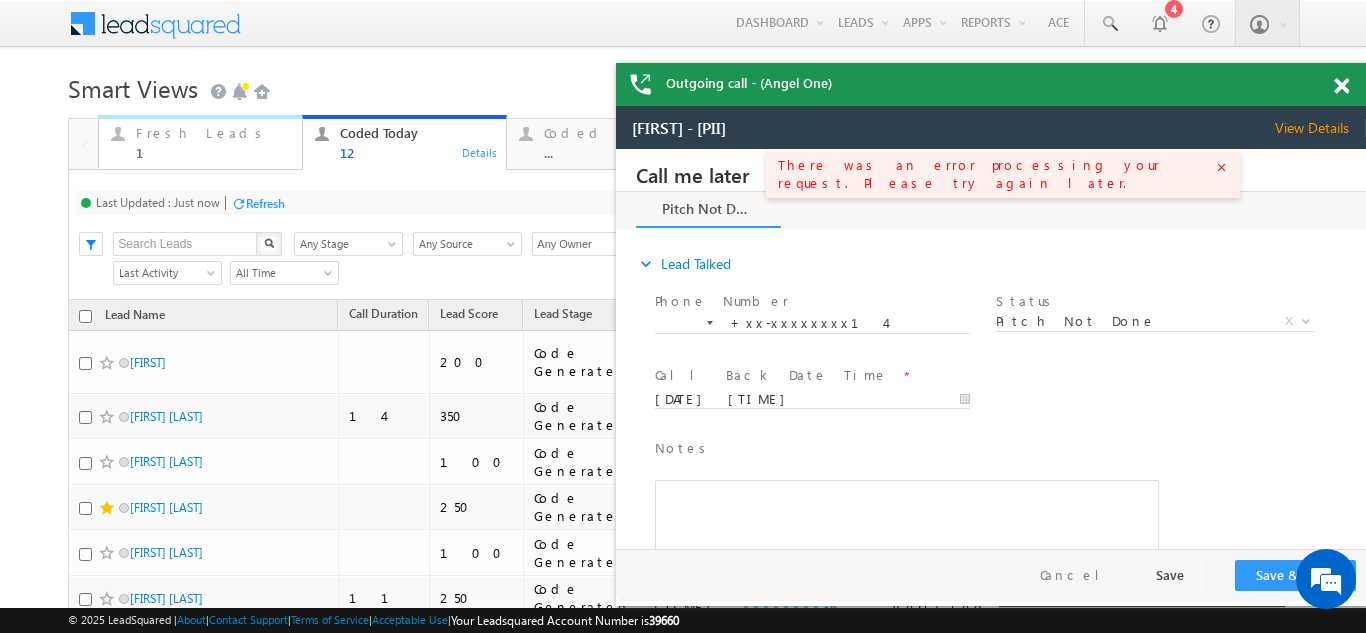click on "Fresh Leads" at bounding box center (213, 133) 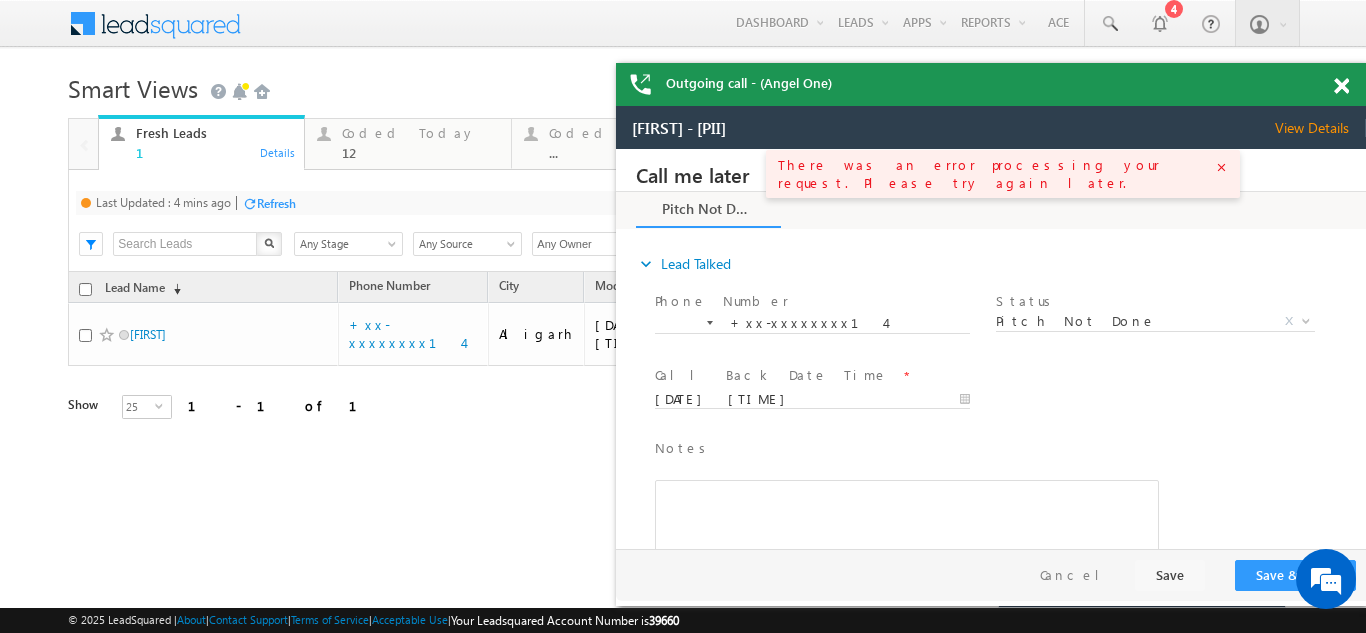 click on "Refresh" at bounding box center [276, 203] 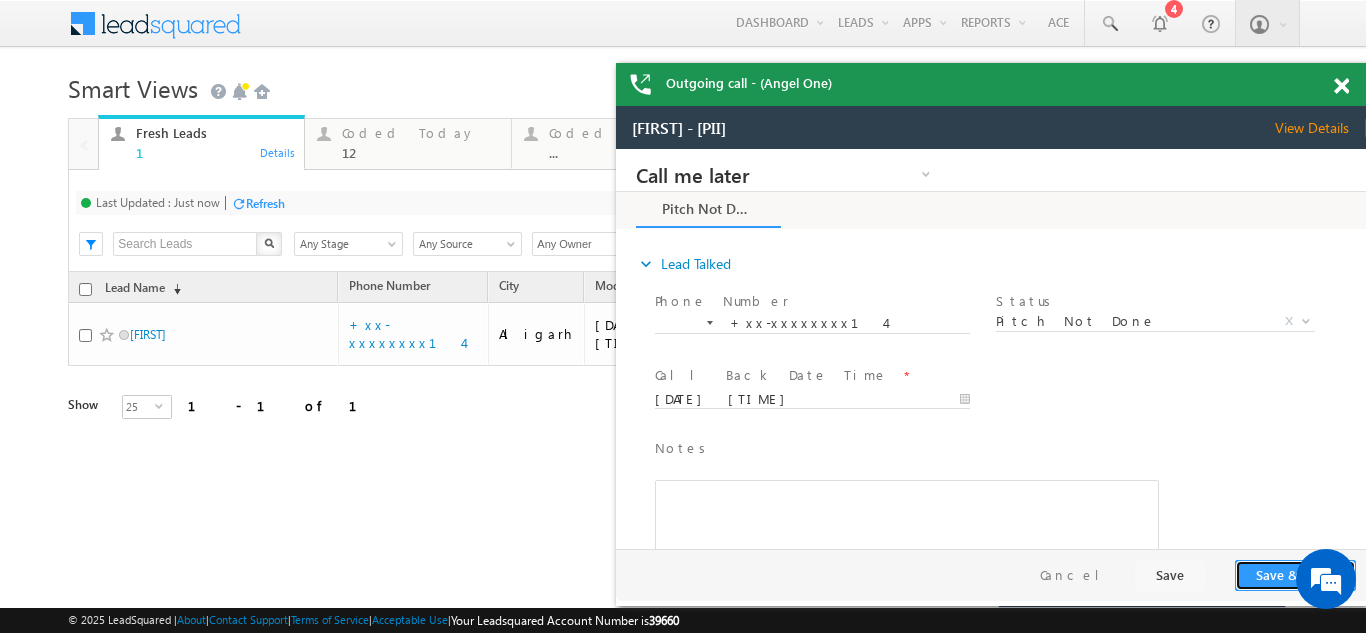 click on "Save & Close" at bounding box center [1295, 575] 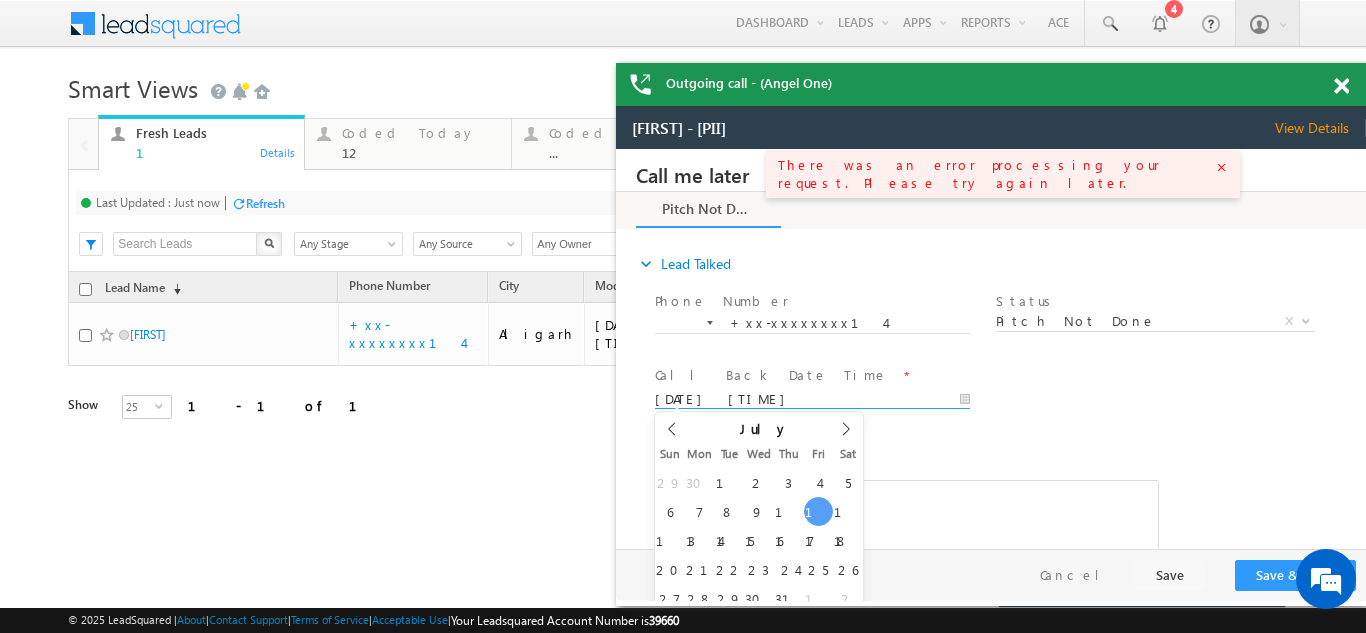click on "07/11/25 7:30 PM" at bounding box center [812, 400] 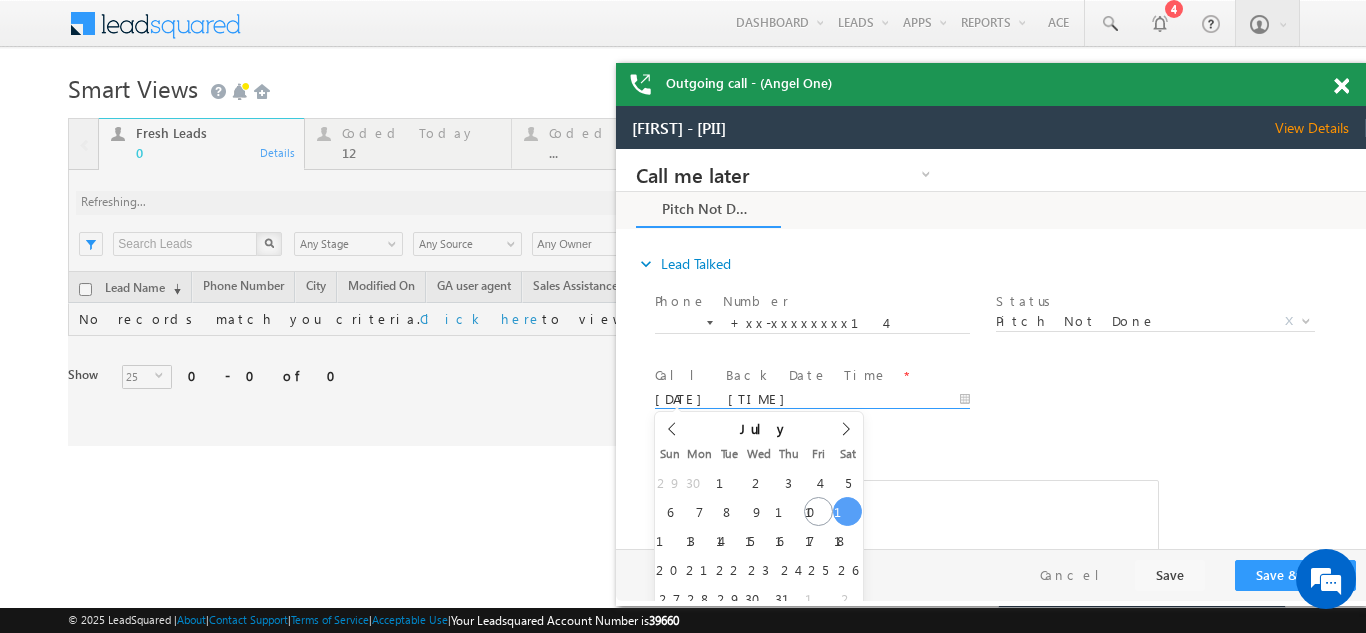 type on "07/12/25 7:30 PM" 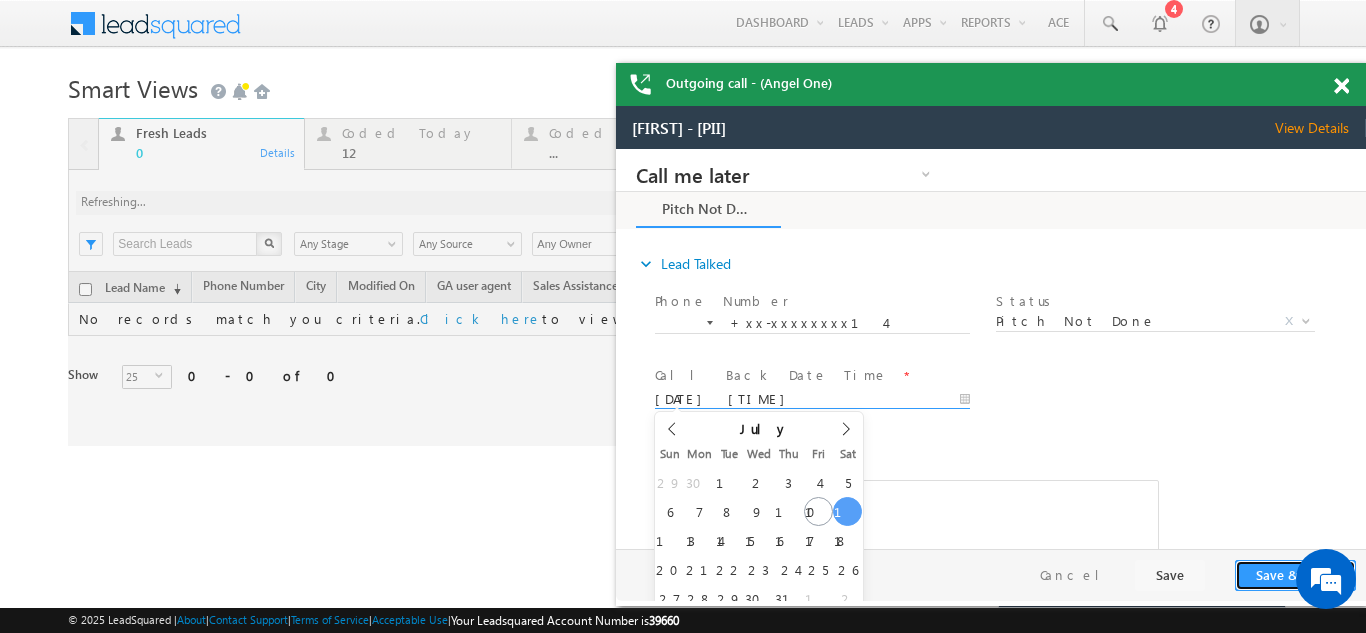 click on "Save & Close" at bounding box center [1295, 575] 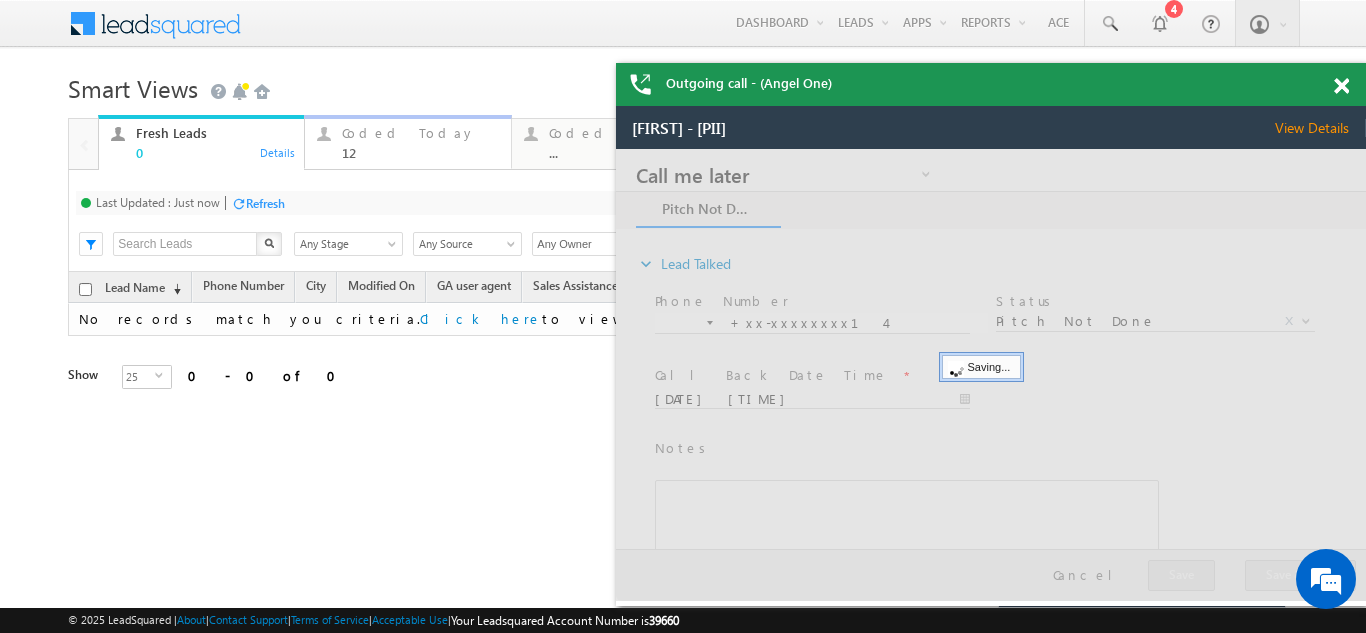 click on "Coded Today" at bounding box center [420, 133] 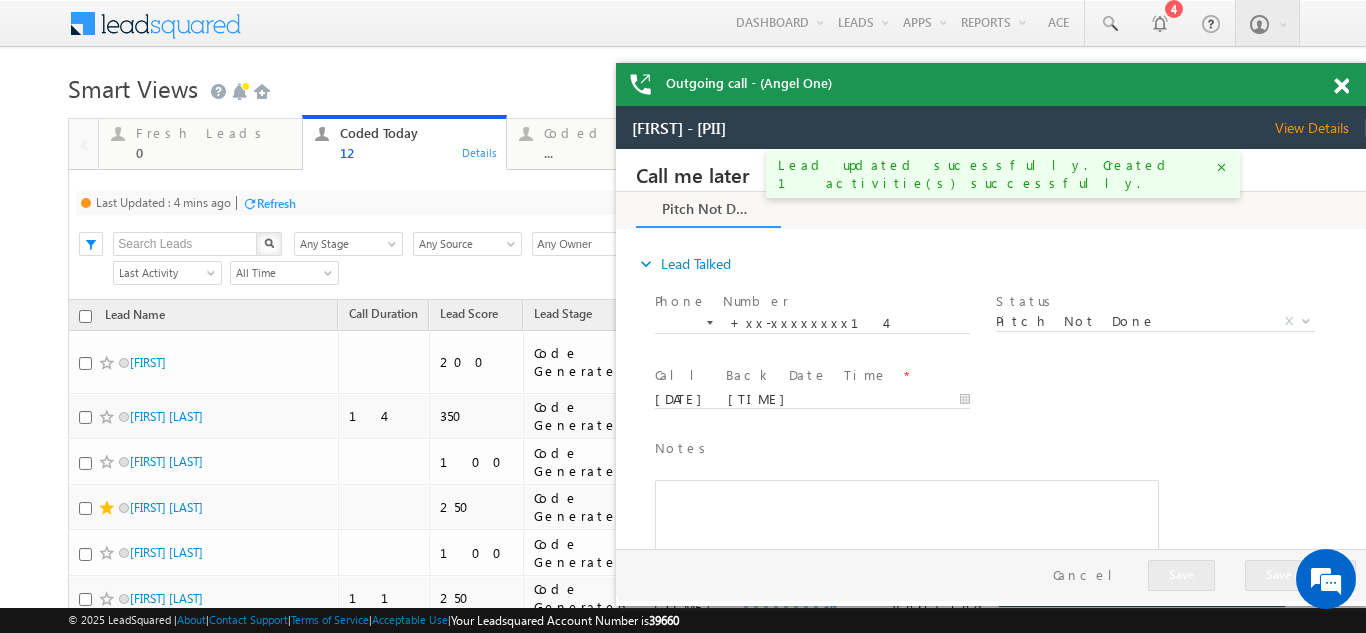 click on "Refresh" at bounding box center (276, 203) 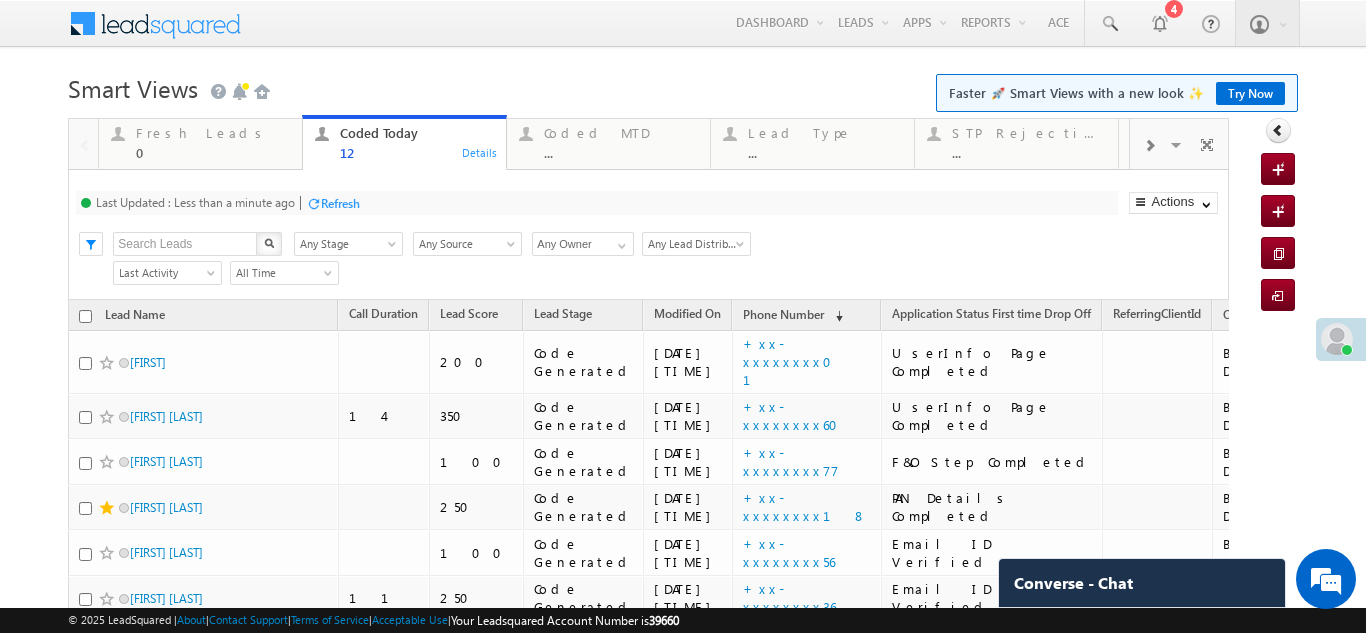 click on "Refresh" at bounding box center (340, 203) 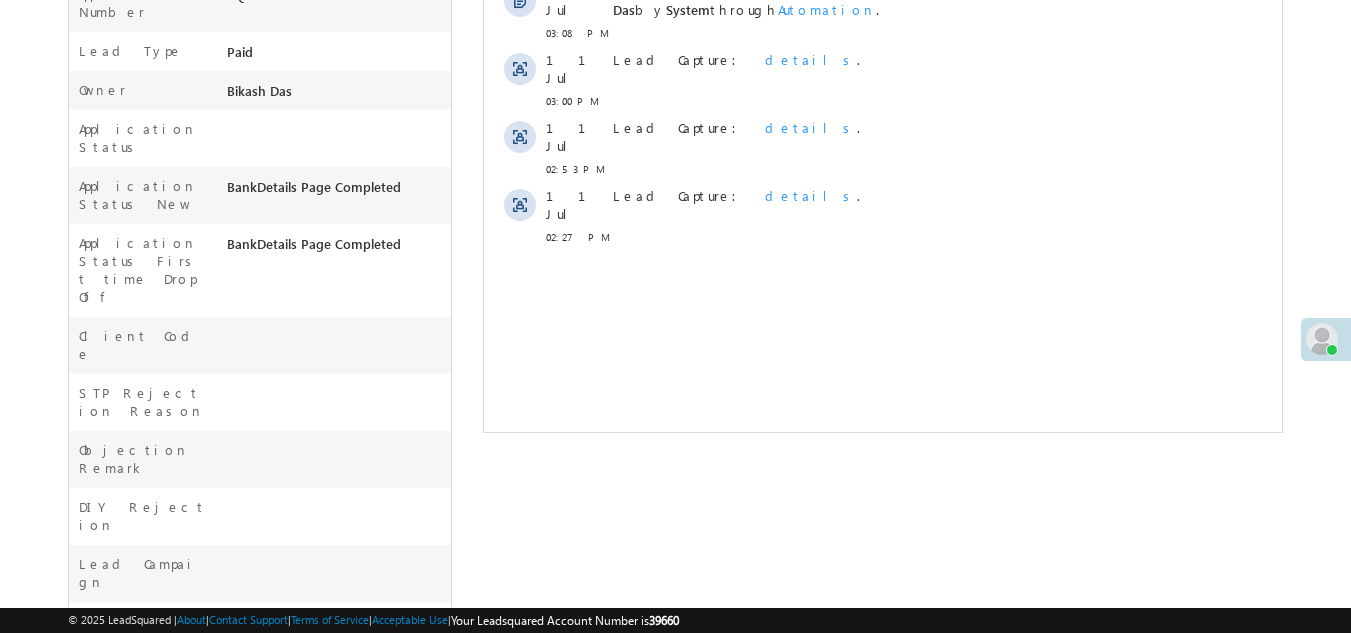 scroll, scrollTop: 0, scrollLeft: 0, axis: both 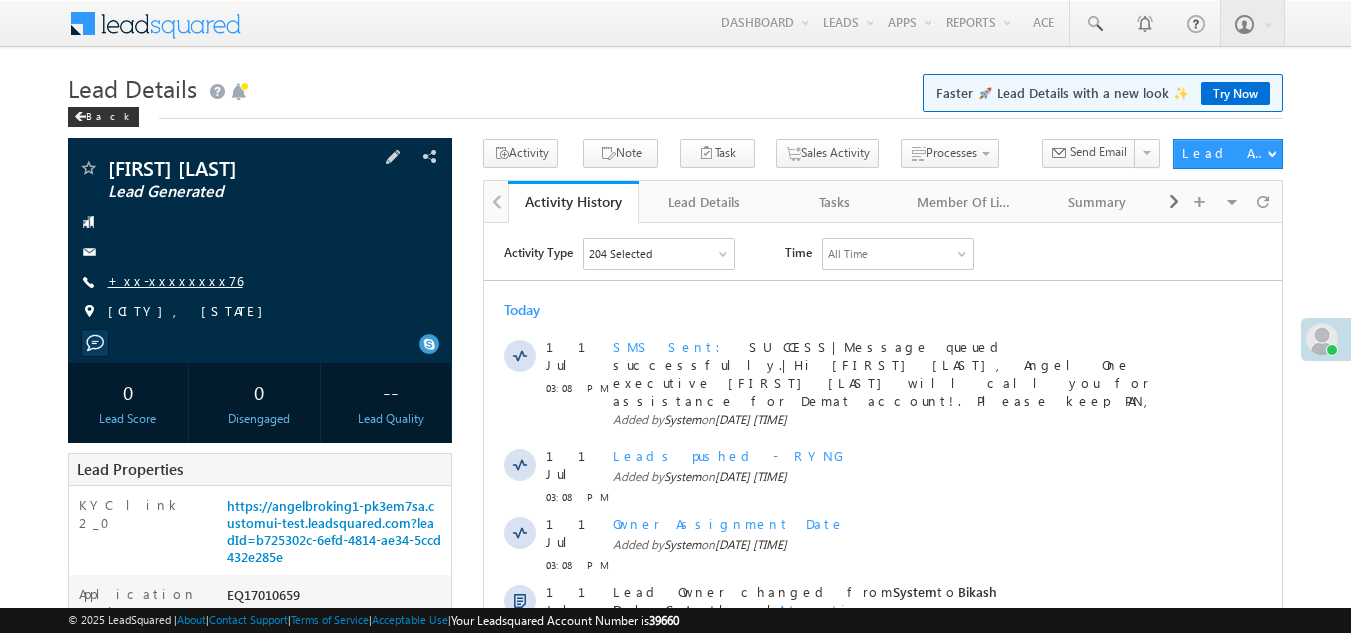 click on "+xx-xxxxxxxx76" at bounding box center [175, 280] 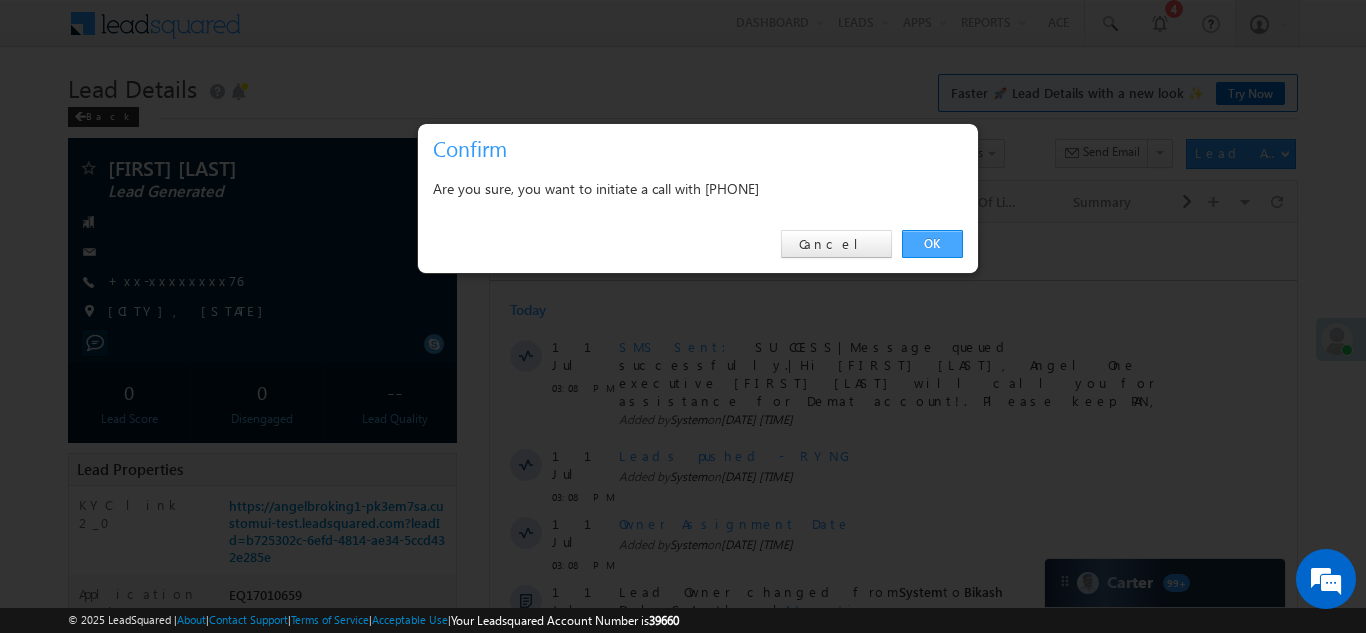 click on "OK" at bounding box center (932, 244) 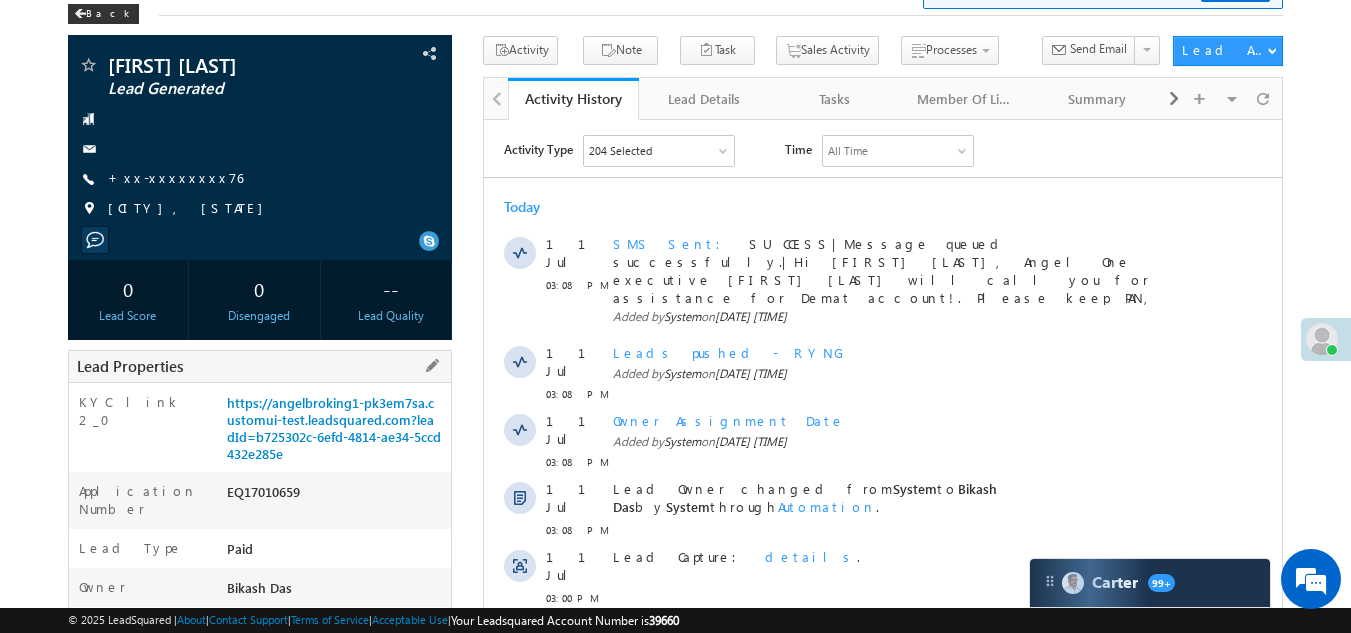 scroll, scrollTop: 0, scrollLeft: 0, axis: both 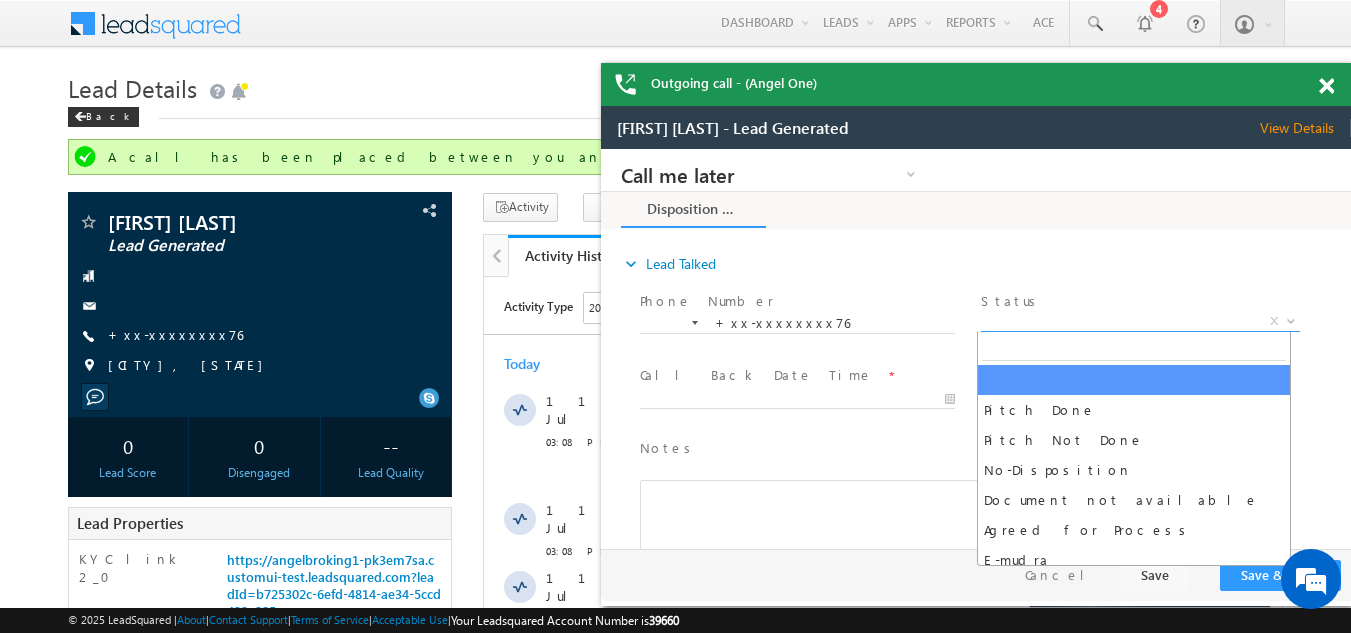 click on "X" at bounding box center (1140, 322) 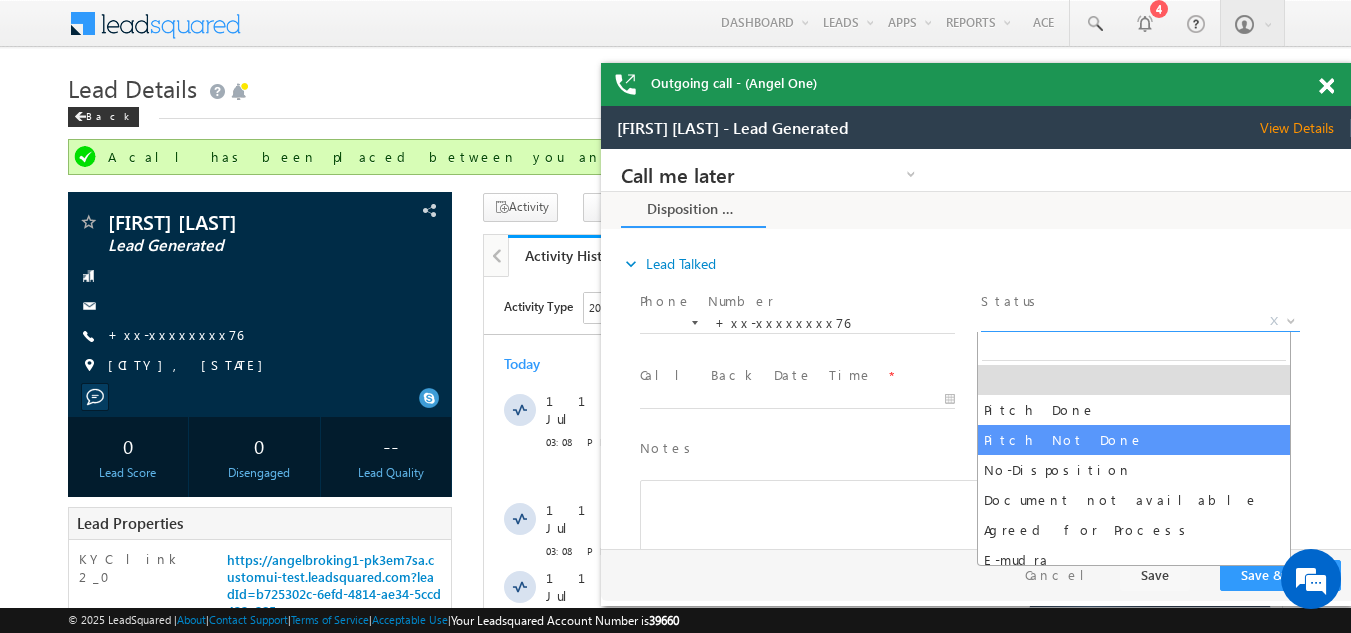 select on "Pitch Not Done" 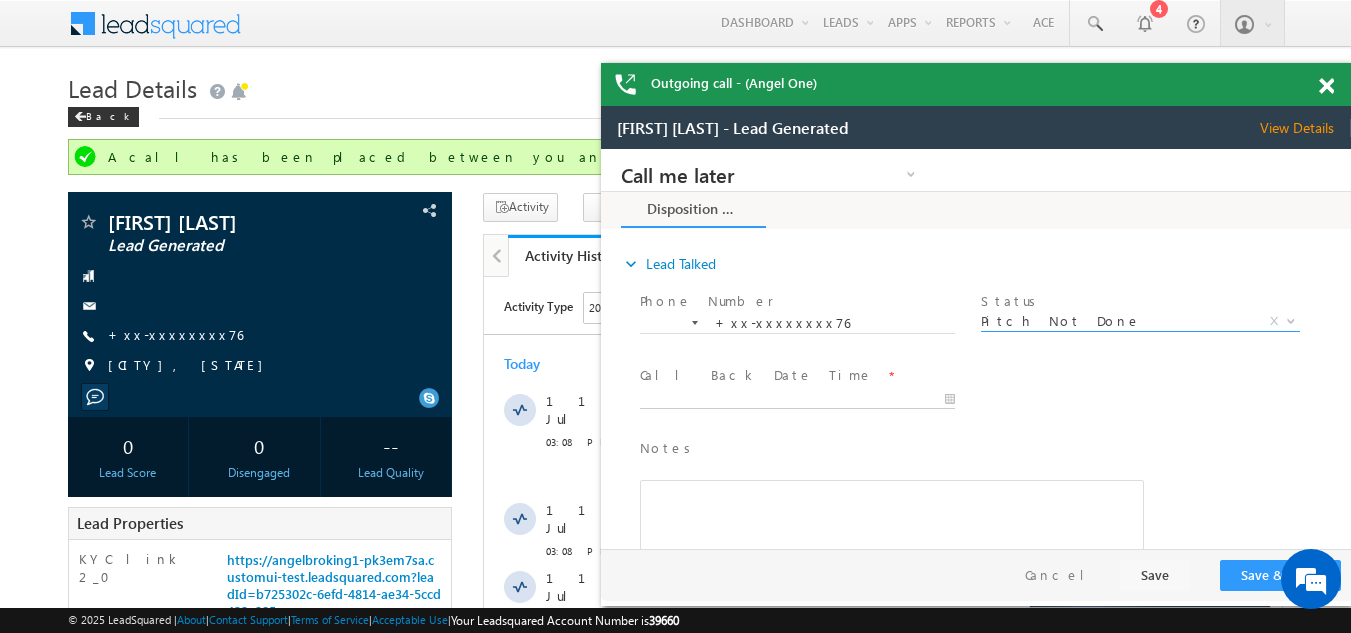 type on "07/11/25 3:36 PM" 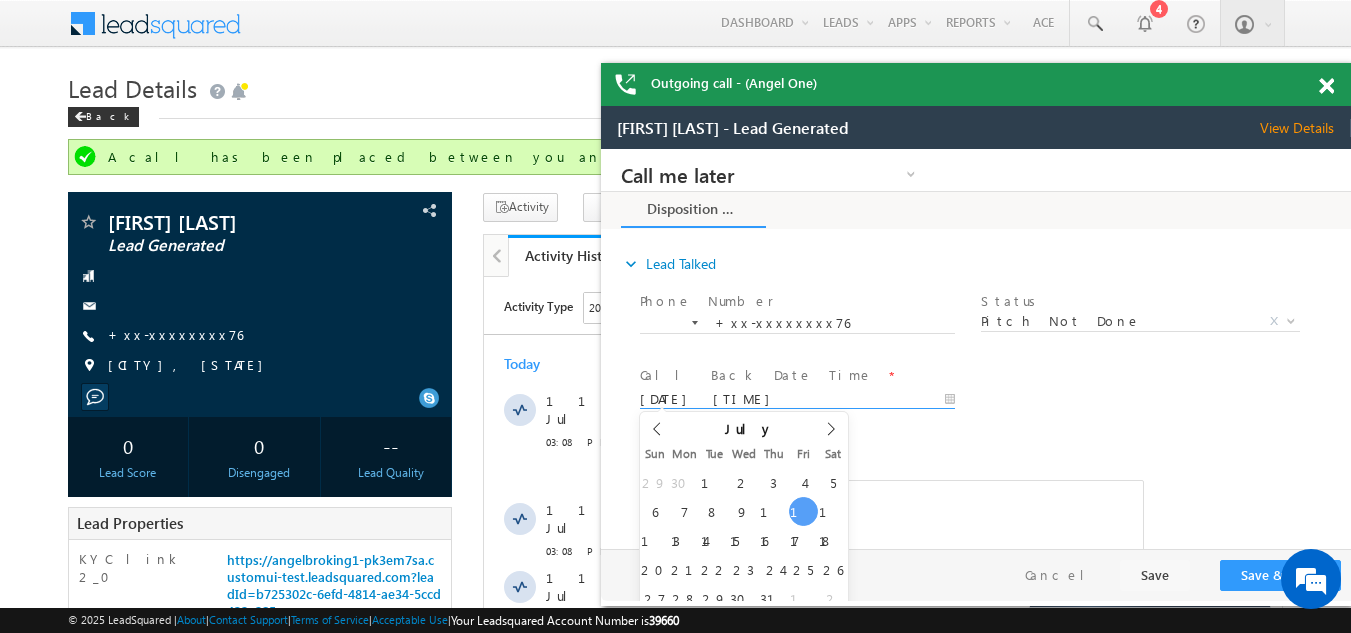 click on "Call me later Campaign Success Commitment Cross Sell Customer Drop-off reasons Language Barrier Not Interested Ringing Call me later
Call me later
× Disposition Form *" at bounding box center (976, 349) 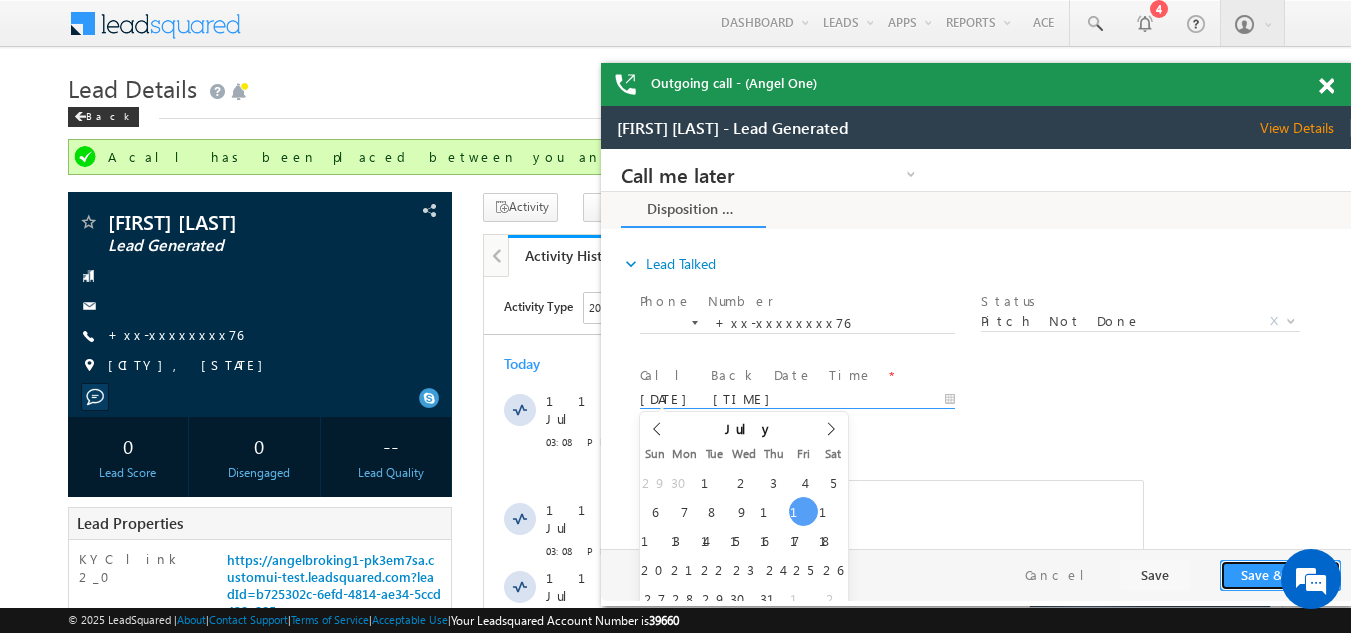 click on "Save & Close" at bounding box center (1280, 575) 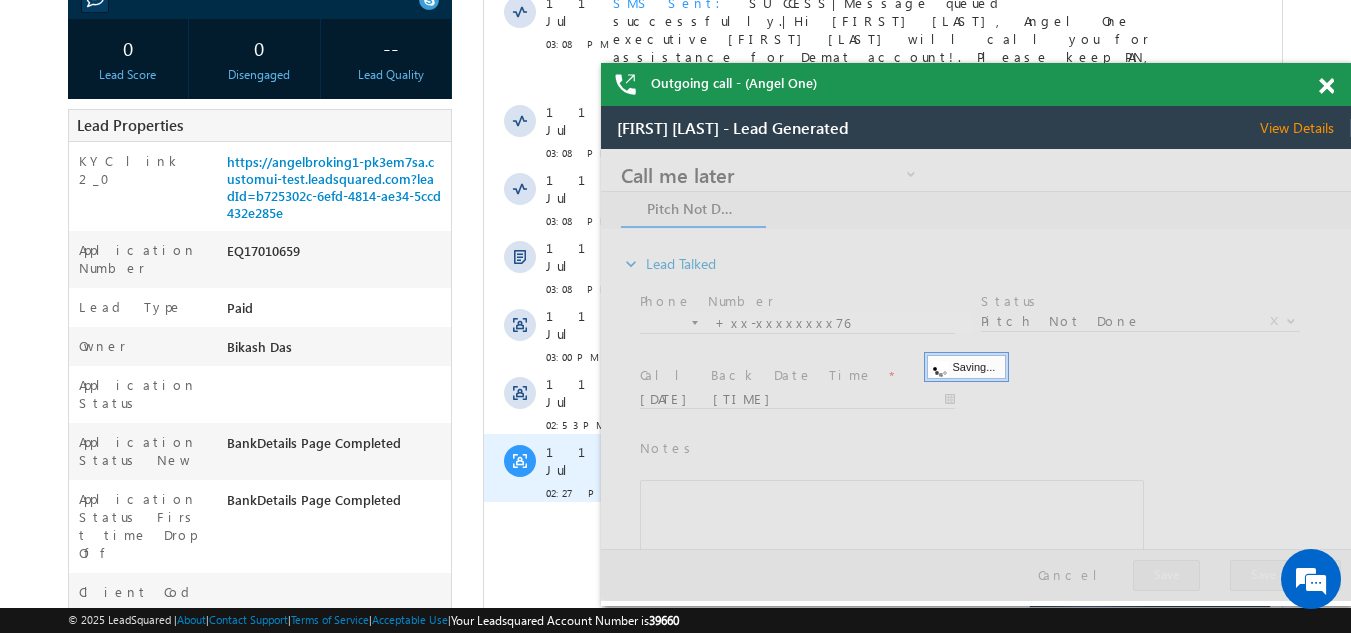 scroll, scrollTop: 400, scrollLeft: 0, axis: vertical 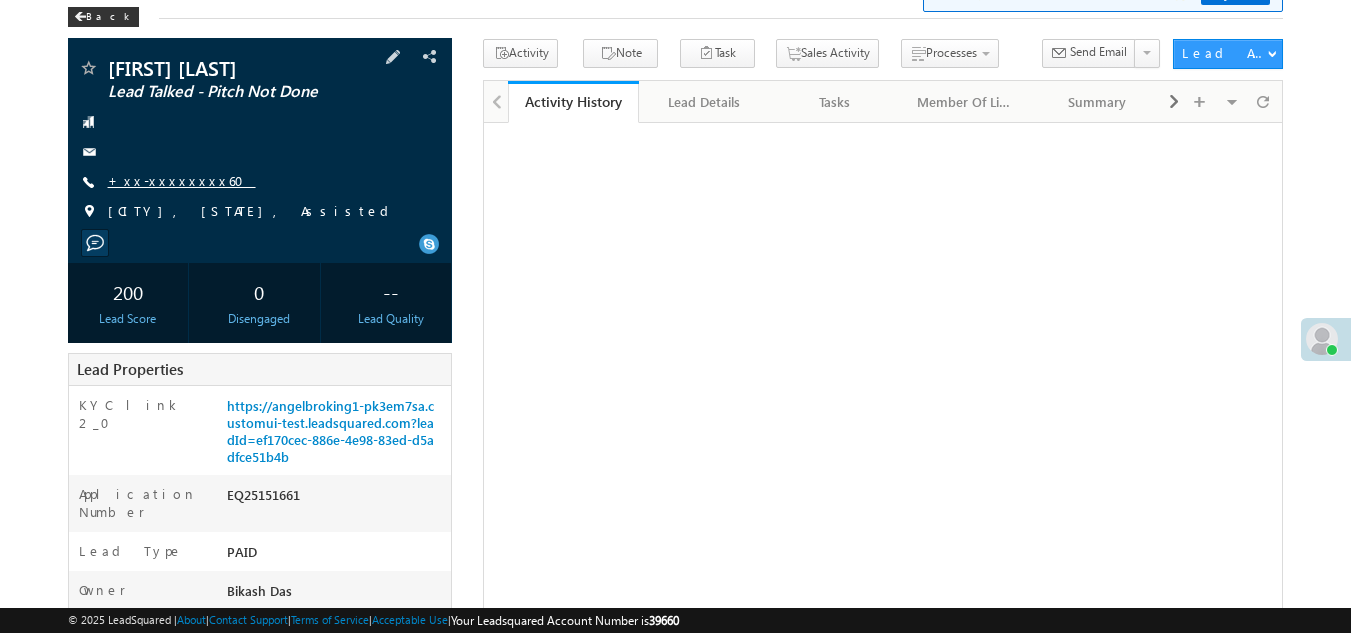click on "+xx-xxxxxxxx60" at bounding box center [182, 180] 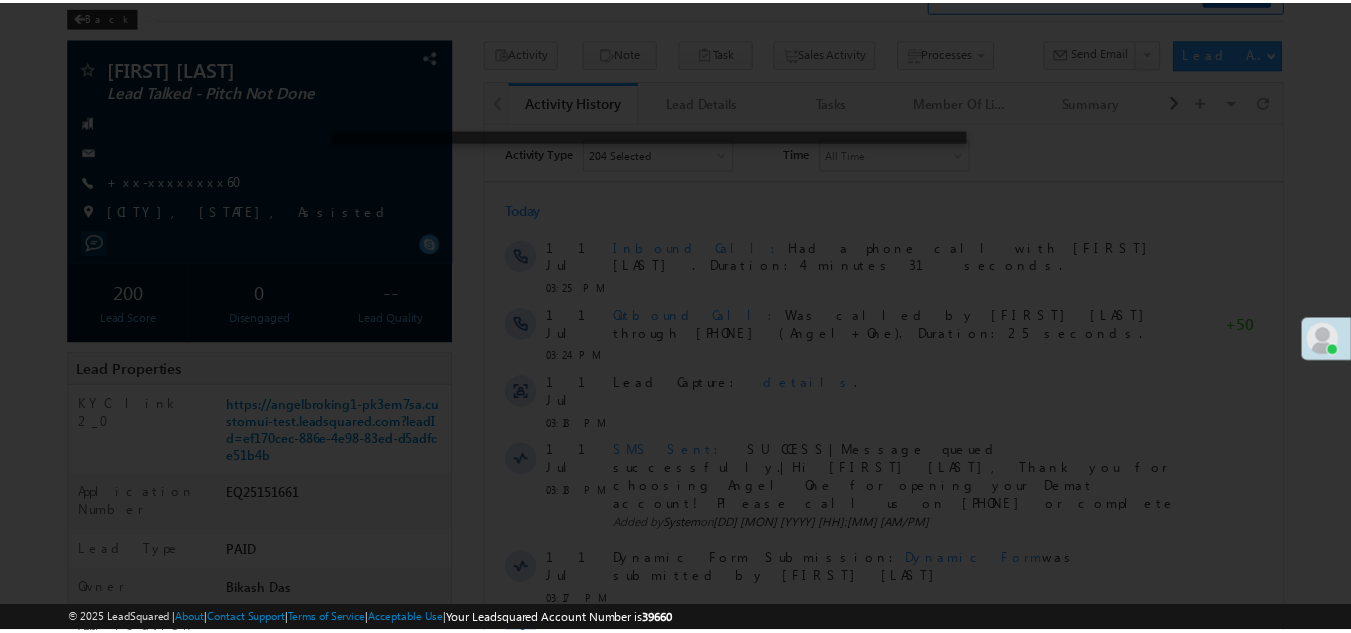scroll, scrollTop: 0, scrollLeft: 0, axis: both 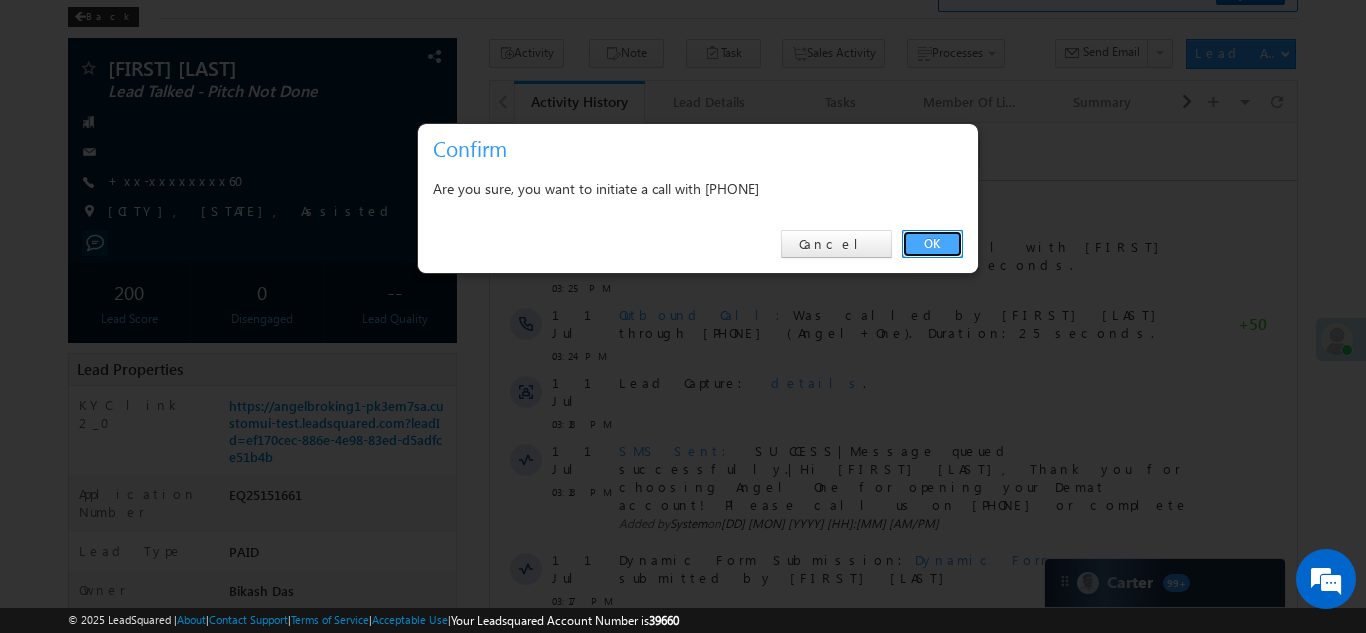 click on "OK" at bounding box center [932, 244] 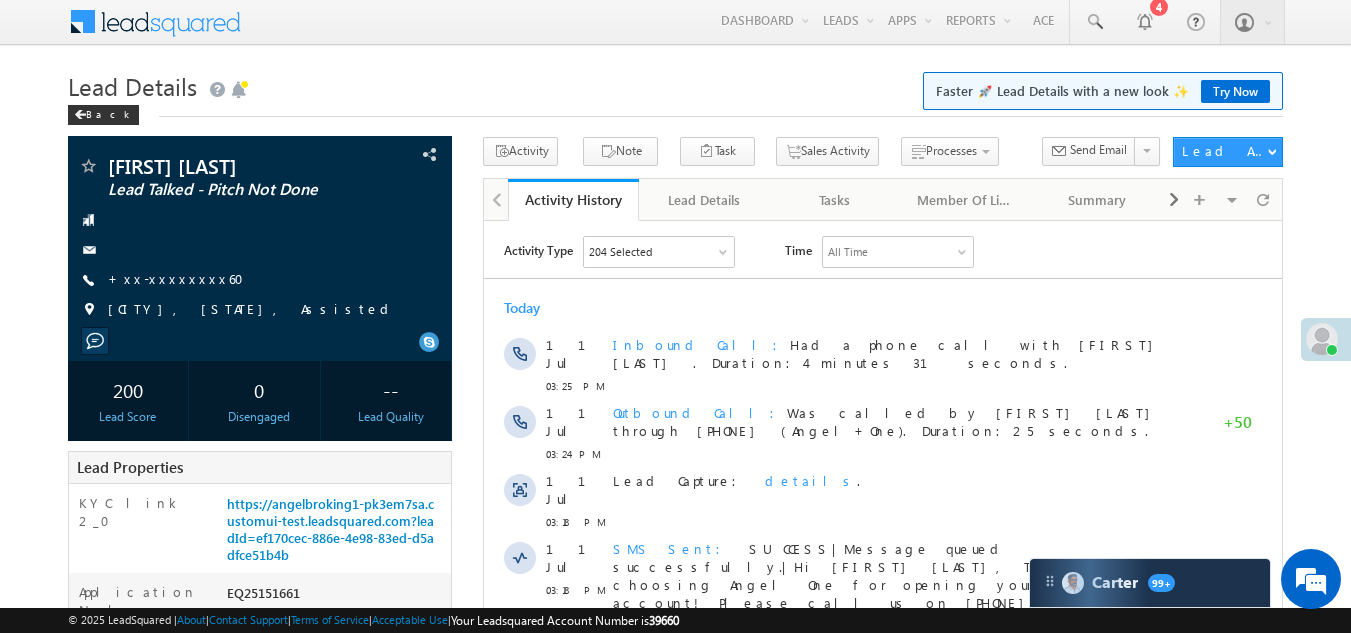scroll, scrollTop: 0, scrollLeft: 0, axis: both 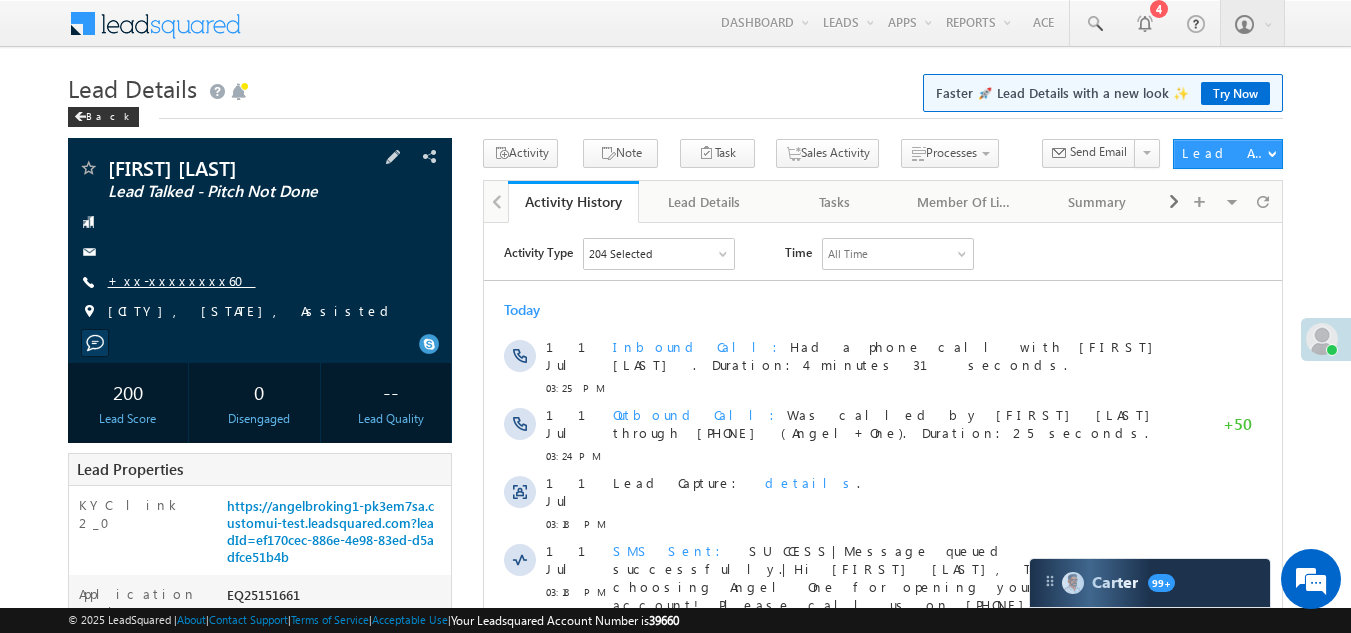 click on "+xx-xxxxxxxx60" at bounding box center (182, 280) 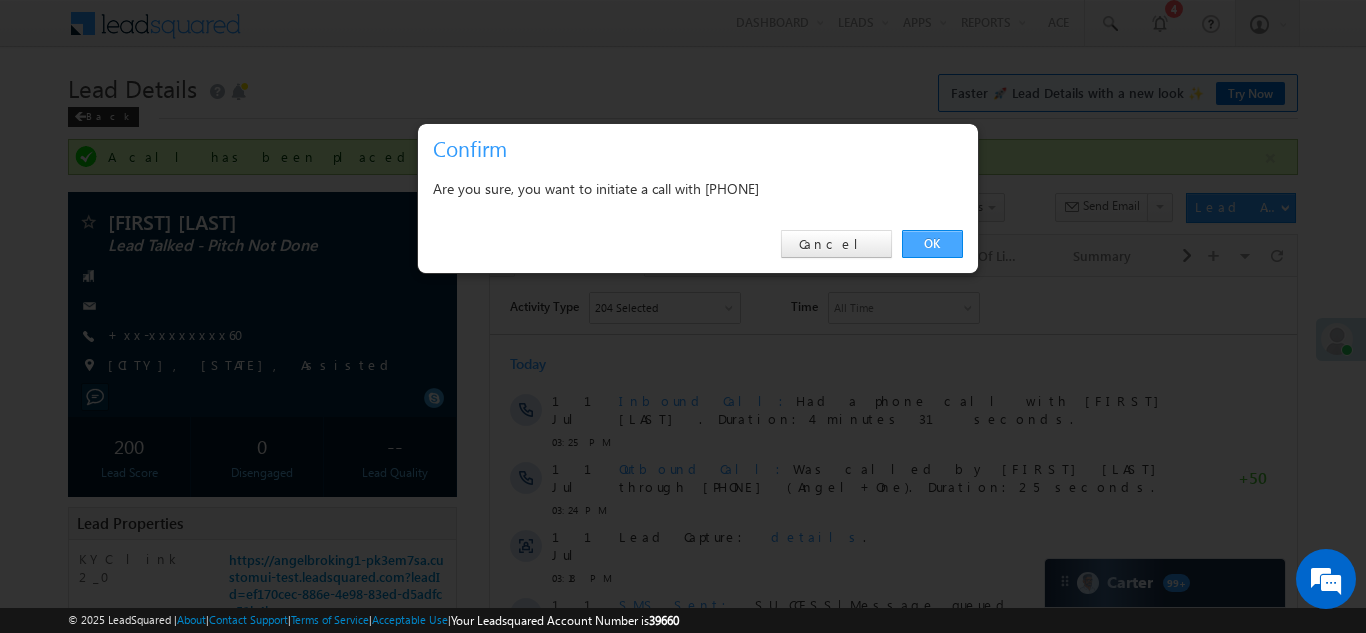 click on "OK" at bounding box center (932, 244) 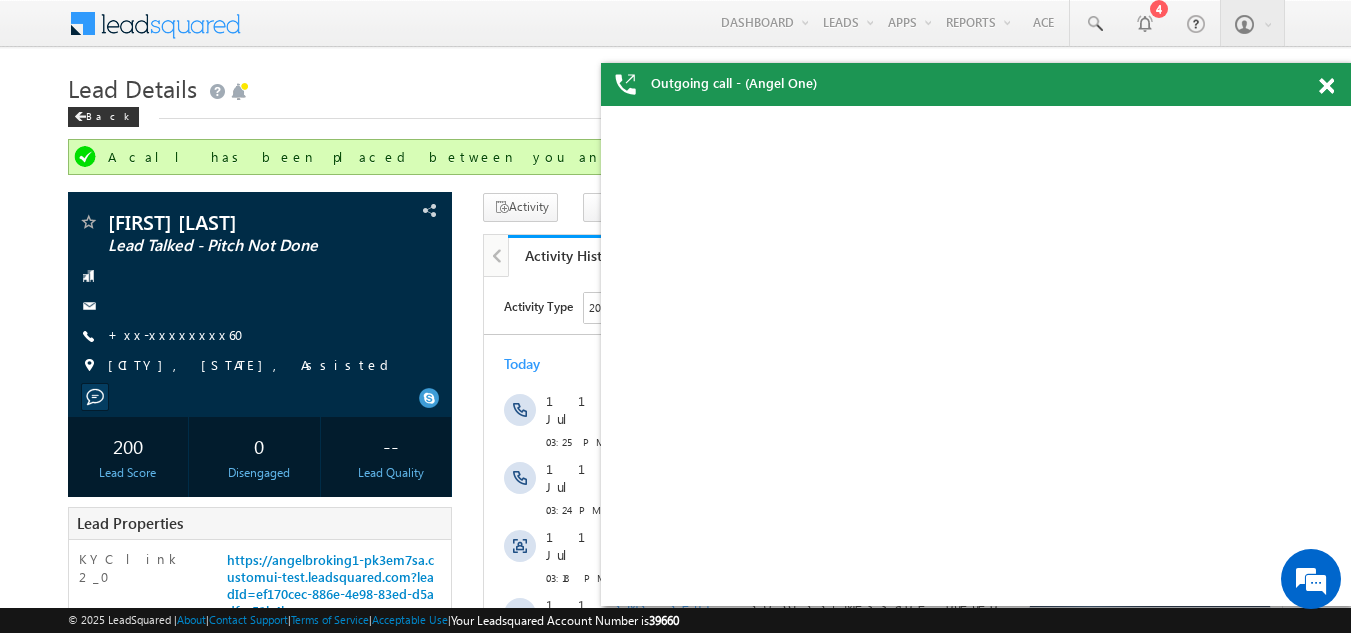 scroll, scrollTop: 0, scrollLeft: 0, axis: both 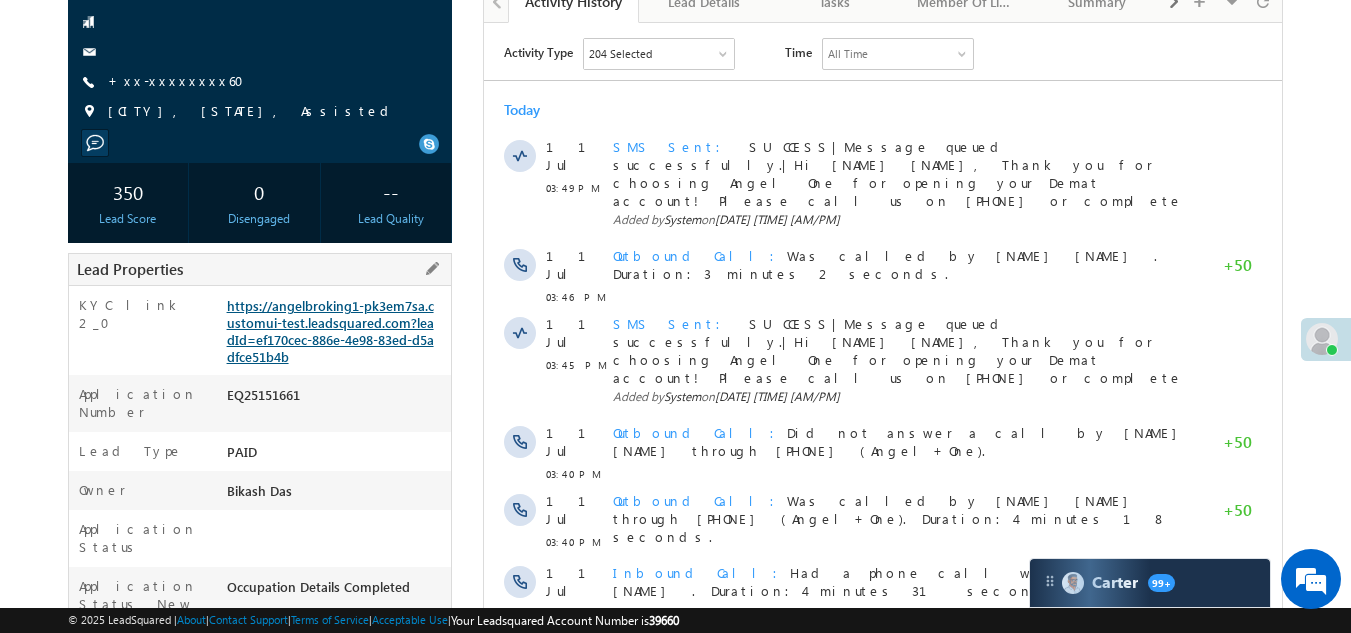 click on "https://angelbroking1-pk3em7sa.customui-test.leadsquared.com?leadId=ef170cec-886e-4e98-83ed-d5adfce51b4b" at bounding box center [330, 331] 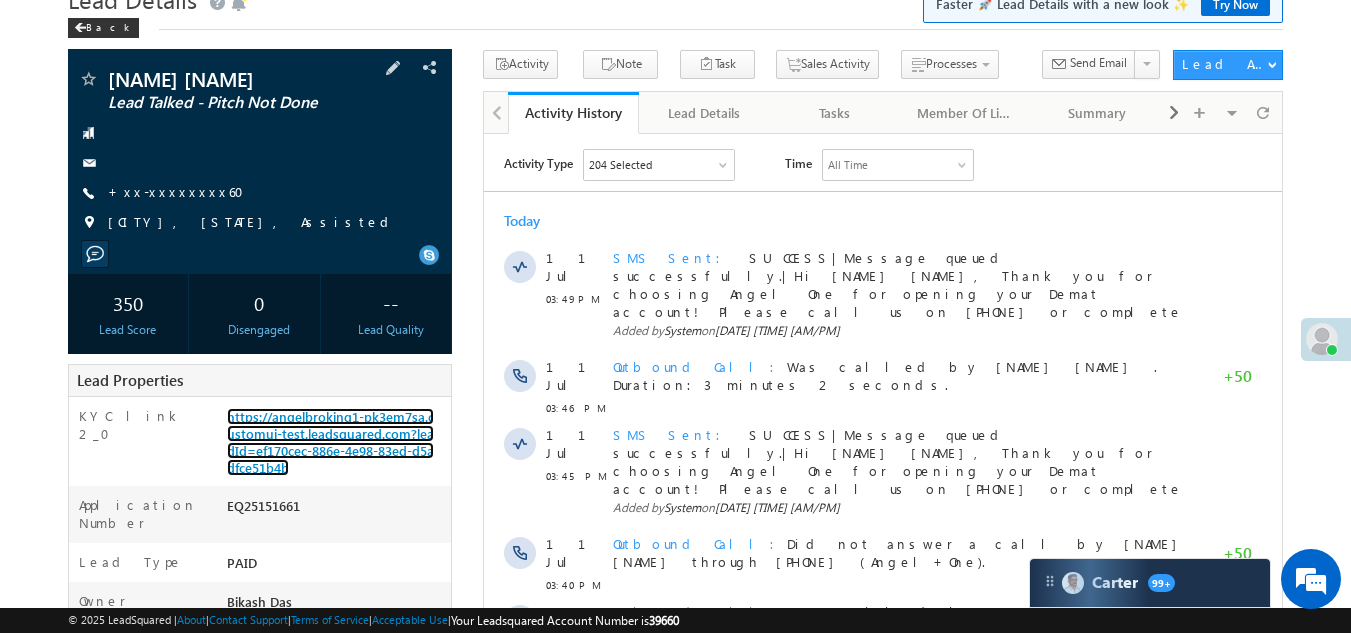 scroll, scrollTop: 0, scrollLeft: 0, axis: both 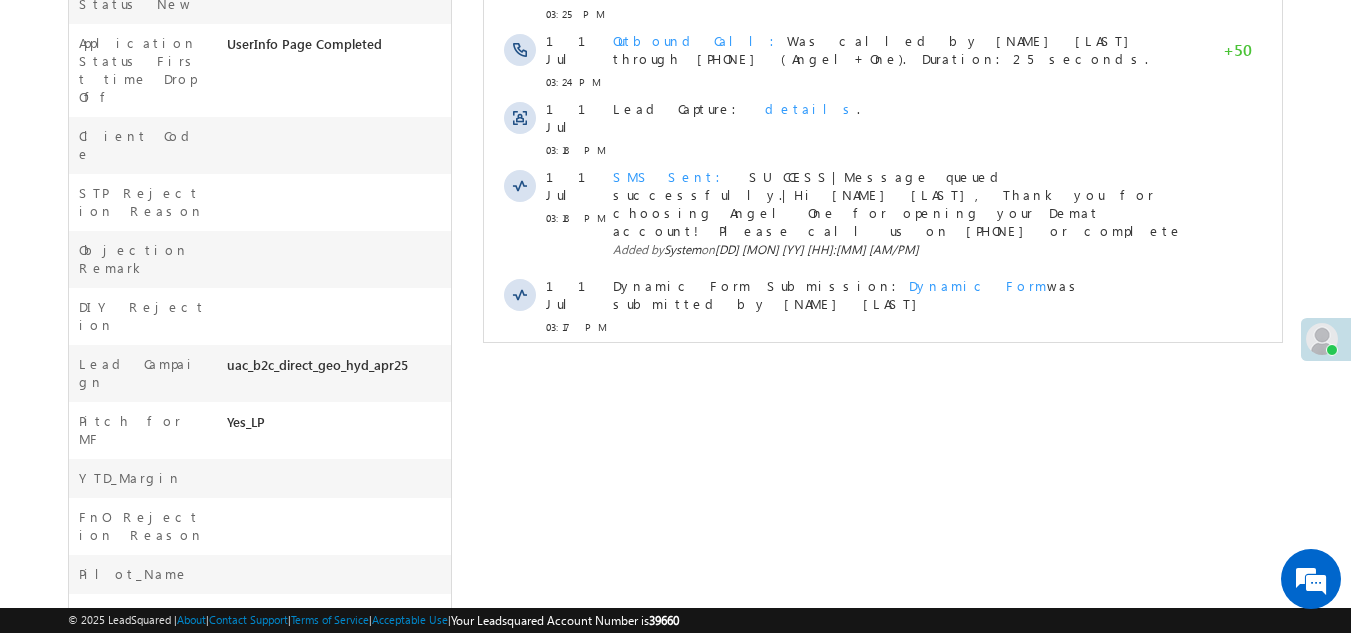 click on "Show More" at bounding box center [883, 371] 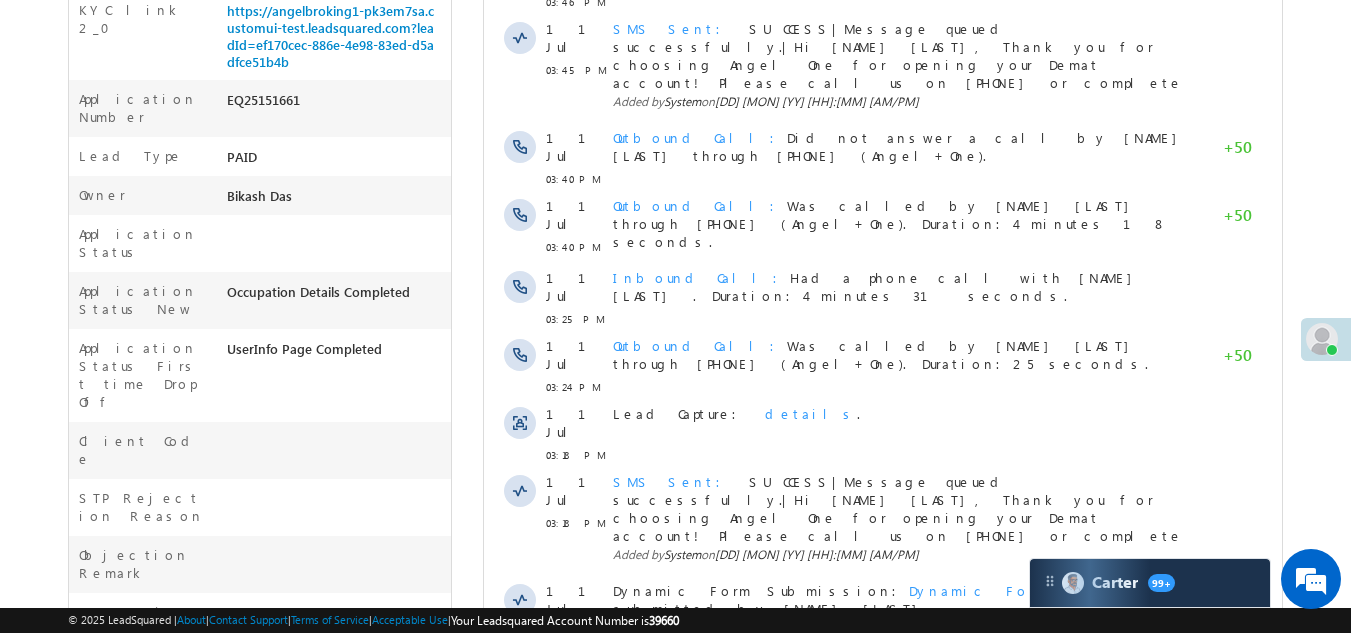 scroll, scrollTop: 300, scrollLeft: 0, axis: vertical 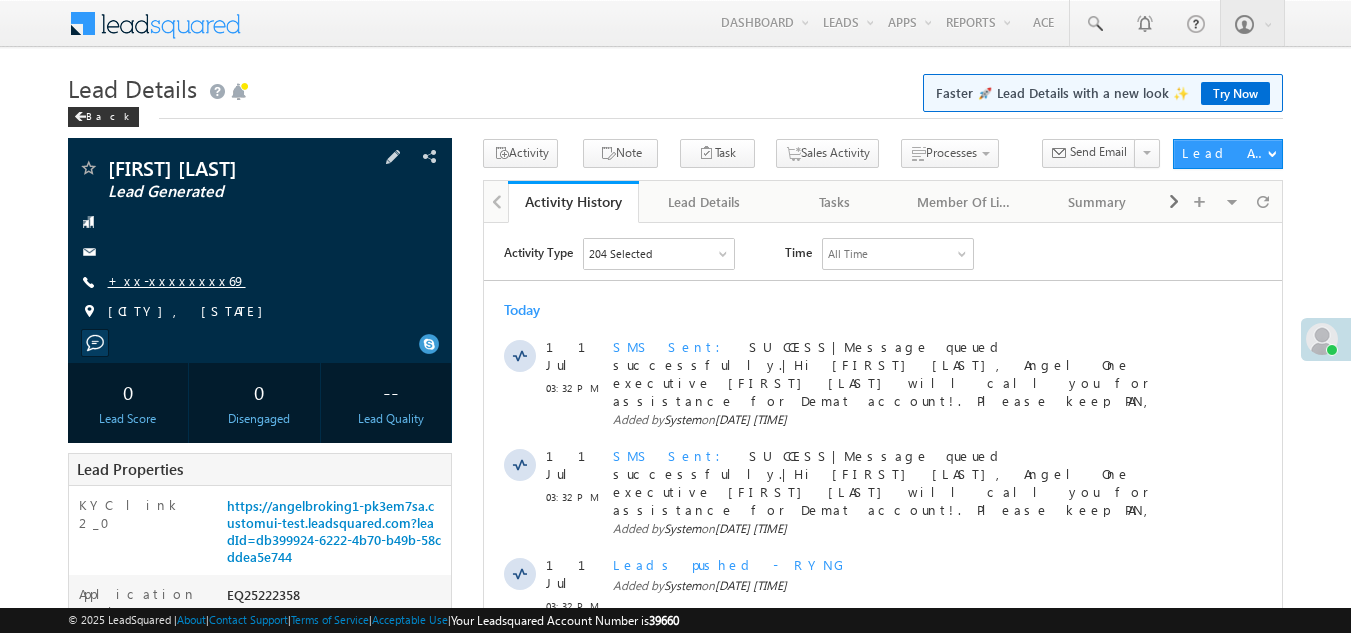 click on "+xx-xxxxxxxx69" at bounding box center [177, 280] 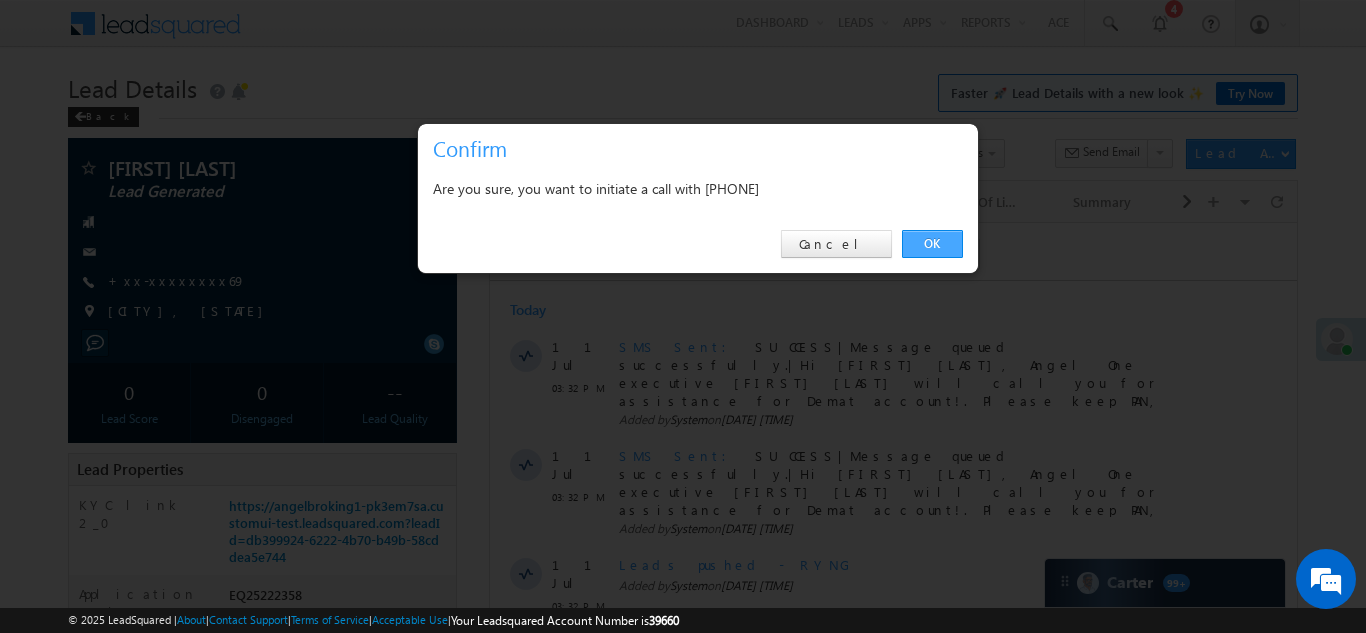 click on "OK" at bounding box center (932, 244) 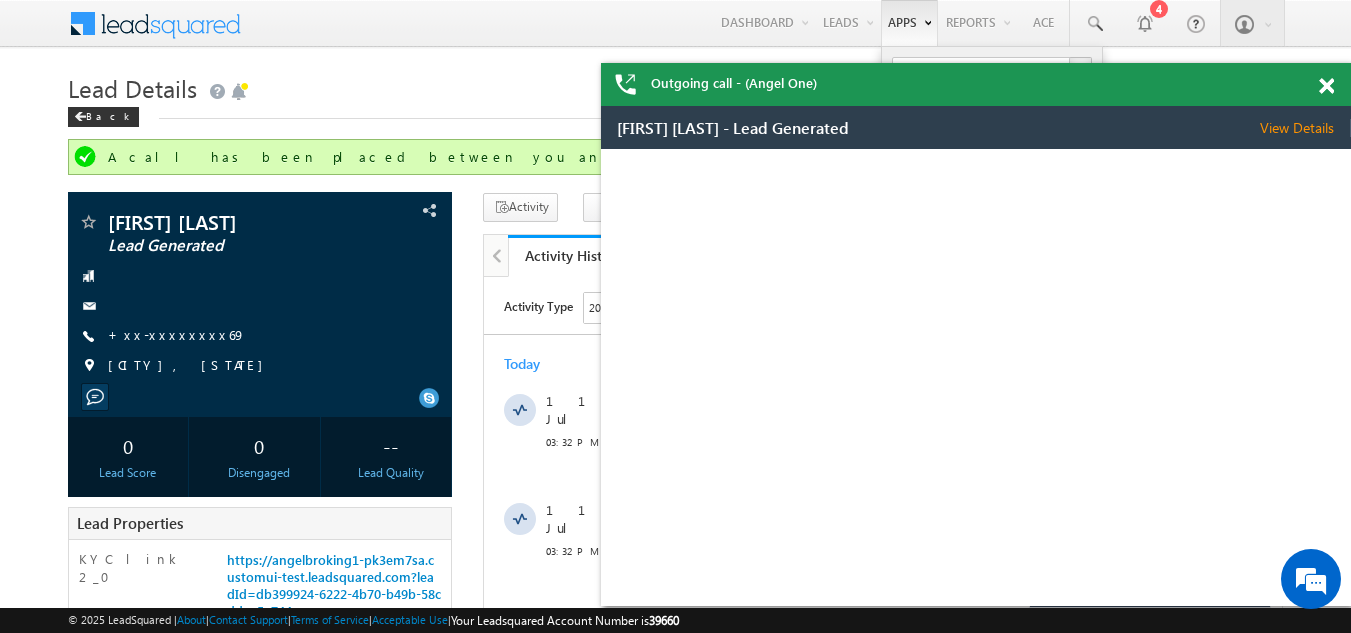 scroll, scrollTop: 0, scrollLeft: 0, axis: both 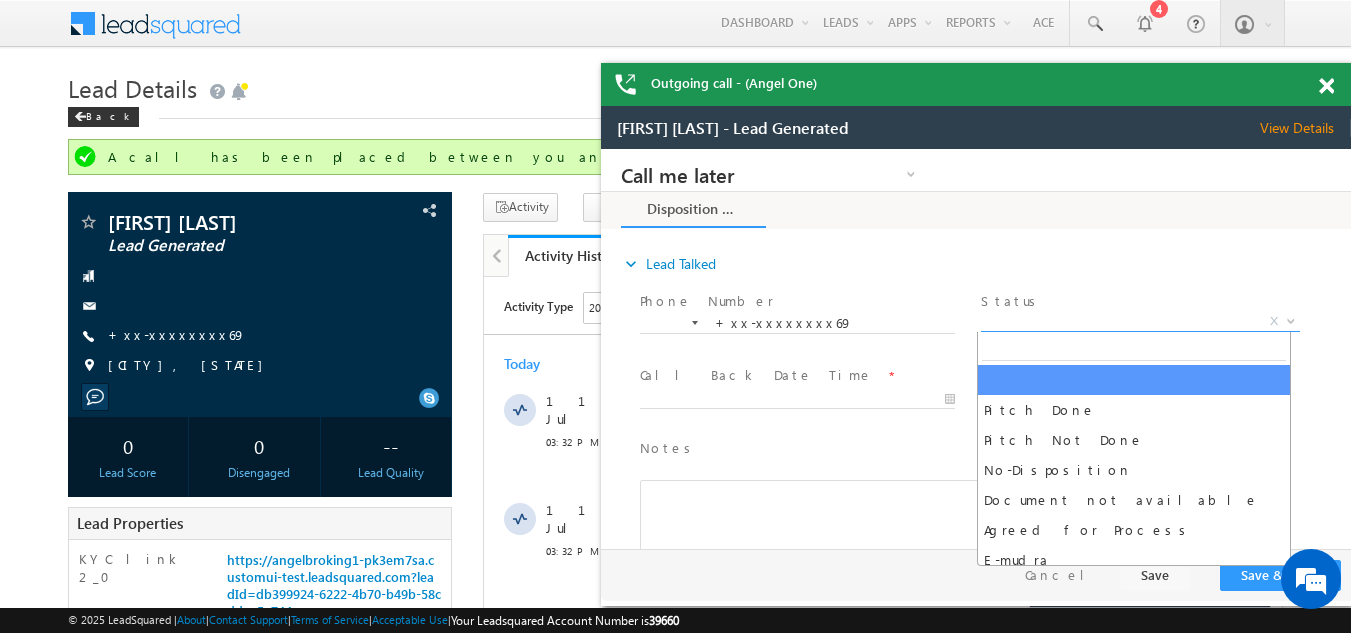 click on "X" at bounding box center [1140, 322] 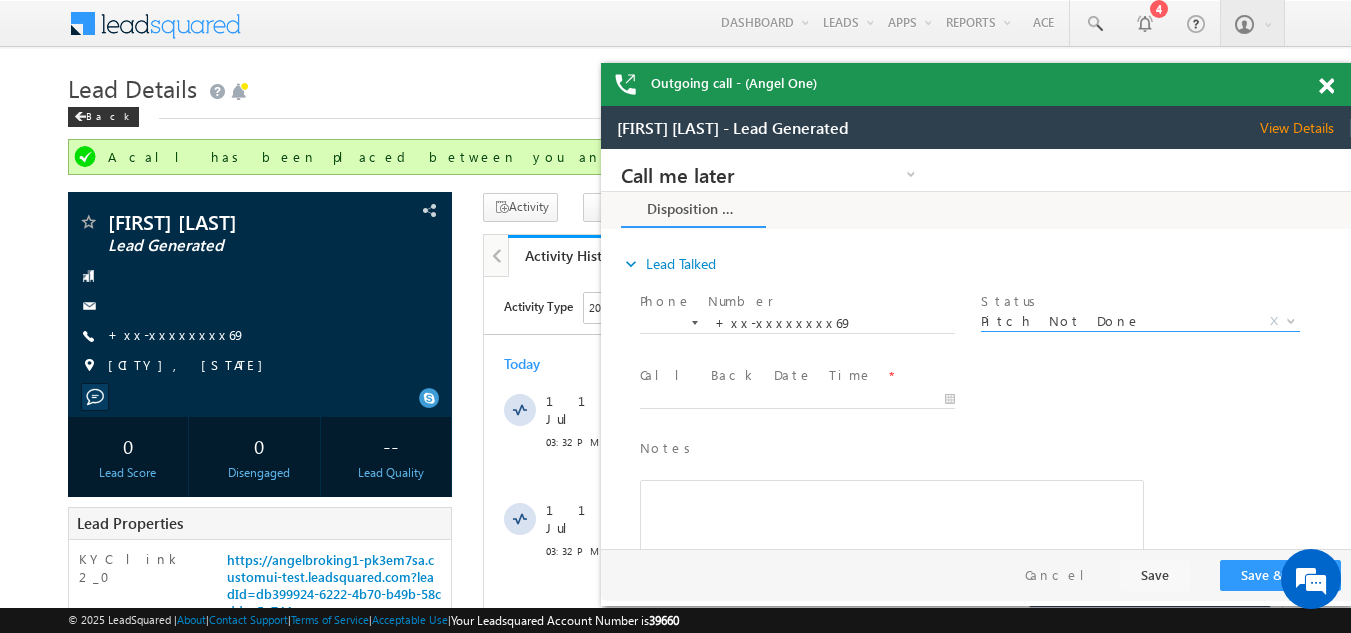 select on "Pitch Not Done" 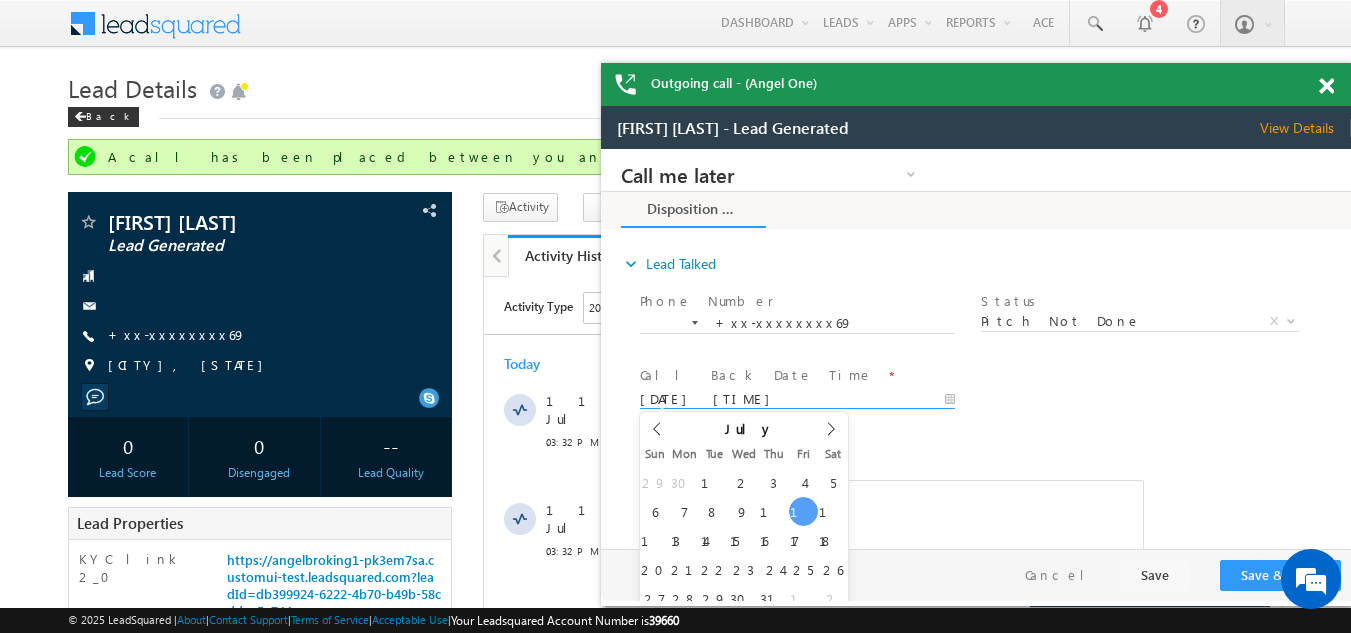 click on "07/11/25 3:55 PM" at bounding box center [797, 400] 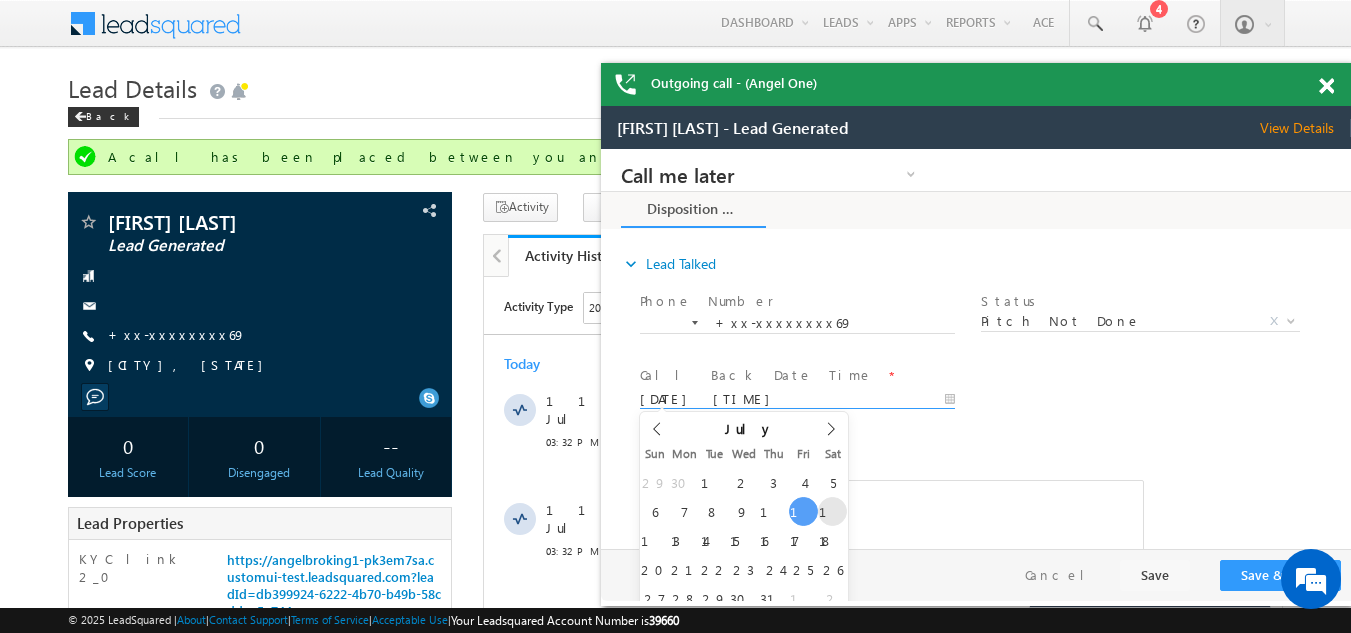 type on "07/12/25 3:55 PM" 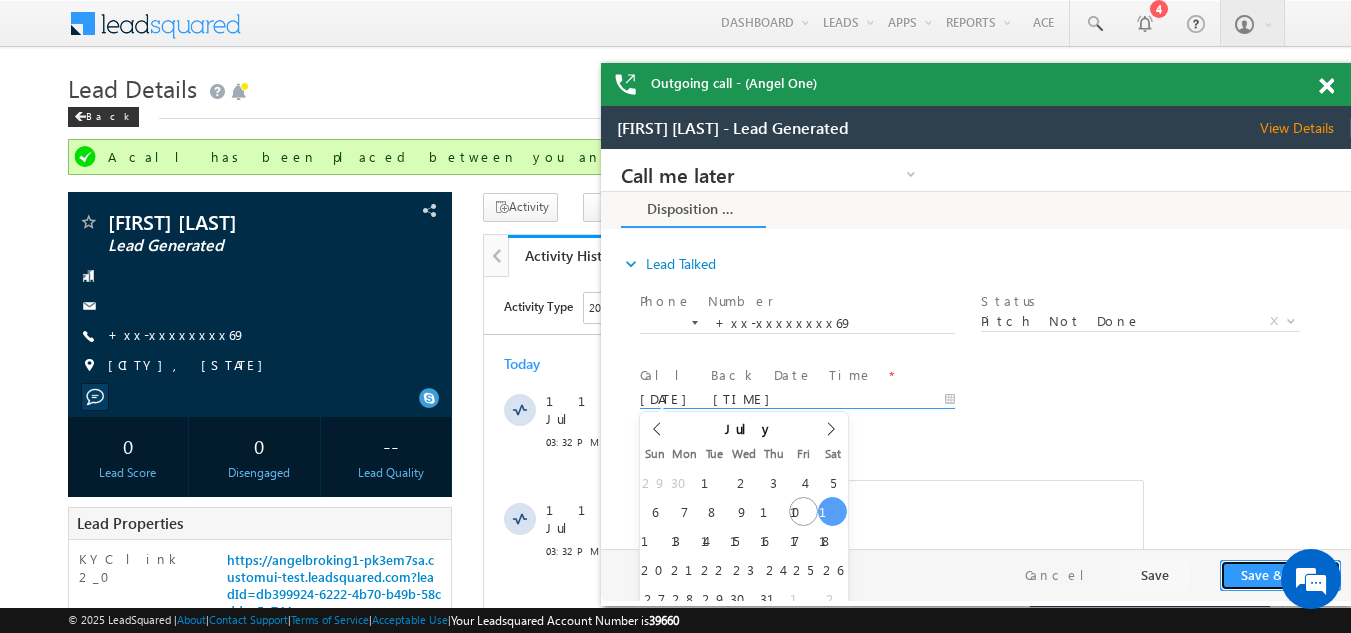 click on "Save & Close" at bounding box center (1280, 575) 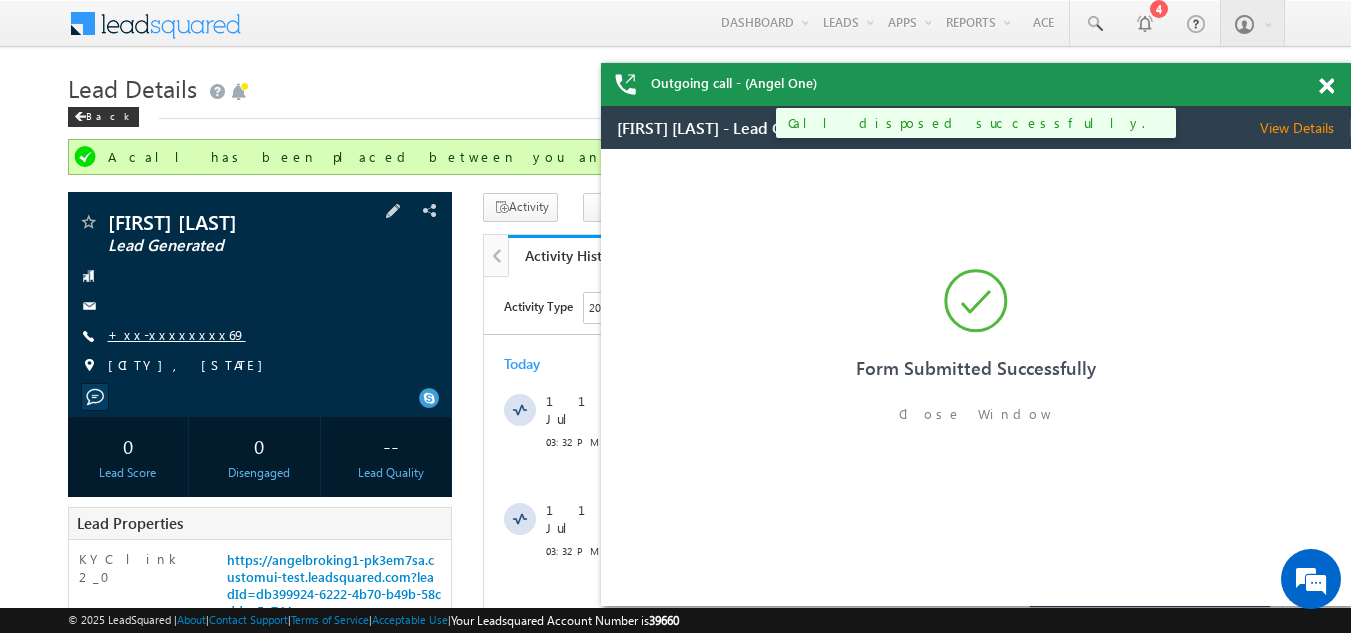 click on "+xx-xxxxxxxx69" at bounding box center [177, 334] 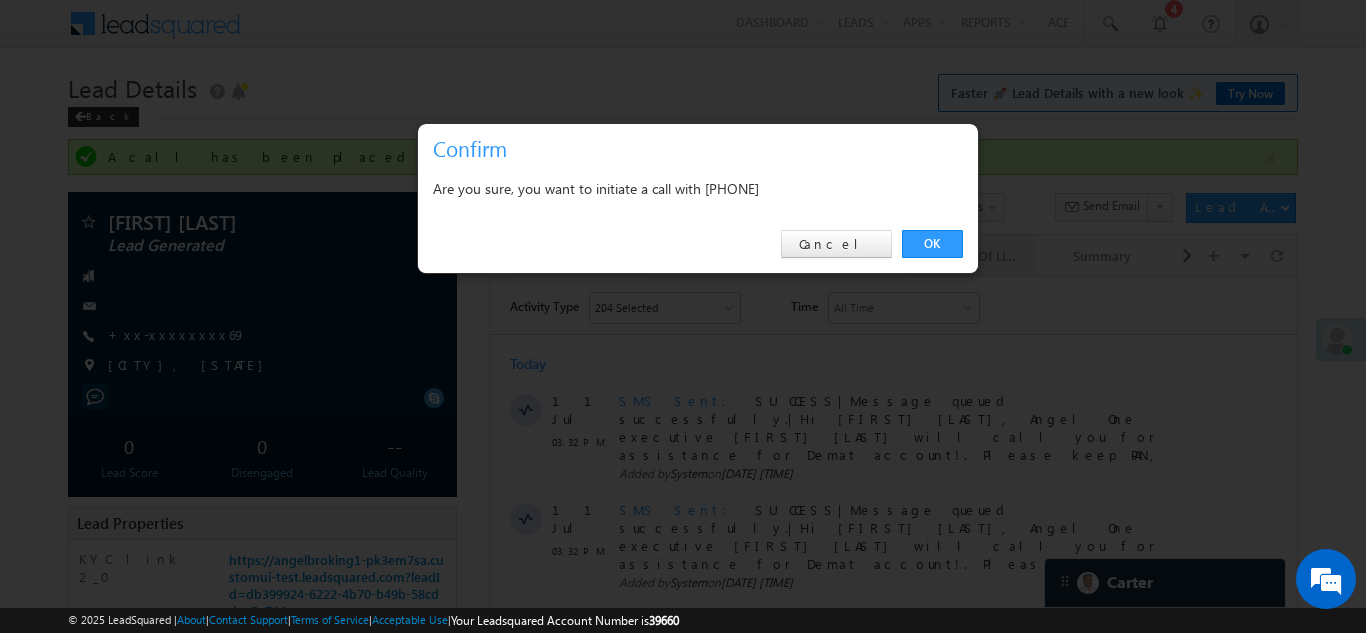 click on "OK" at bounding box center [932, 244] 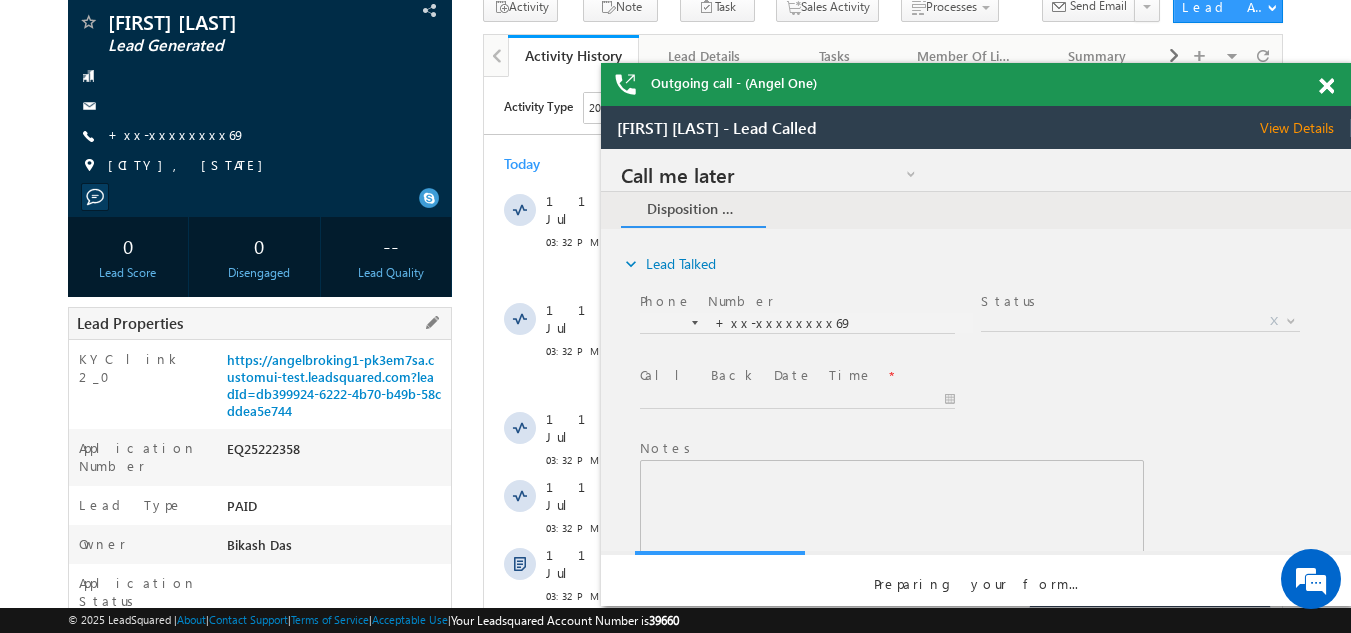 scroll, scrollTop: 0, scrollLeft: 0, axis: both 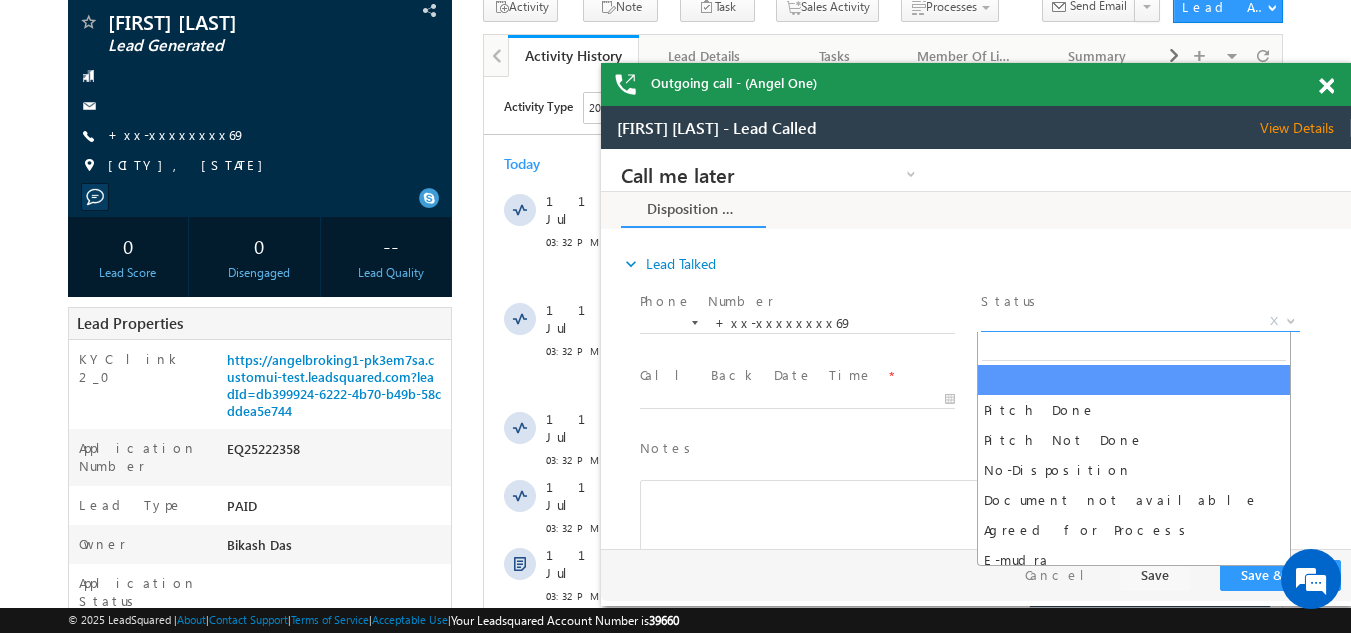 click on "X" at bounding box center (1140, 322) 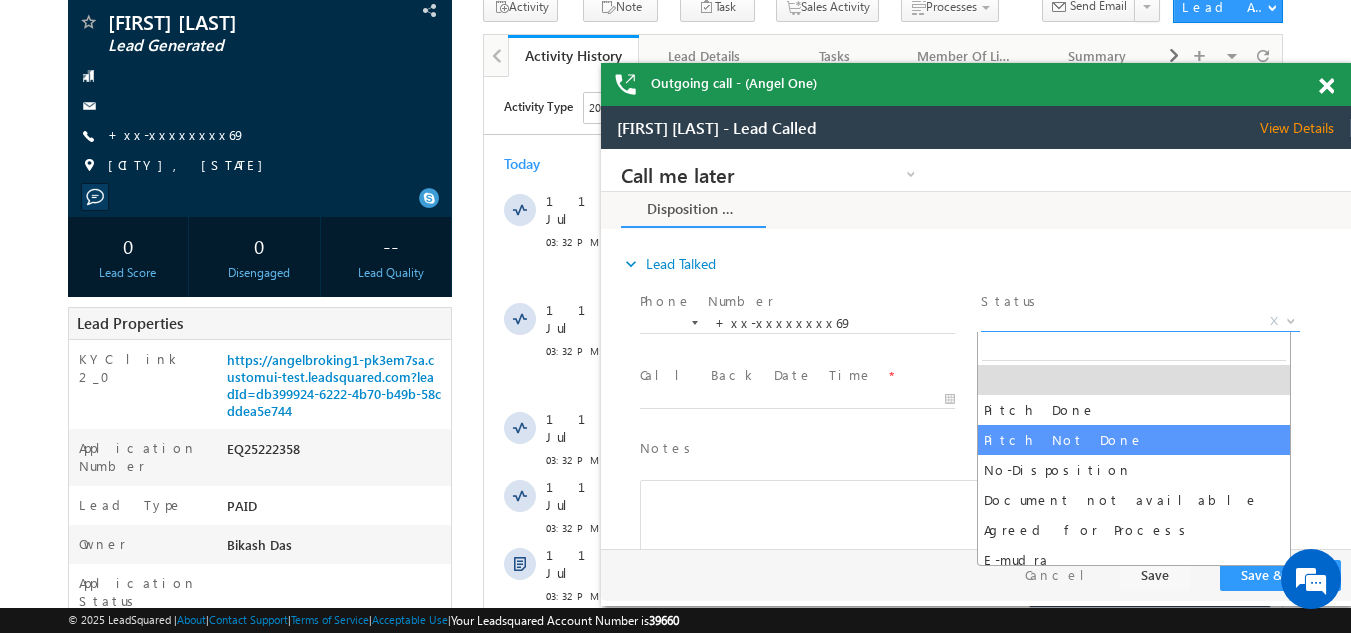 select on "Pitch Not Done" 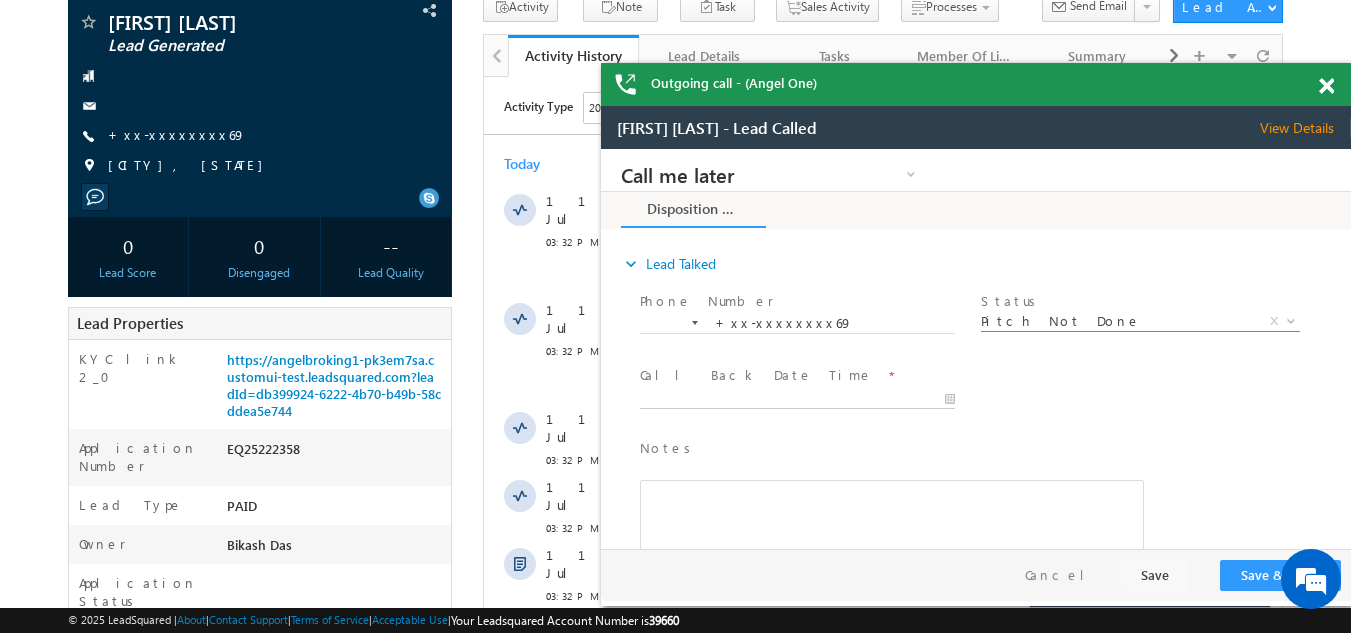 type on "07/11/25 4:07 PM" 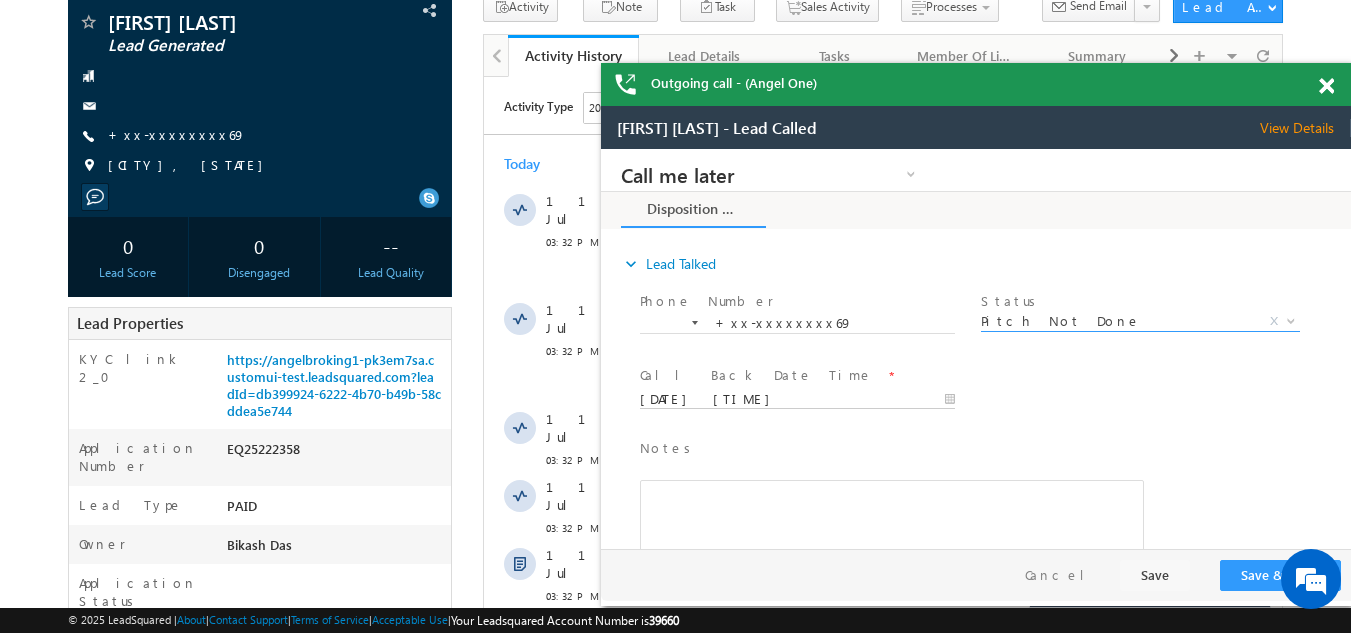 click on "07/11/25 4:07 PM" at bounding box center (797, 400) 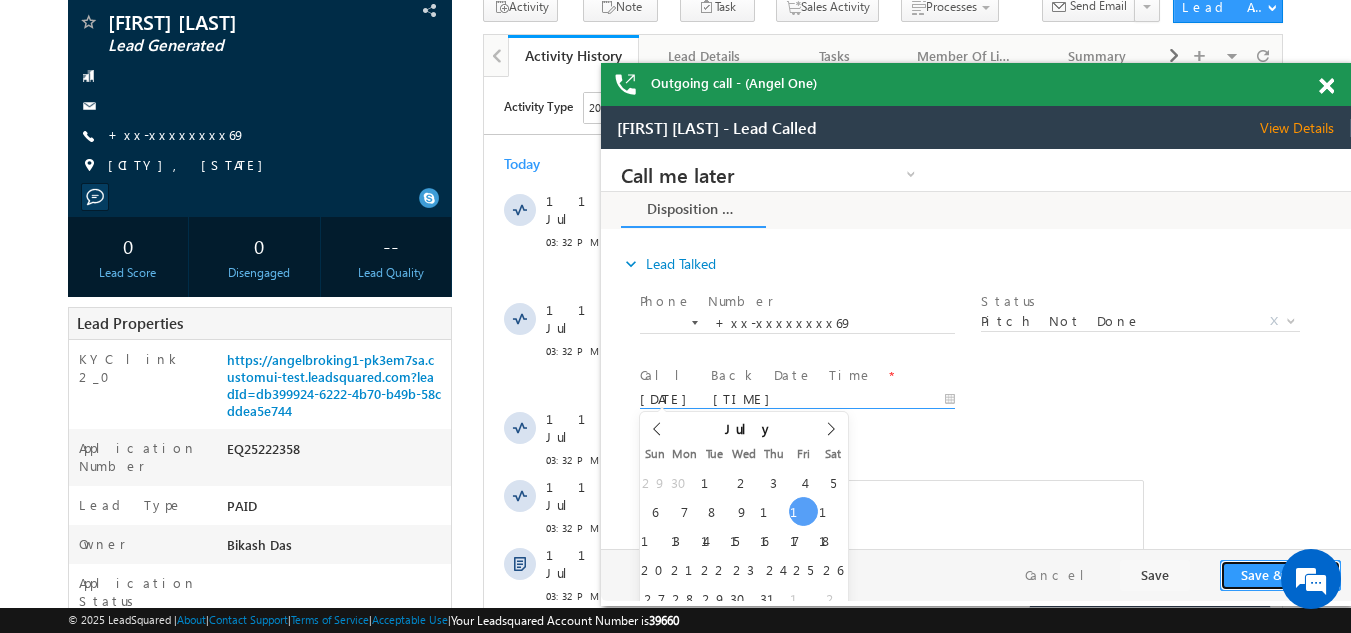 click on "Save & Close" at bounding box center [1280, 575] 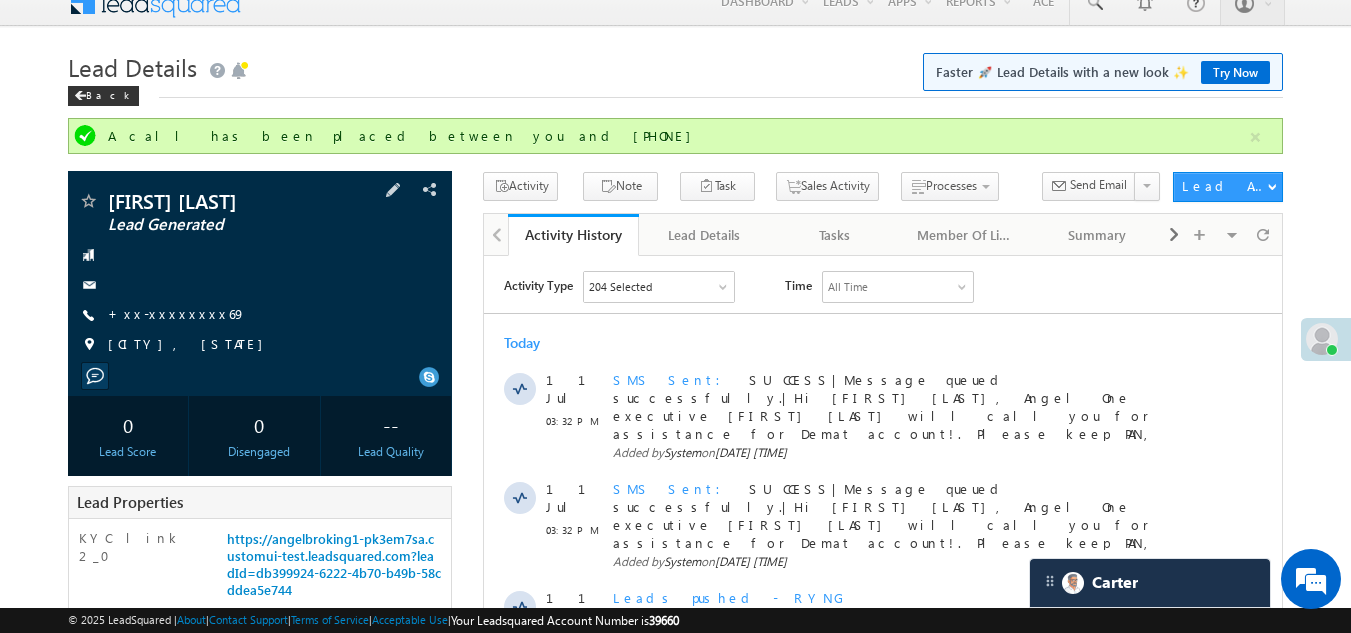 scroll, scrollTop: 0, scrollLeft: 0, axis: both 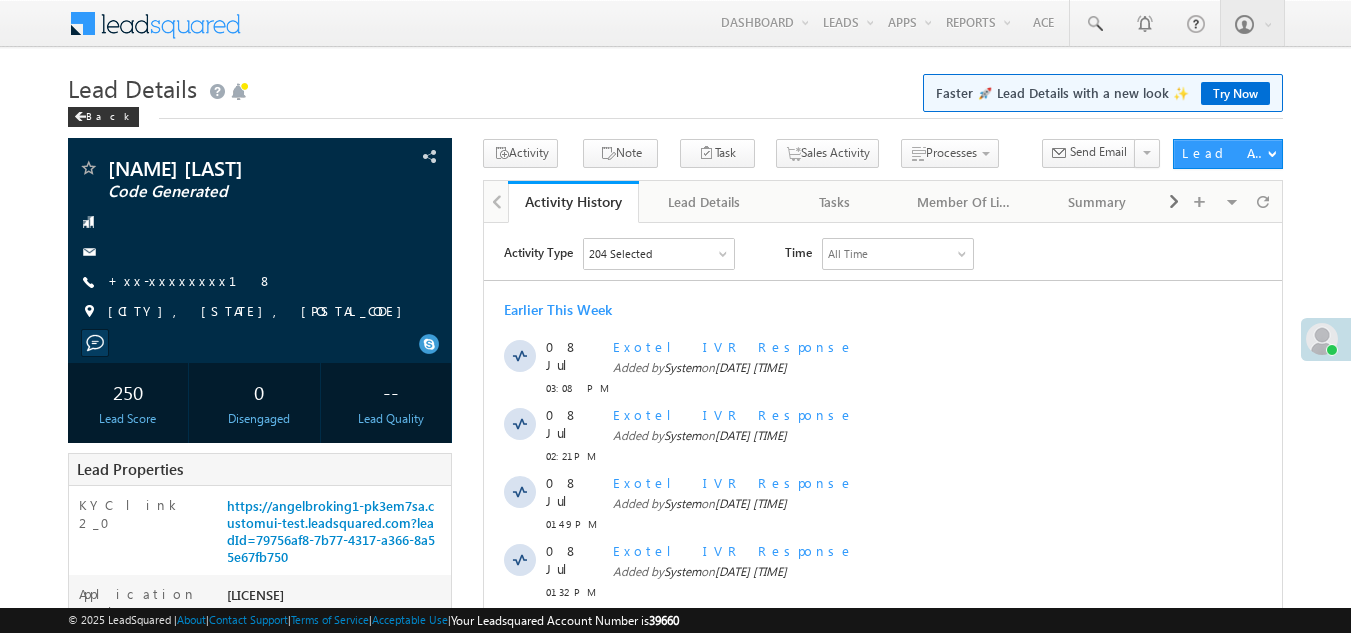 click on "+xx-xxxxxxxx18" at bounding box center (190, 280) 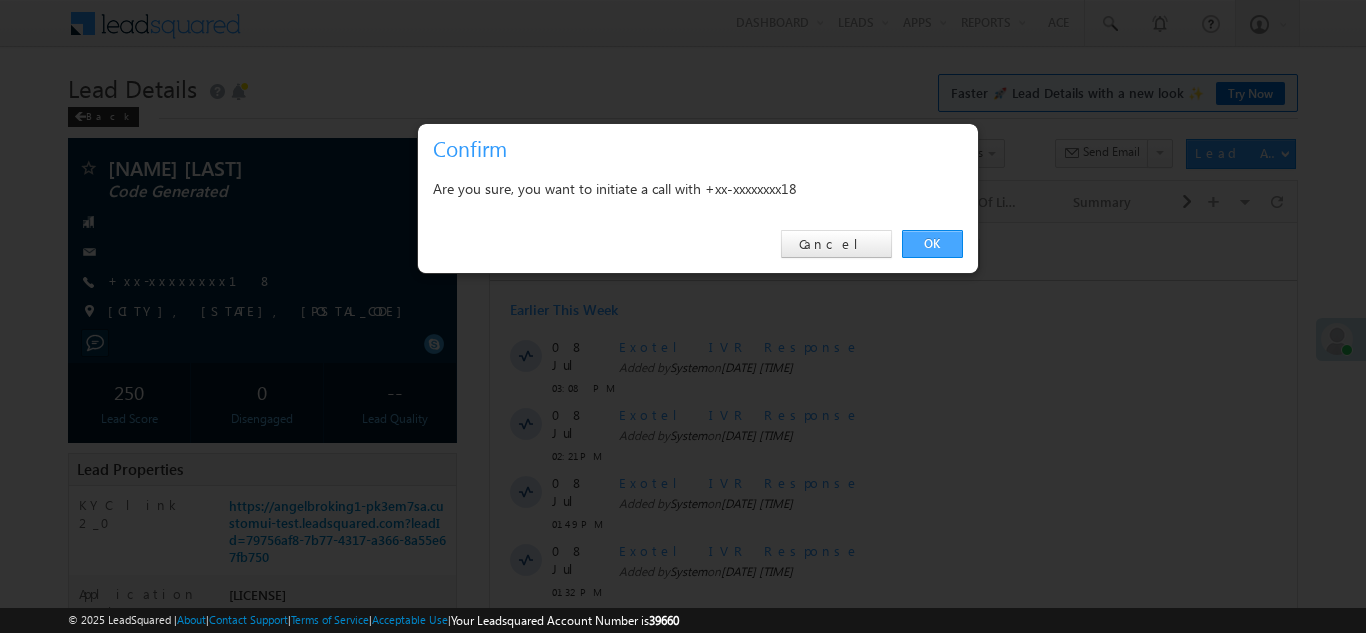 click on "OK" at bounding box center [932, 244] 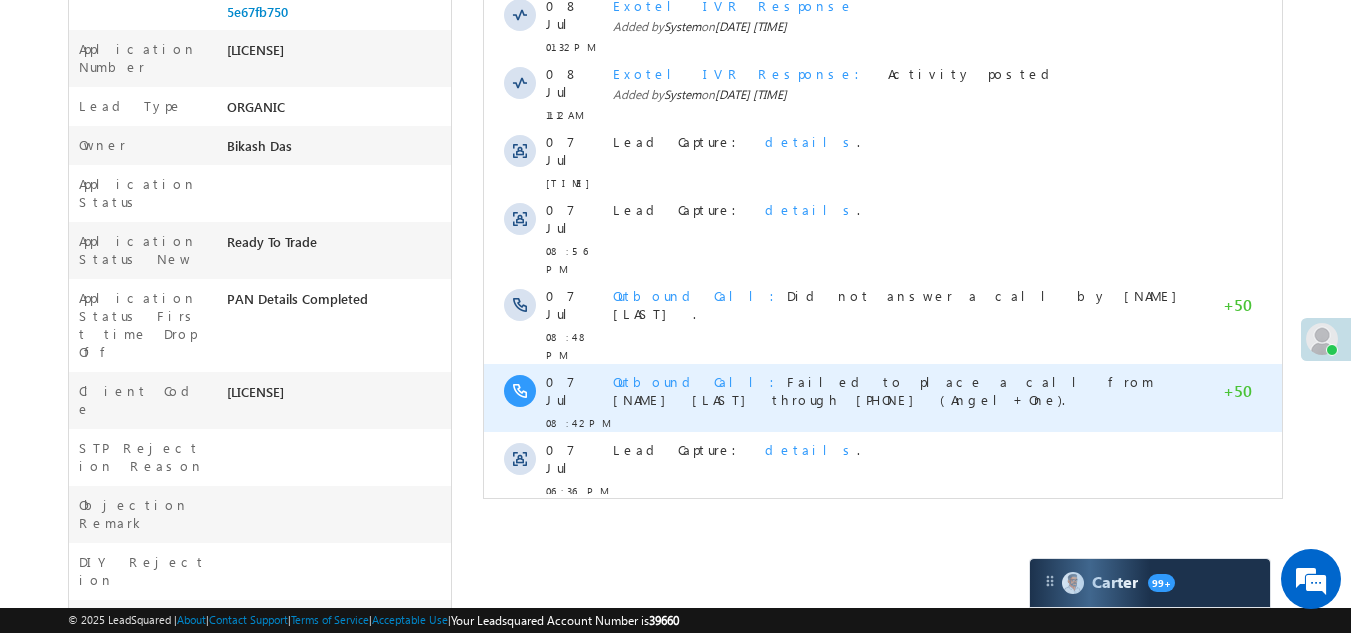 scroll, scrollTop: 654, scrollLeft: 0, axis: vertical 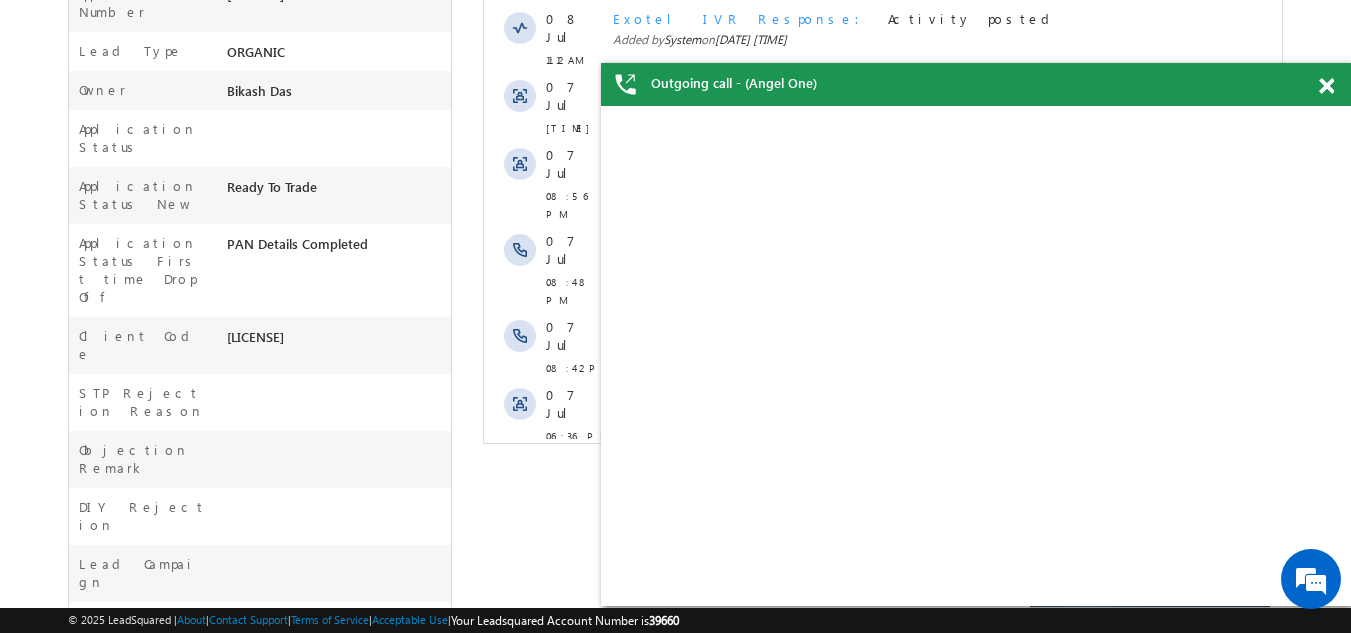 click on "Show More" at bounding box center (883, 480) 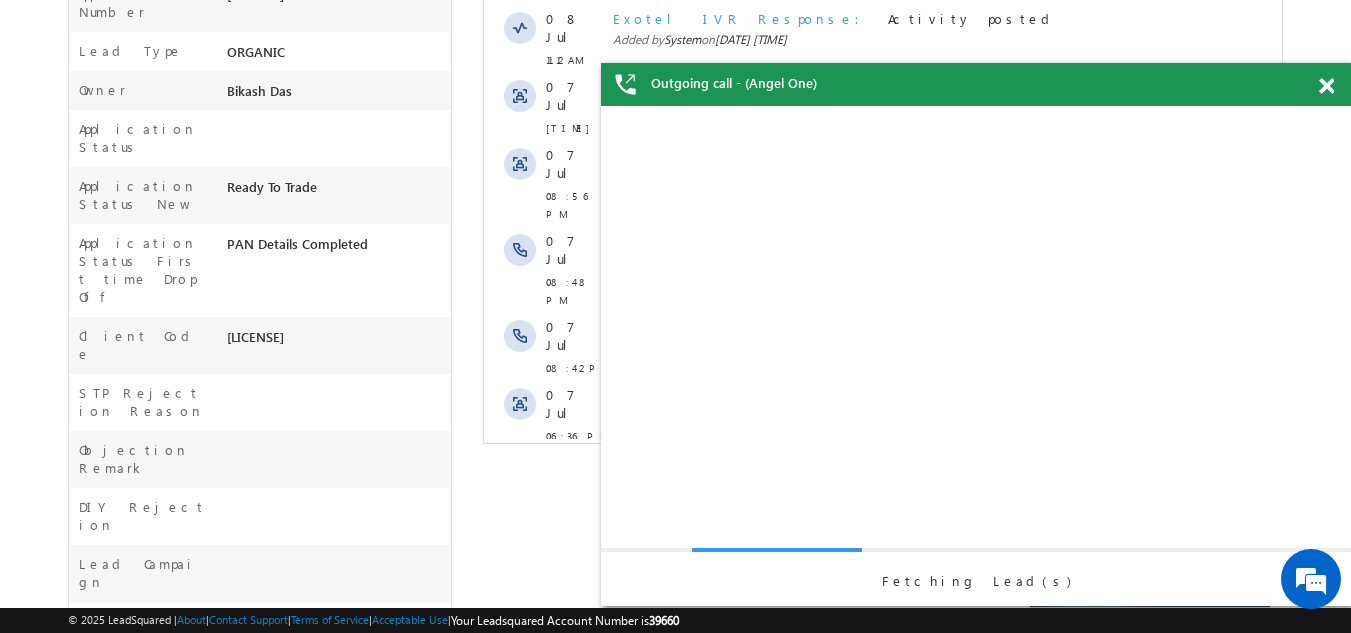 scroll, scrollTop: 0, scrollLeft: 0, axis: both 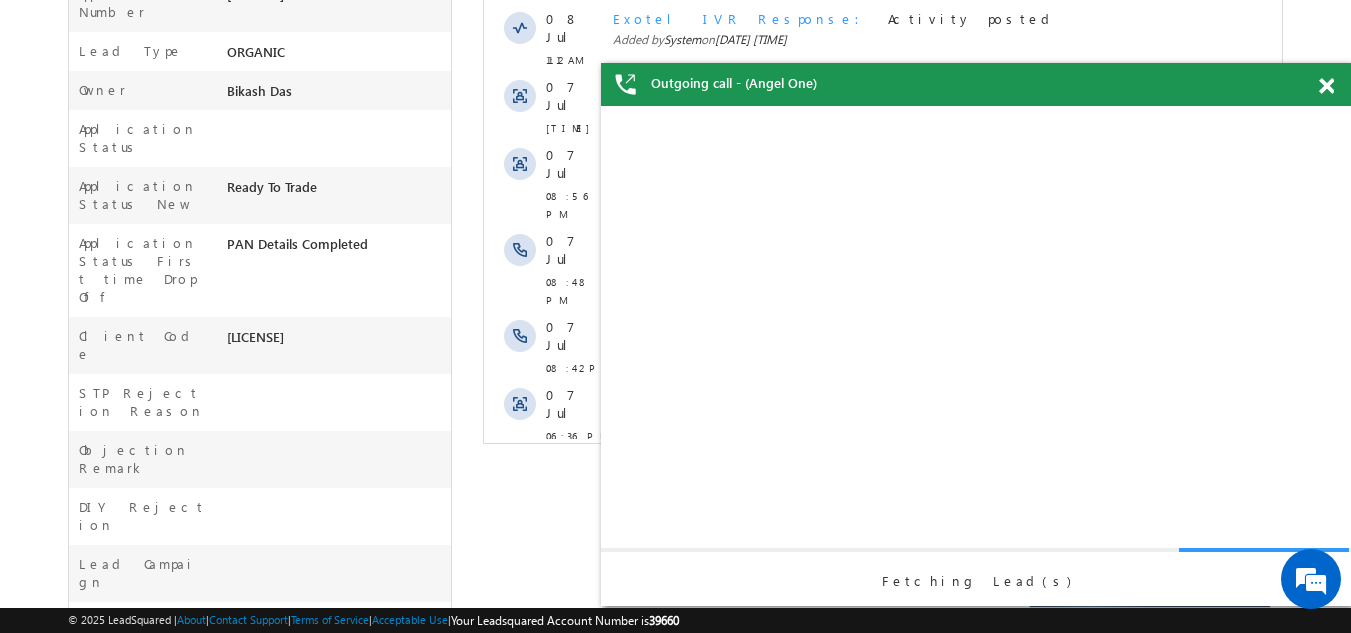 click on "Show More" at bounding box center (883, 480) 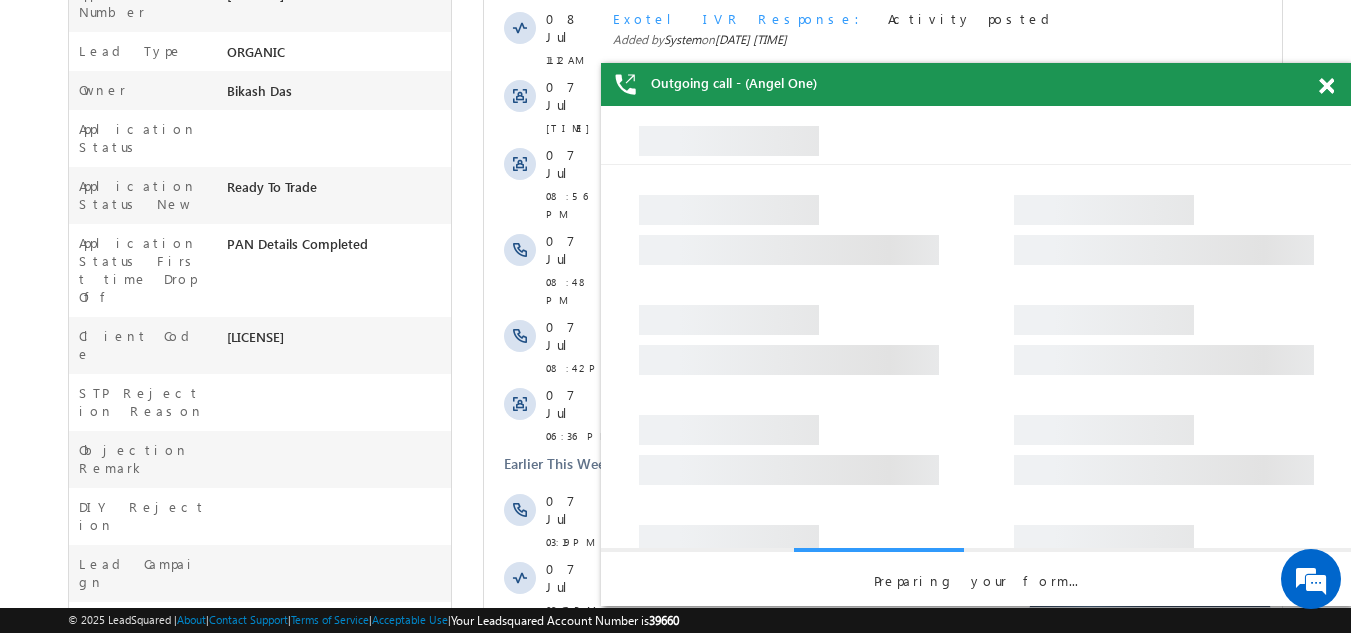 click at bounding box center [1326, 86] 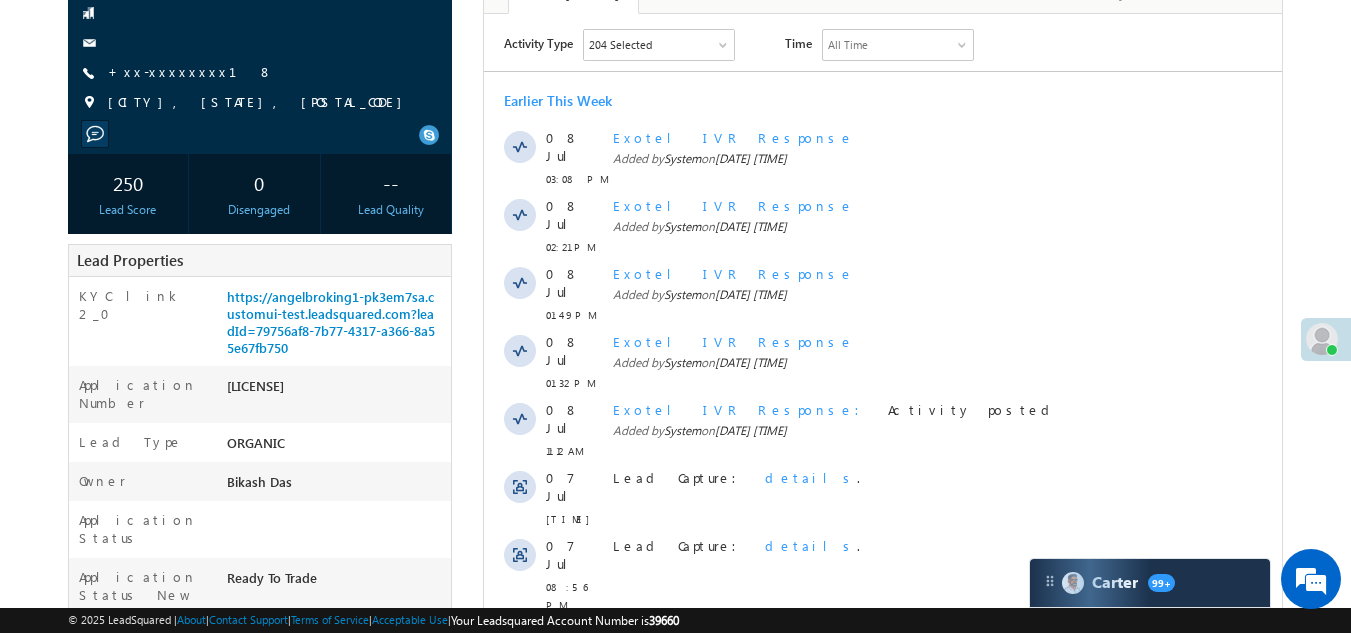 scroll, scrollTop: 141, scrollLeft: 0, axis: vertical 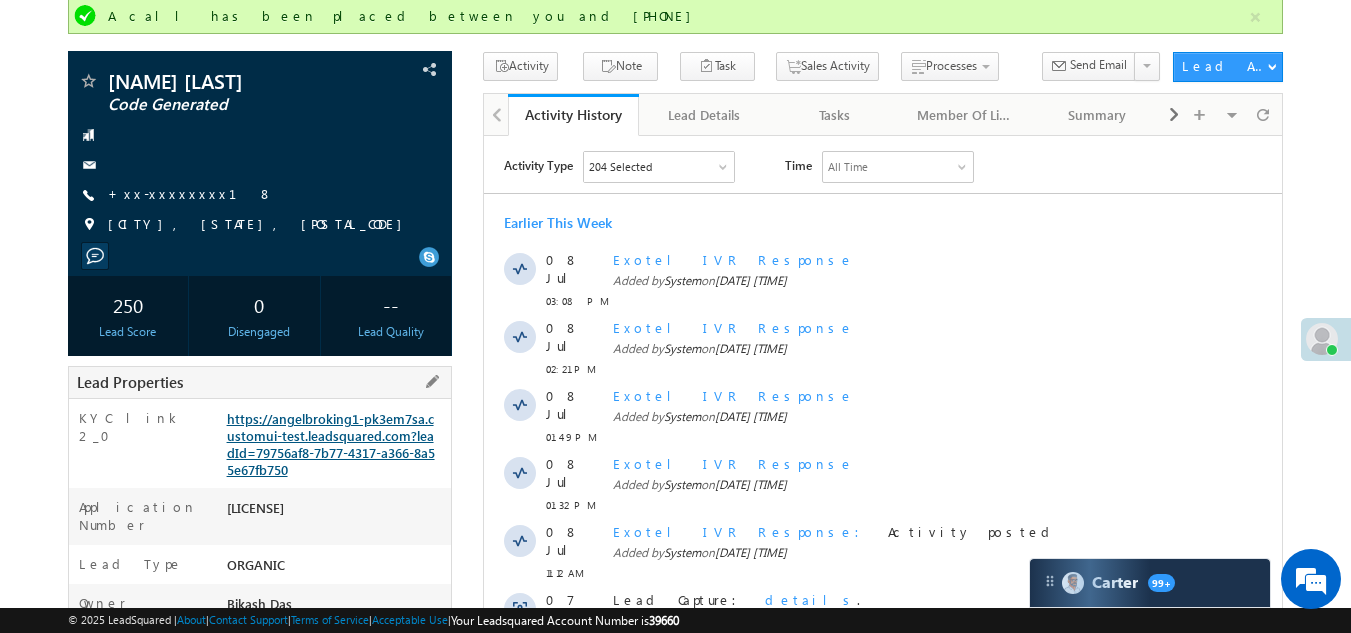 click on "https://angelbroking1-pk3em7sa.customui-test.leadsquared.com?leadId=79756af8-7b77-4317-a366-8a55e67fb750" at bounding box center [331, 444] 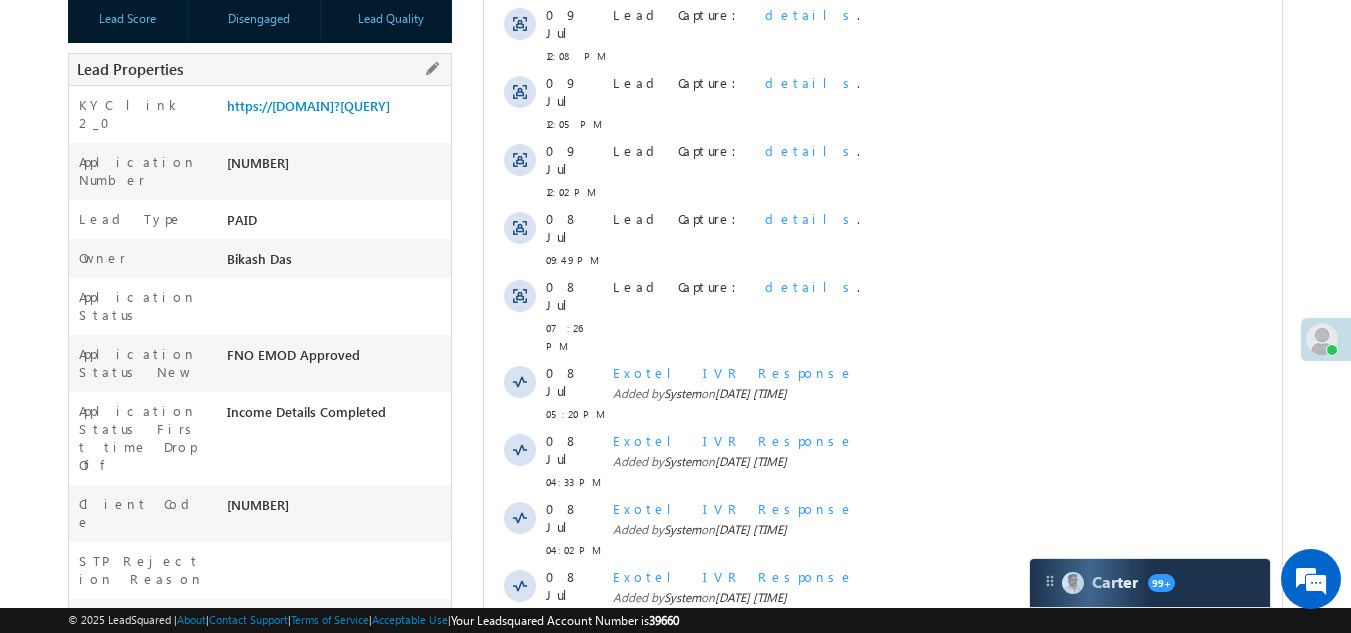 scroll, scrollTop: 0, scrollLeft: 0, axis: both 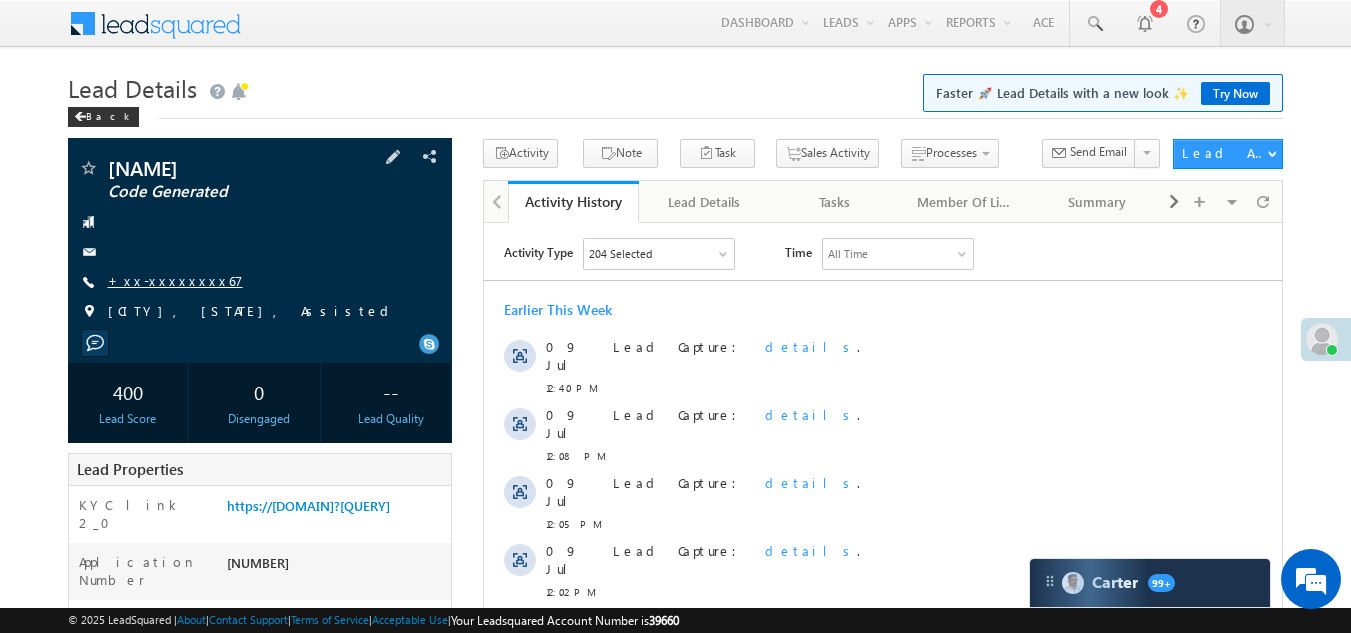 click on "+xx-xxxxxxxx67" at bounding box center [175, 280] 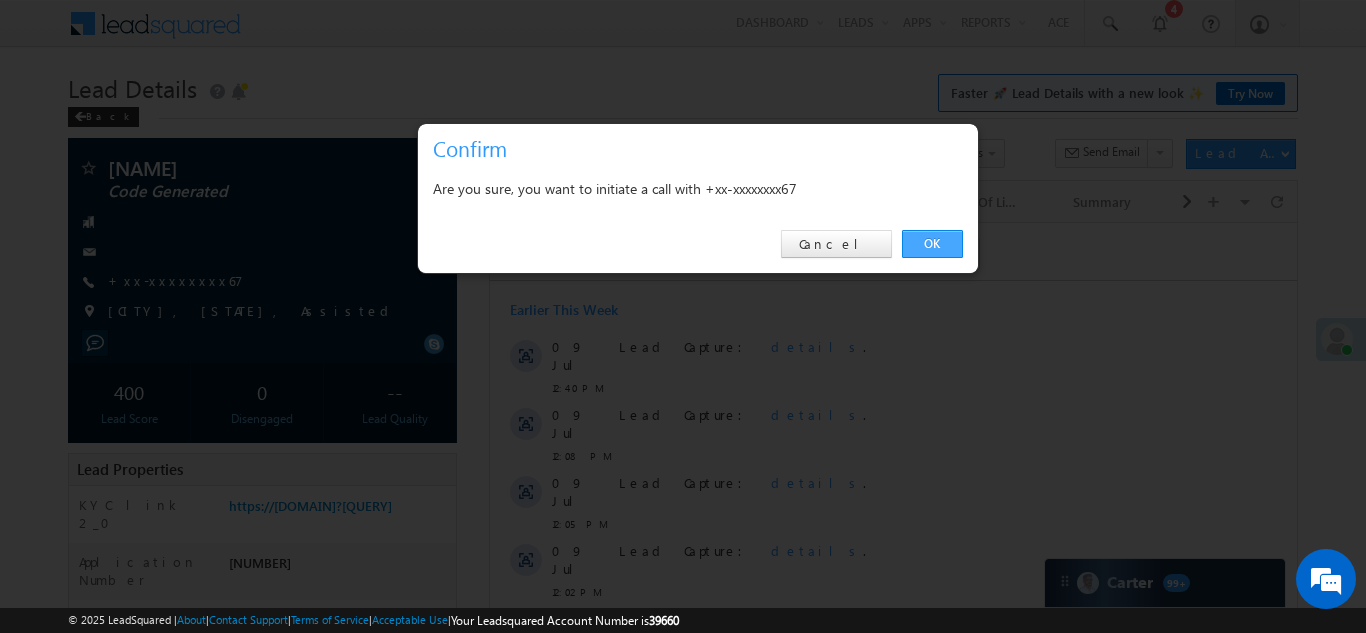 click on "OK" at bounding box center (932, 244) 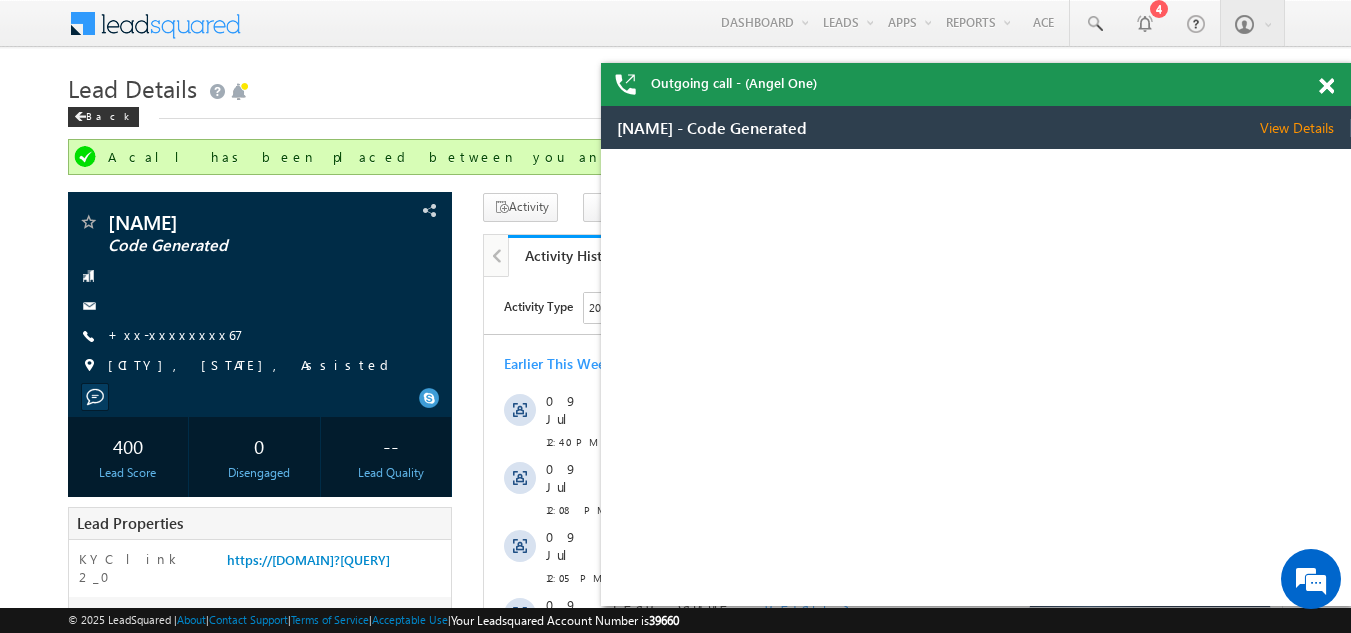 scroll, scrollTop: 0, scrollLeft: 0, axis: both 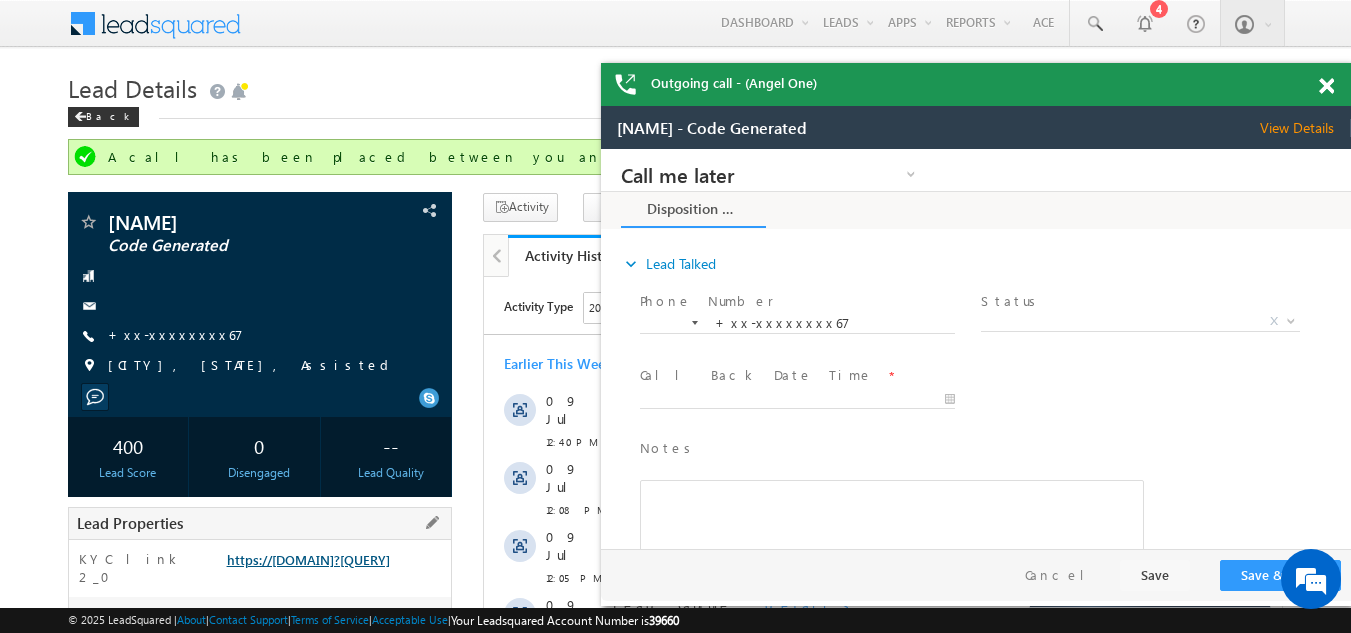click on "https://[DOMAIN]?[QUERY]" at bounding box center [308, 559] 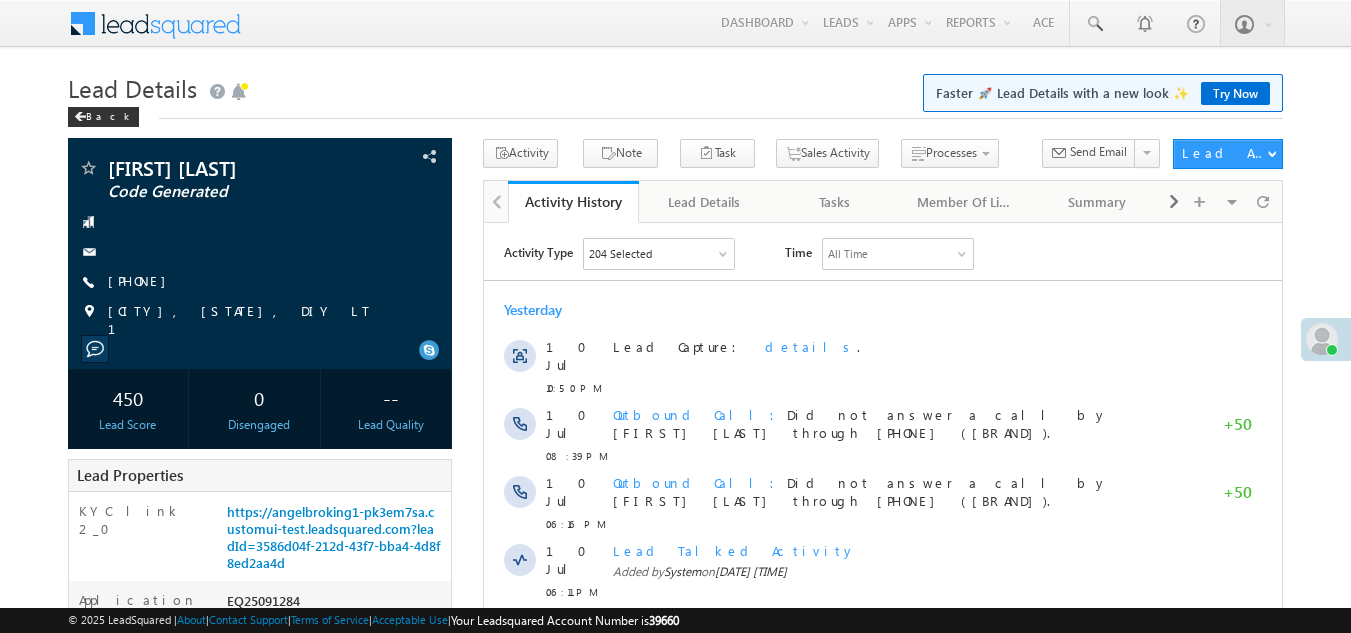 scroll, scrollTop: 0, scrollLeft: 0, axis: both 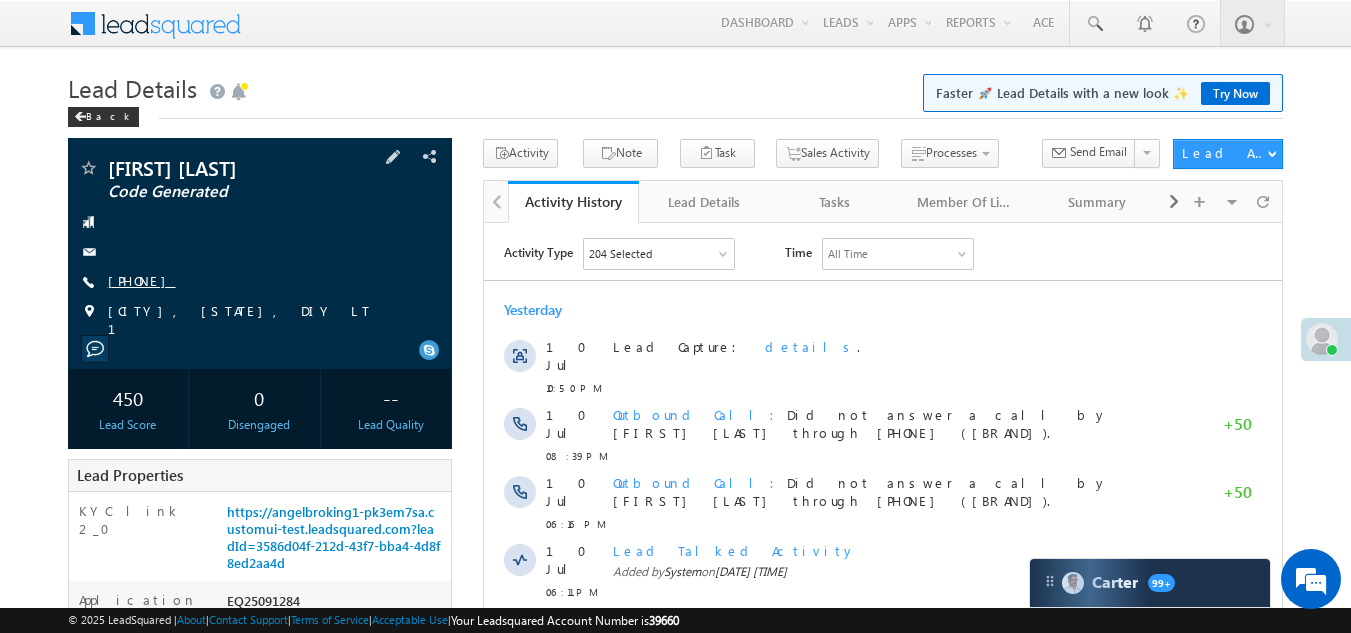 click on "+xx-xxxxxxxx37" at bounding box center [142, 280] 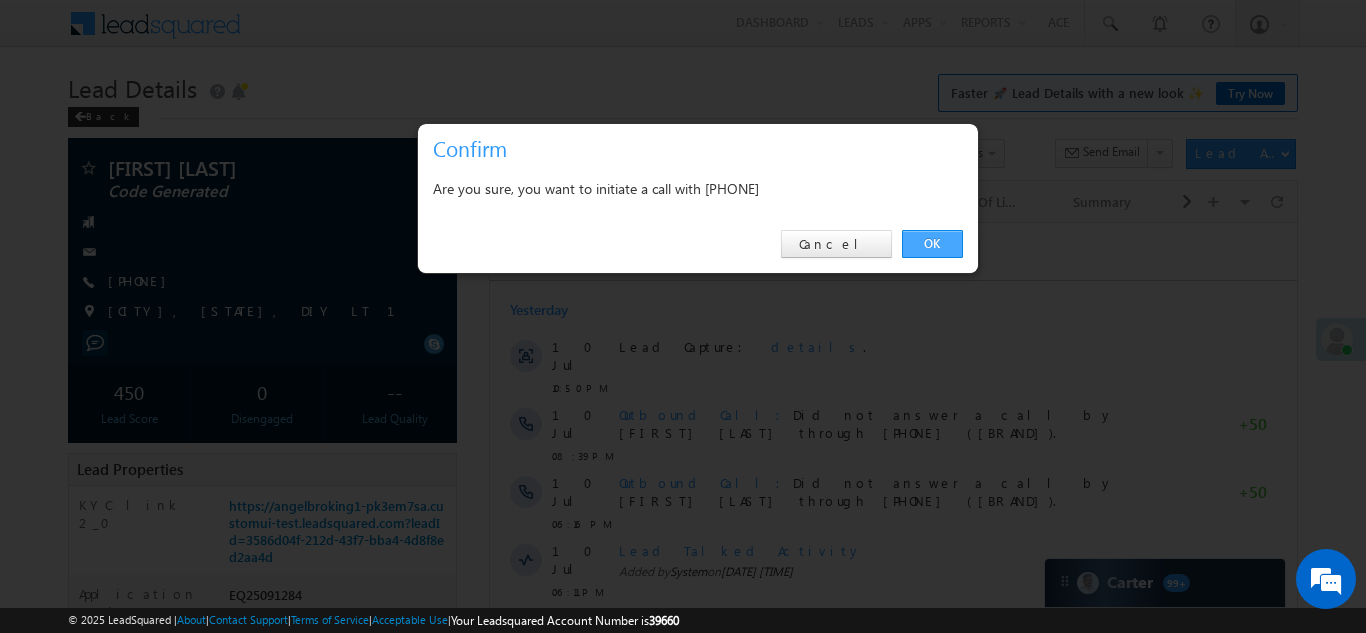 click on "OK" at bounding box center [932, 244] 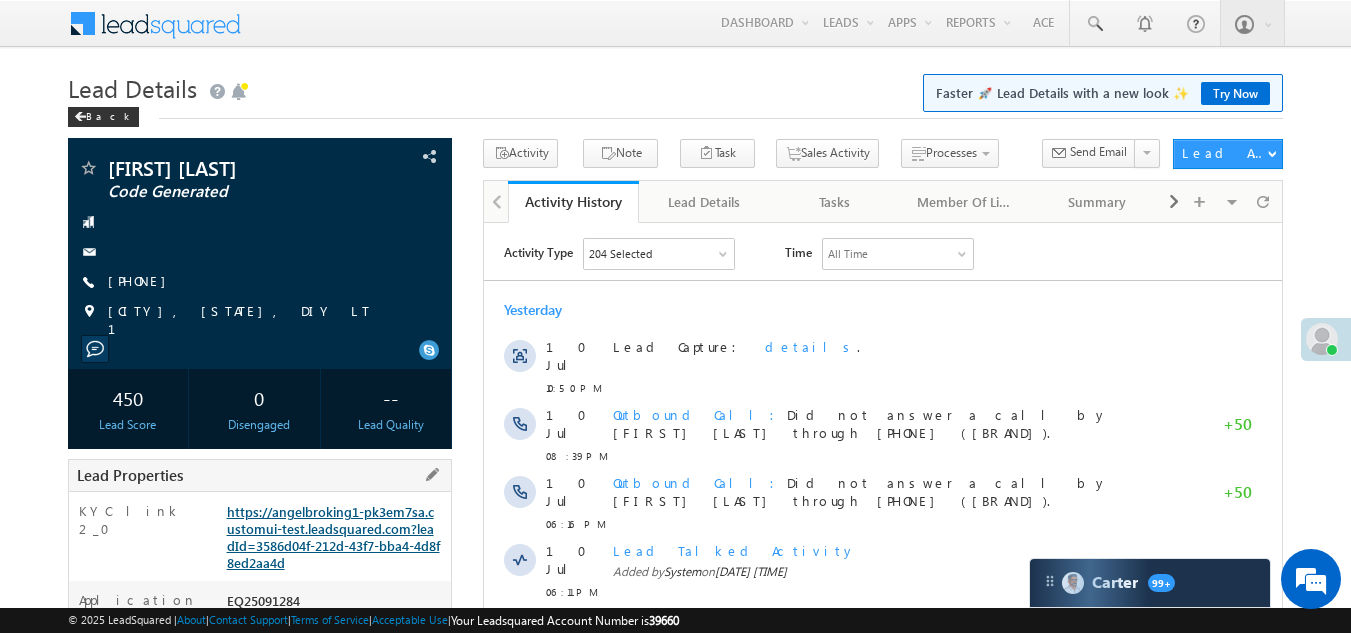 click on "https://angelbroking1-pk3em7sa.customui-test.leadsquared.com?leadId=3586d04f-212d-43f7-bba4-4d8f8ed2aa4d" at bounding box center [333, 537] 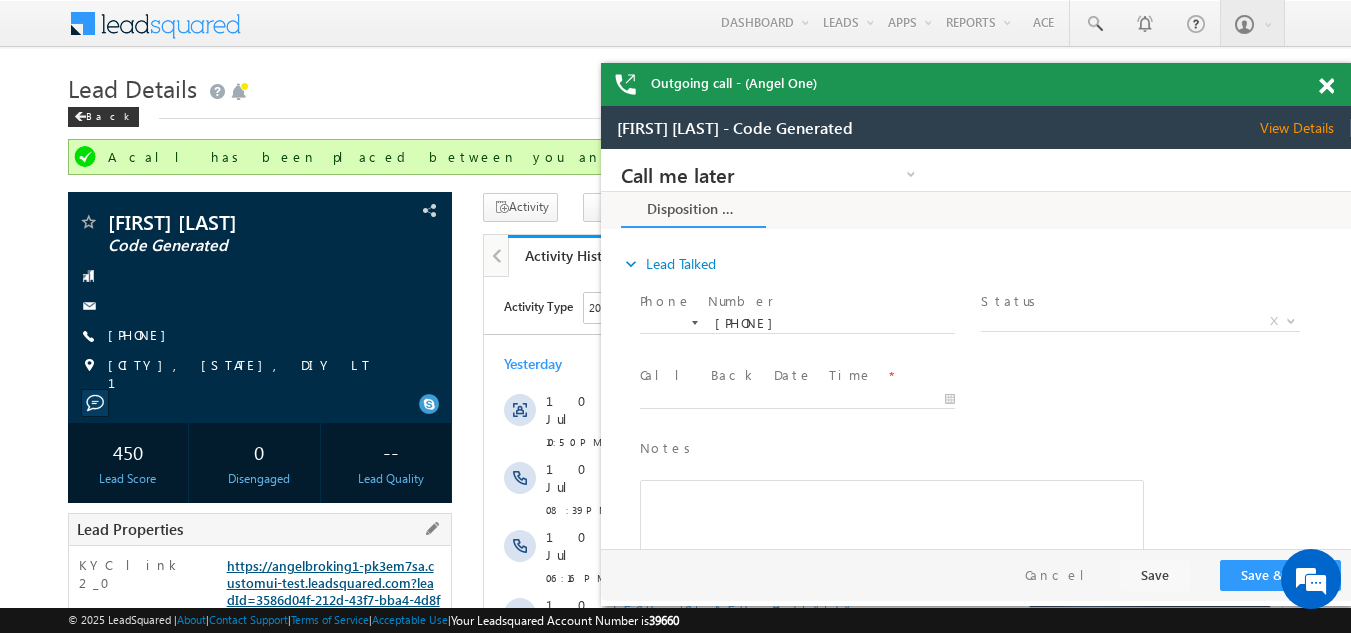 scroll, scrollTop: 0, scrollLeft: 0, axis: both 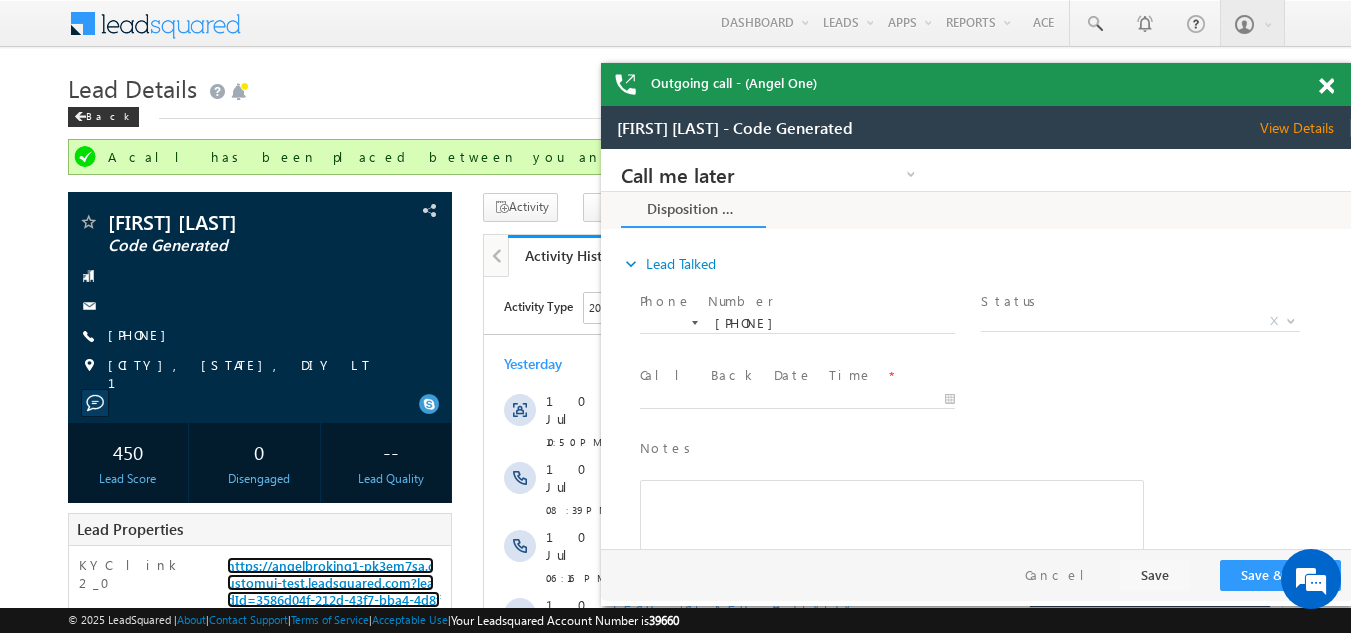 click at bounding box center [1326, 86] 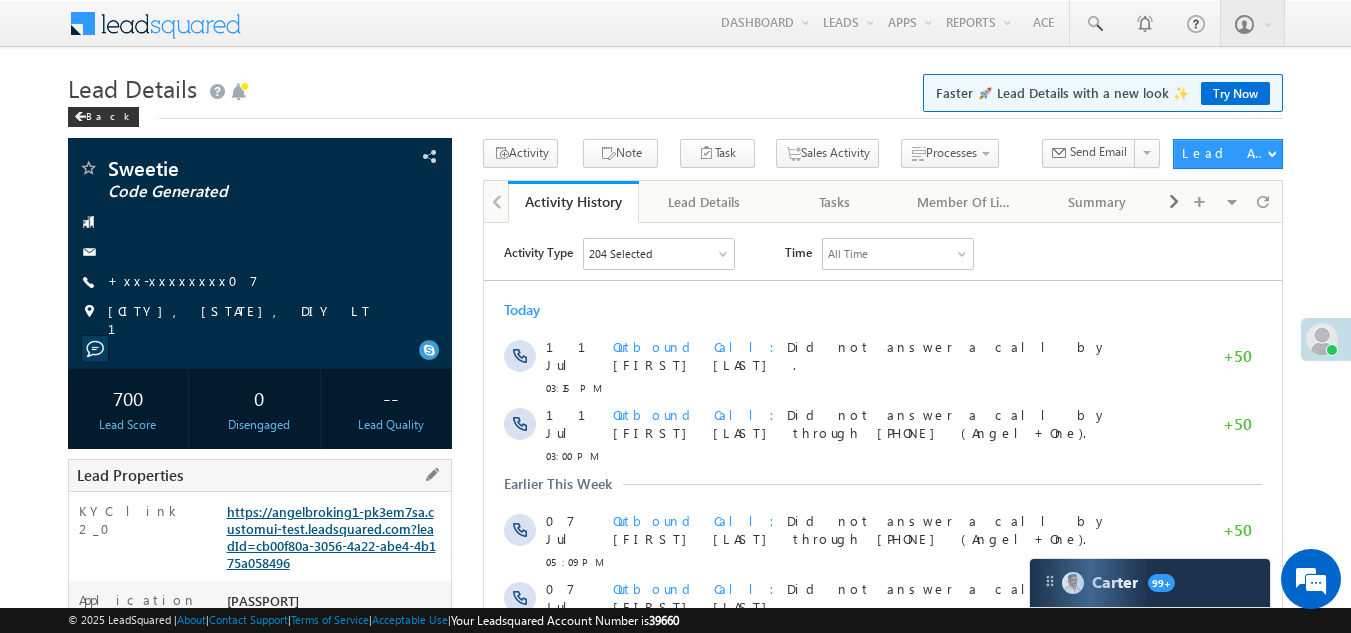 scroll, scrollTop: 0, scrollLeft: 0, axis: both 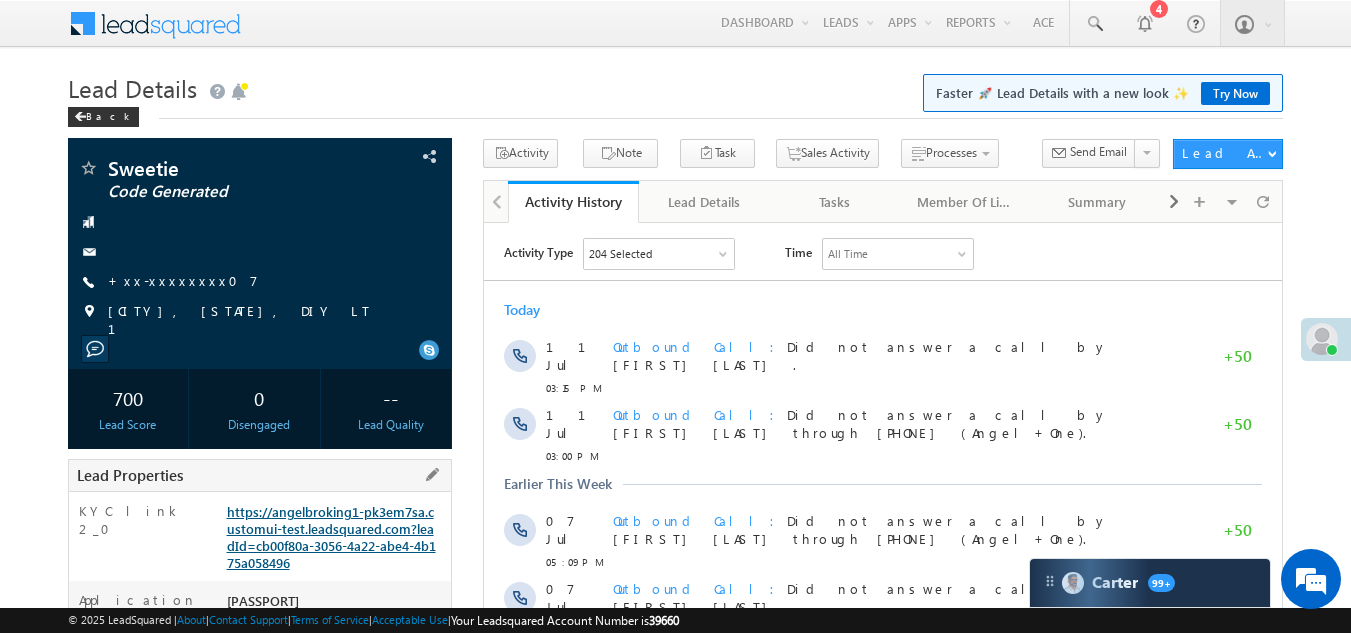 click on "https://angelbroking1-pk3em7sa.customui-test.leadsquared.com?leadId=cb00f80a-3056-4a22-abe4-4b175a058496" at bounding box center (331, 537) 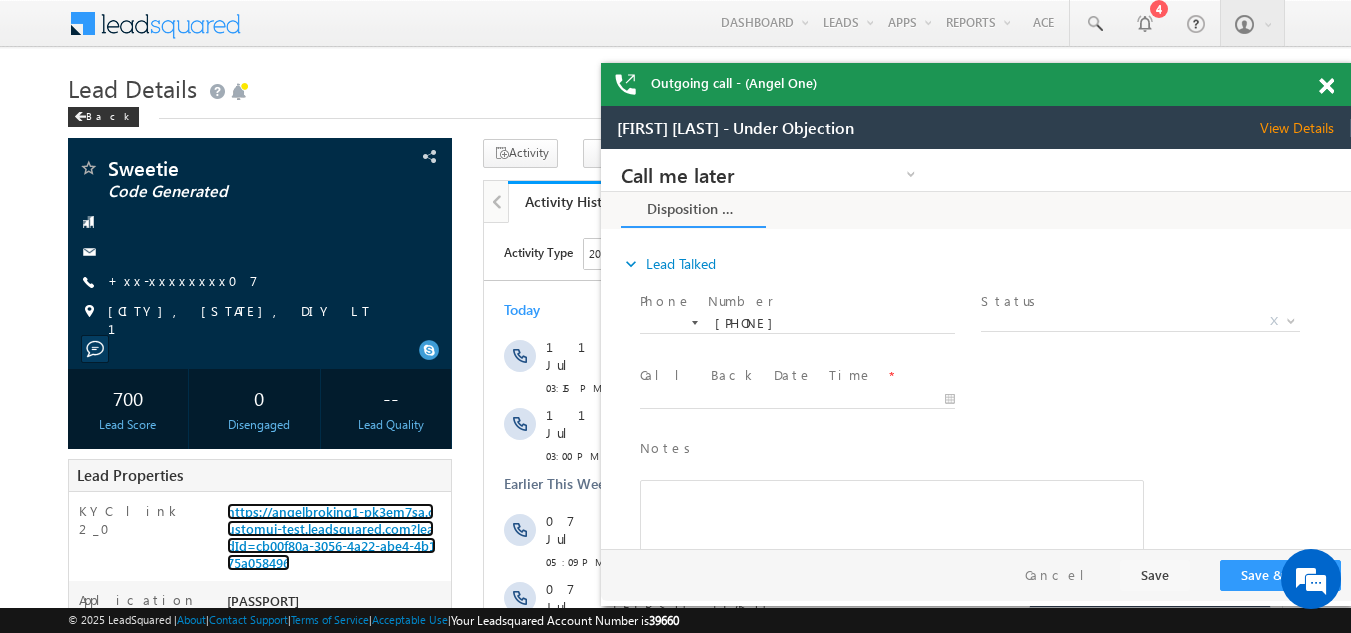 scroll, scrollTop: 0, scrollLeft: 0, axis: both 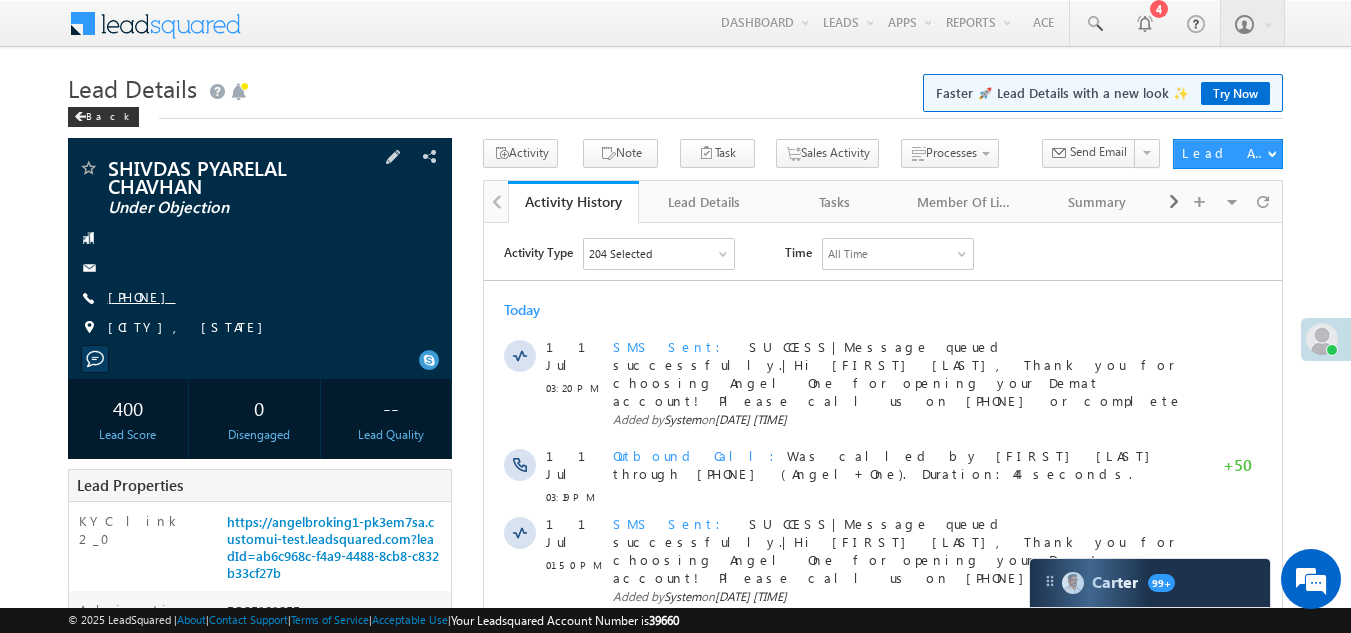 click on "[PHONE]" at bounding box center (142, 296) 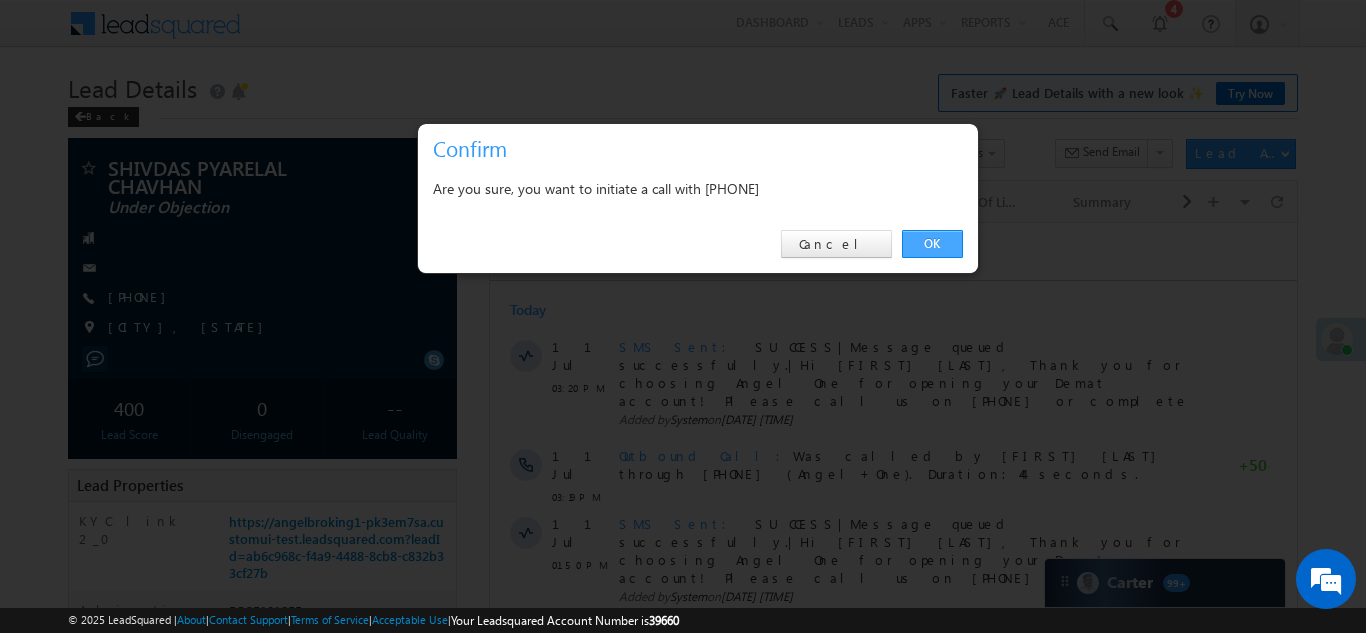 click on "OK" at bounding box center [932, 244] 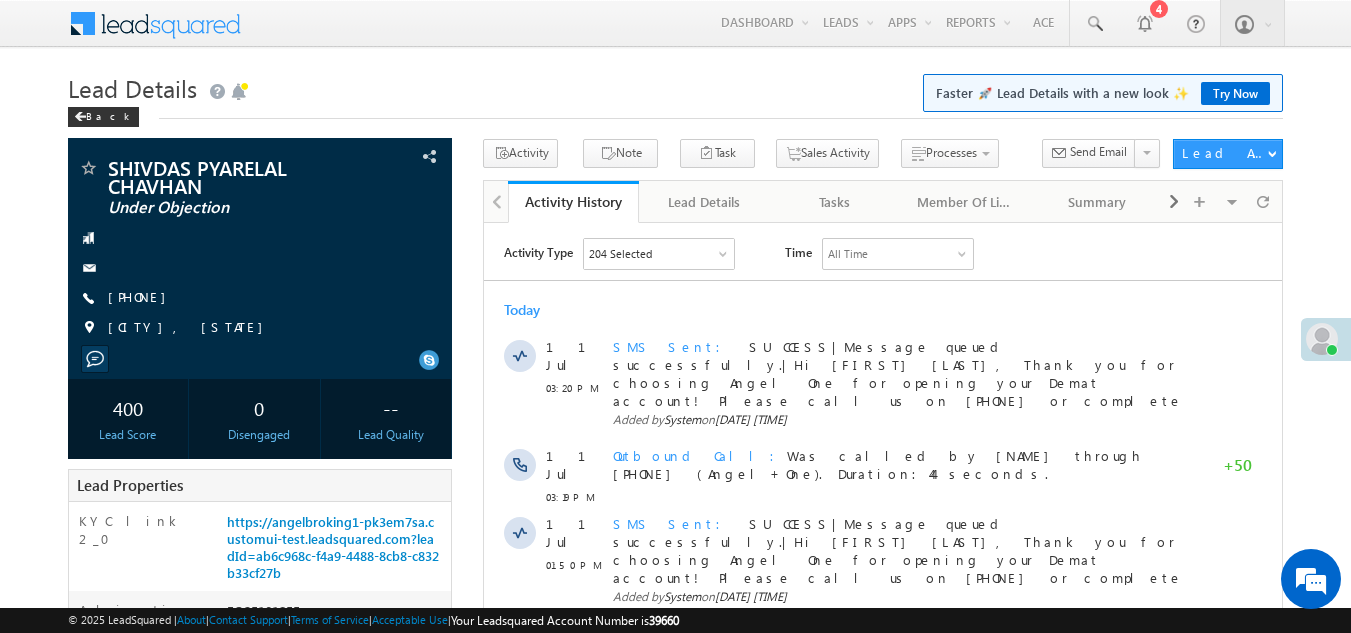 scroll, scrollTop: 0, scrollLeft: 0, axis: both 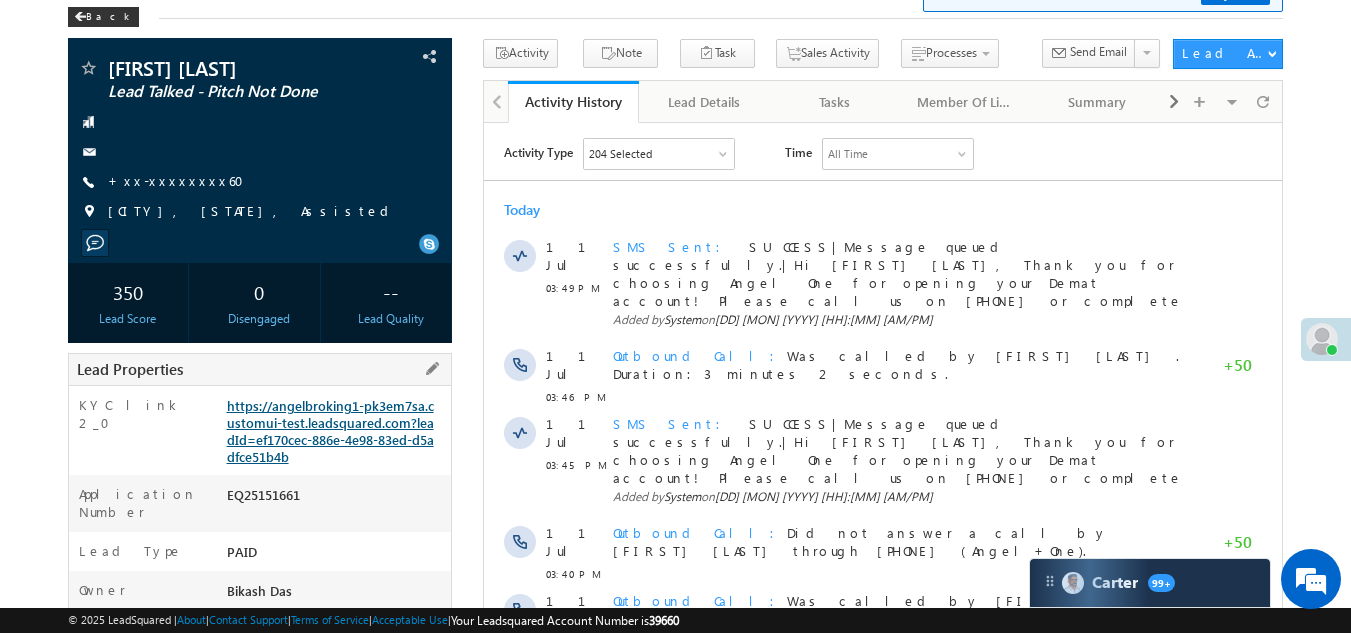 click on "https://angelbroking1-pk3em7sa.customui-test.leadsquared.com?leadId=ef170cec-886e-4e98-83ed-d5adfce51b4b" at bounding box center [330, 431] 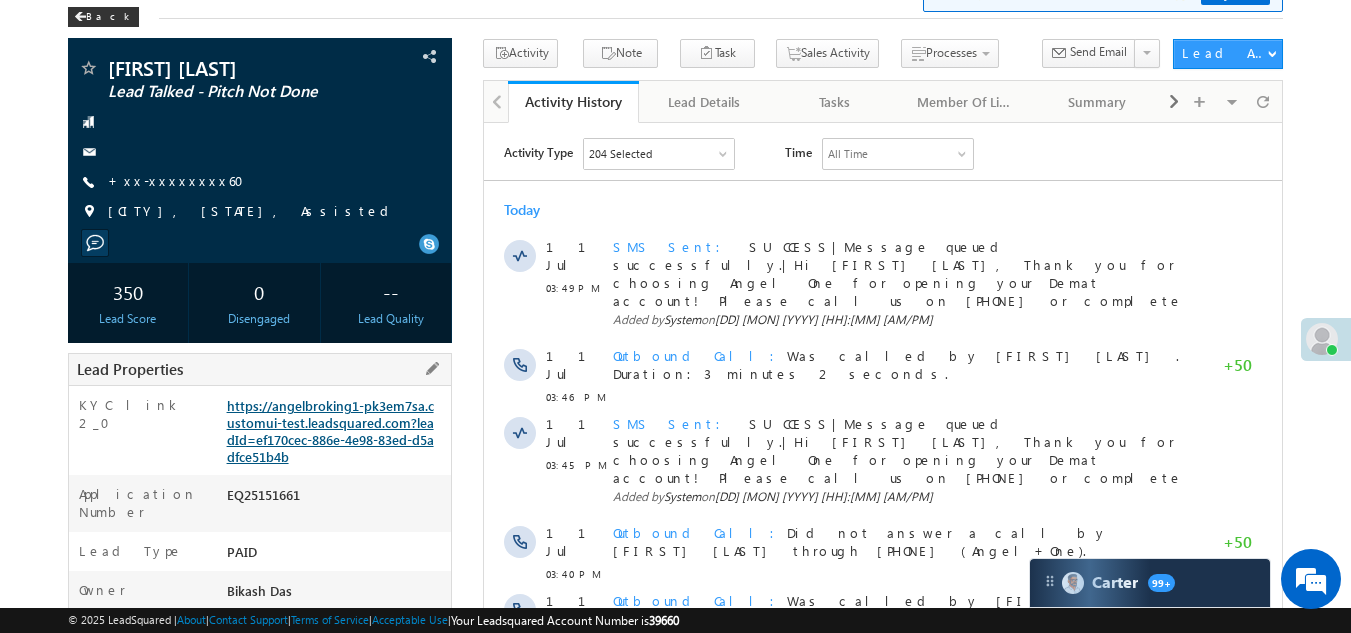 scroll, scrollTop: 0, scrollLeft: 0, axis: both 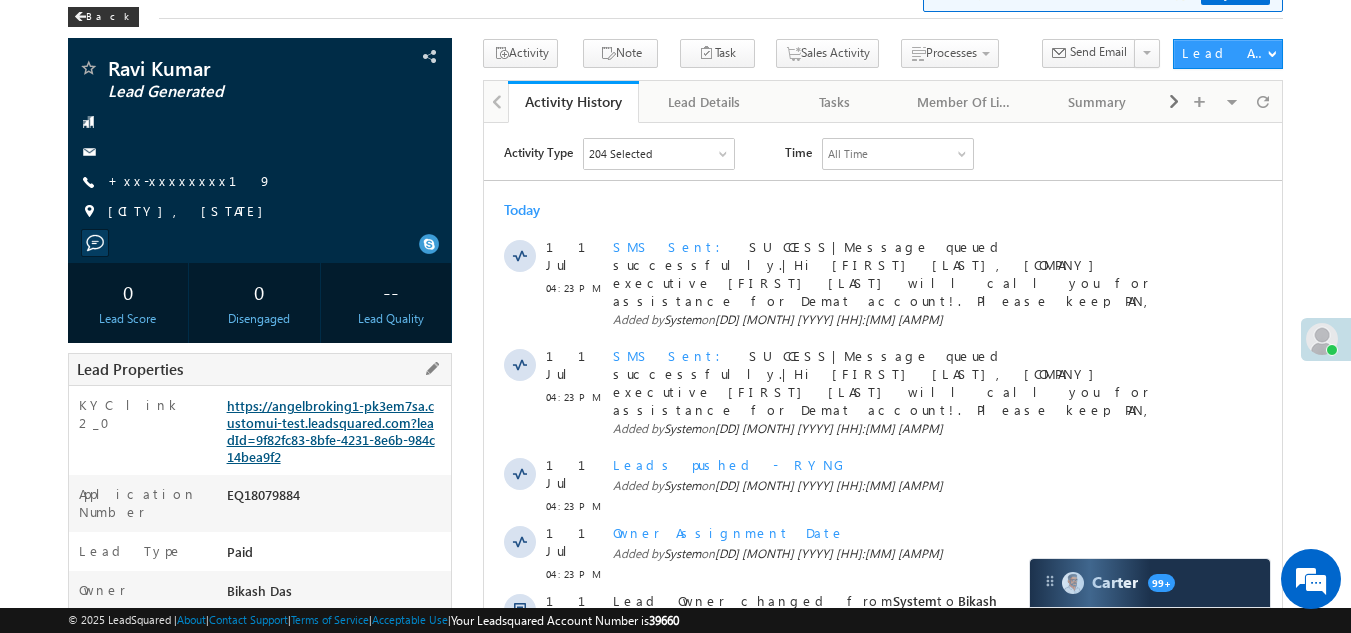 click on "https://angelbroking1-pk3em7sa.customui-test.leadsquared.com?leadId=9f82fc83-8bfe-4231-8e6b-984c14bea9f2" at bounding box center (331, 431) 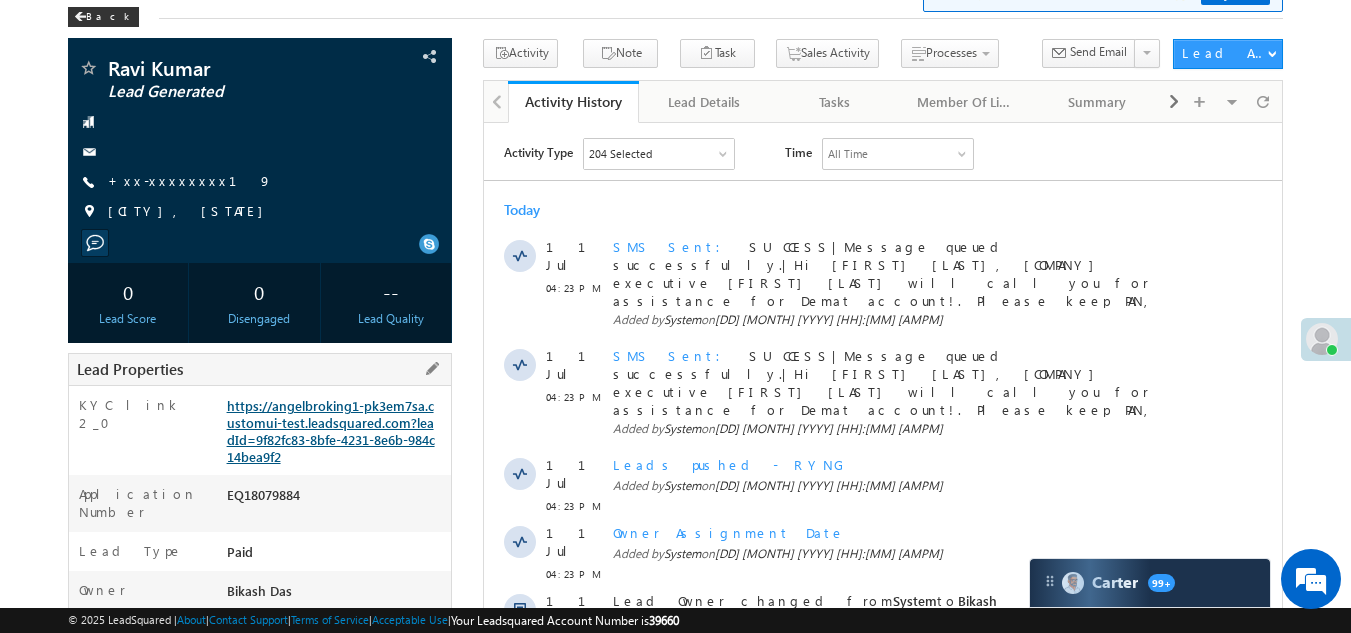 scroll, scrollTop: 0, scrollLeft: 0, axis: both 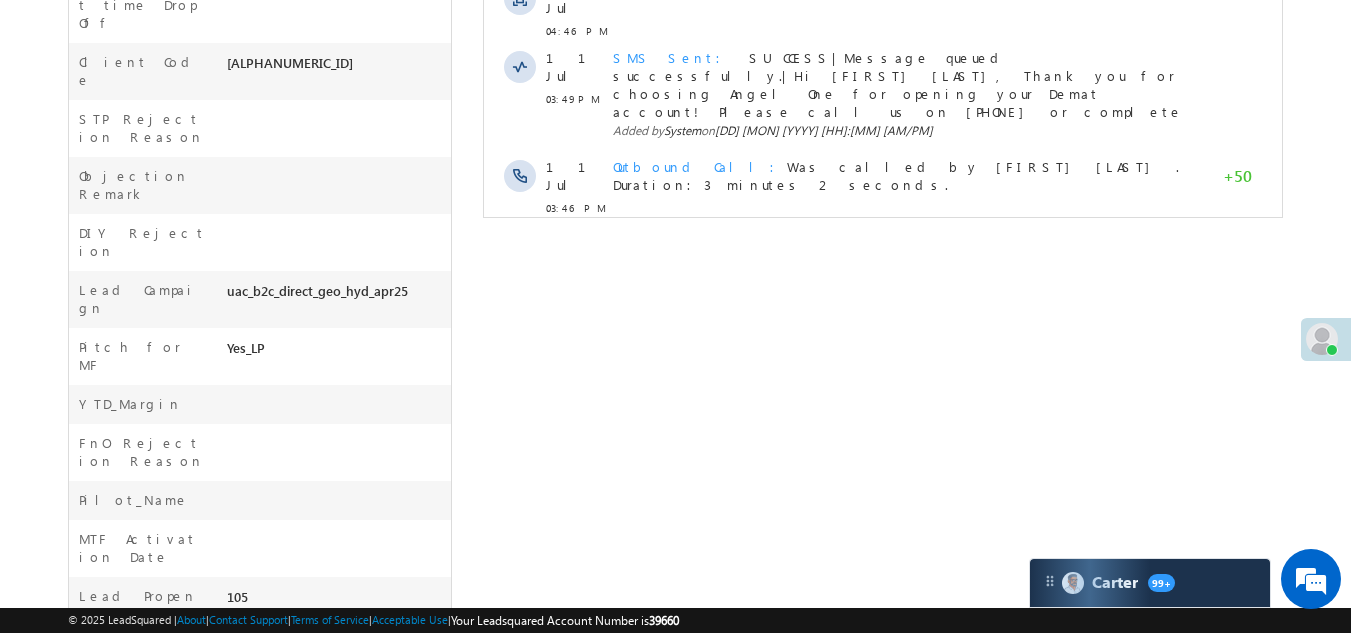 click on "Show More" at bounding box center [883, 252] 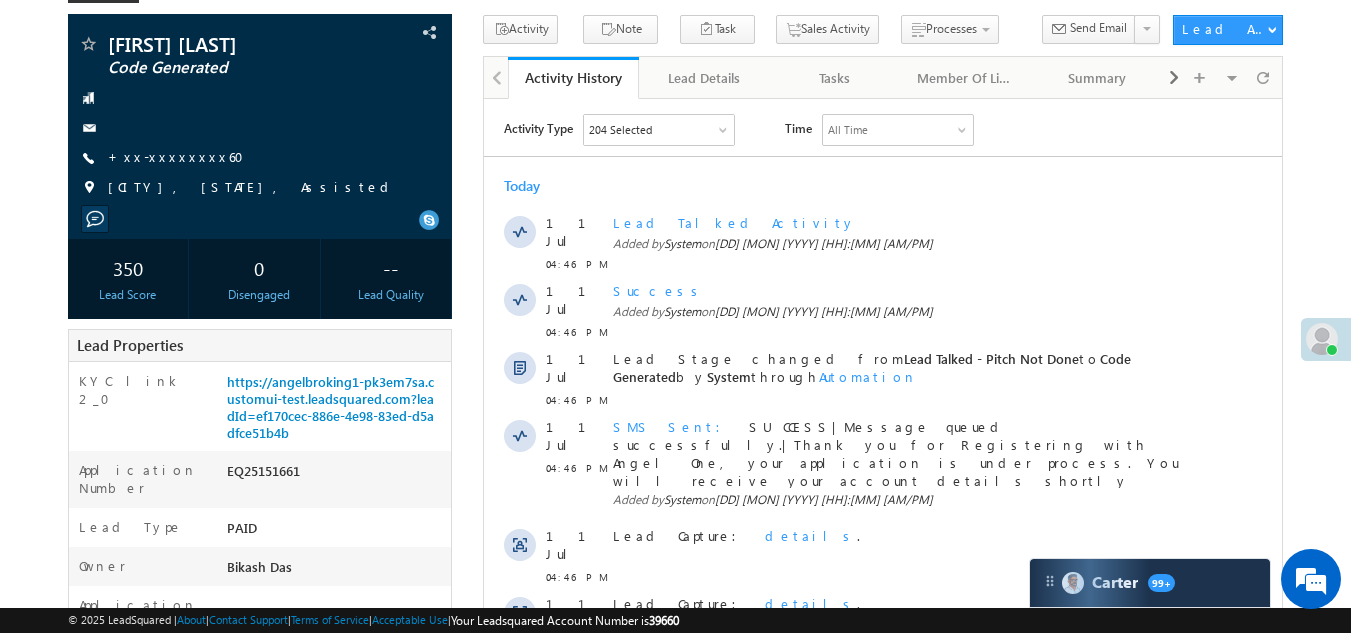 scroll, scrollTop: 0, scrollLeft: 0, axis: both 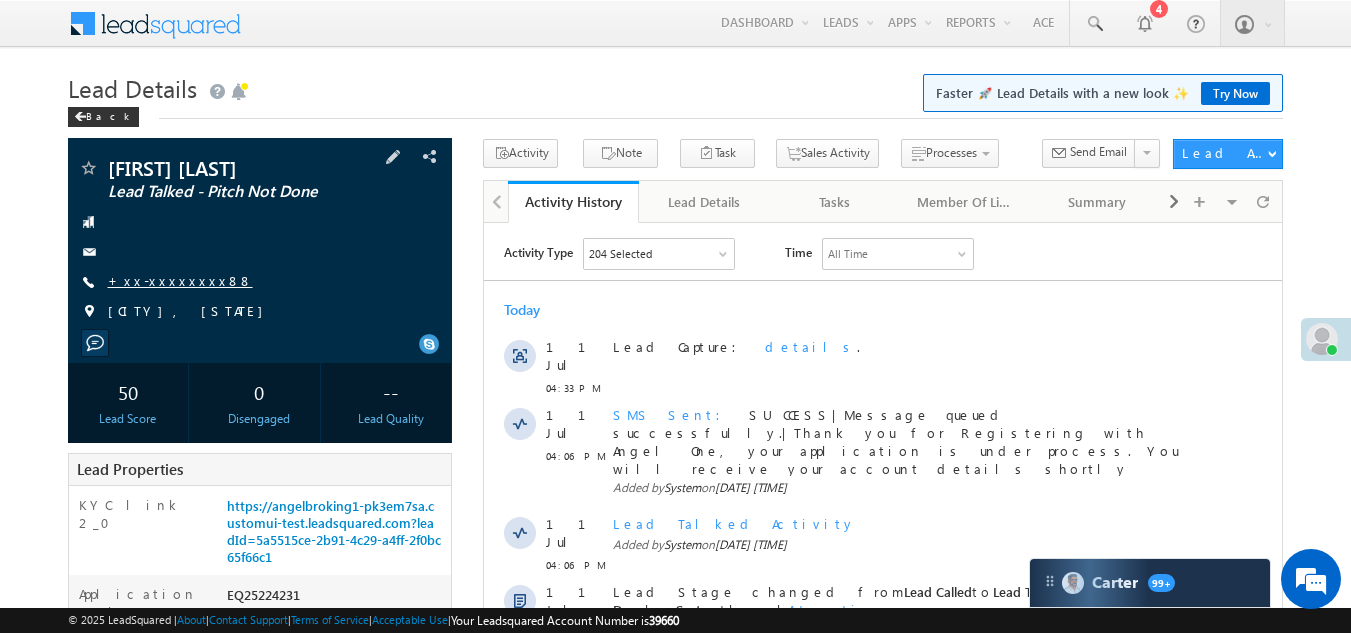 click on "+xx-xxxxxxxx88" at bounding box center [180, 280] 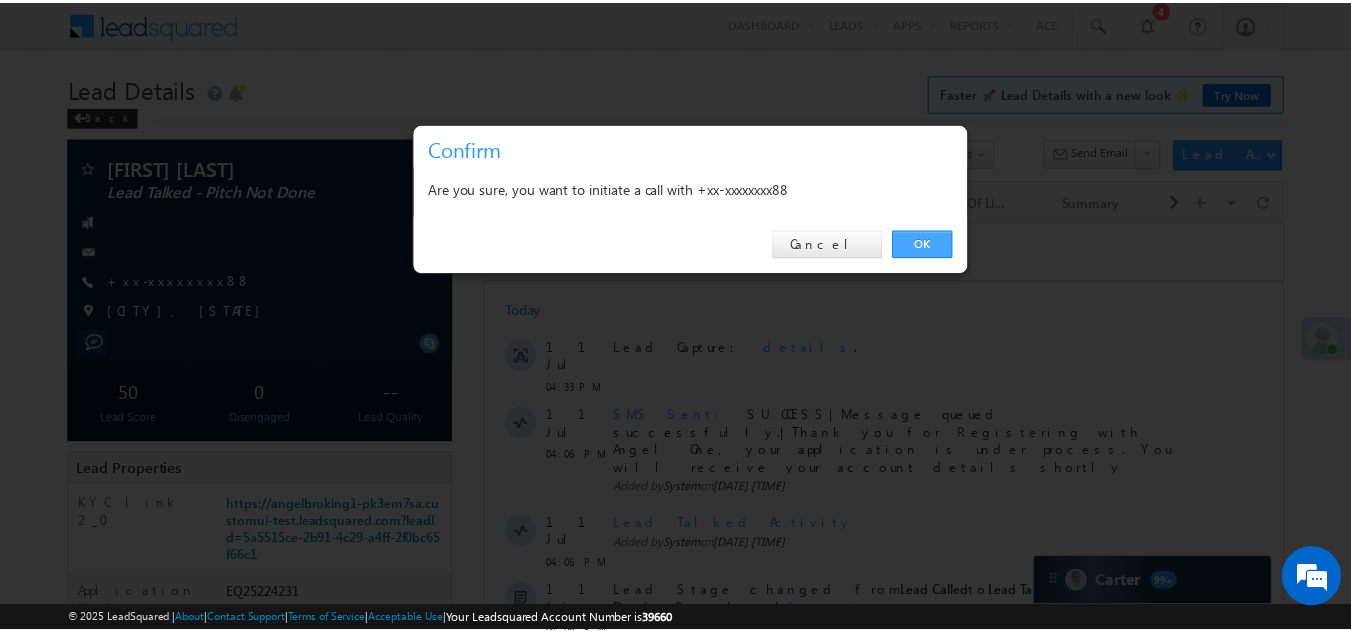 scroll, scrollTop: 0, scrollLeft: 0, axis: both 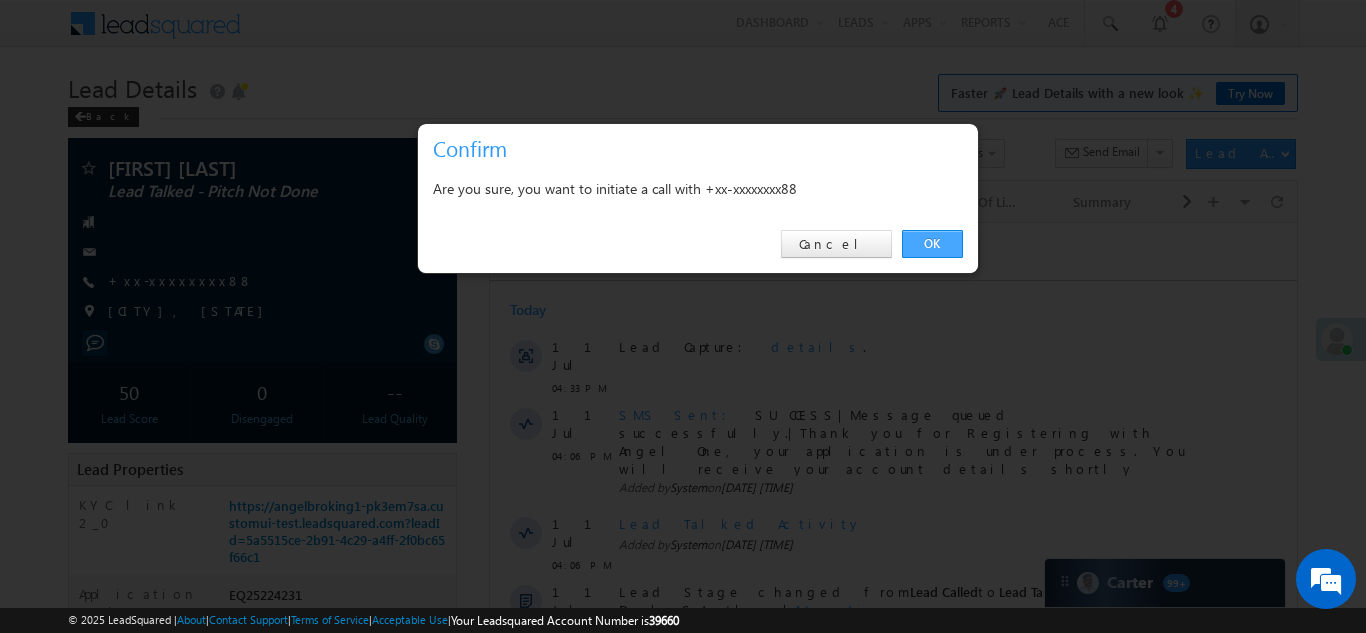 click on "OK" at bounding box center [932, 244] 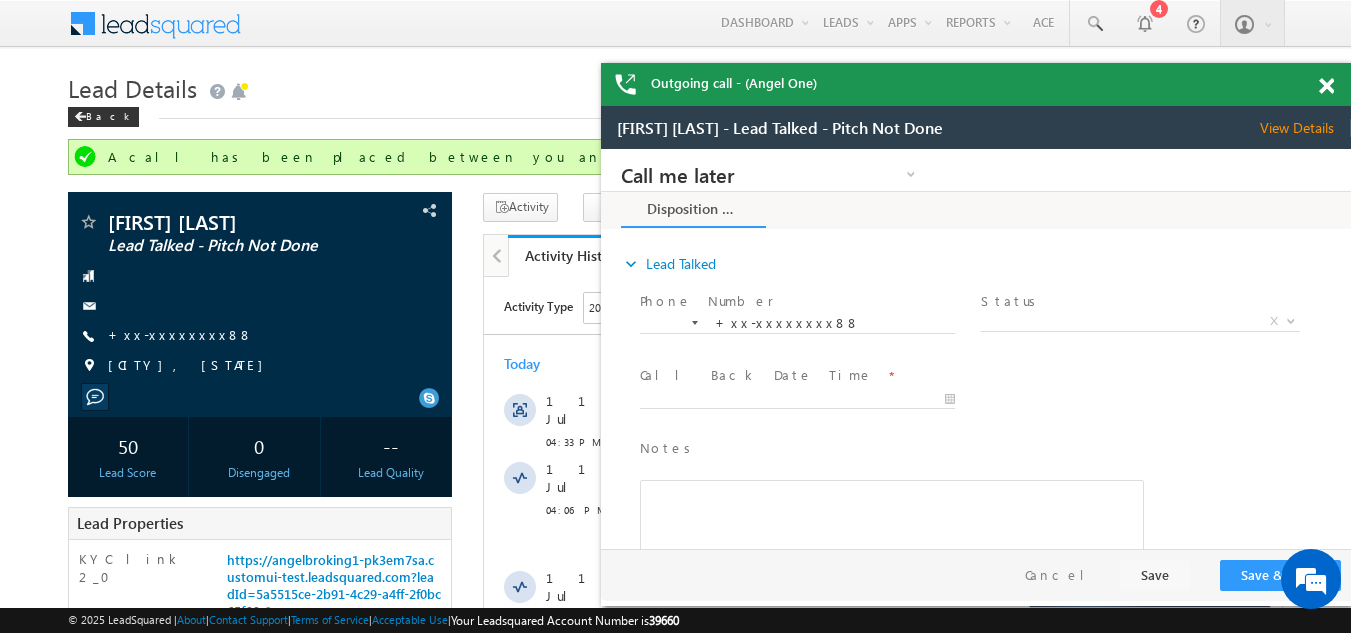scroll, scrollTop: 0, scrollLeft: 0, axis: both 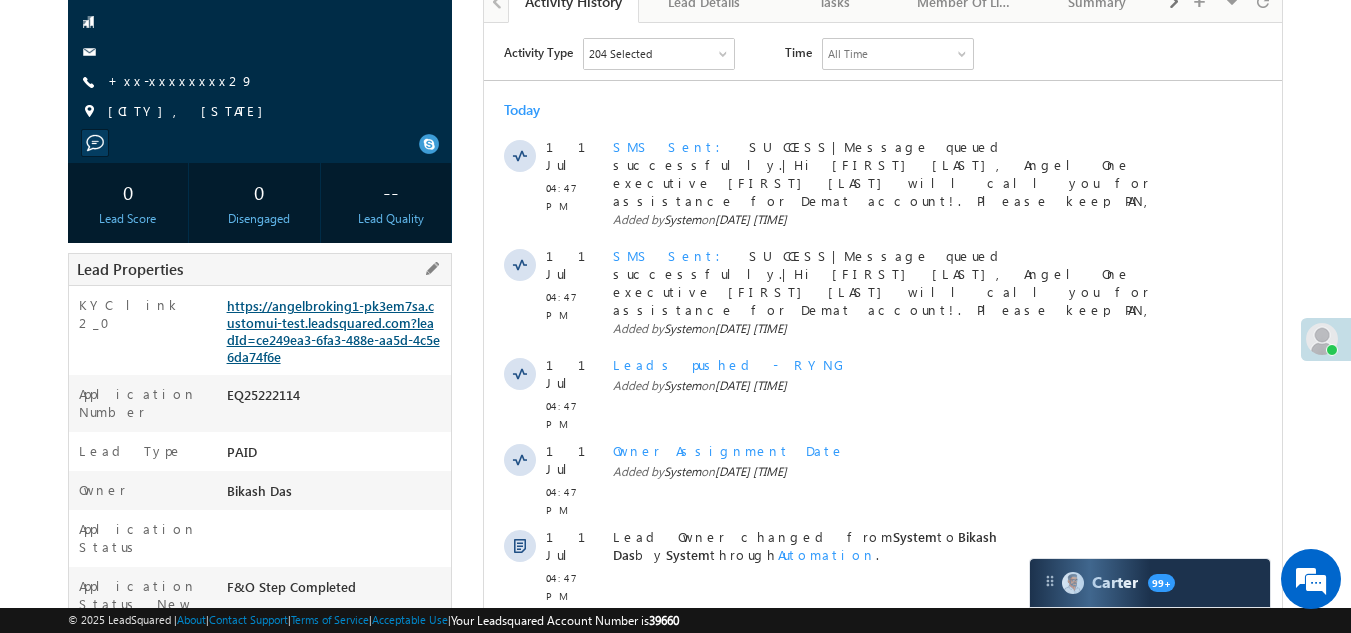 click on "https://angelbroking1-pk3em7sa.customui-test.leadsquared.com?leadId=ce249ea3-6fa3-488e-aa5d-4c5e6da74f6e" at bounding box center (333, 331) 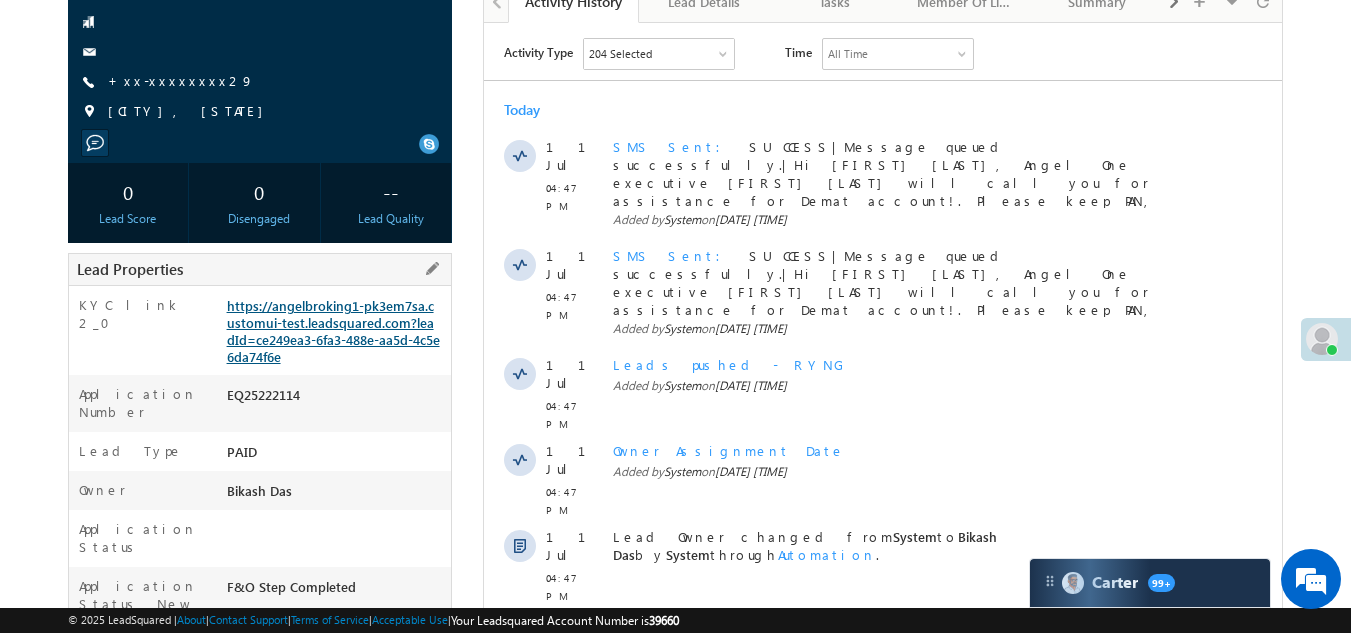 scroll, scrollTop: 0, scrollLeft: 0, axis: both 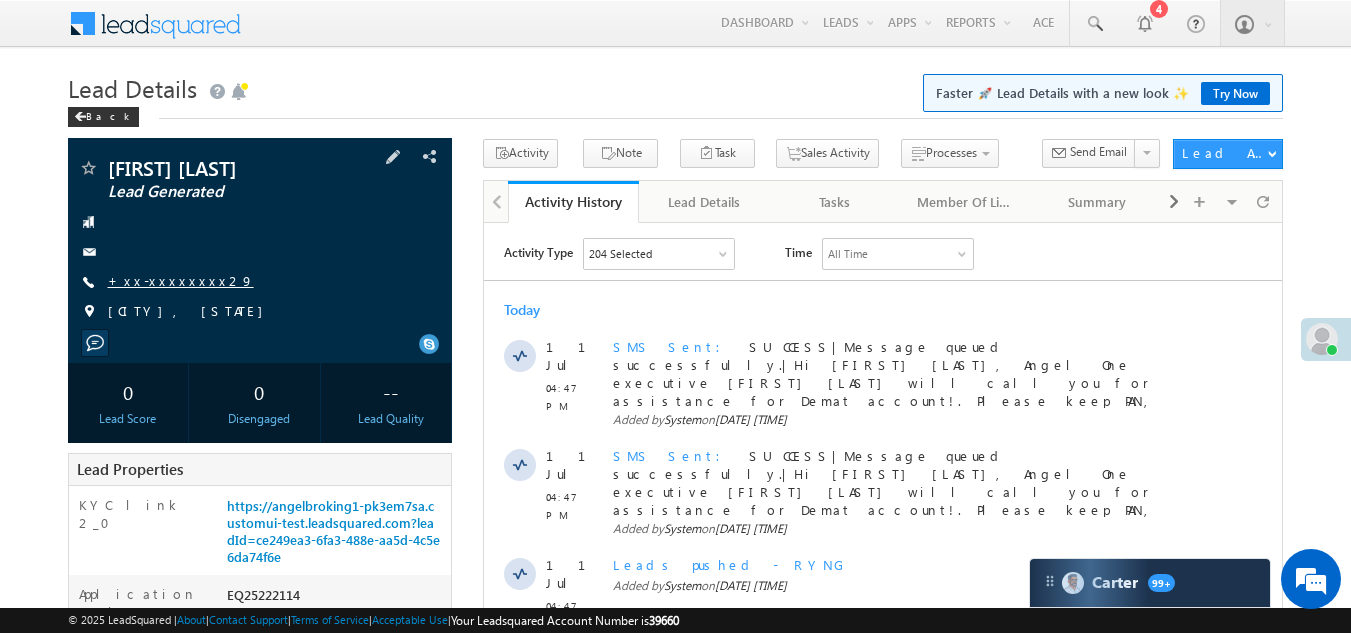 click on "+xx-xxxxxxxx29" at bounding box center [181, 280] 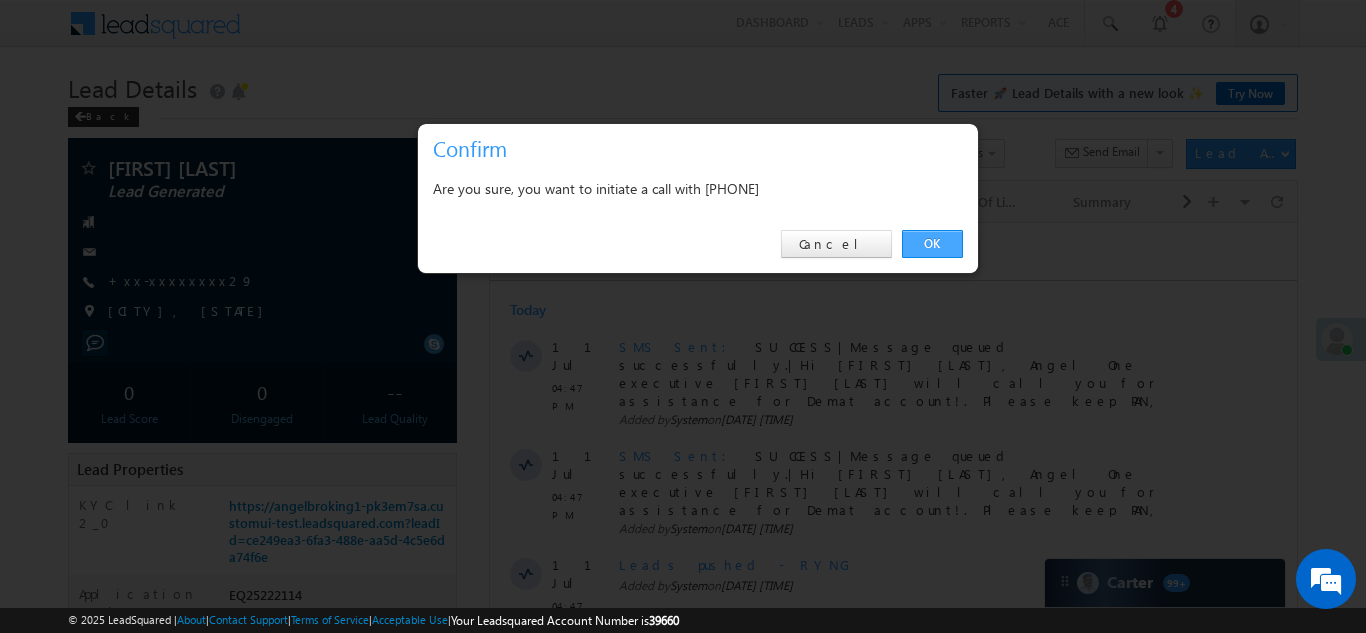 click on "OK" at bounding box center (932, 244) 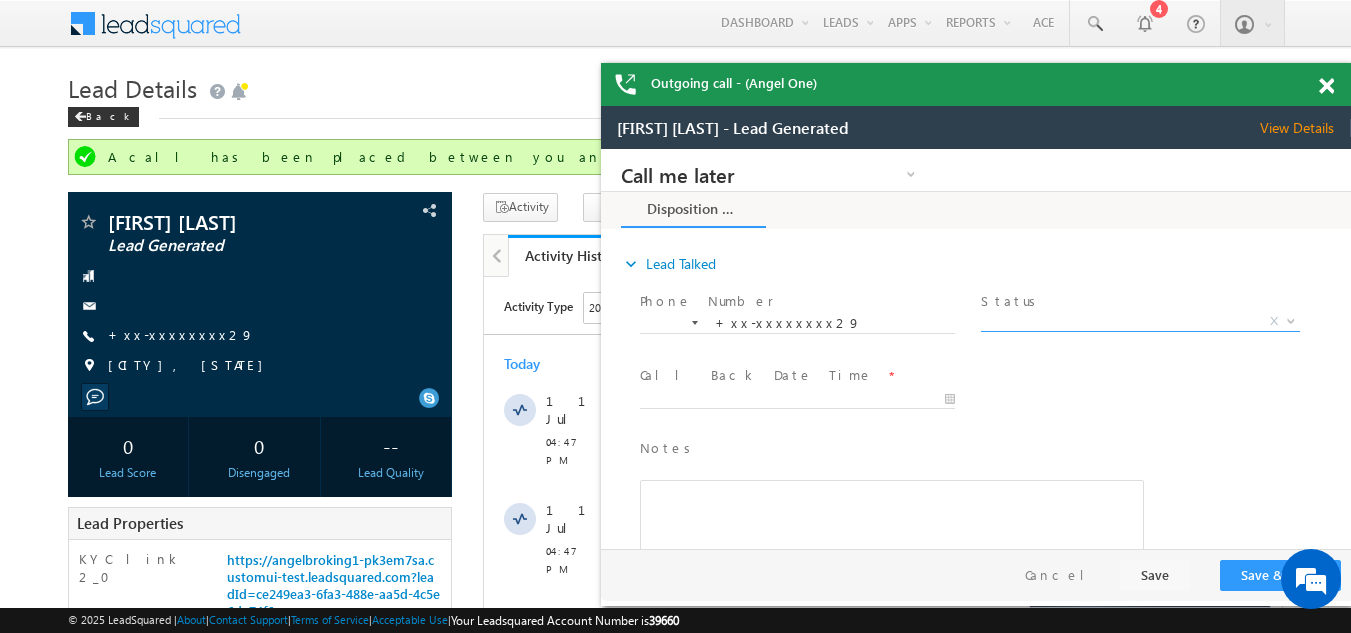 scroll, scrollTop: 0, scrollLeft: 0, axis: both 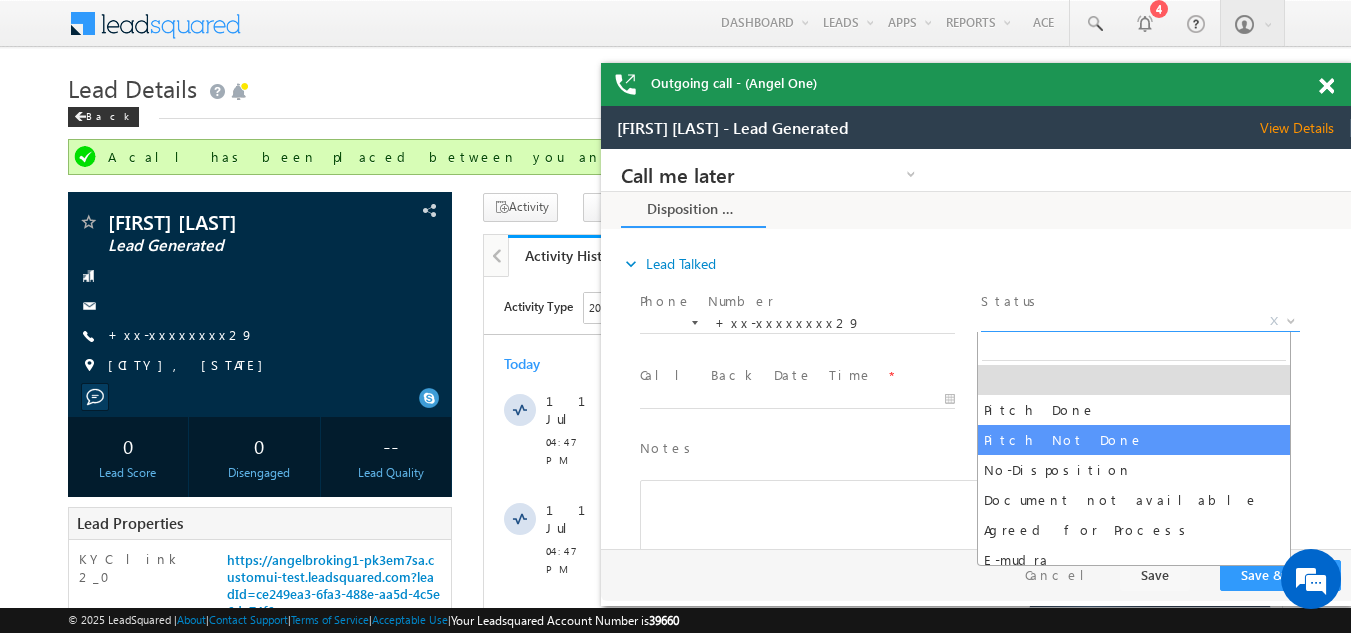 select on "Pitch Not Done" 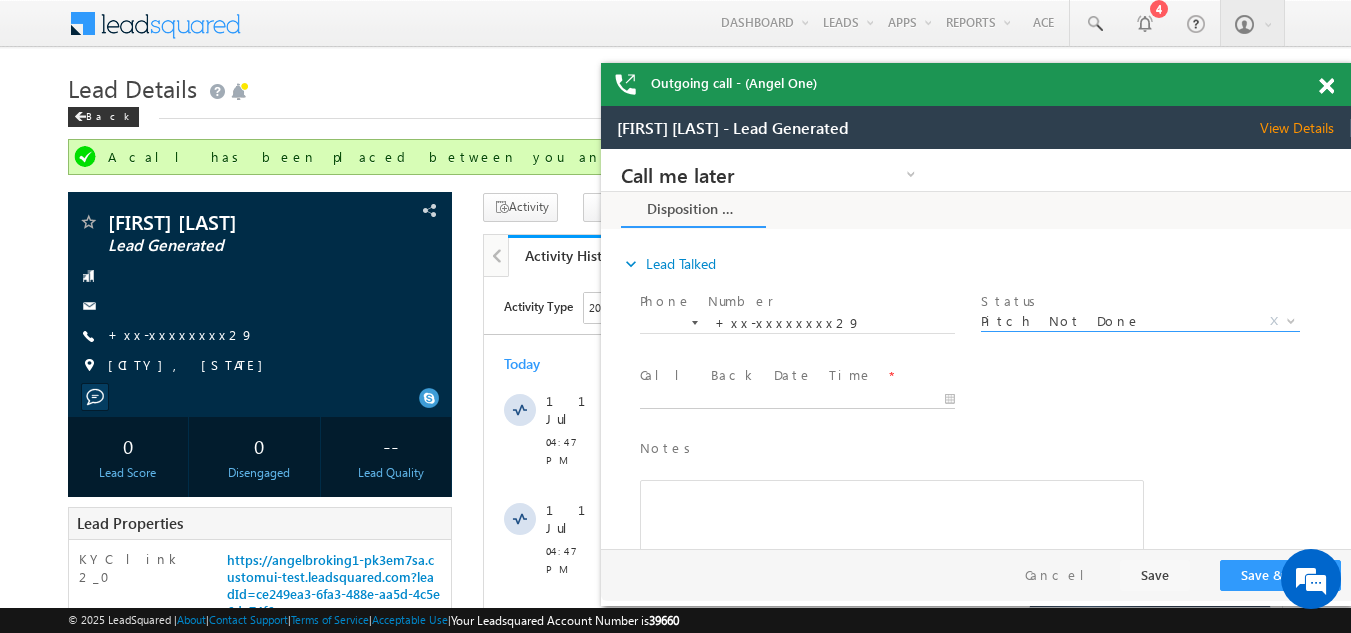 type on "07/11/25 4:57 PM" 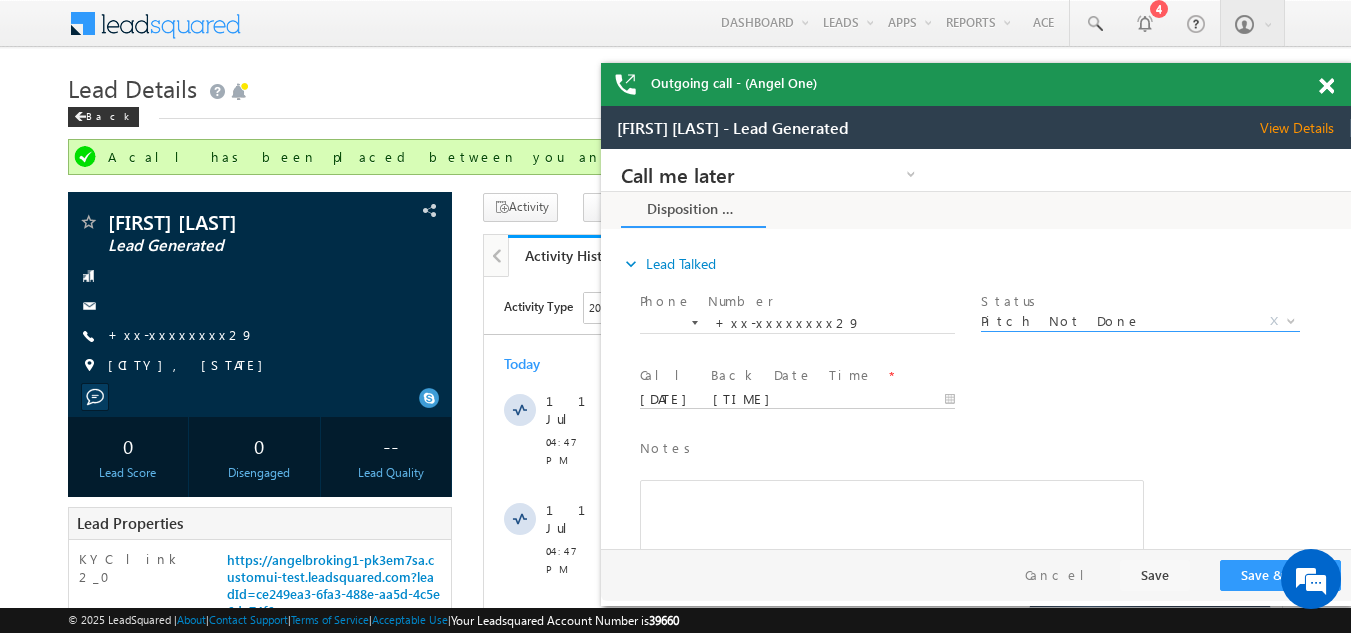 click on "07/11/25 4:57 PM" at bounding box center (797, 400) 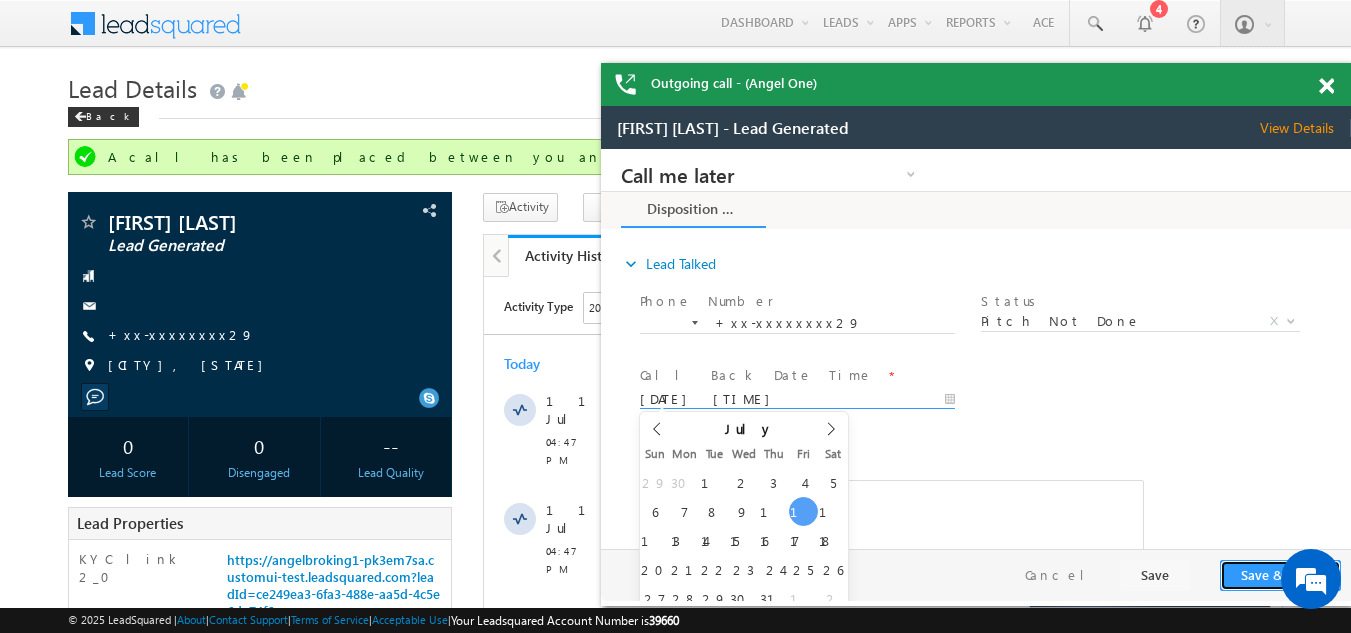 click on "Save & Close" at bounding box center (1280, 575) 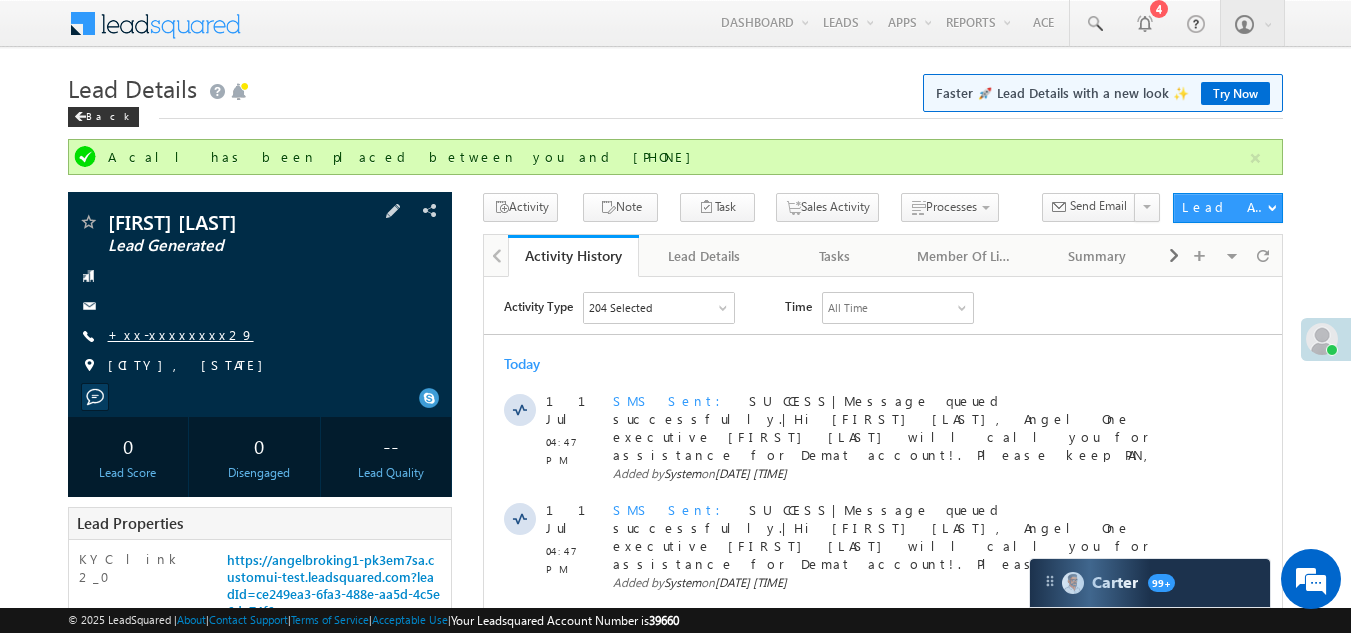 click on "+xx-xxxxxxxx29" at bounding box center (181, 334) 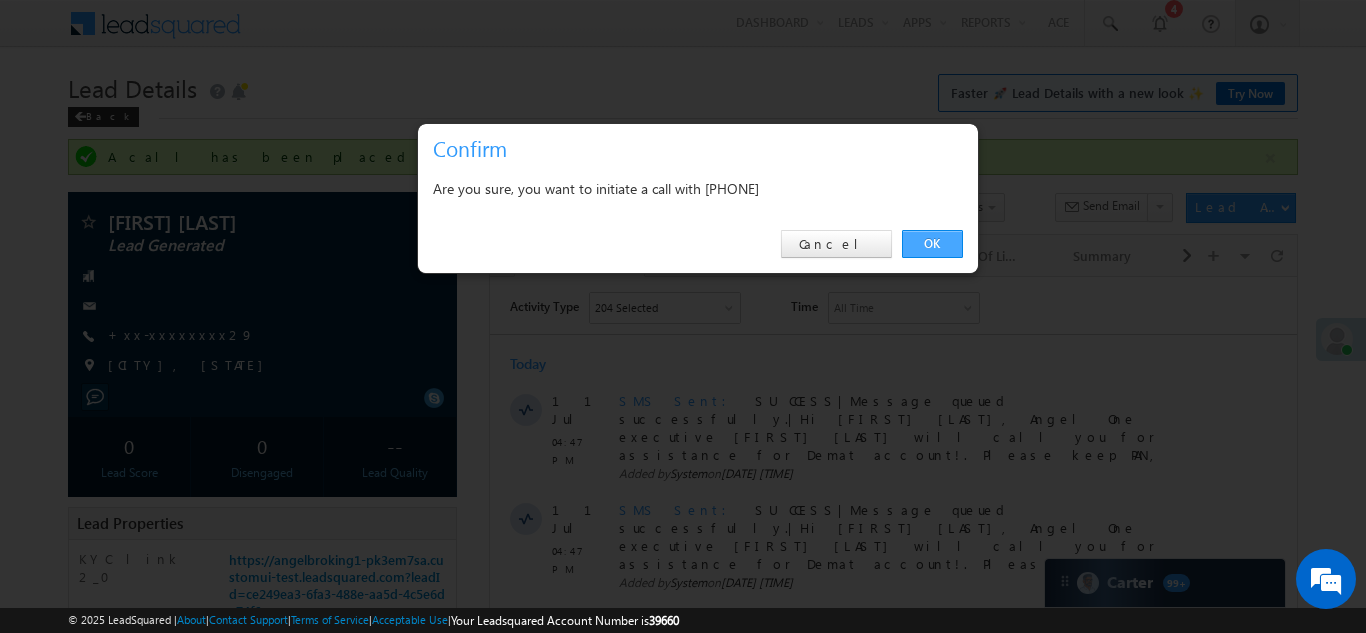 click on "OK" at bounding box center (932, 244) 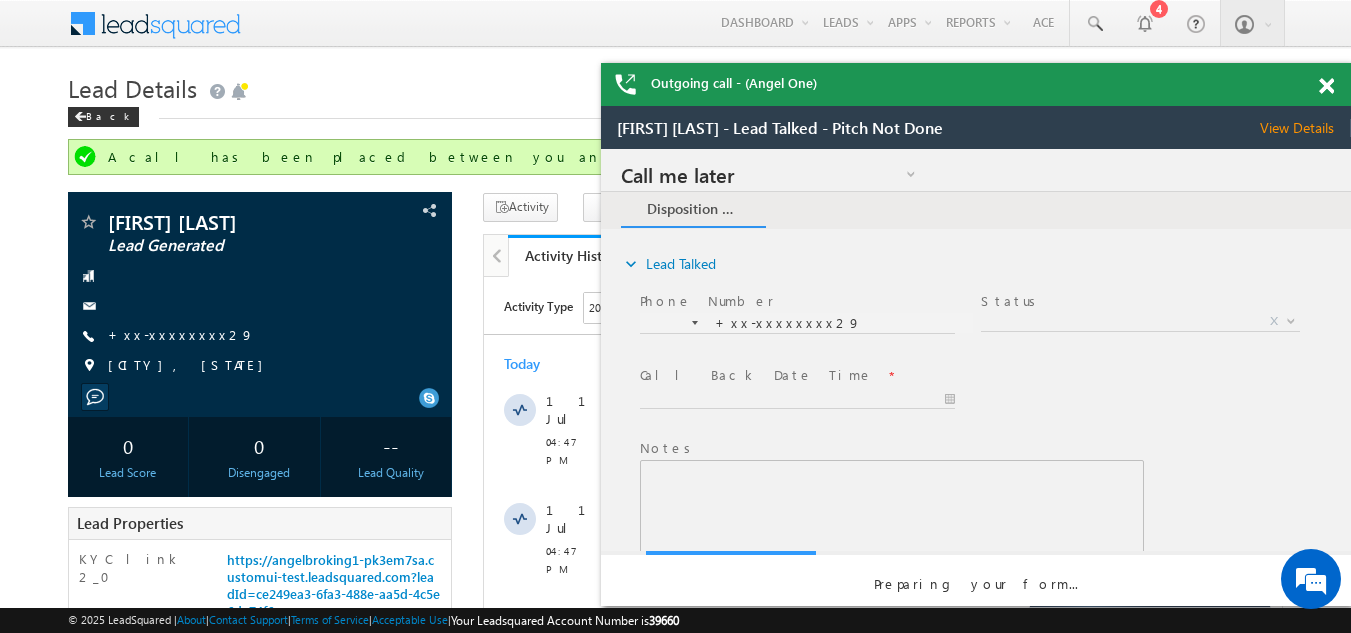 scroll, scrollTop: 0, scrollLeft: 0, axis: both 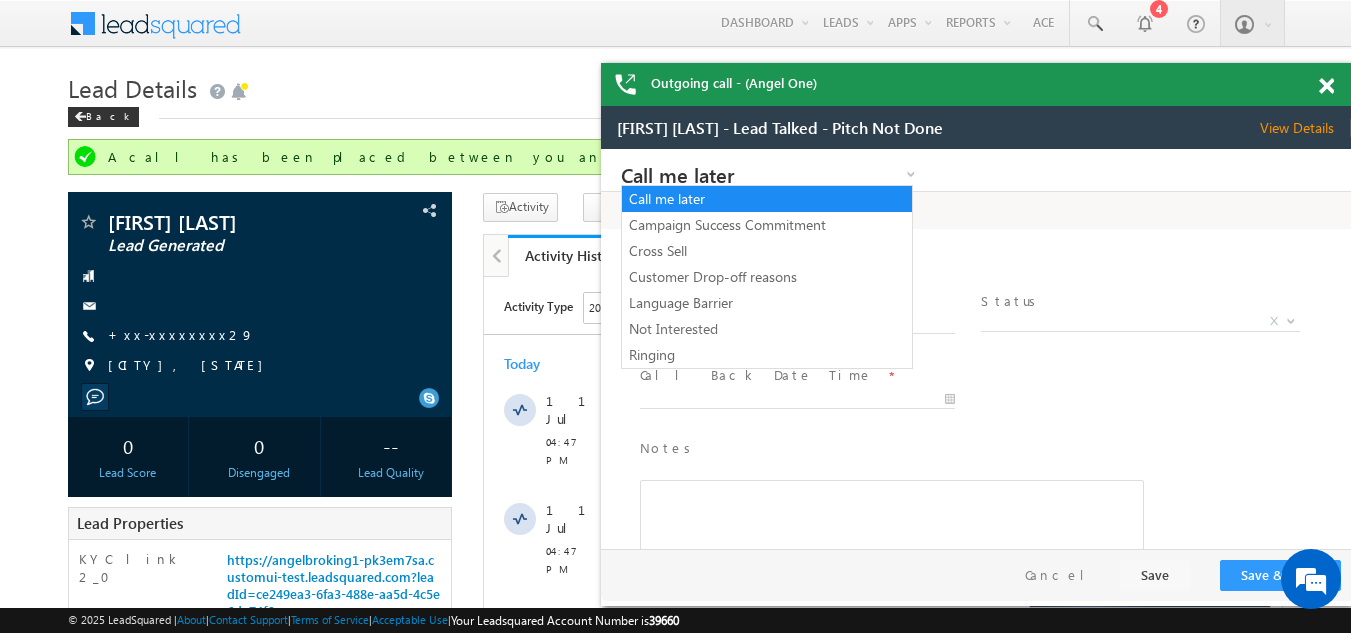 drag, startPoint x: 789, startPoint y: 159, endPoint x: 260, endPoint y: 224, distance: 532.9784 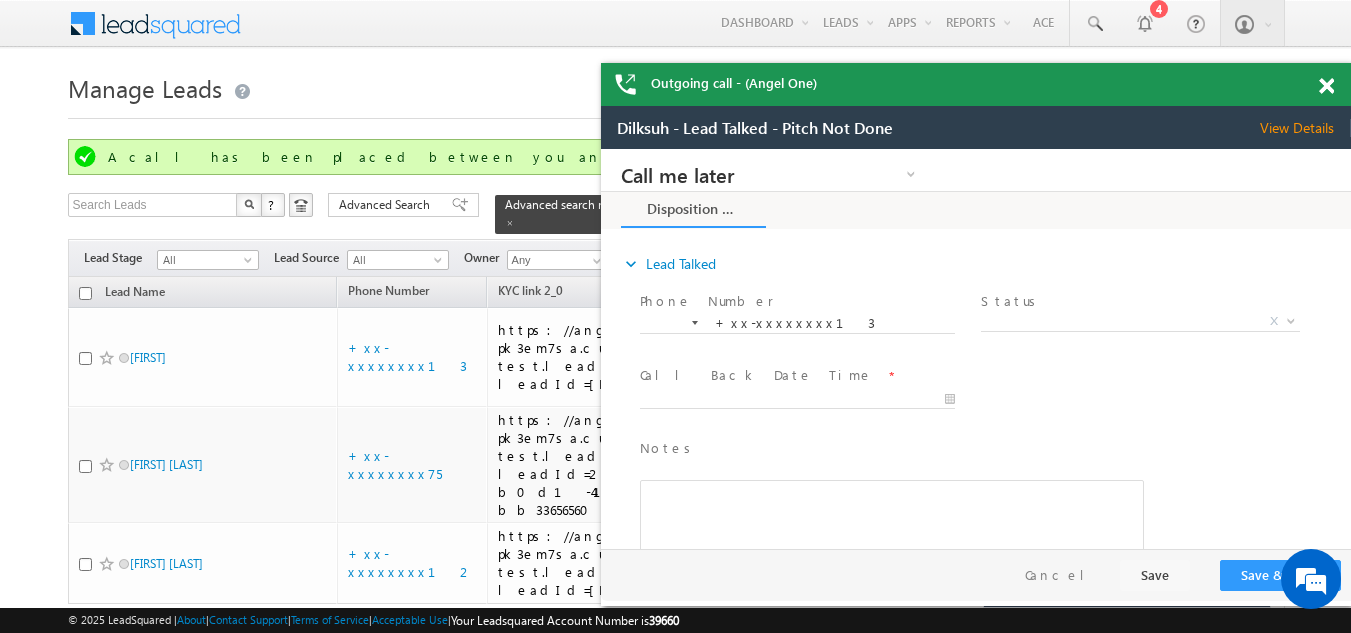 scroll, scrollTop: 99, scrollLeft: 0, axis: vertical 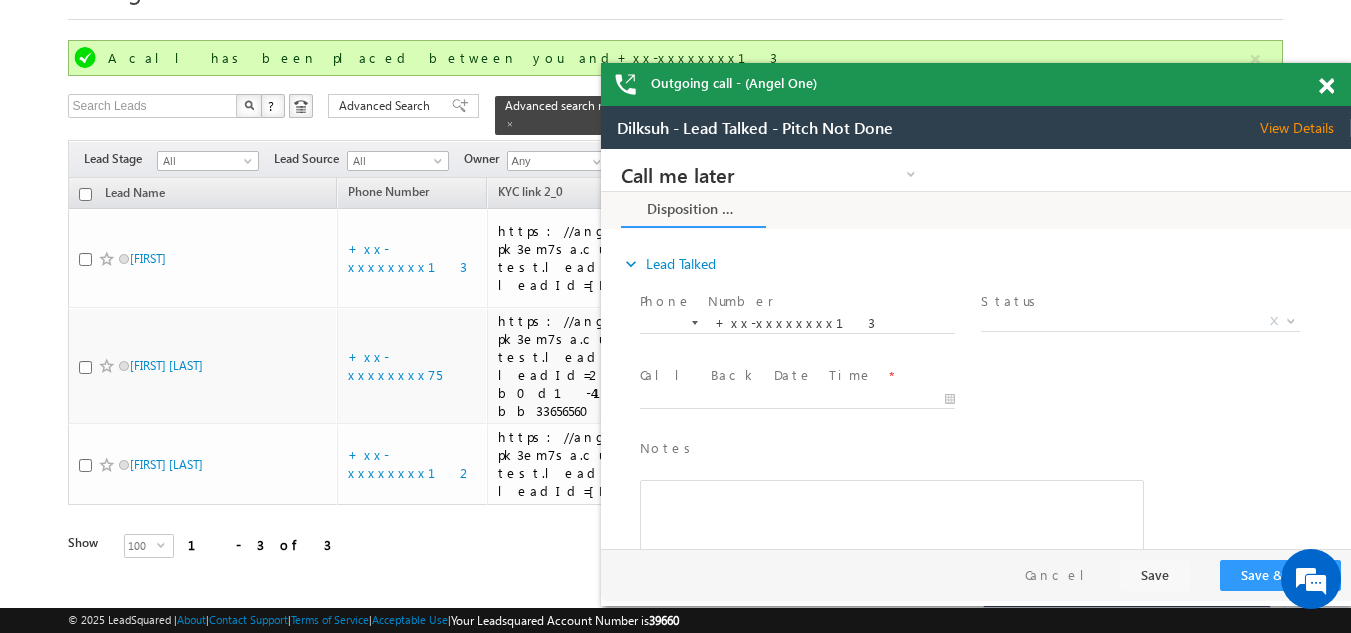 click at bounding box center [1326, 86] 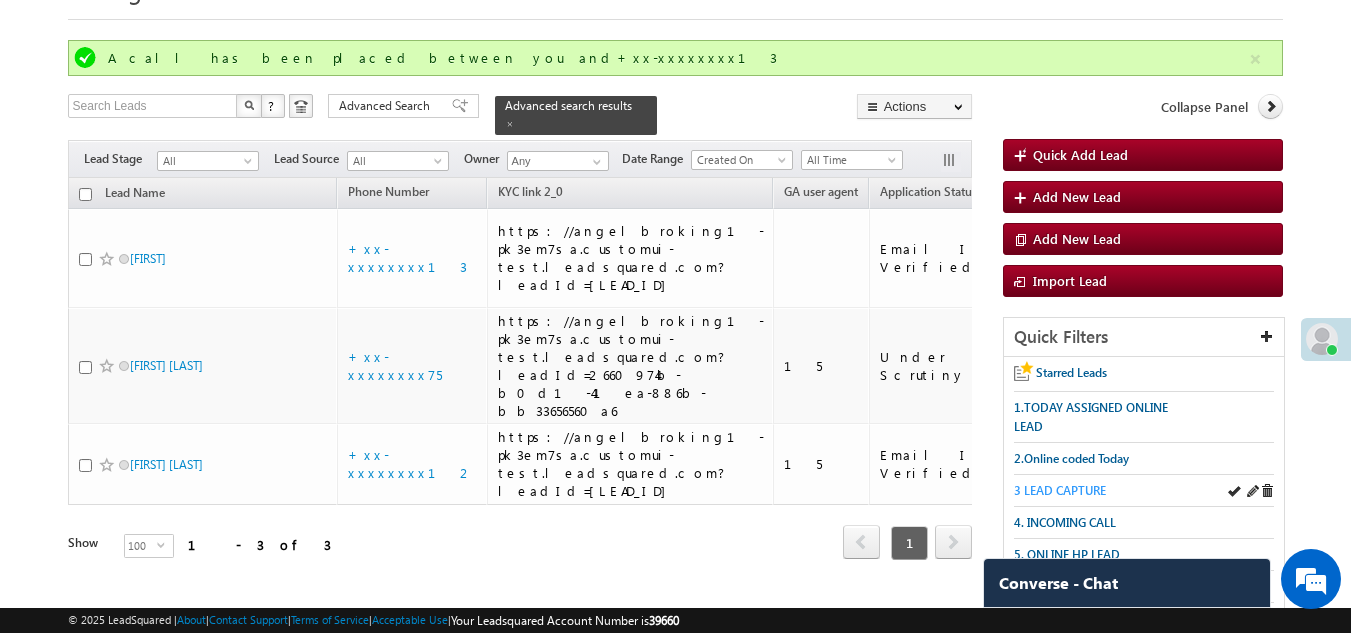 click on "3 LEAD CAPTURE" at bounding box center [1060, 490] 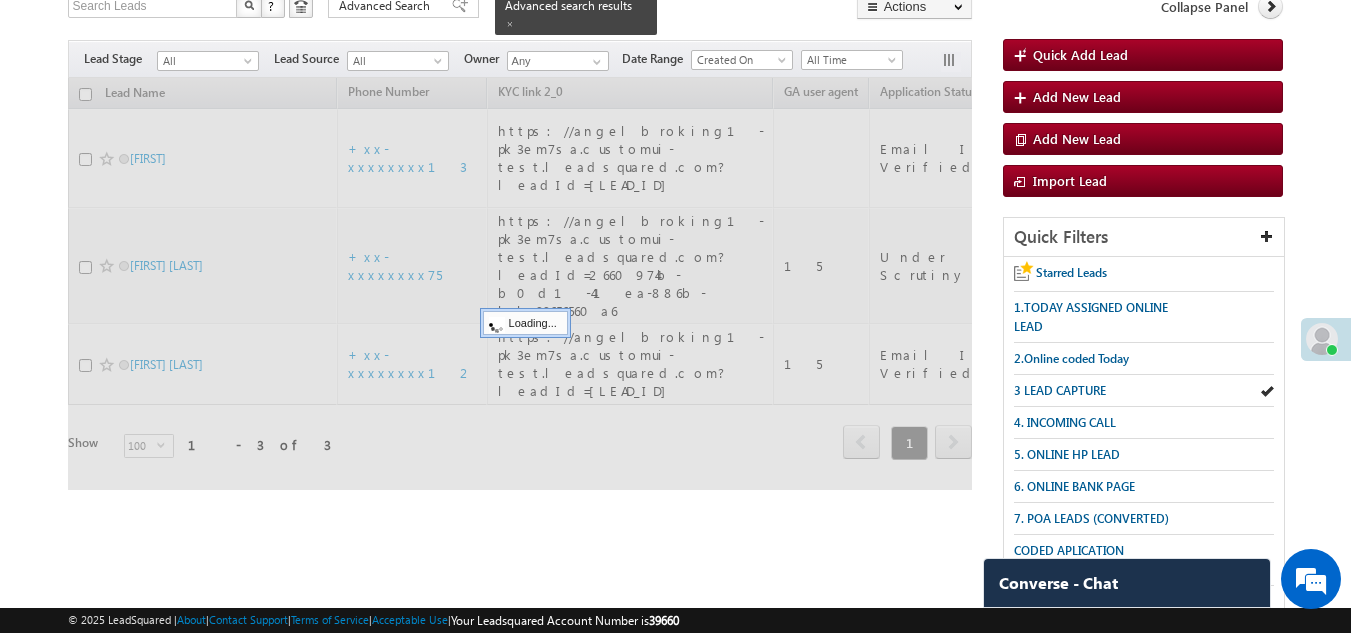 scroll, scrollTop: 145, scrollLeft: 0, axis: vertical 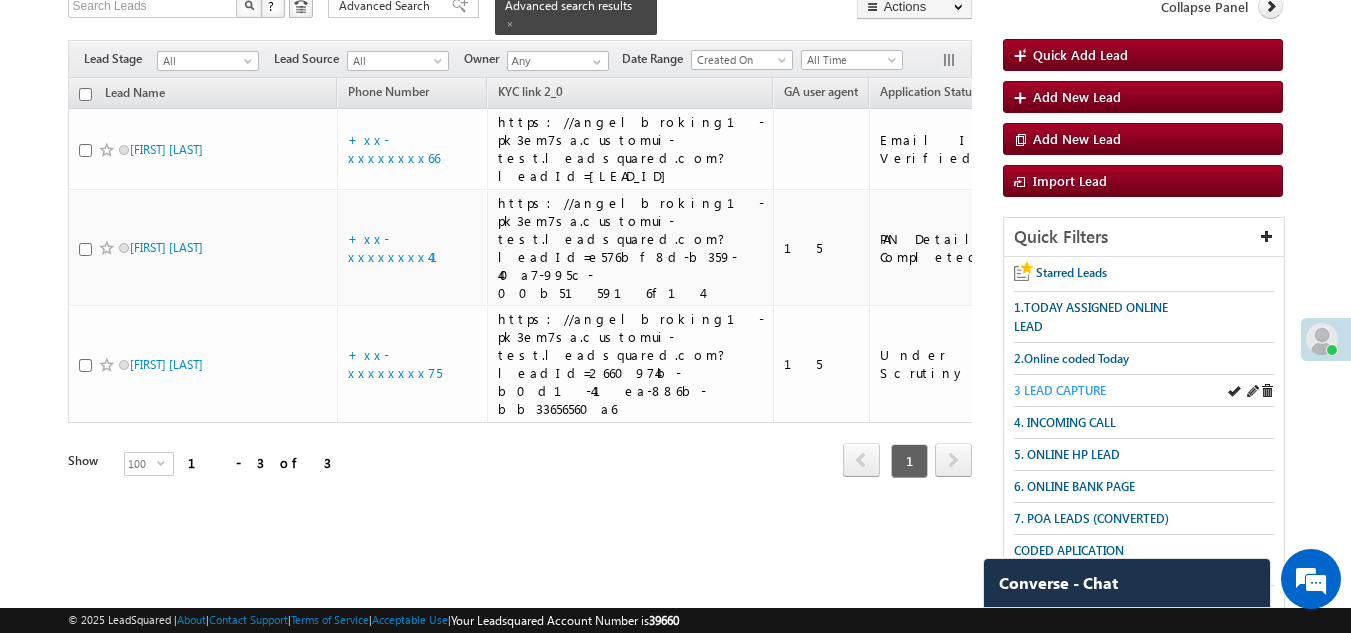 click on "3 LEAD CAPTURE" at bounding box center [1060, 390] 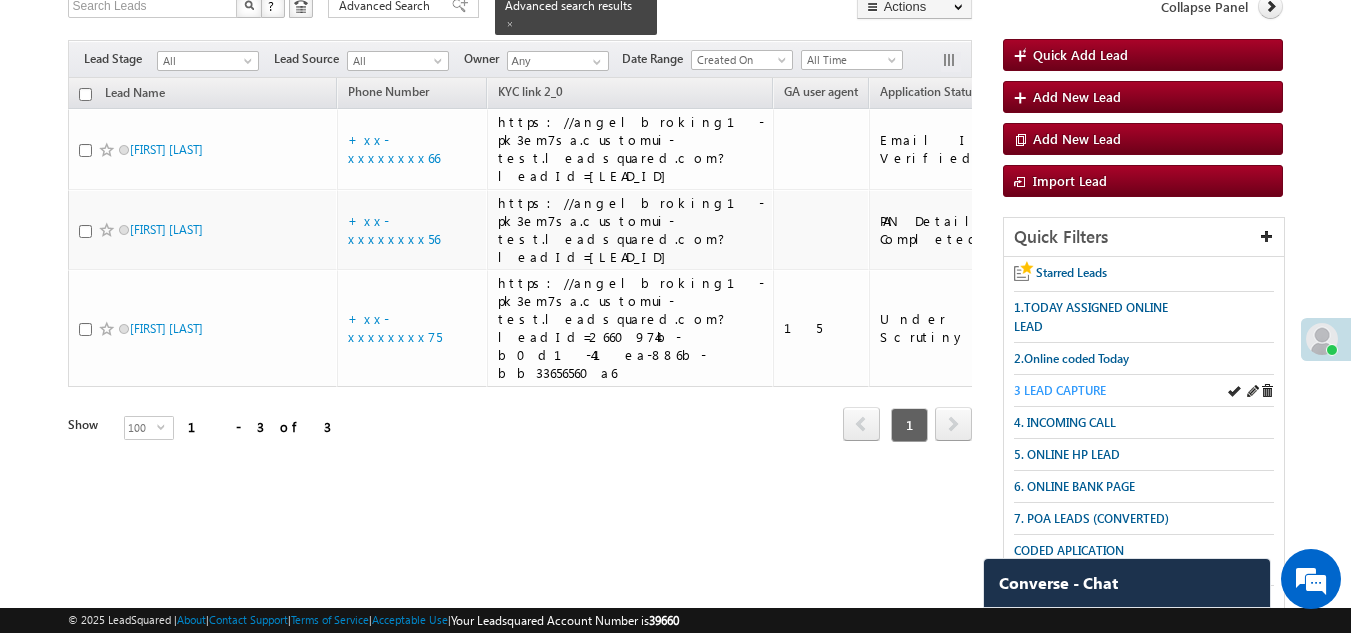 click on "3 LEAD CAPTURE" at bounding box center (1060, 390) 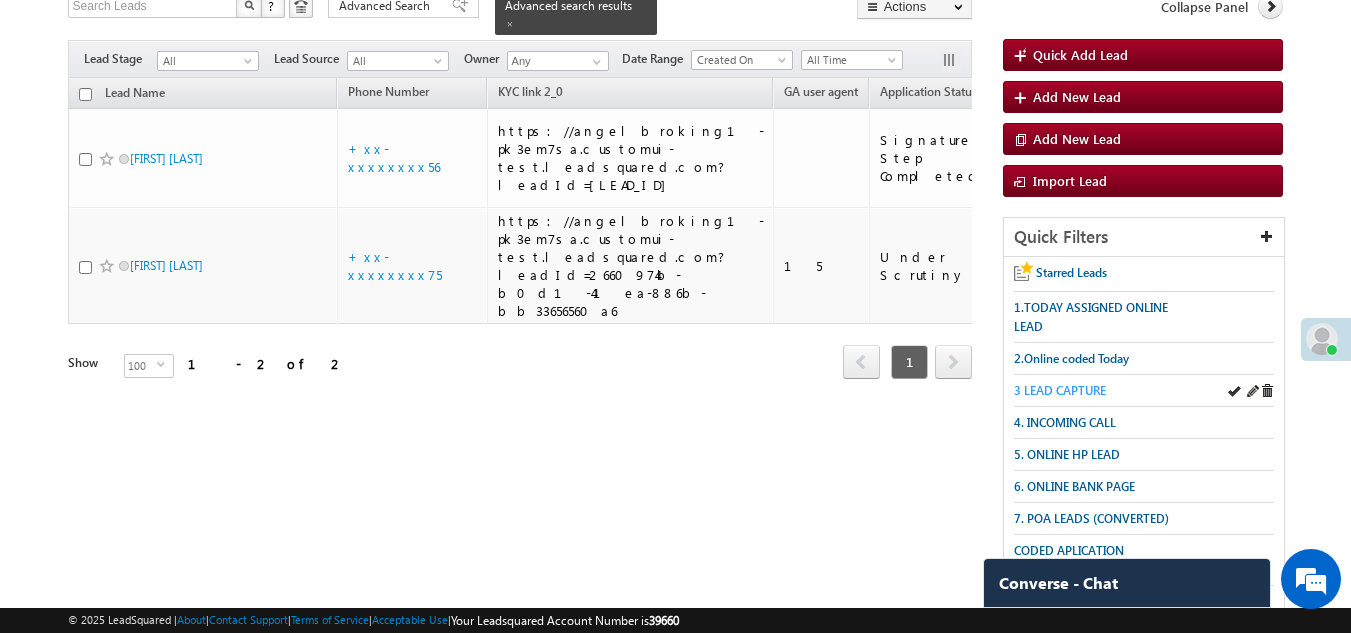 click on "3 LEAD CAPTURE" at bounding box center [1060, 390] 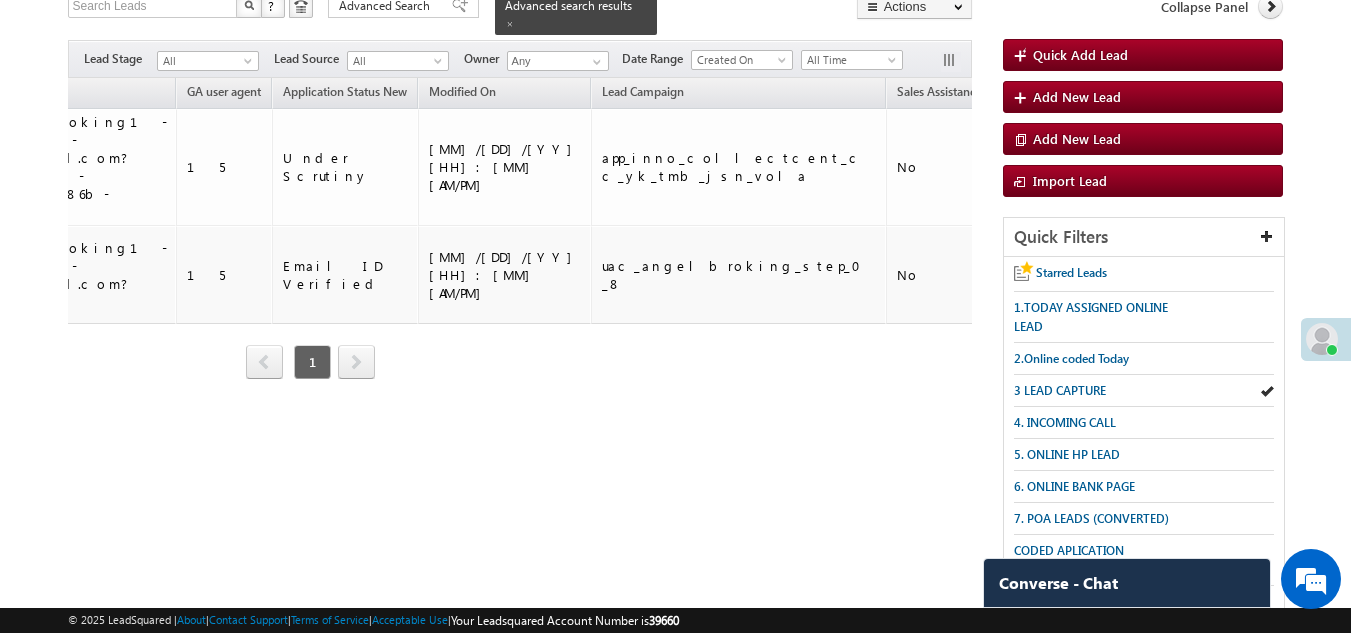 scroll, scrollTop: 0, scrollLeft: 0, axis: both 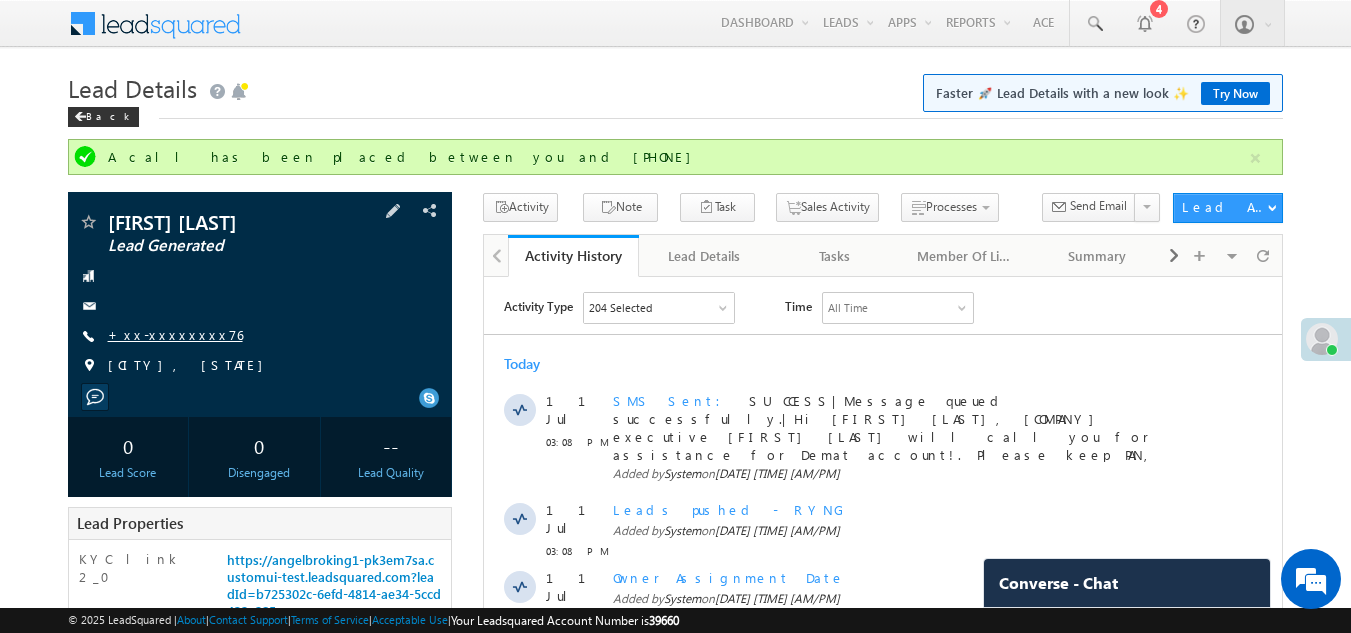 click on "+xx-xxxxxxxx76" at bounding box center (175, 334) 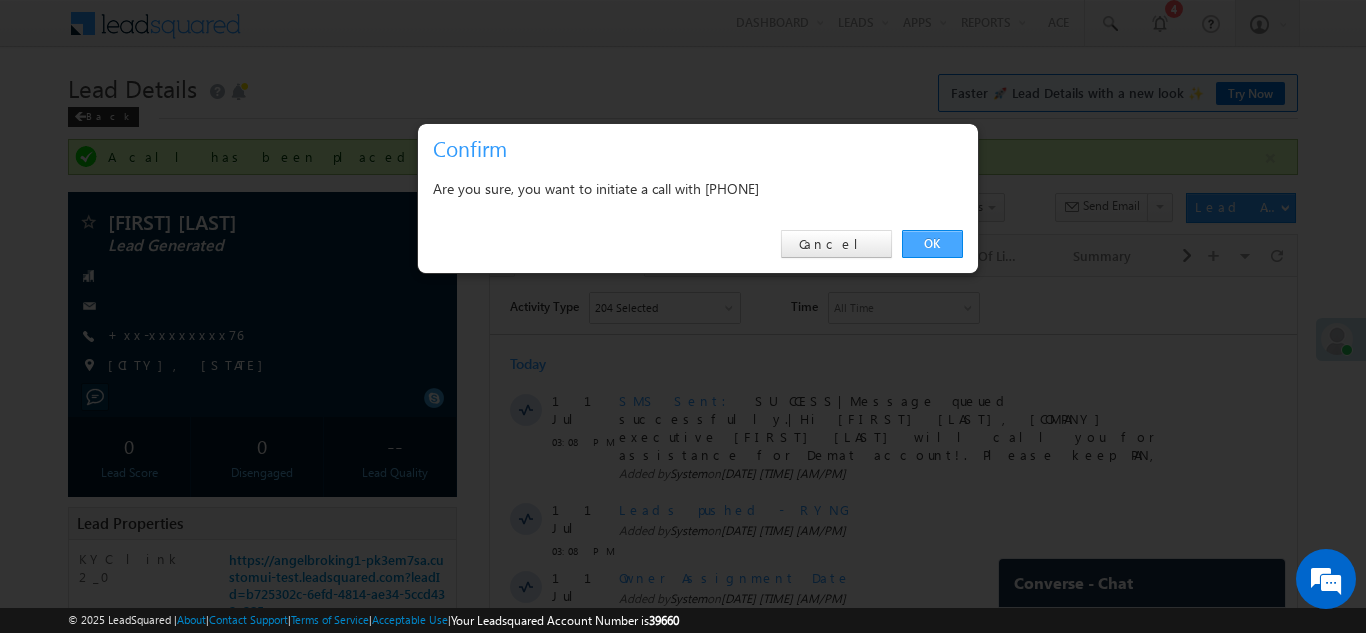 click on "OK" at bounding box center [932, 244] 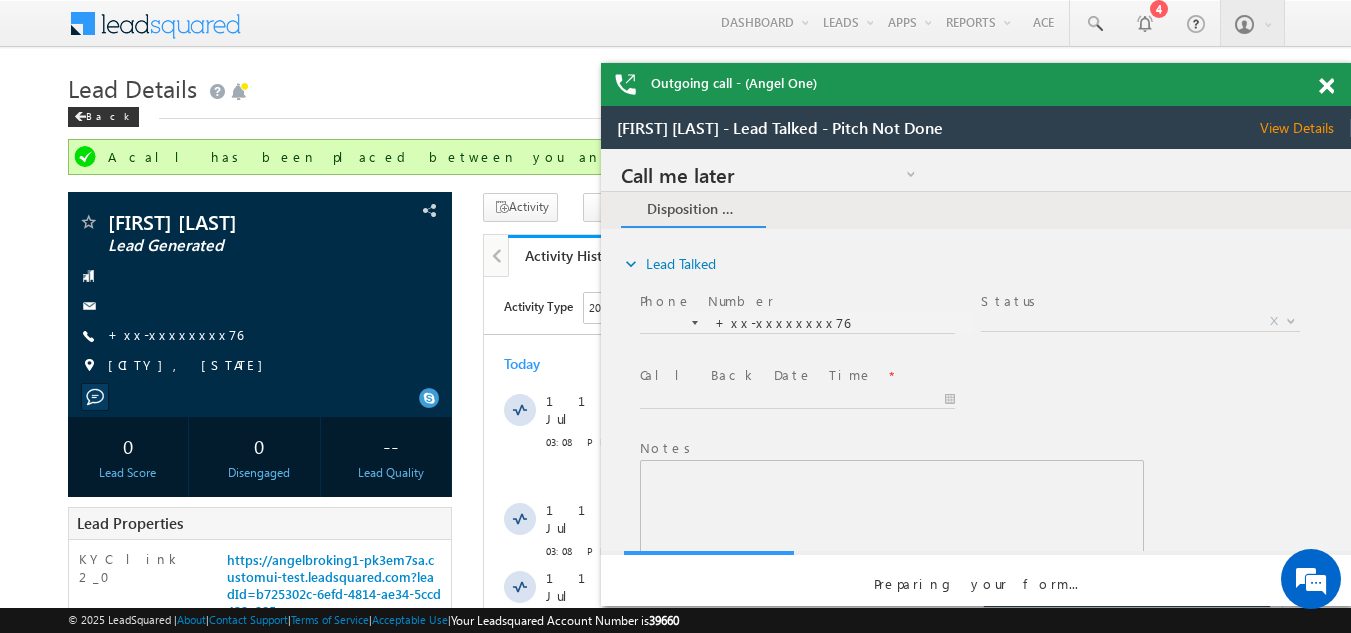 scroll, scrollTop: 0, scrollLeft: 0, axis: both 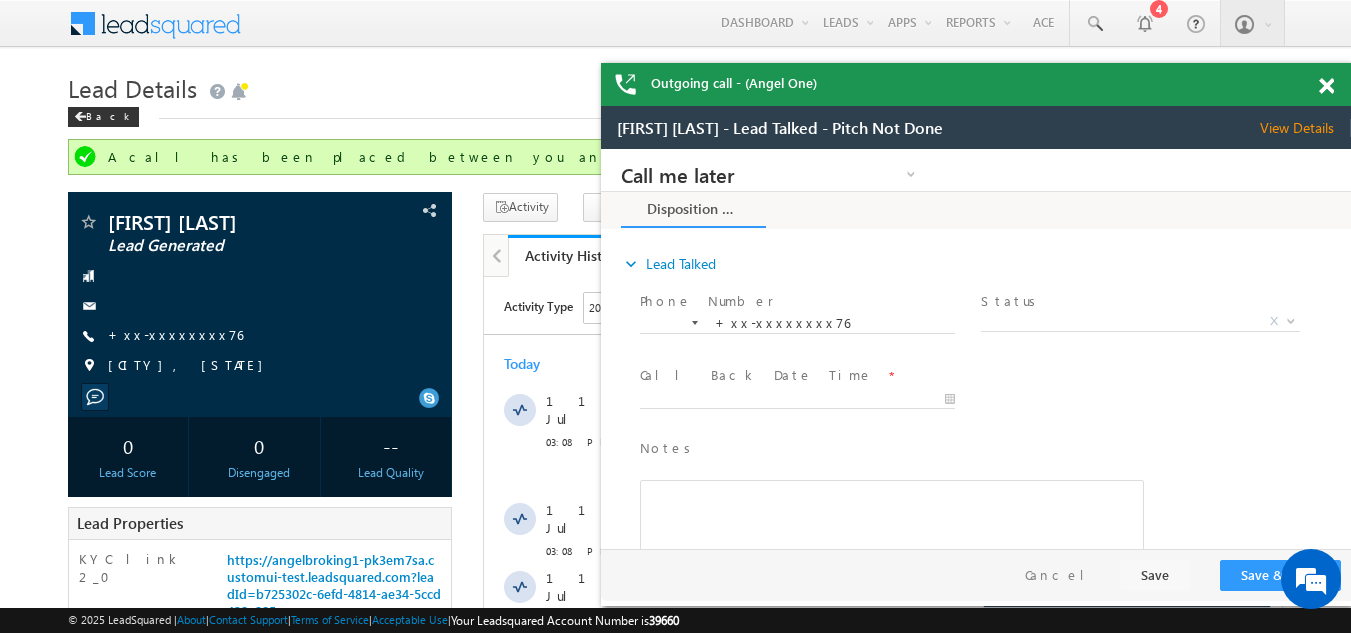 click at bounding box center [1326, 86] 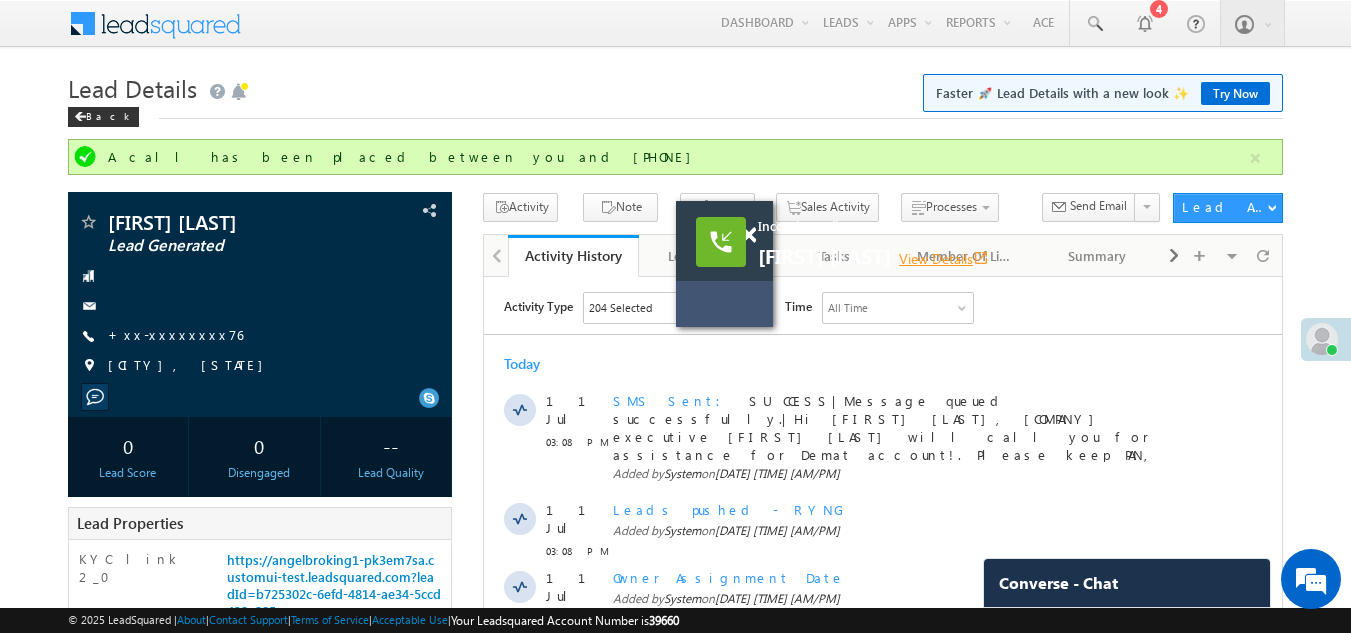 click on "View Details  open_in_new" at bounding box center (944, 258) 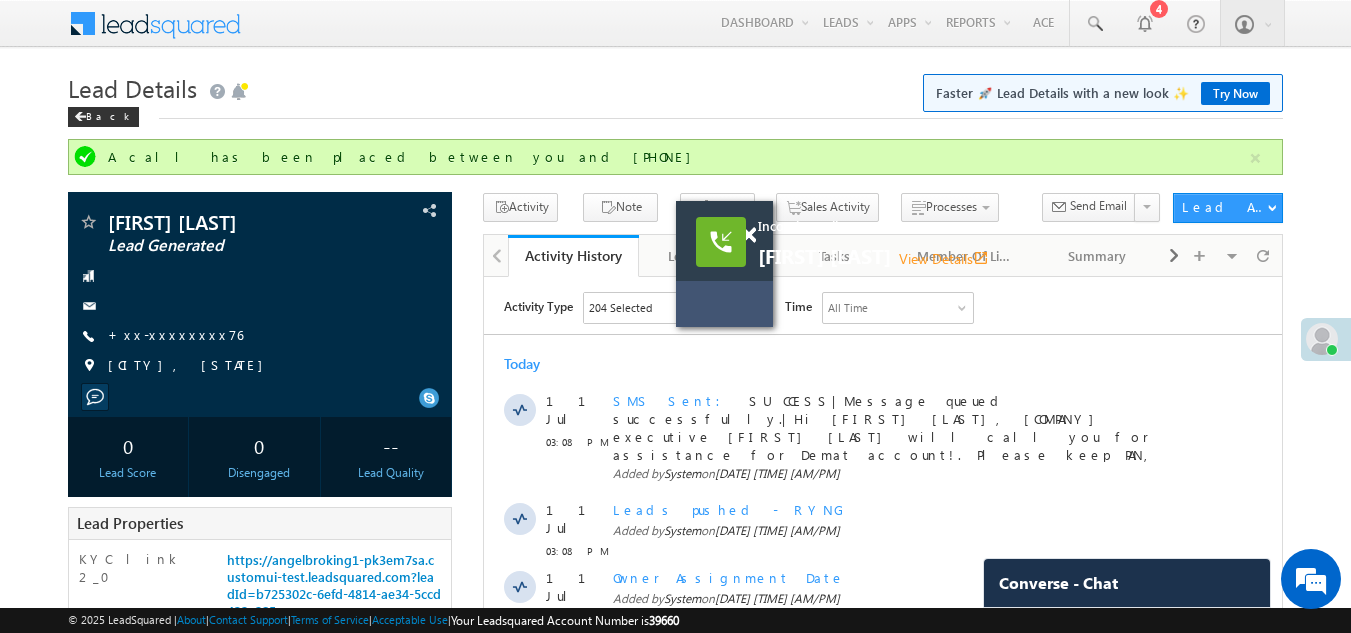 click on "Incoming call  Shaili Sharma   View Details  open_in_new" at bounding box center [724, 241] 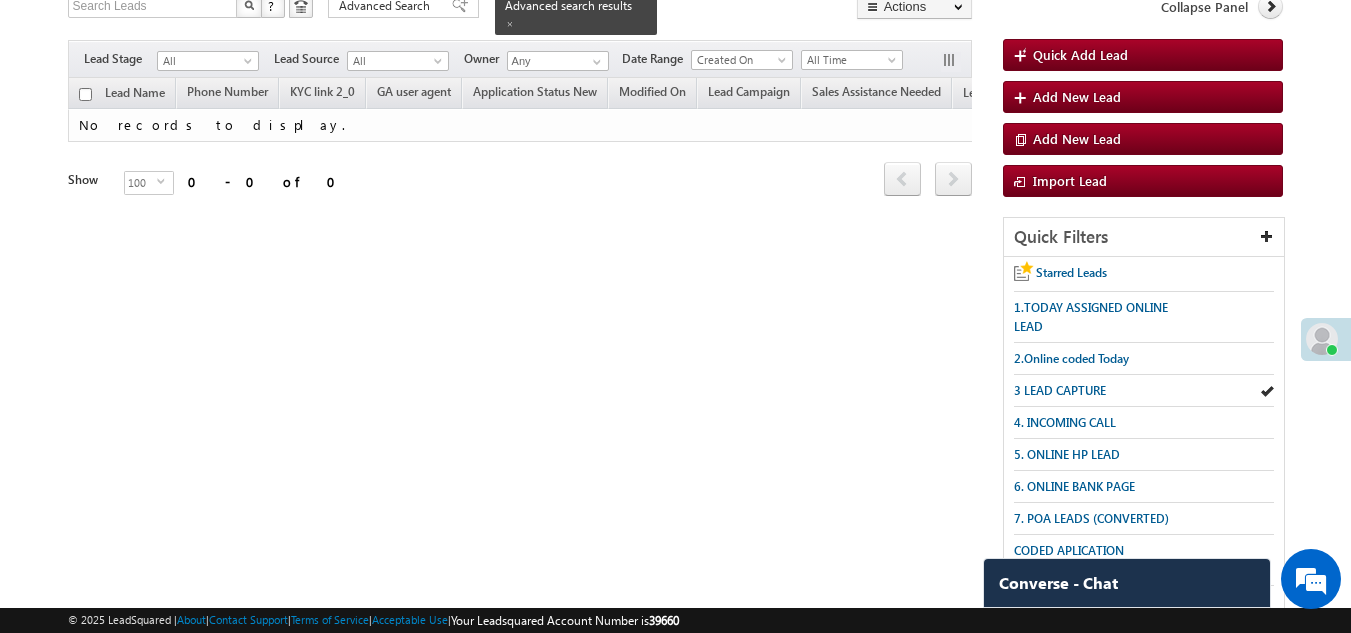 scroll, scrollTop: 145, scrollLeft: 0, axis: vertical 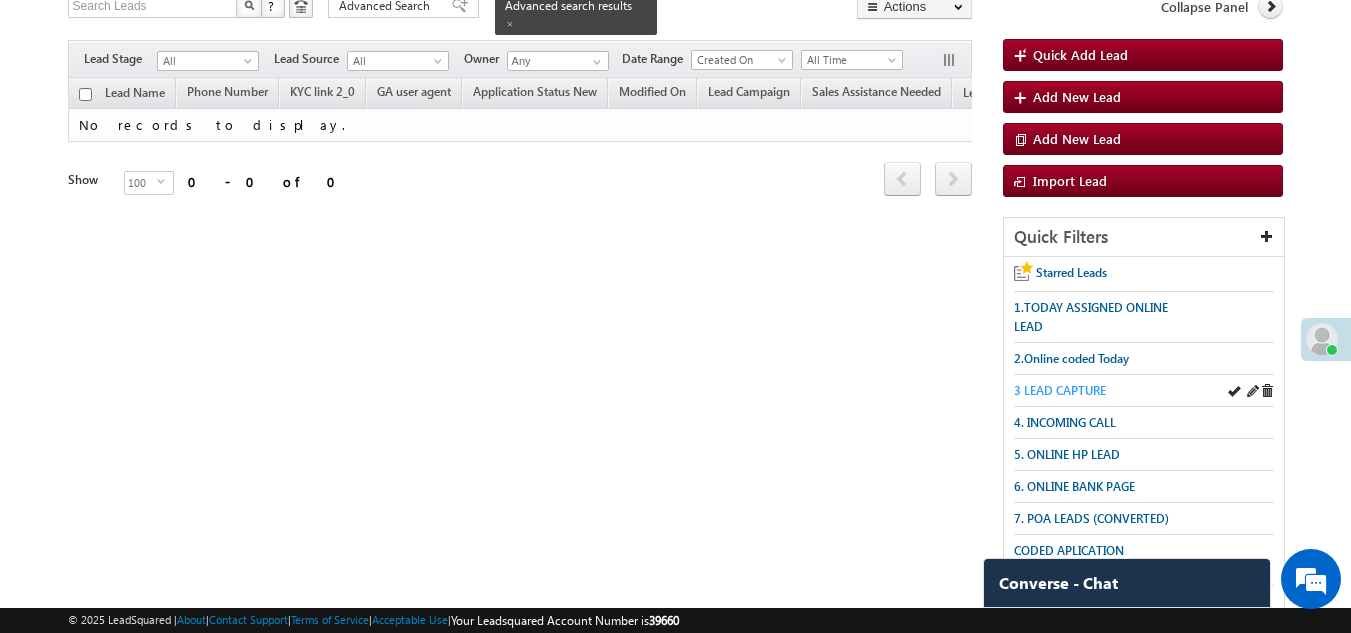 click on "3 LEAD CAPTURE" at bounding box center (1060, 390) 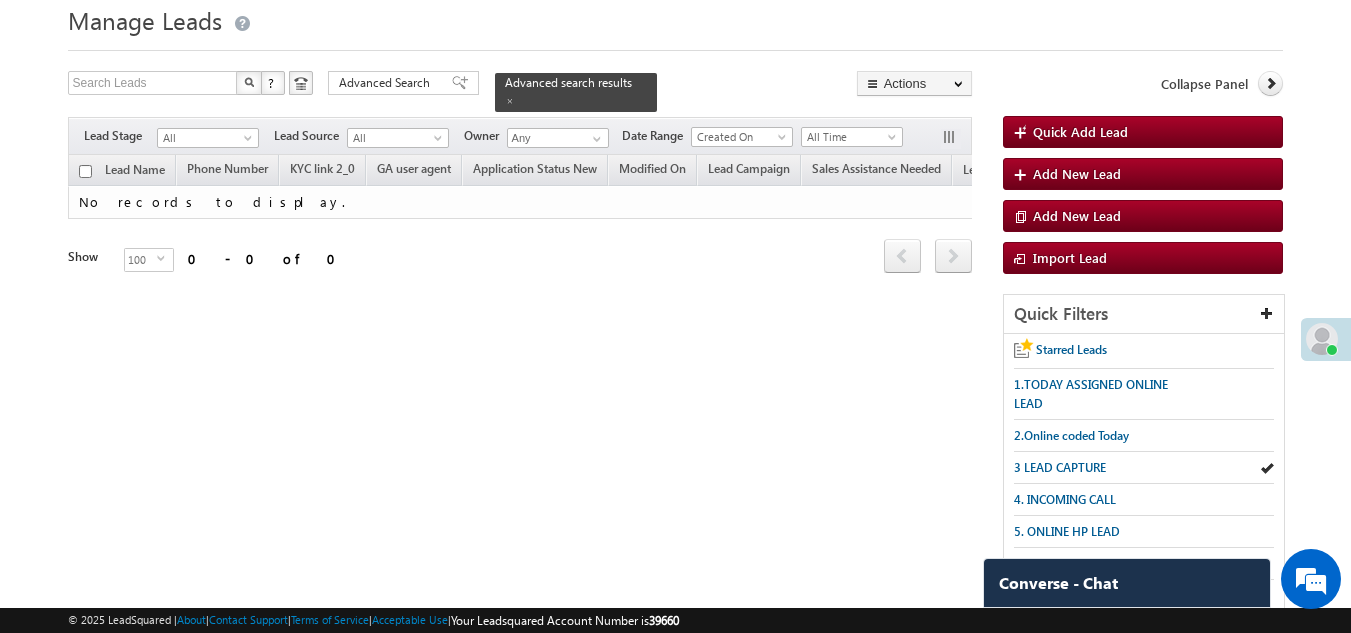 scroll, scrollTop: 0, scrollLeft: 0, axis: both 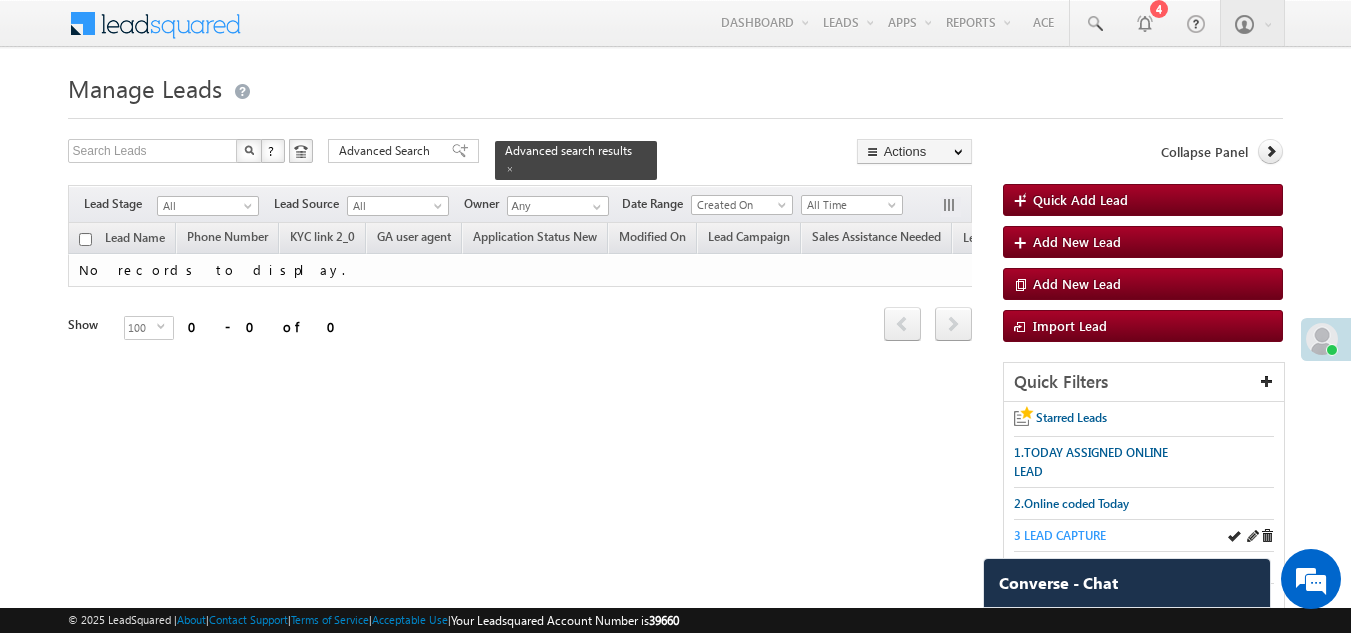 click on "3 LEAD CAPTURE" at bounding box center (1060, 535) 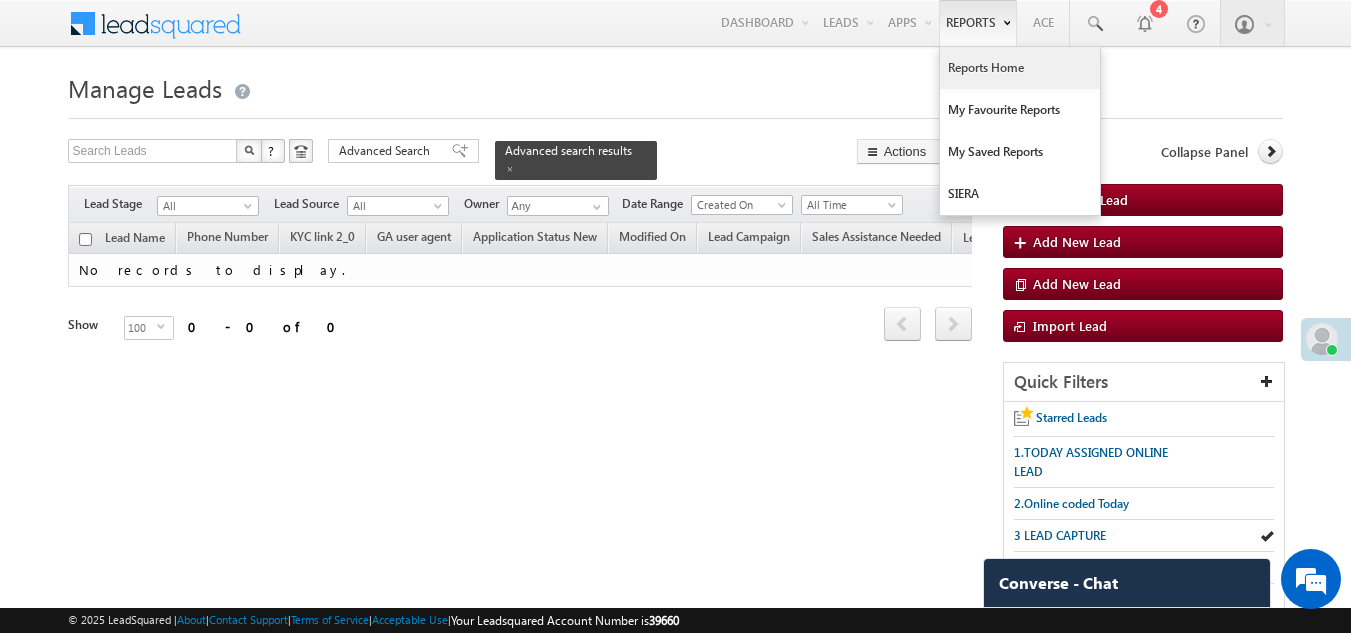 click on "Reports Home" at bounding box center (1020, 68) 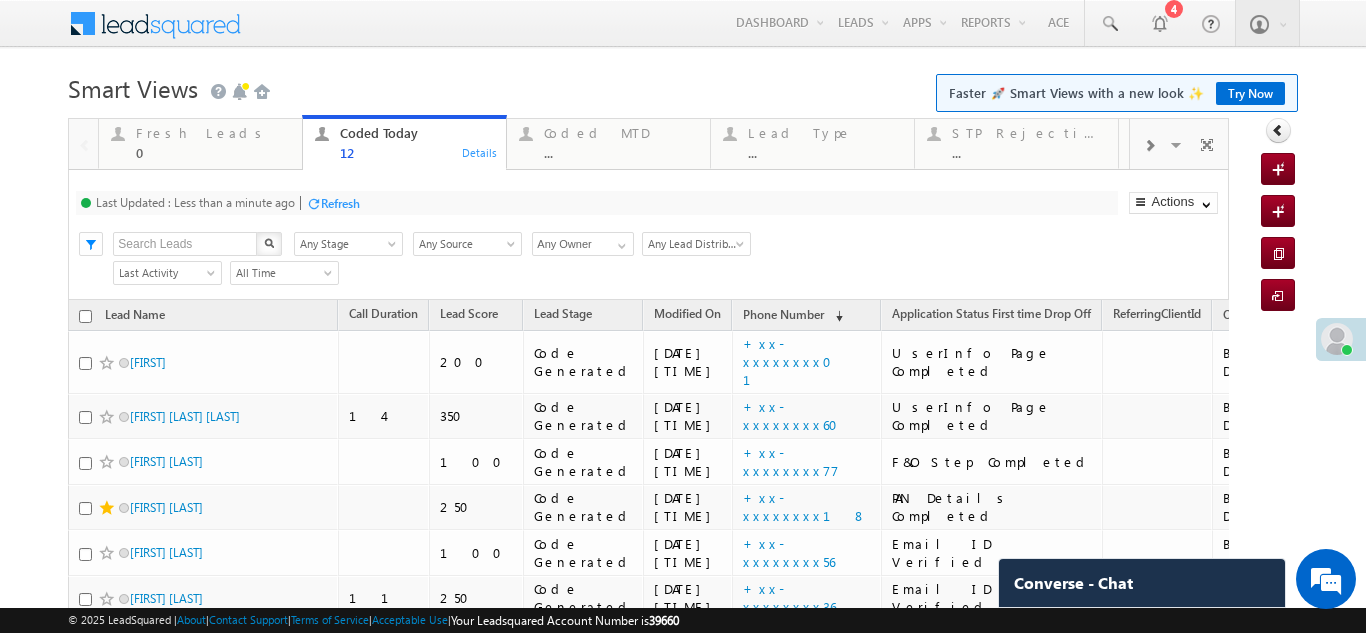 scroll, scrollTop: 0, scrollLeft: 0, axis: both 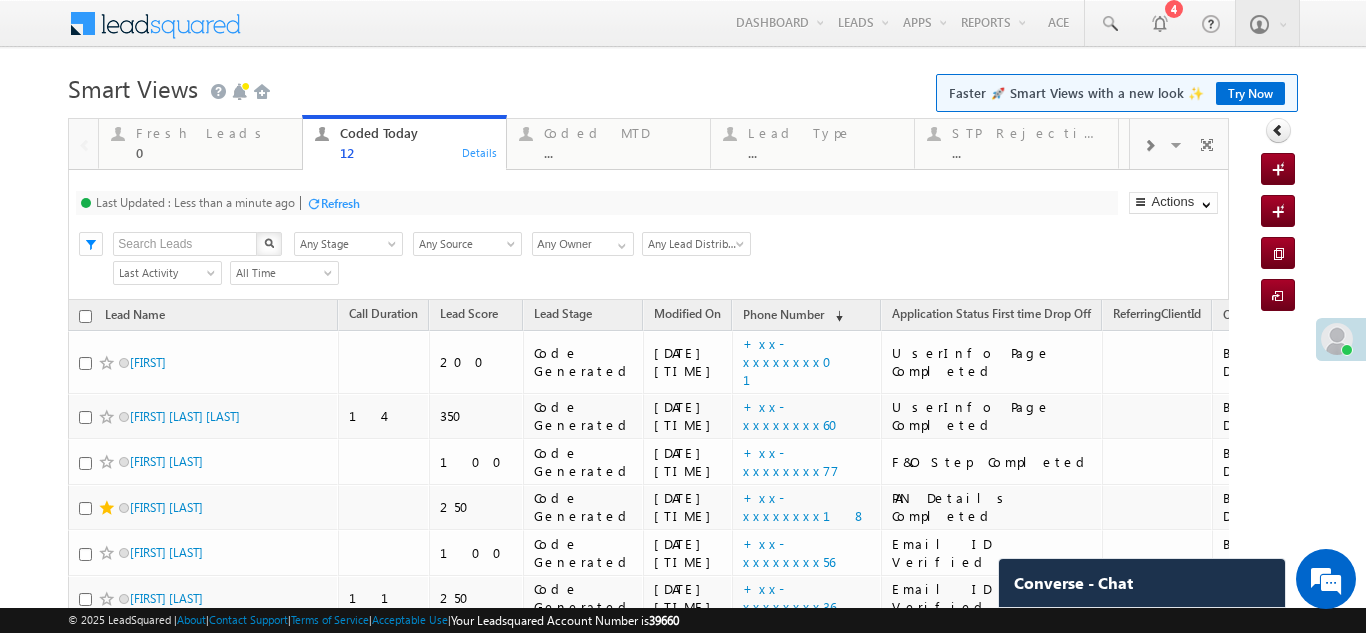 click on "Refresh" at bounding box center [340, 203] 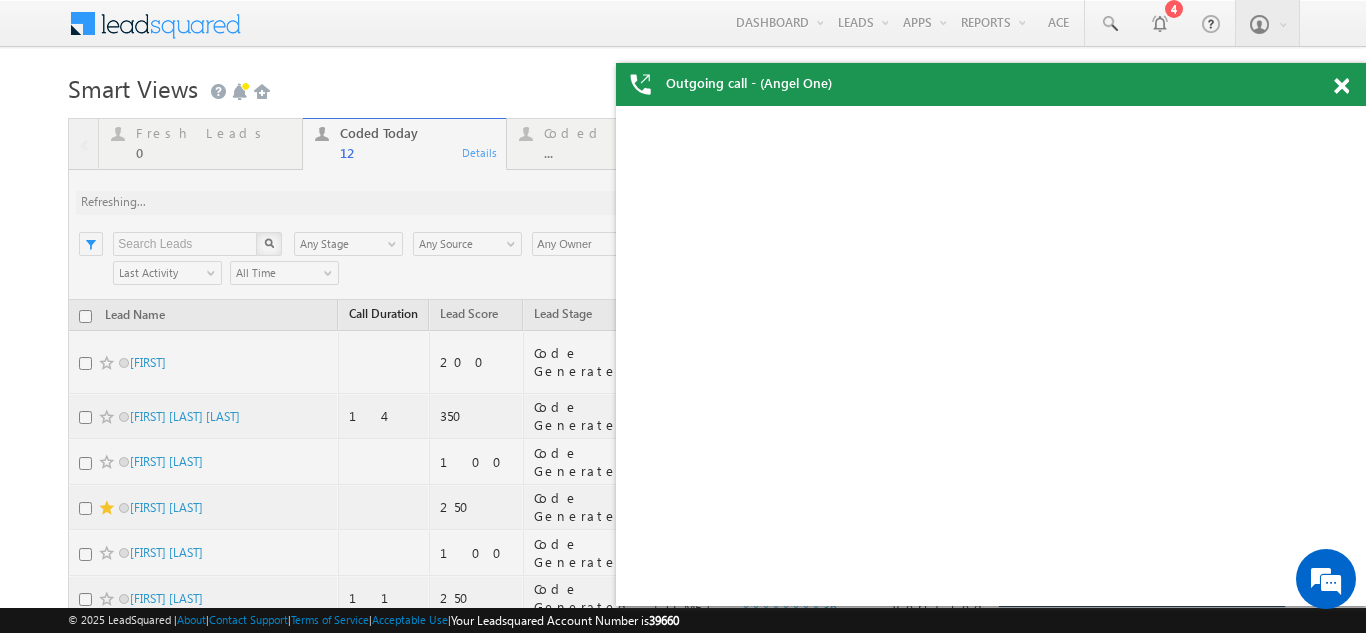 click at bounding box center [648, 561] 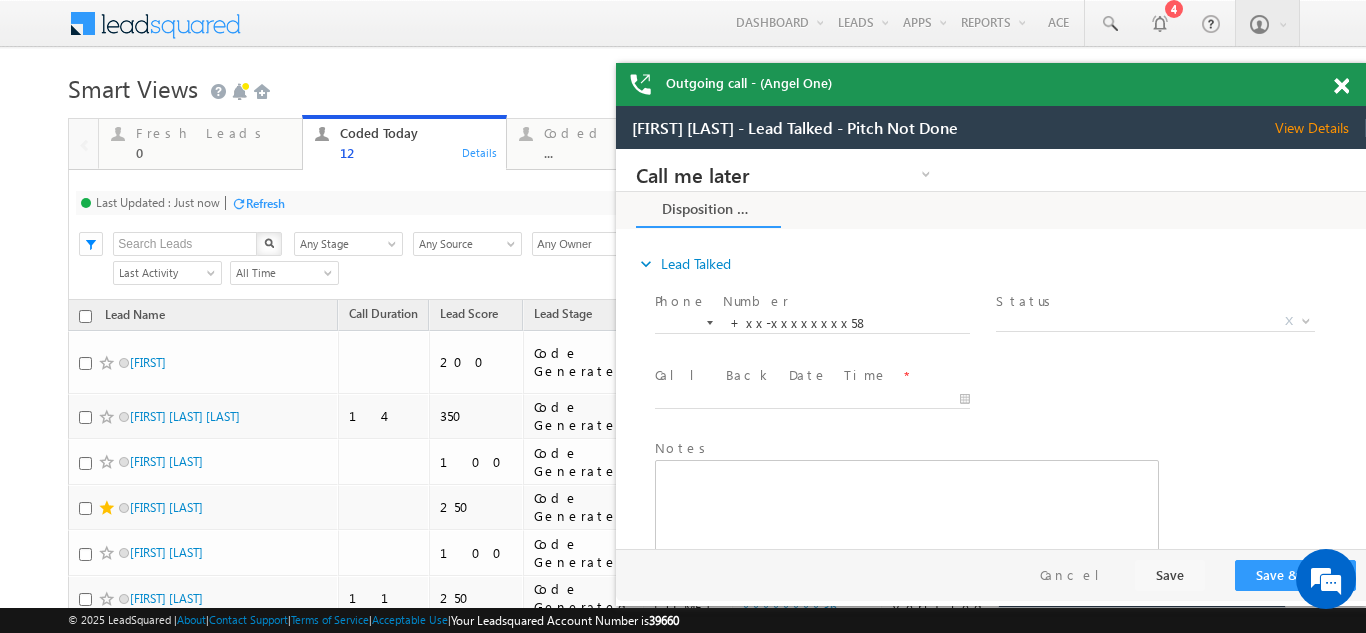 scroll, scrollTop: 0, scrollLeft: 0, axis: both 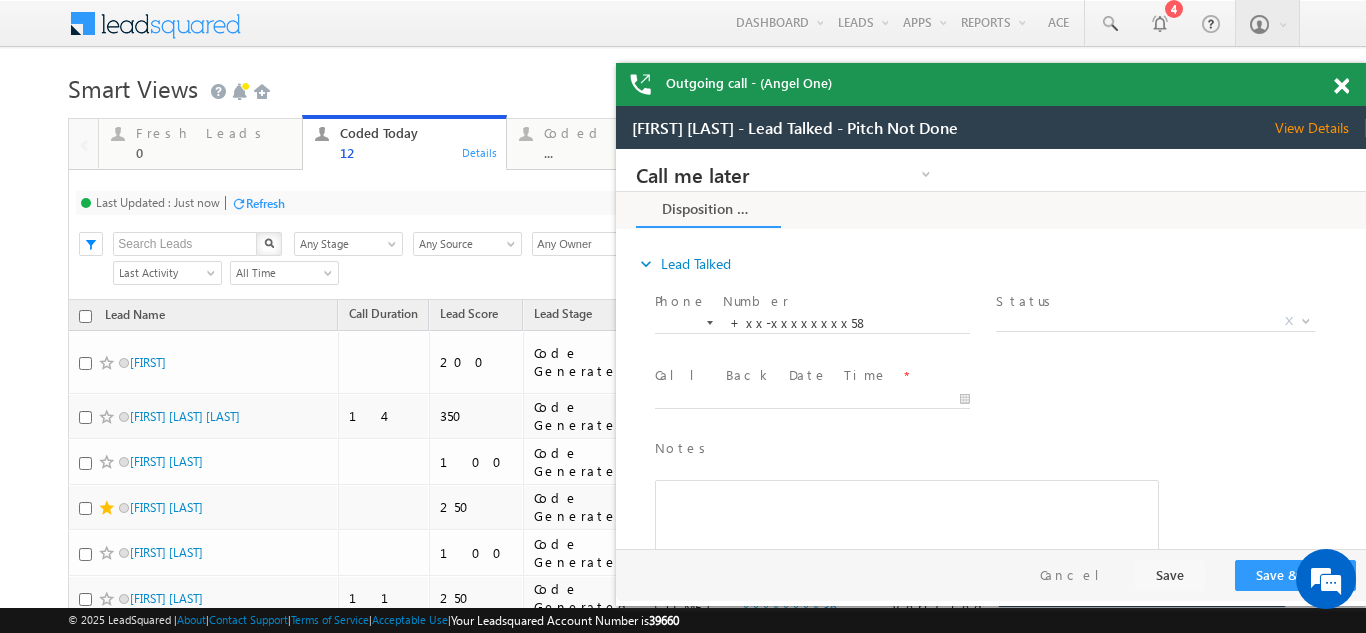 click at bounding box center [1341, 86] 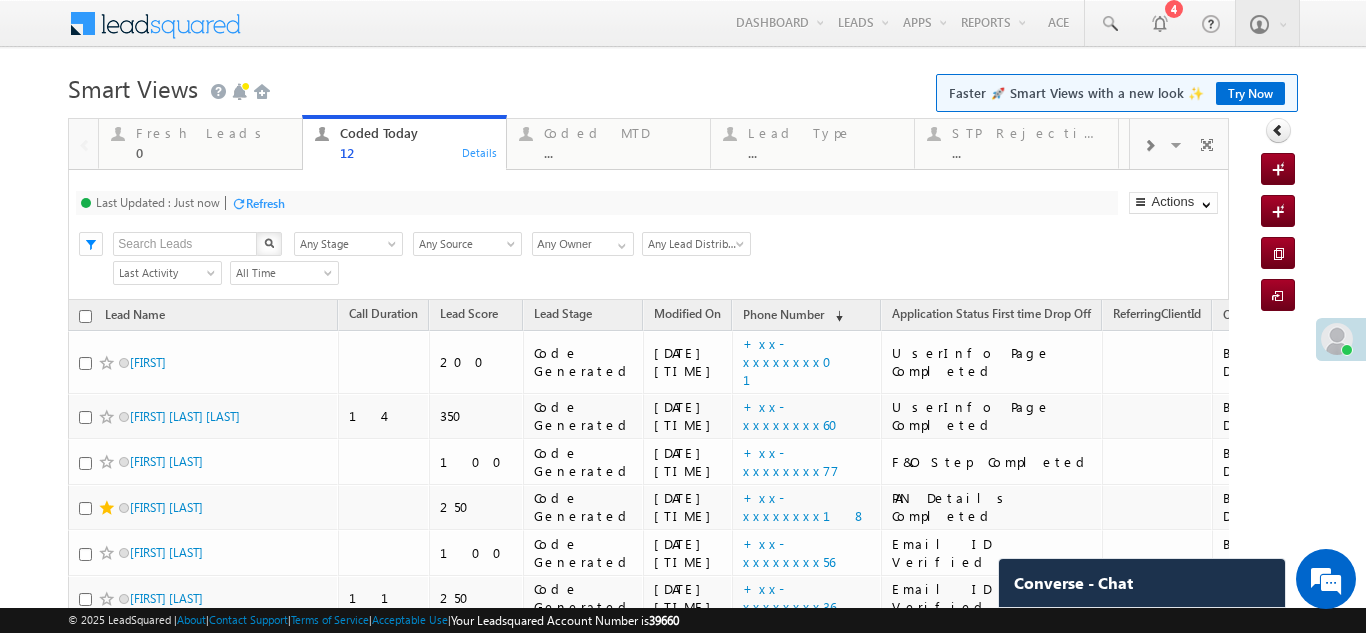 click on "Refresh" at bounding box center (265, 203) 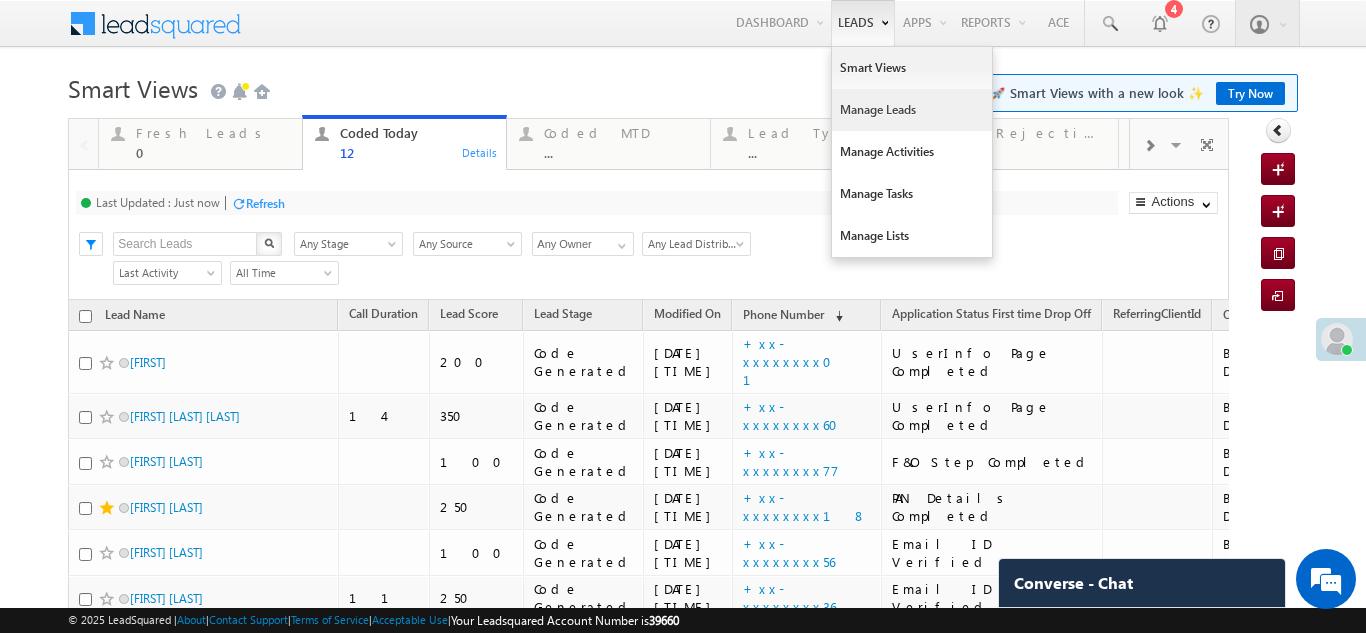 click on "Manage Leads" at bounding box center (912, 110) 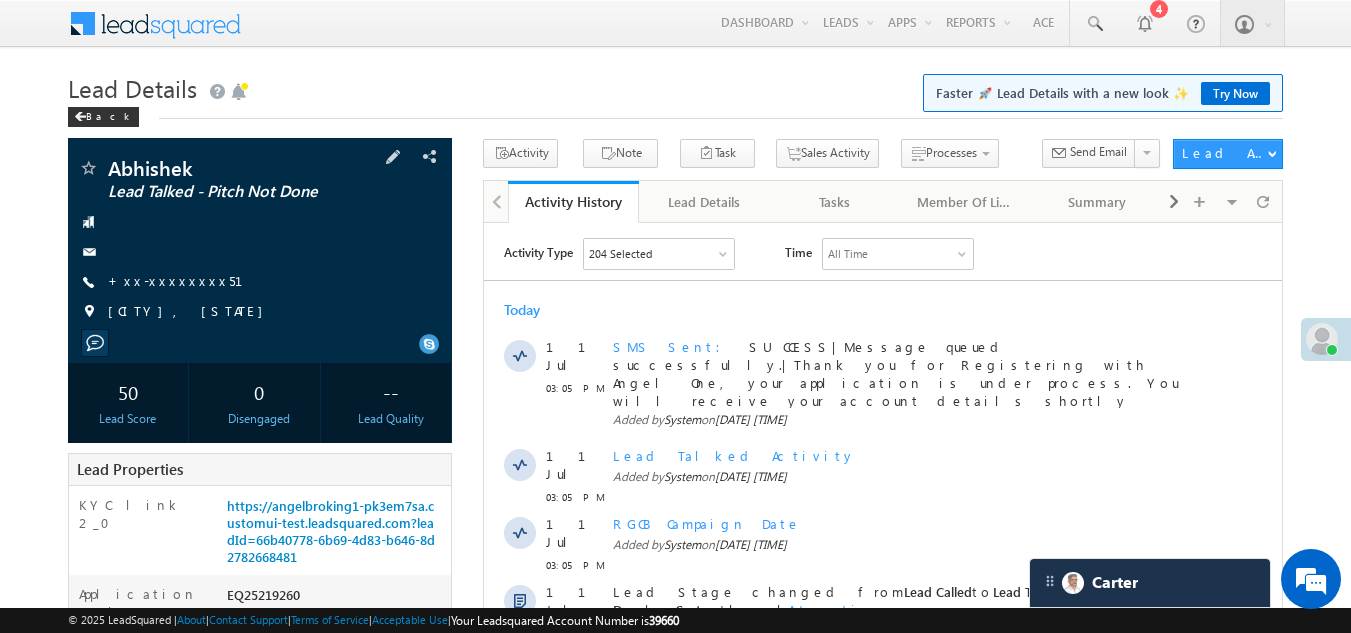 scroll, scrollTop: 0, scrollLeft: 0, axis: both 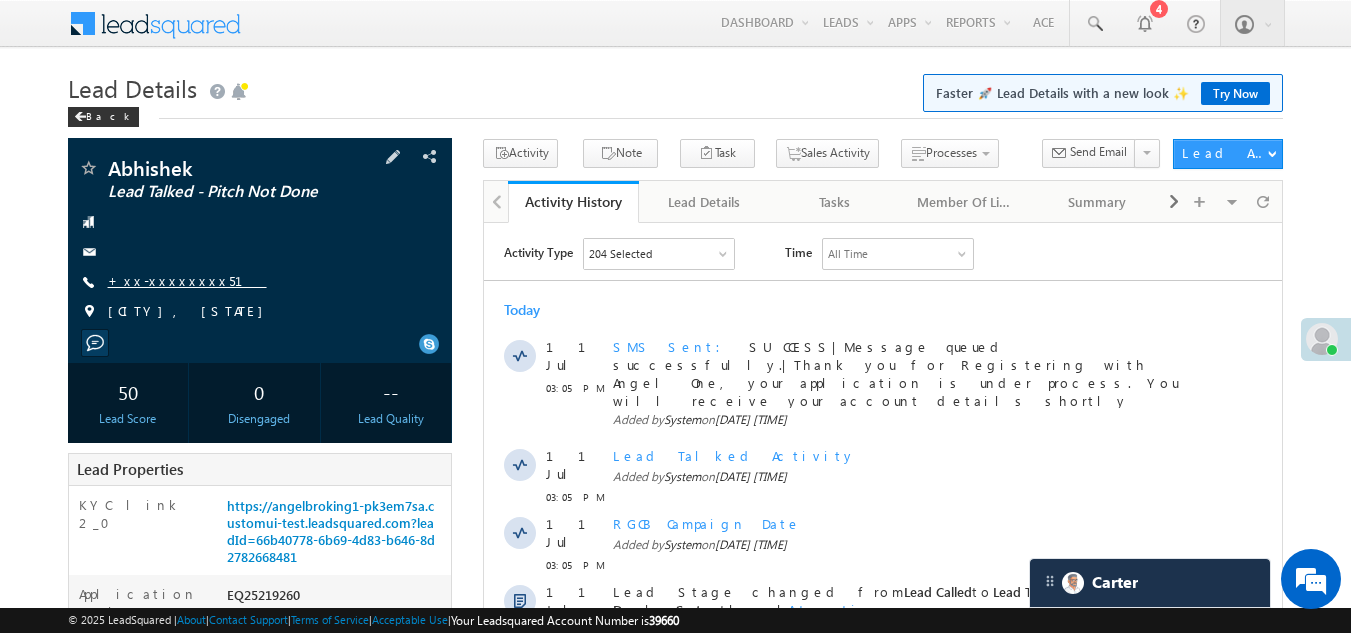 click on "+xx-xxxxxxxx51" at bounding box center [187, 280] 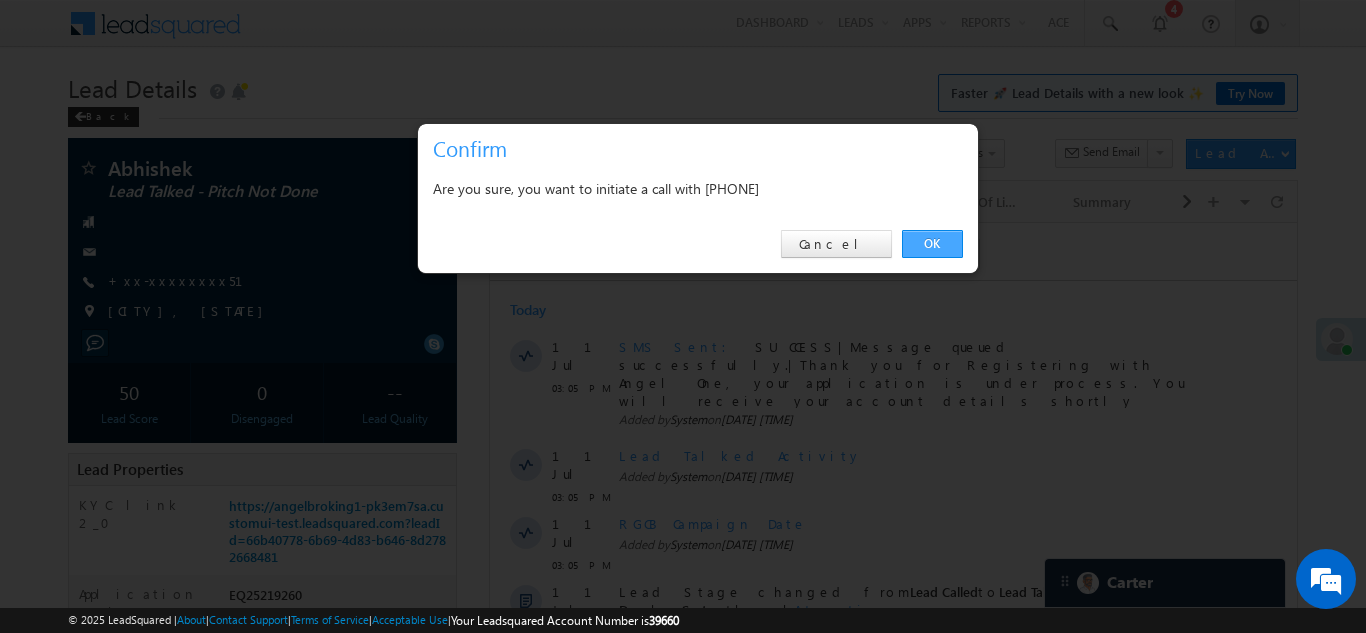 click on "OK" at bounding box center [932, 244] 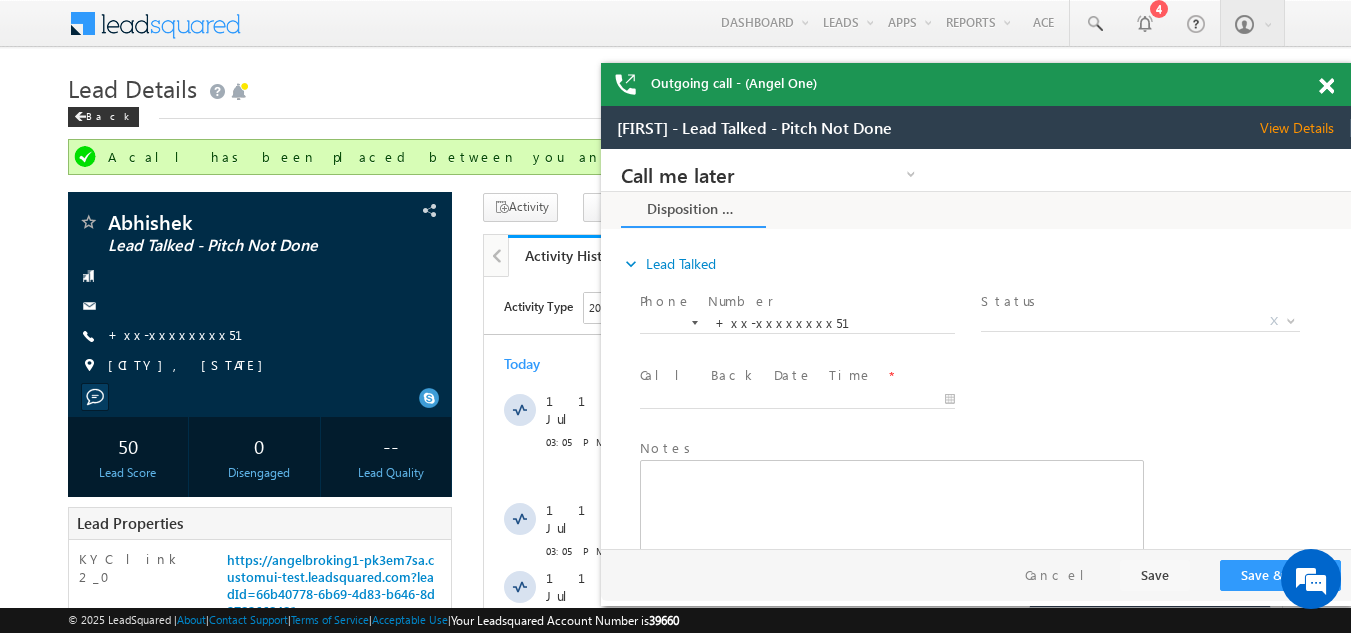 scroll, scrollTop: 0, scrollLeft: 0, axis: both 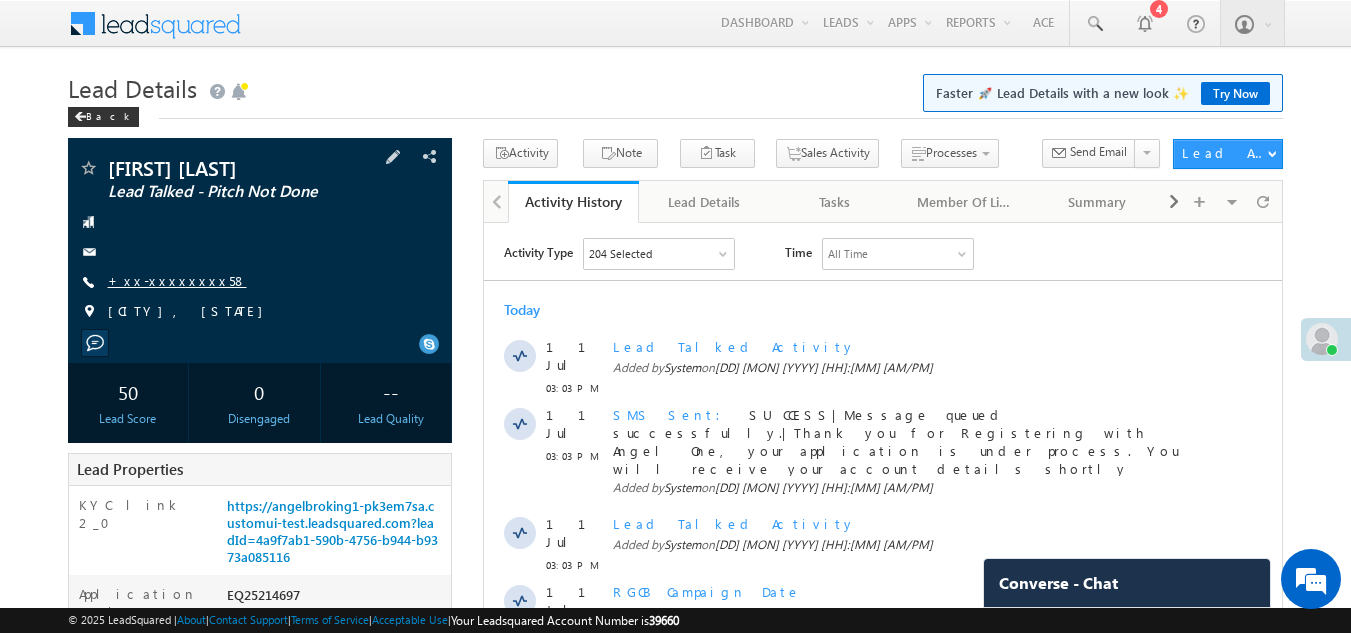 click on "+xx-xxxxxxxx58" at bounding box center (177, 280) 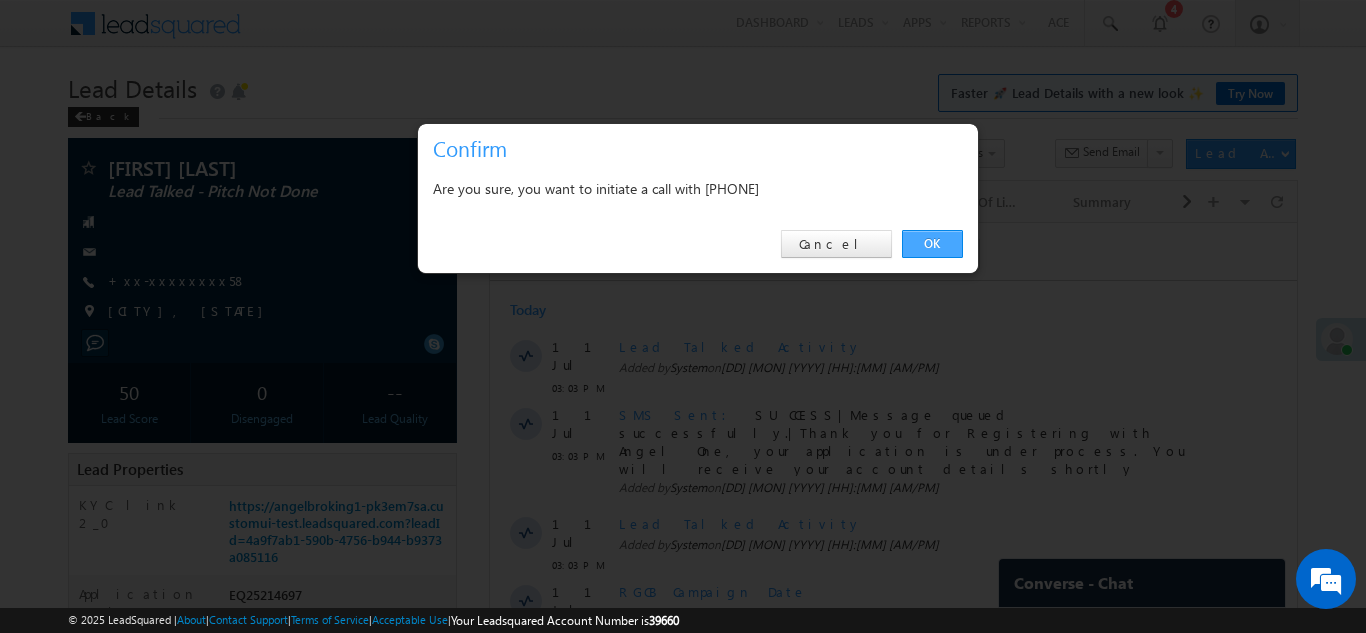 click on "OK" at bounding box center (932, 244) 